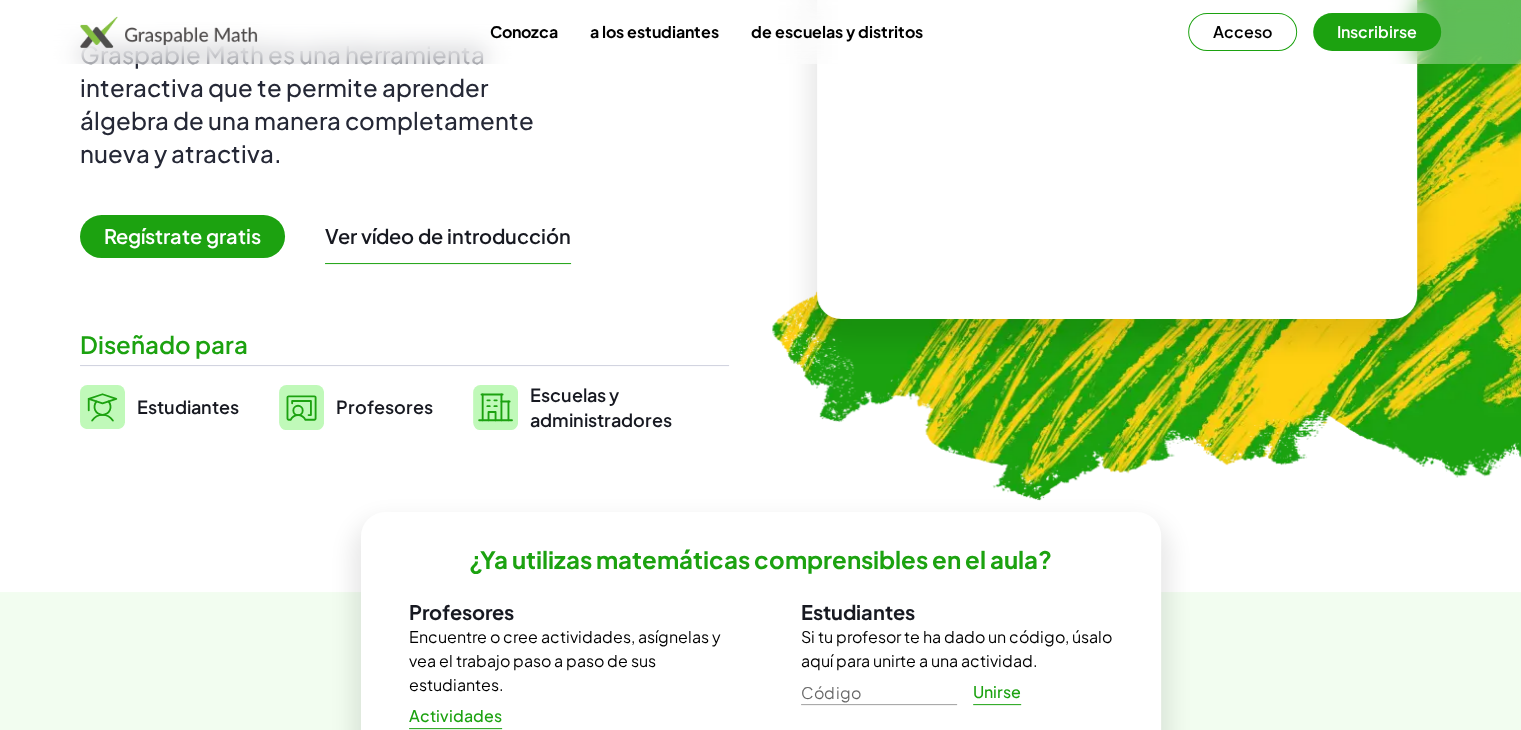 scroll, scrollTop: 300, scrollLeft: 0, axis: vertical 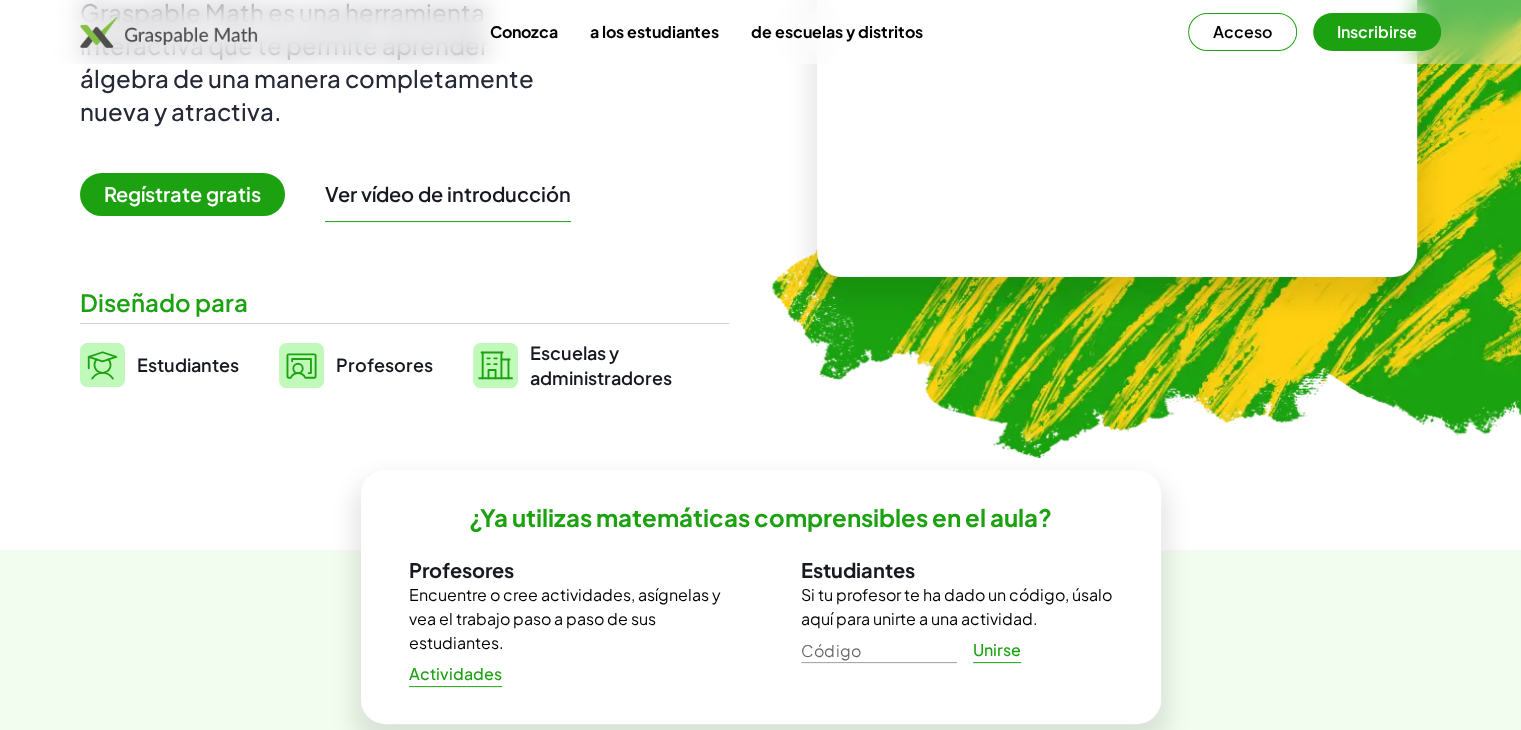 click on "Regístrate gratis" at bounding box center (182, 193) 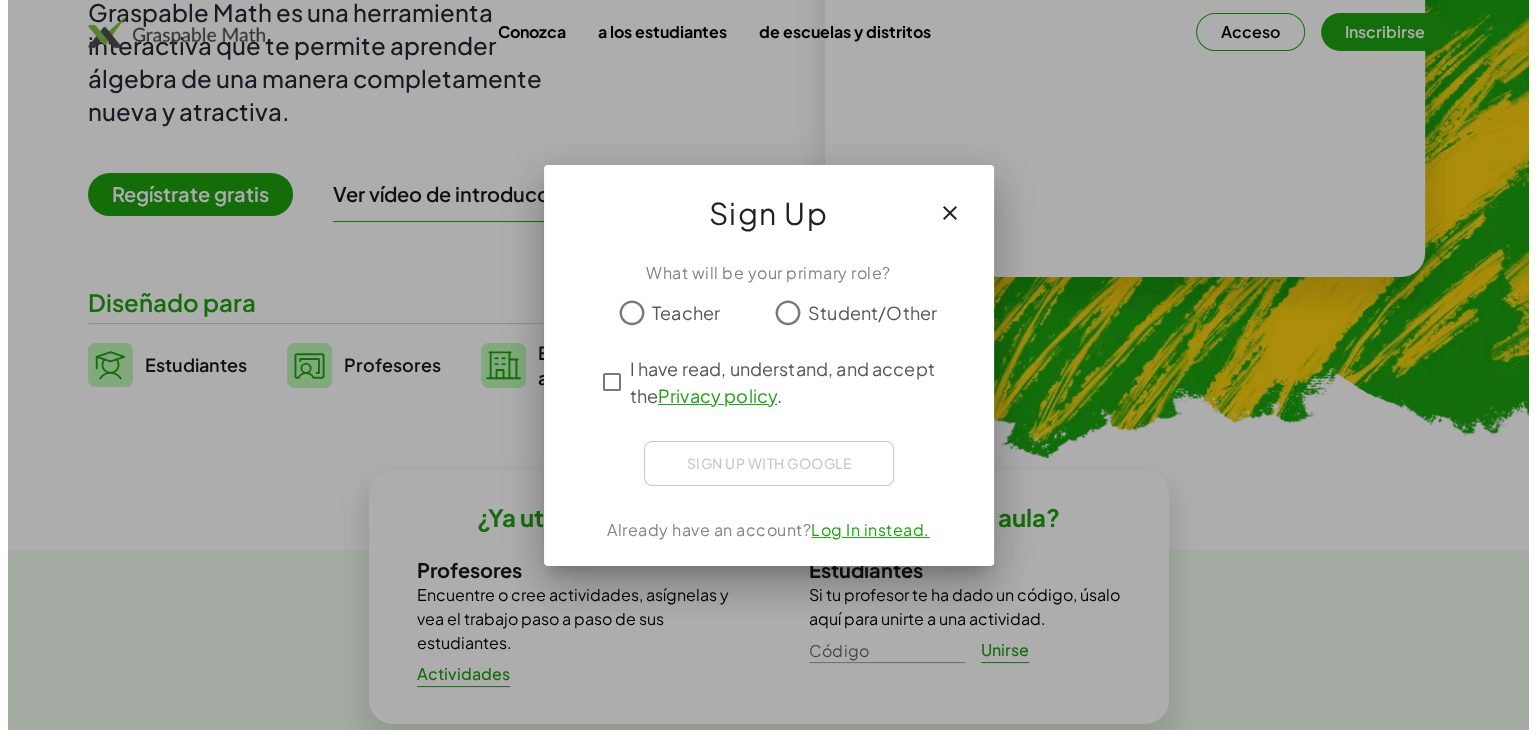 scroll, scrollTop: 0, scrollLeft: 0, axis: both 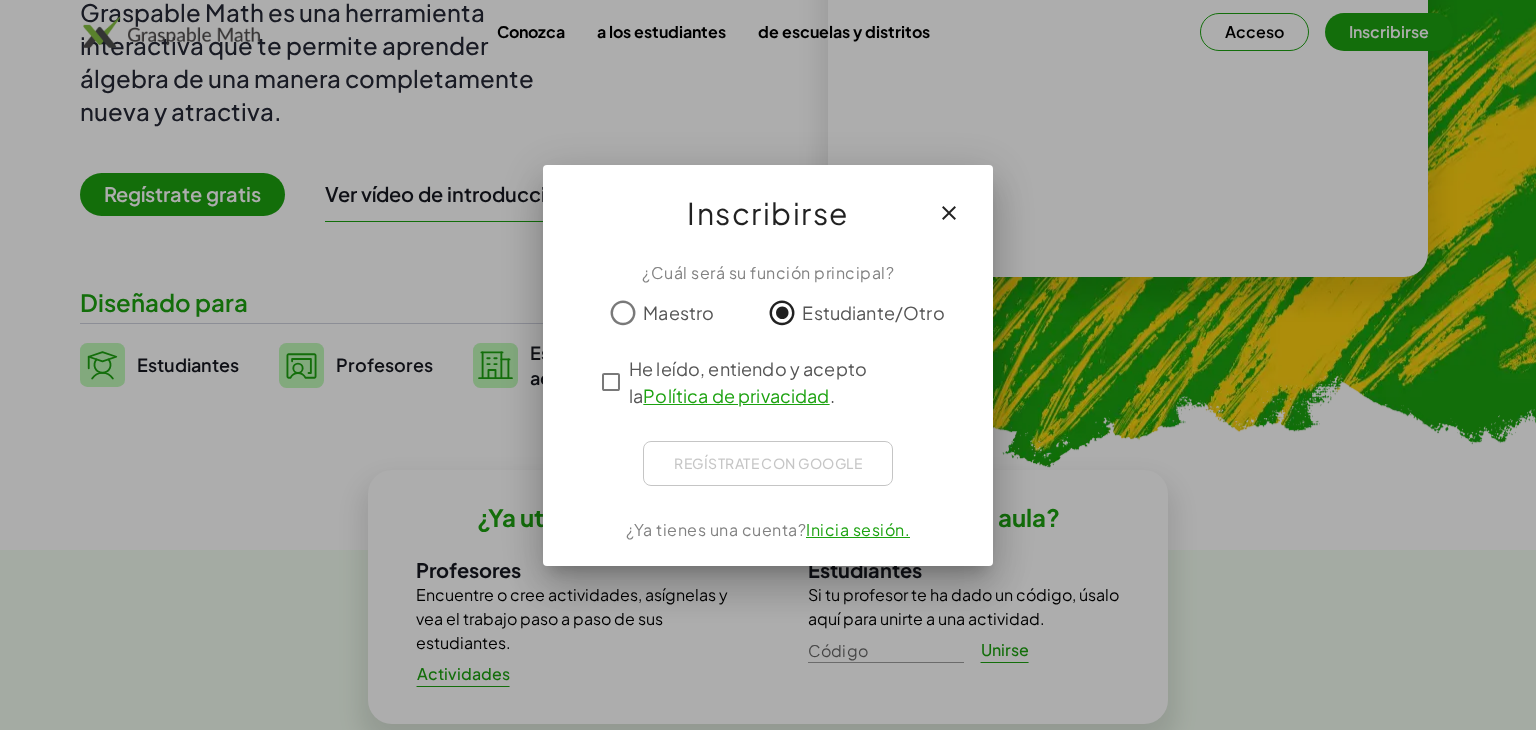 click on "Regístrate con Google Acceder con Google Acceder con Google. Se abre en una pestaña nueva" at bounding box center (768, 463) 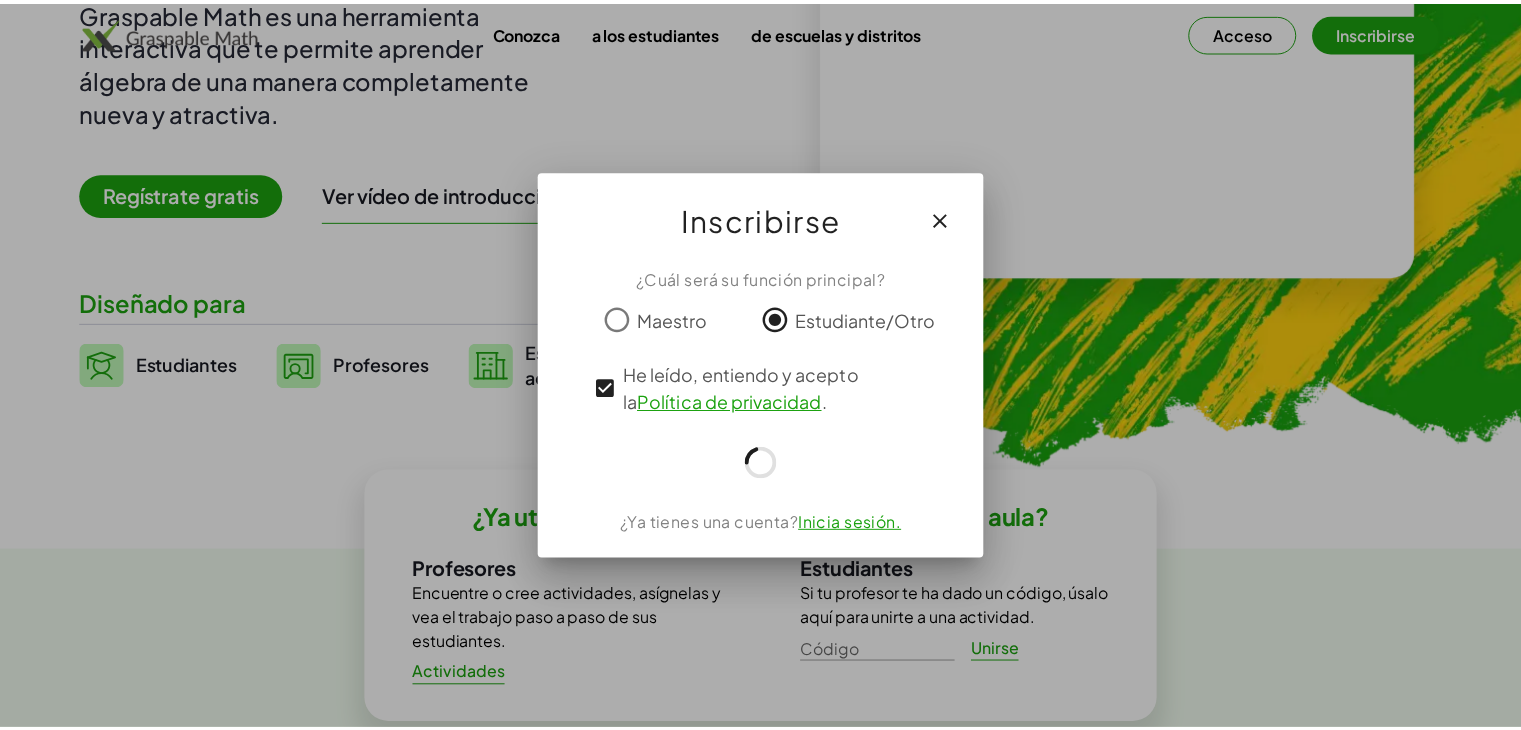 scroll, scrollTop: 300, scrollLeft: 0, axis: vertical 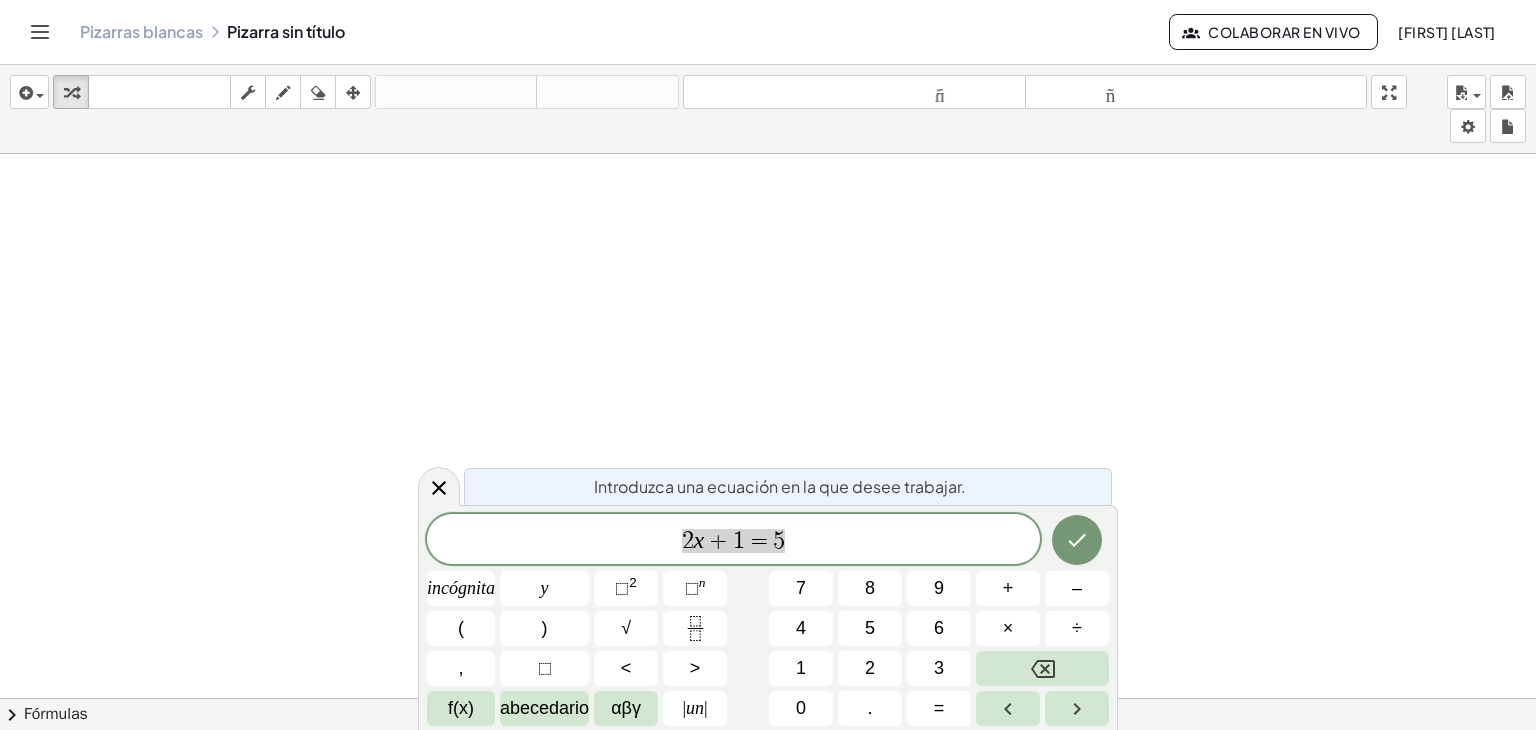 click on "2 x + 1 = 5" at bounding box center (733, 541) 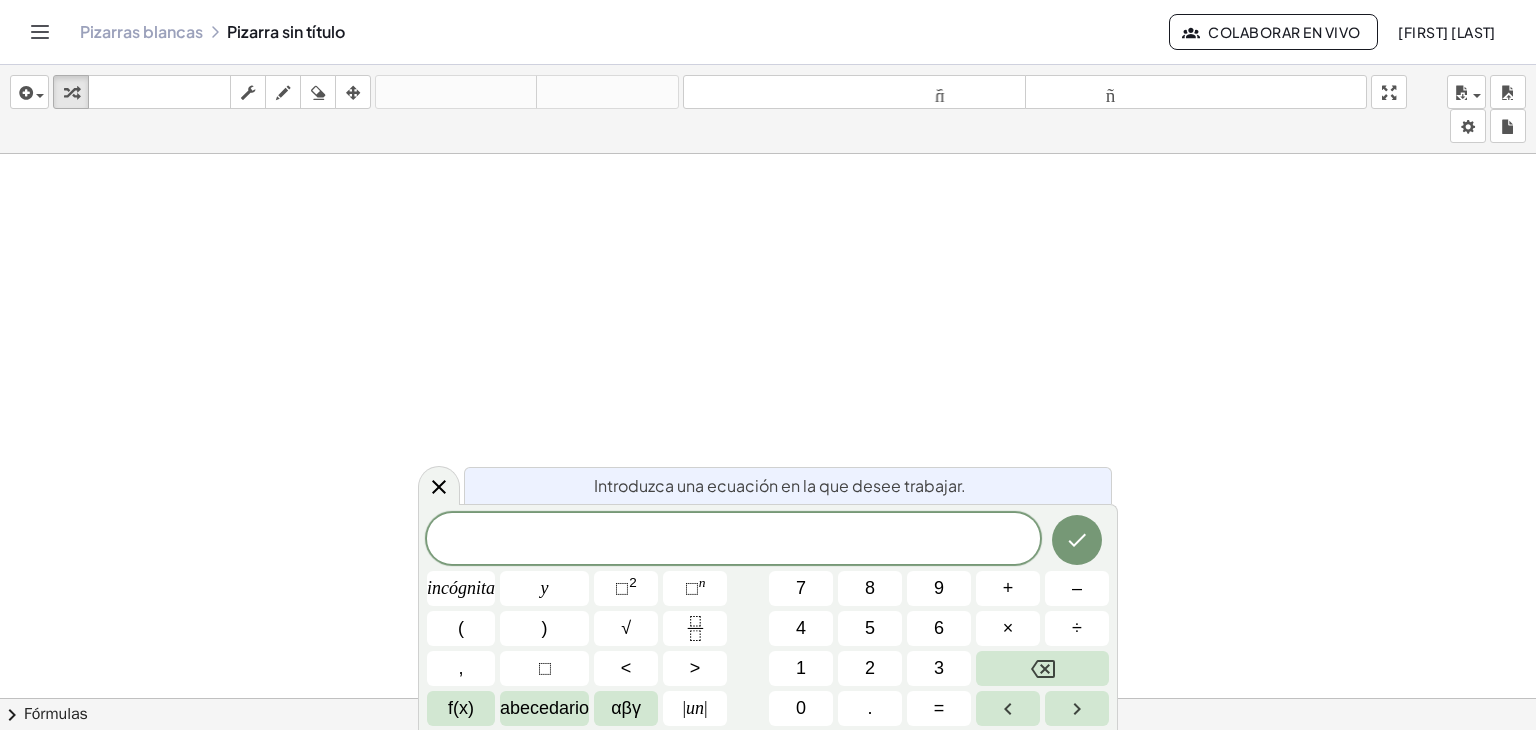 click at bounding box center (733, 540) 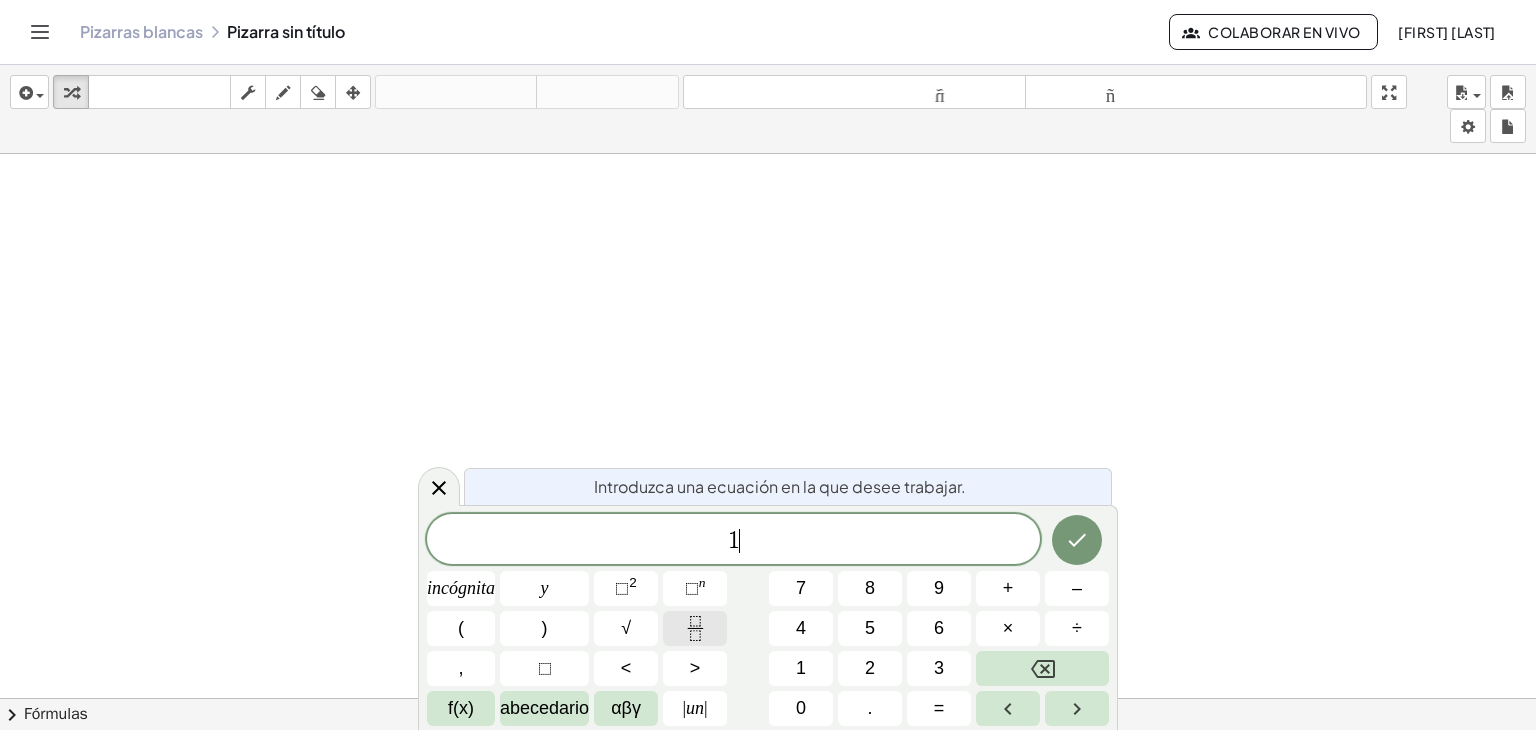 click 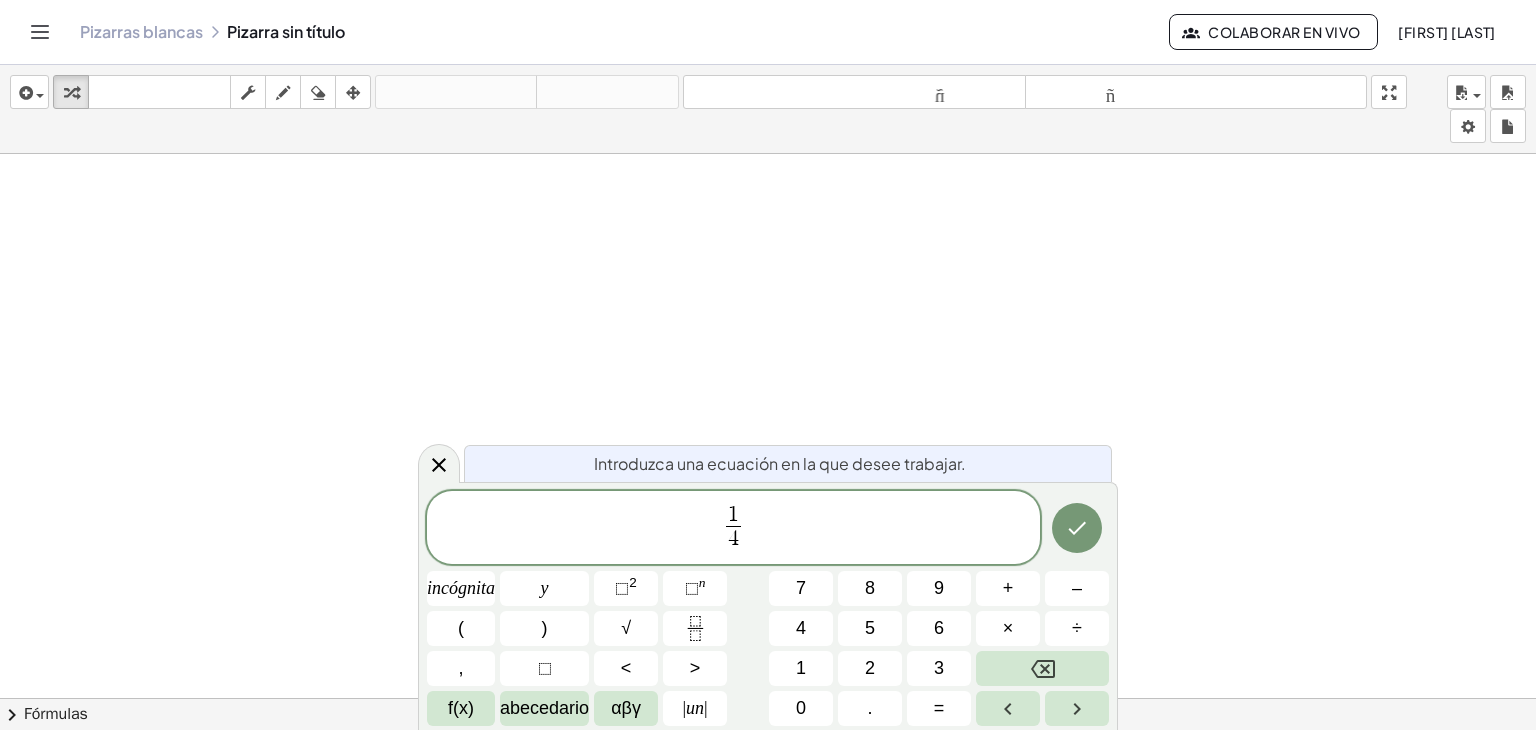 click on "1 4 ​ ​" at bounding box center [733, 529] 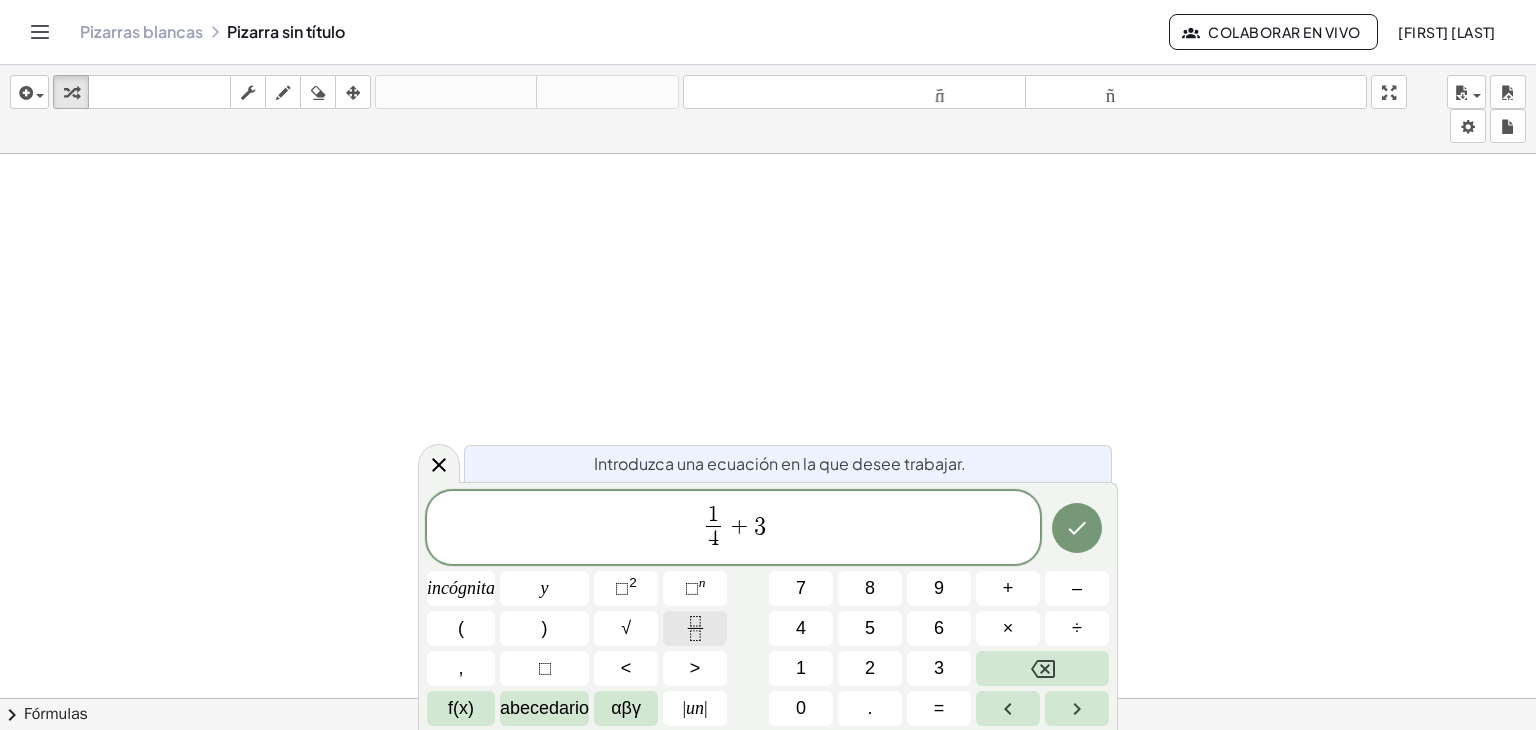click 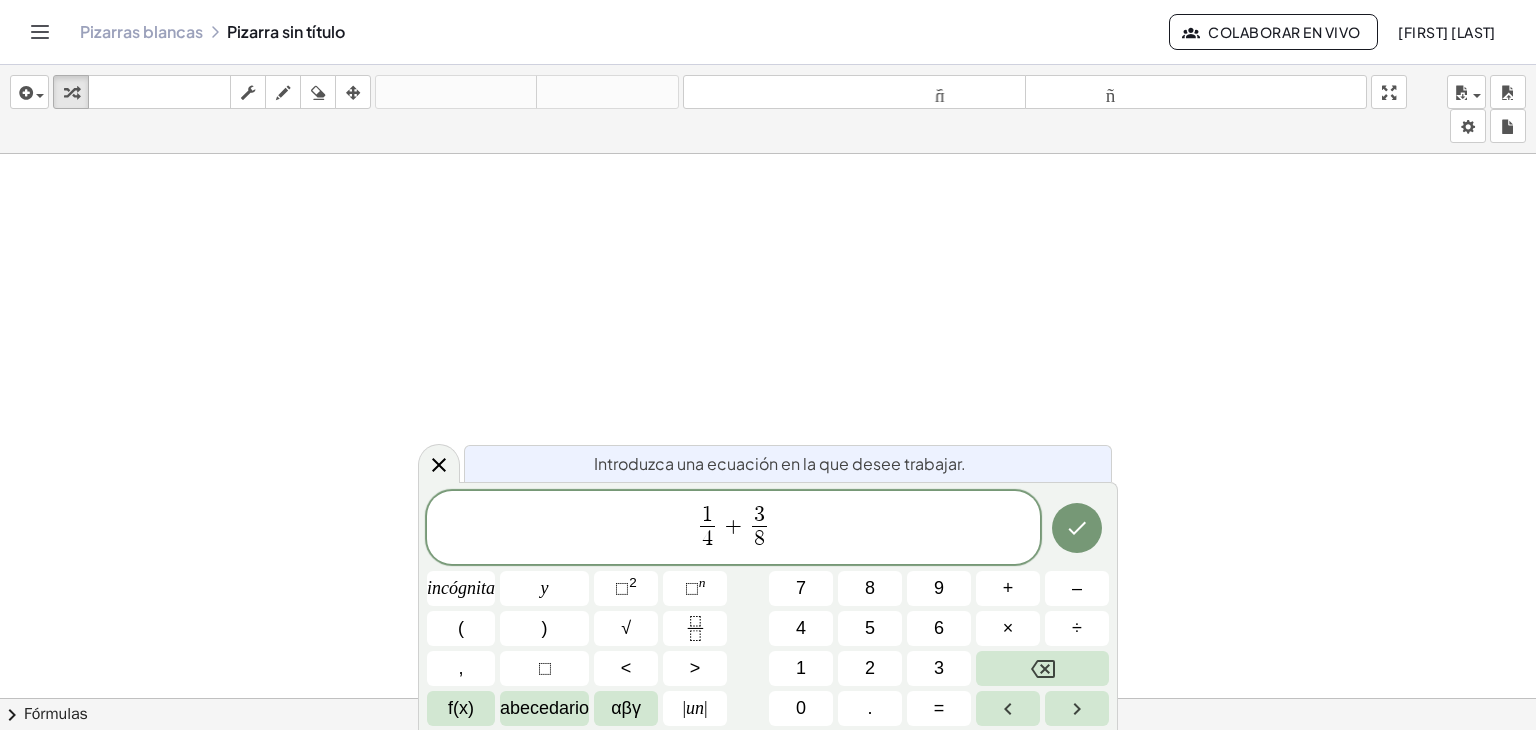 scroll, scrollTop: 313, scrollLeft: 0, axis: vertical 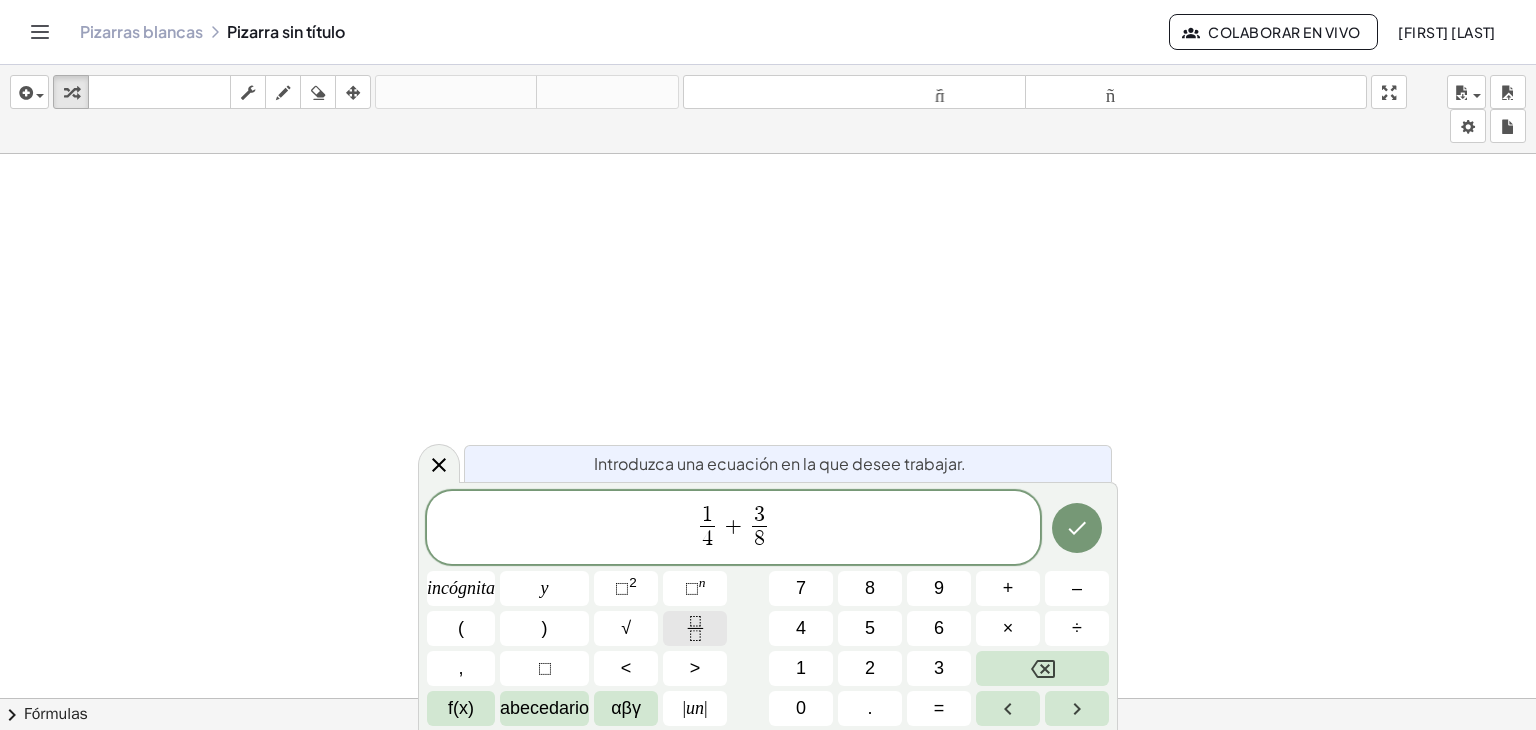 click 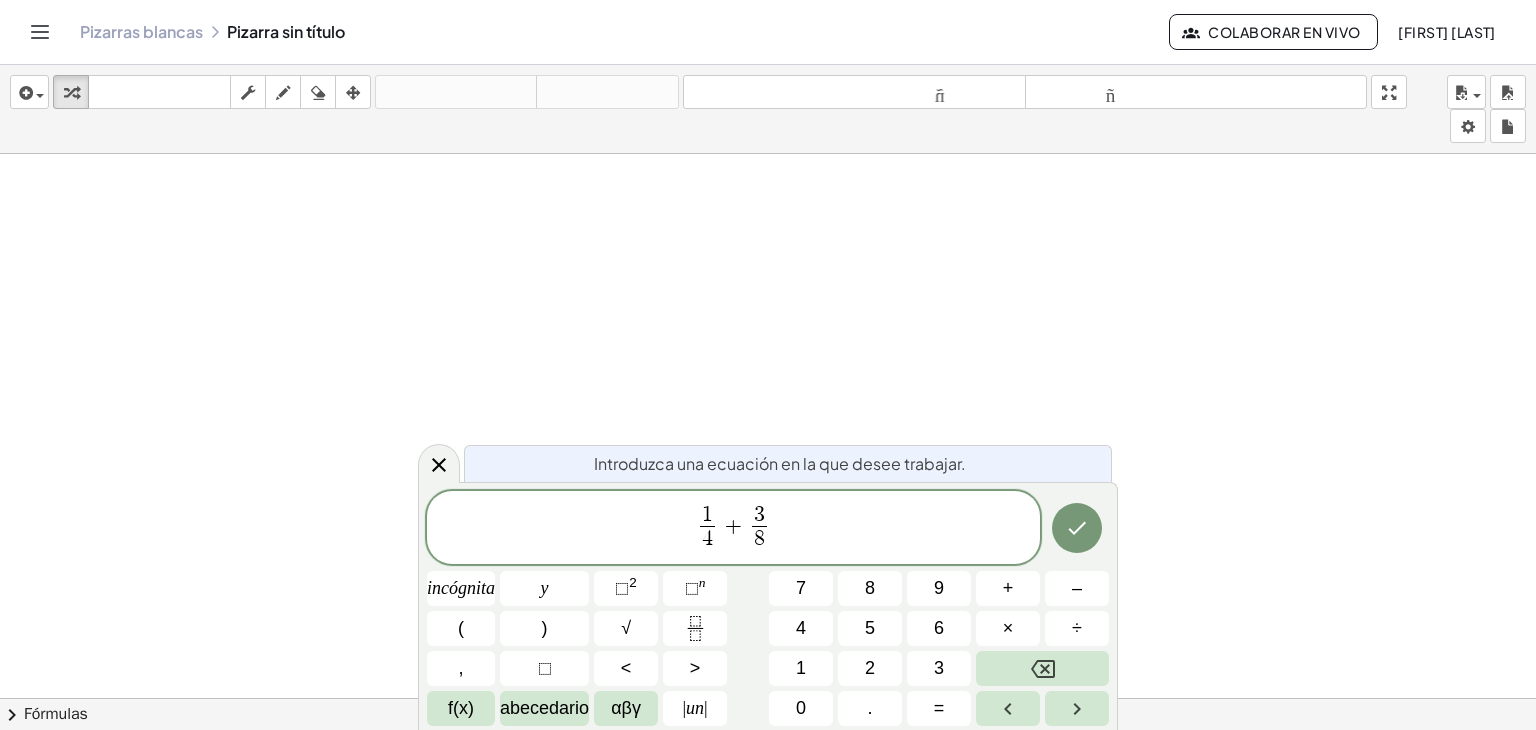 click on "1 4 ​ + 3 8 ​ ​" at bounding box center [733, 529] 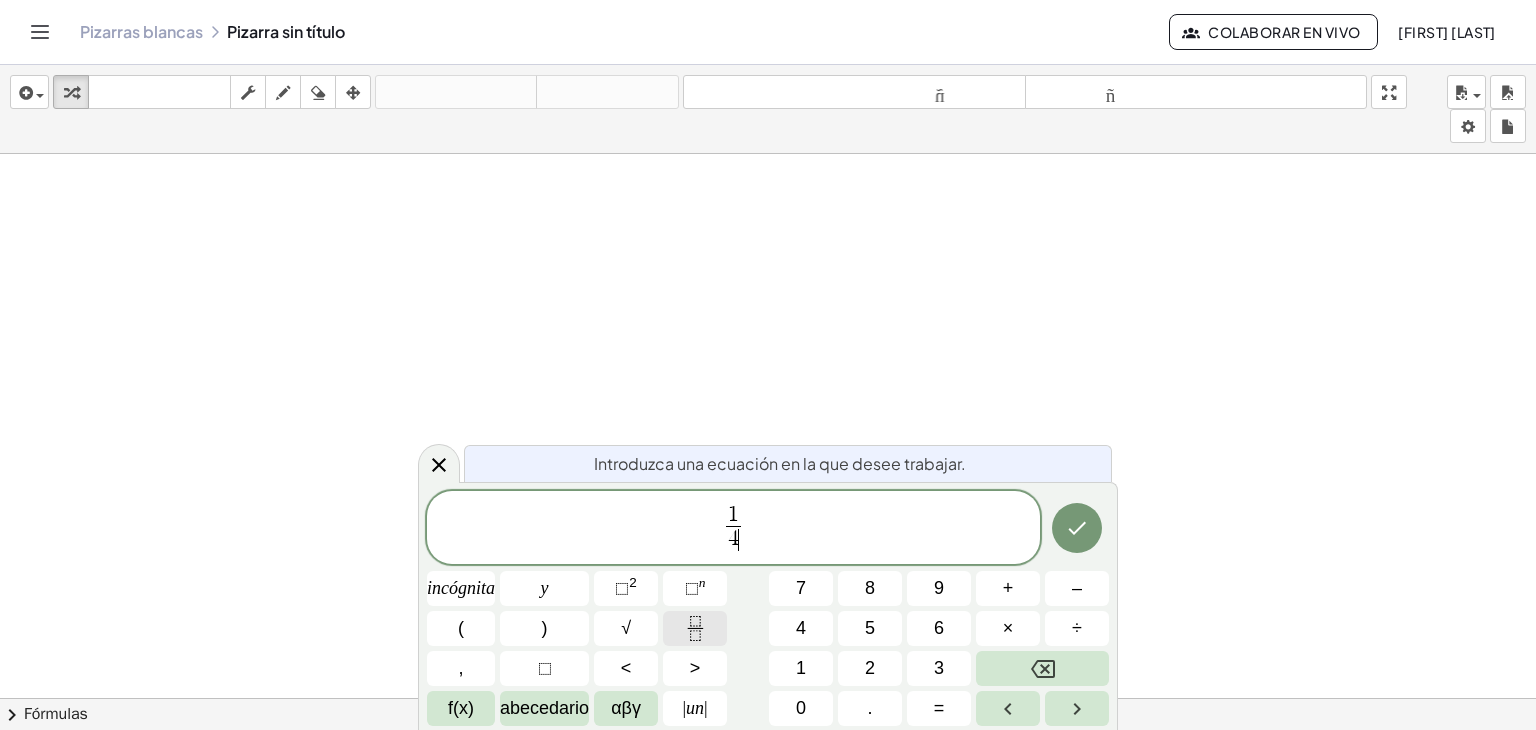 click 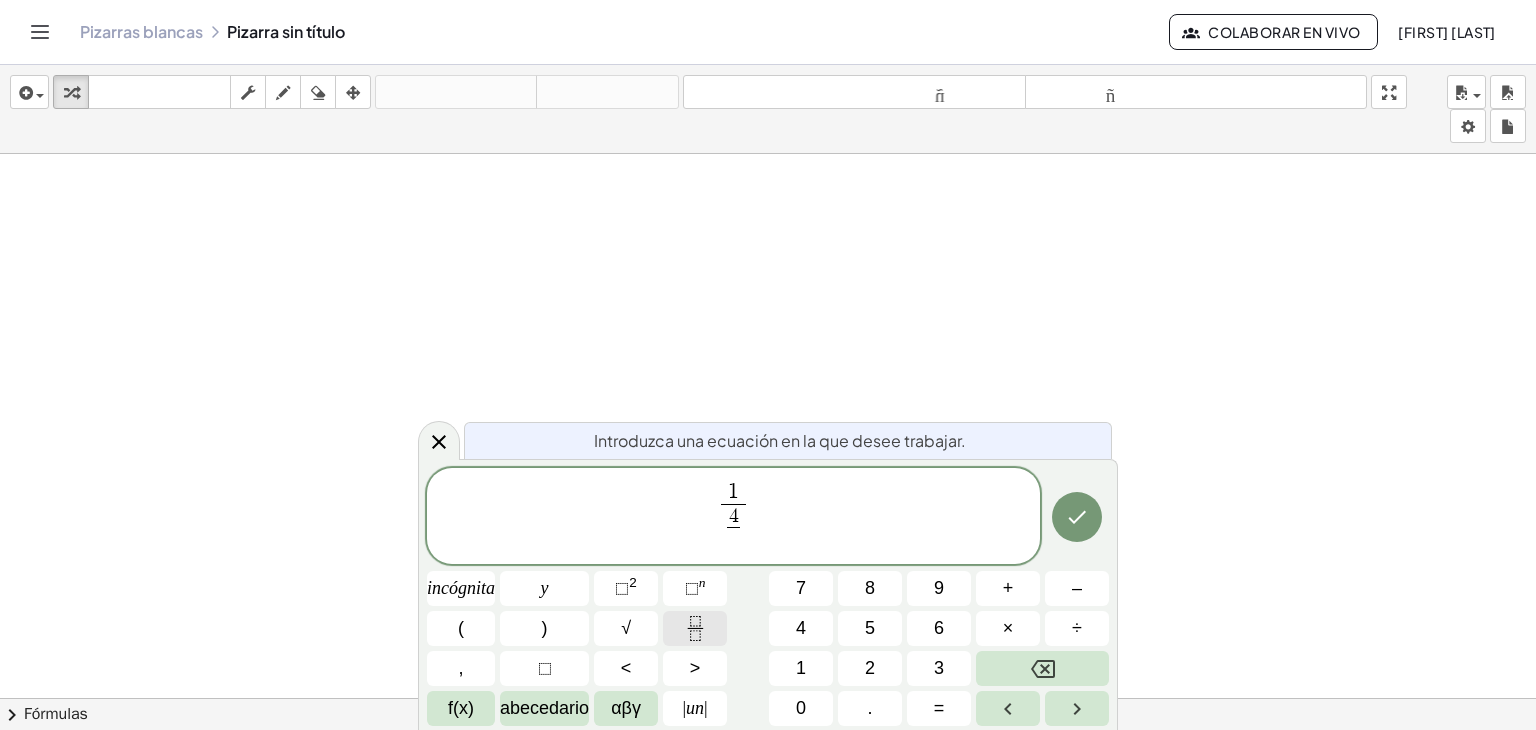 click 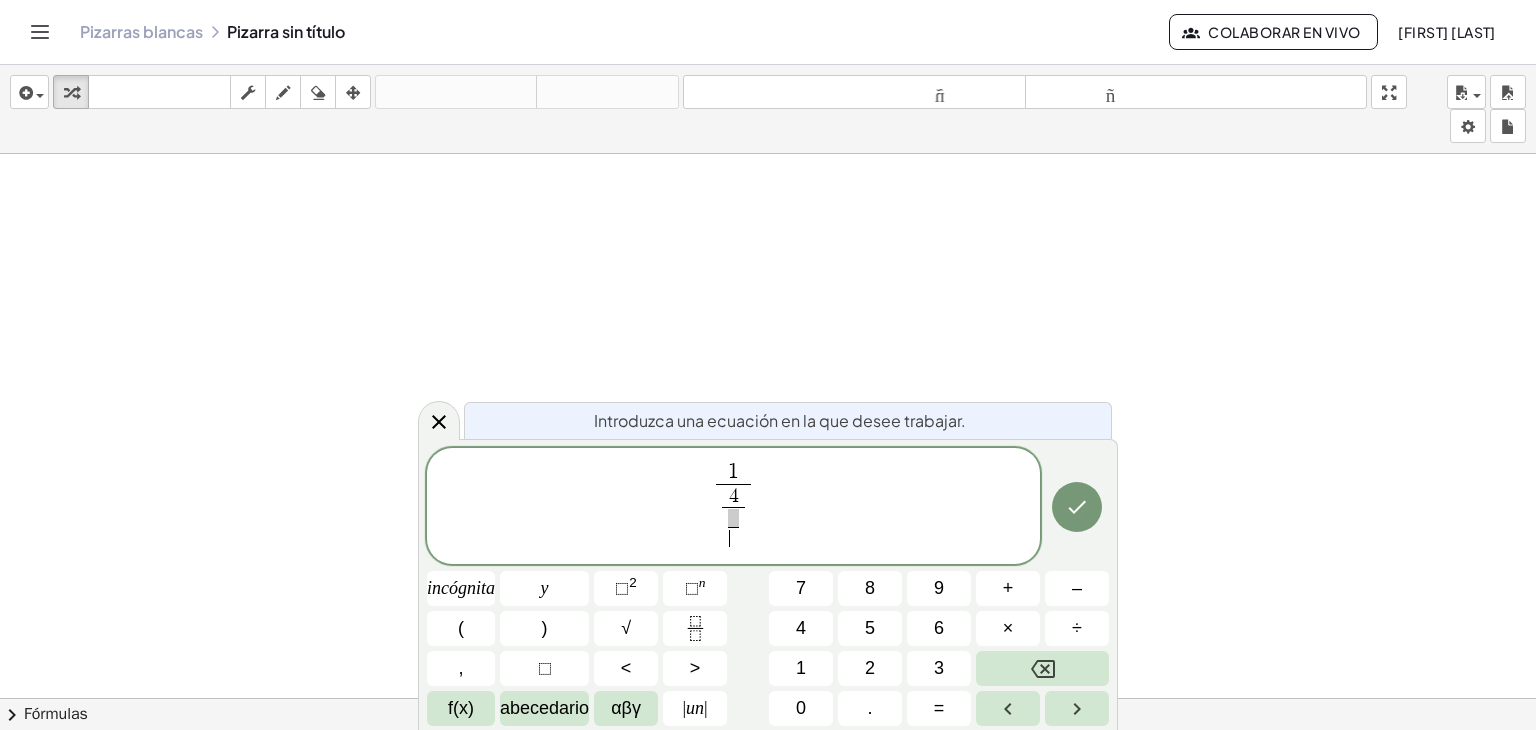 click on "​ ​" at bounding box center [733, 528] 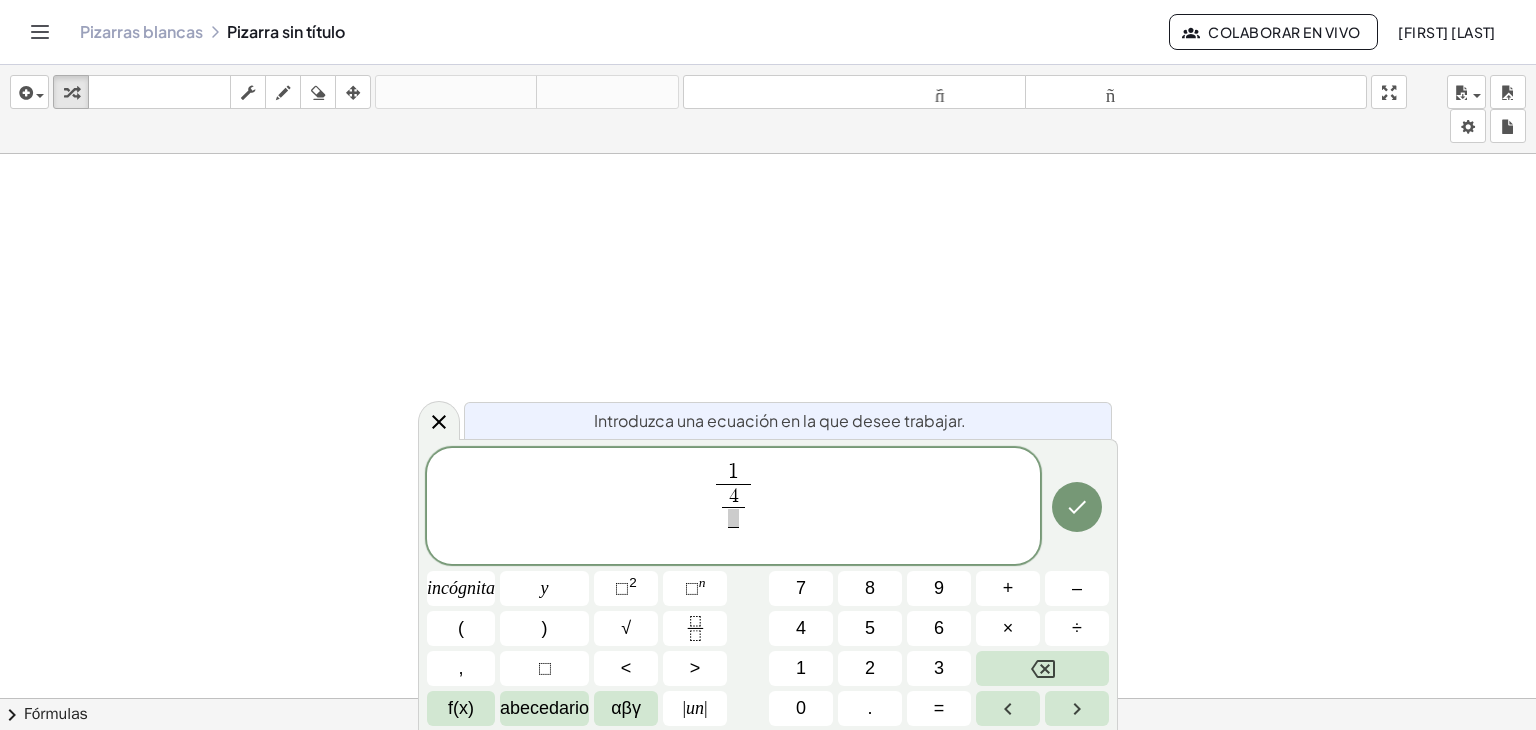 click on "1 4 ​ ​ ​ ​" at bounding box center (733, 507) 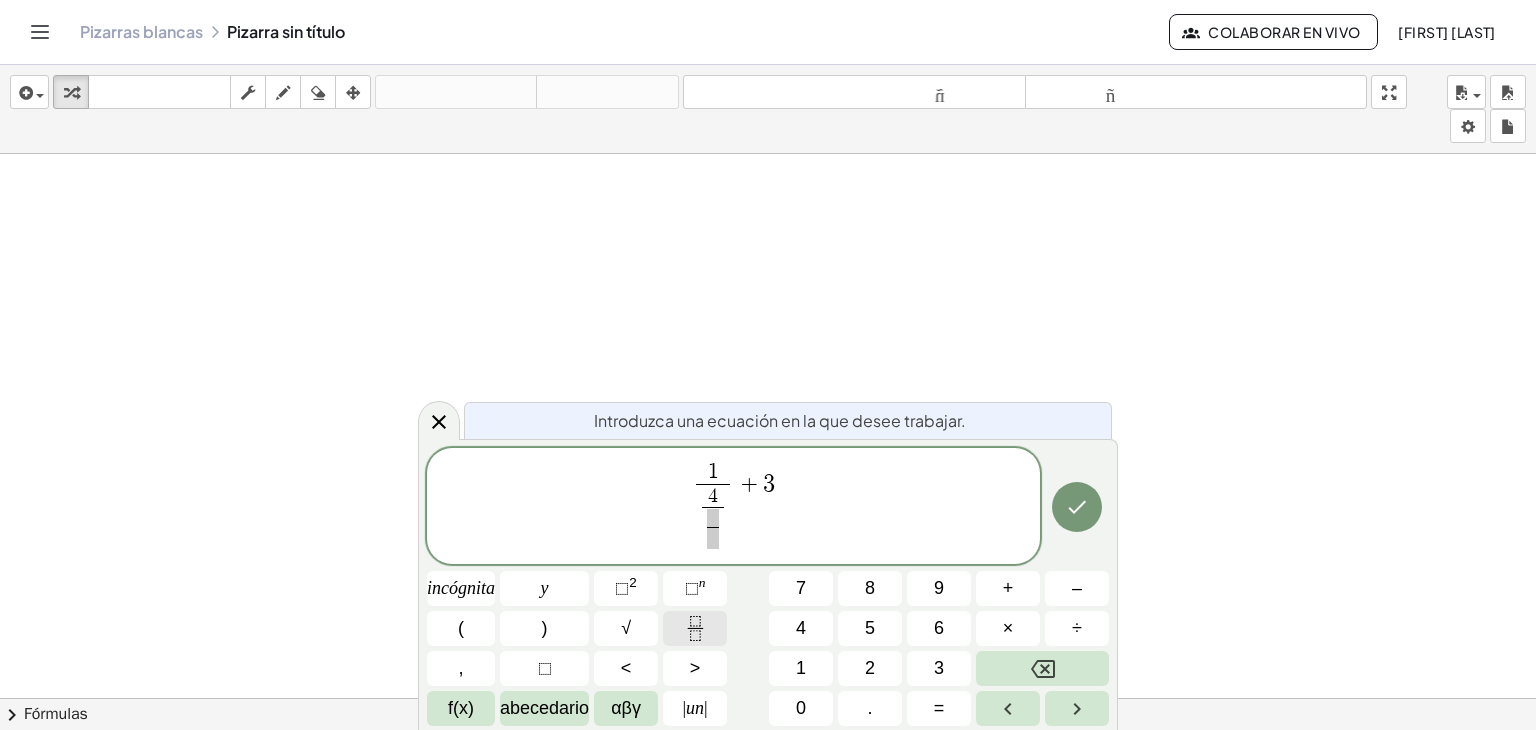 click at bounding box center [695, 628] 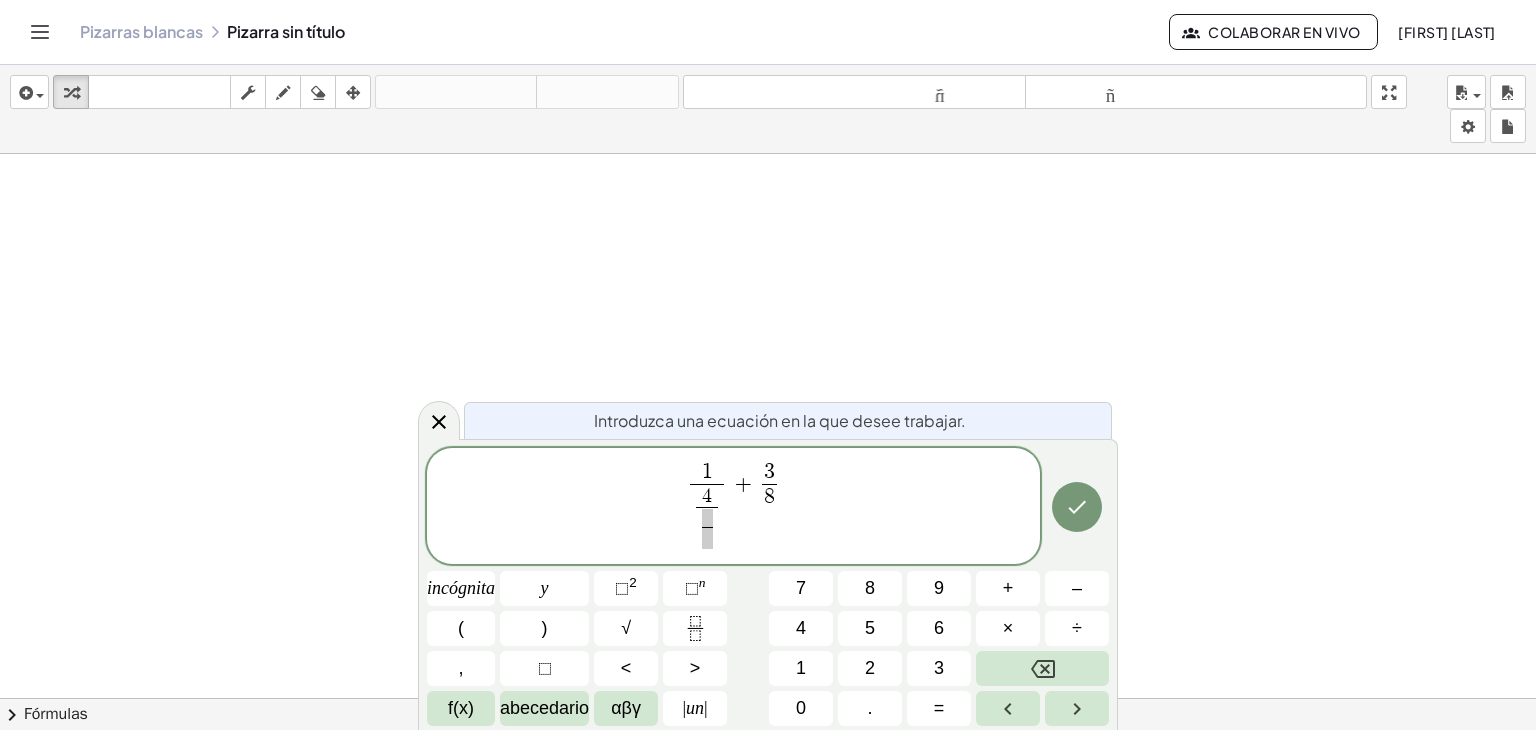click at bounding box center [707, 518] 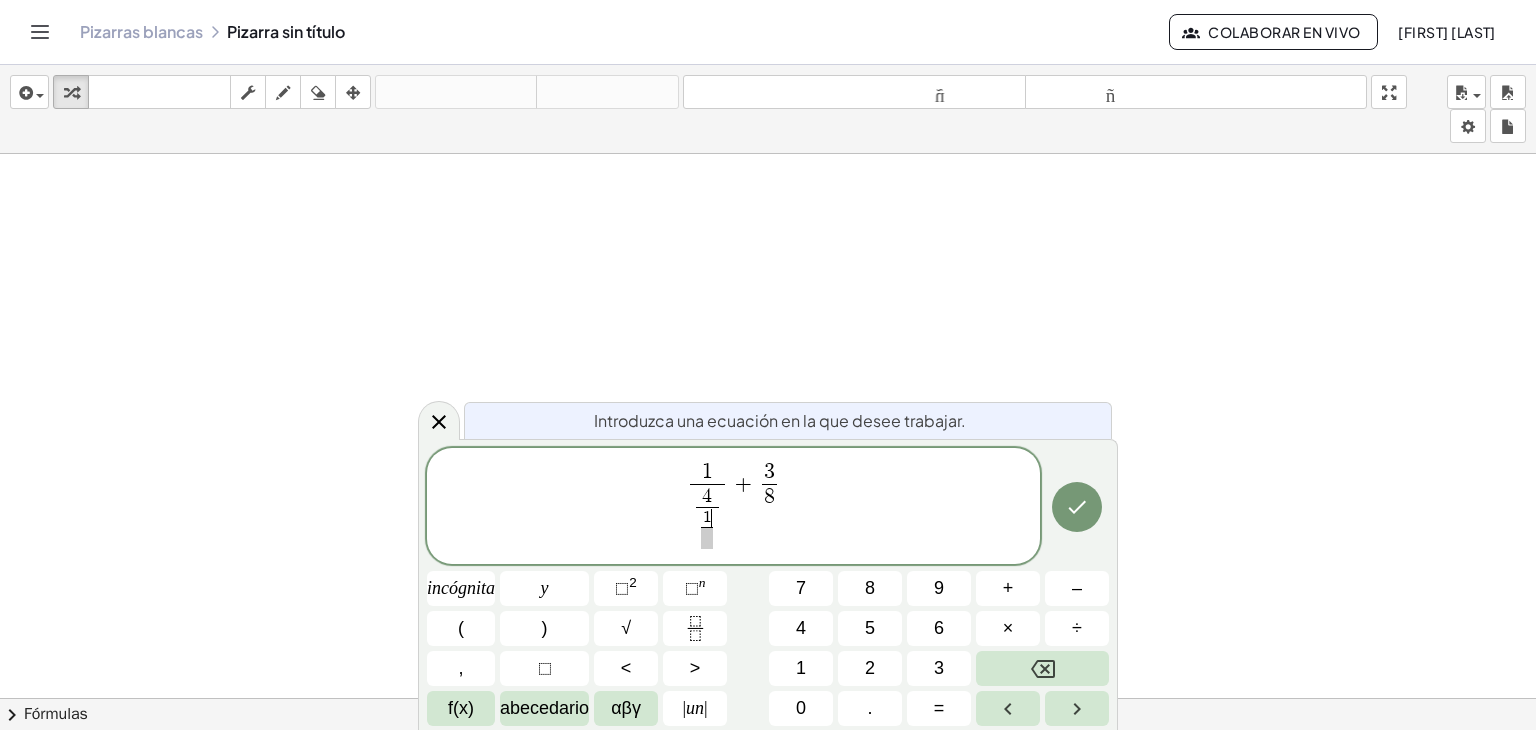 click at bounding box center [707, 538] 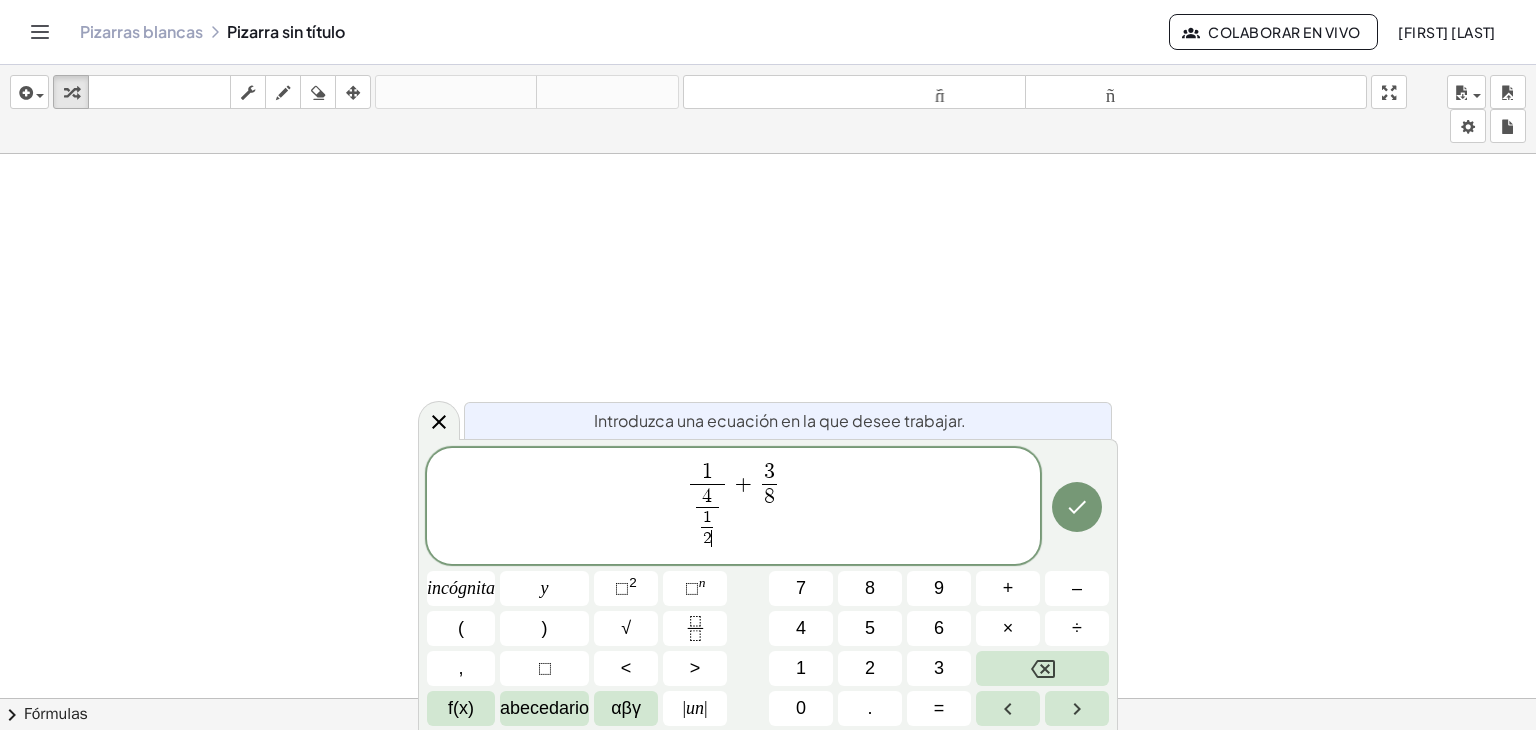 click on "4 1 2 ​ ​ ​" at bounding box center [707, 519] 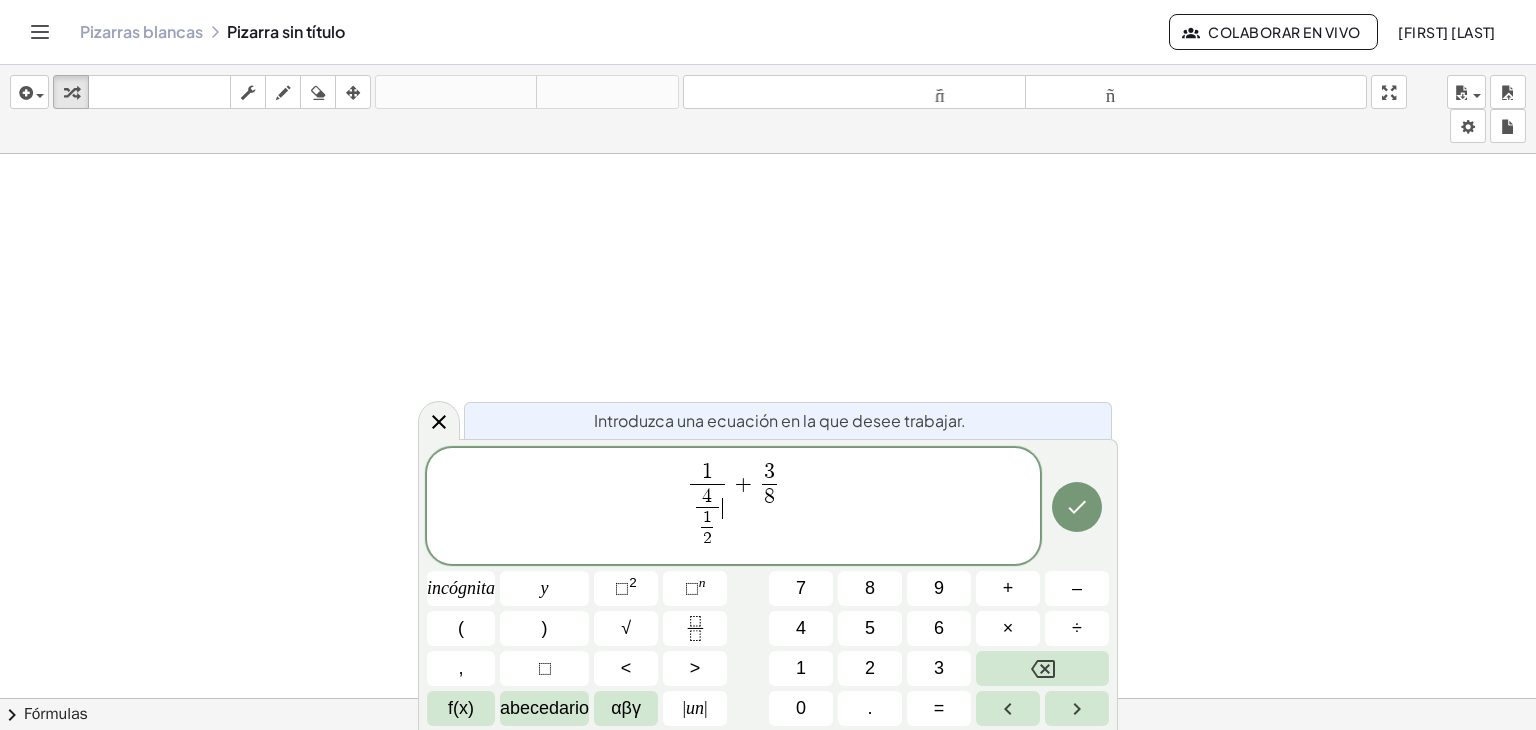 click on "4 1 2 ​ ​" at bounding box center (707, 519) 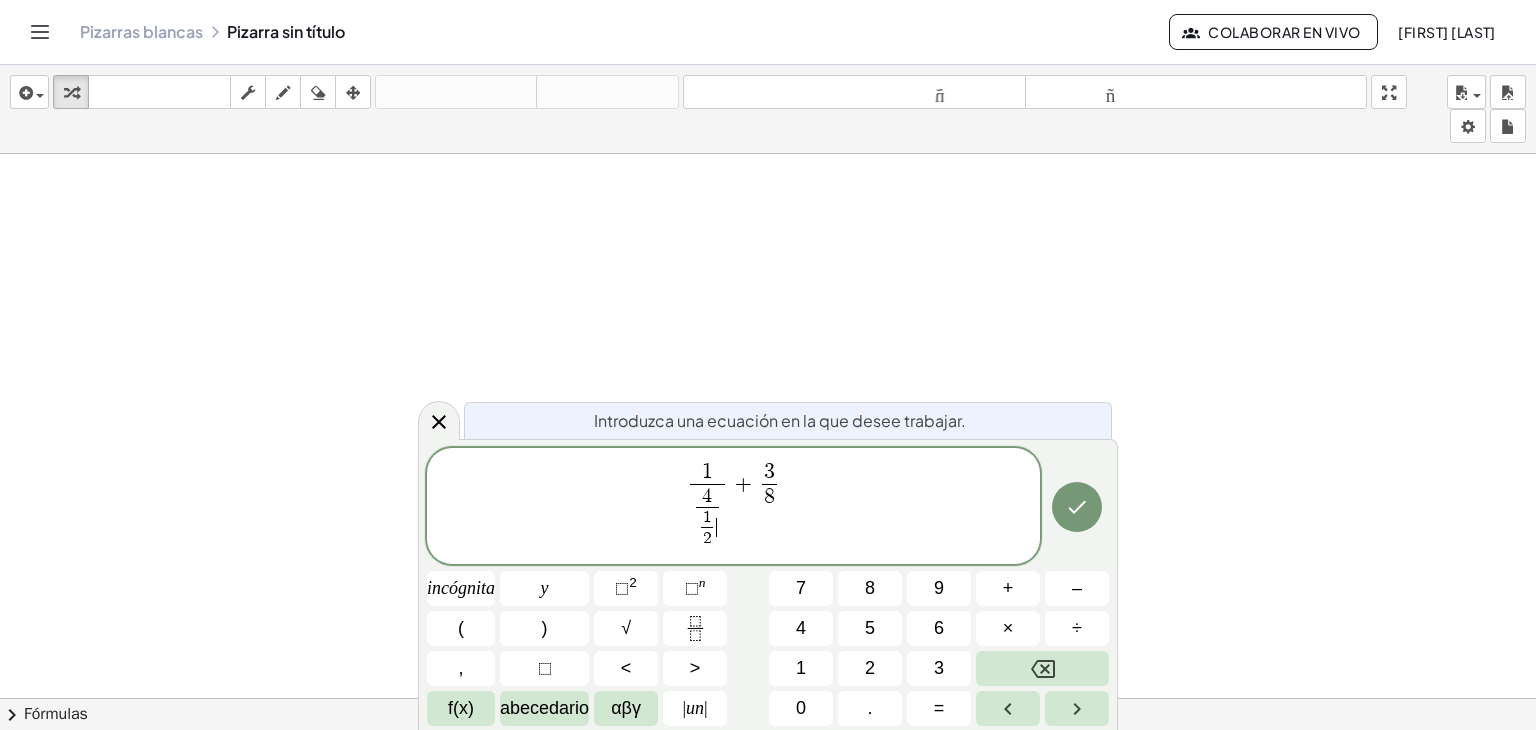 click on "4 1 2 ​ ​ ​" at bounding box center (707, 519) 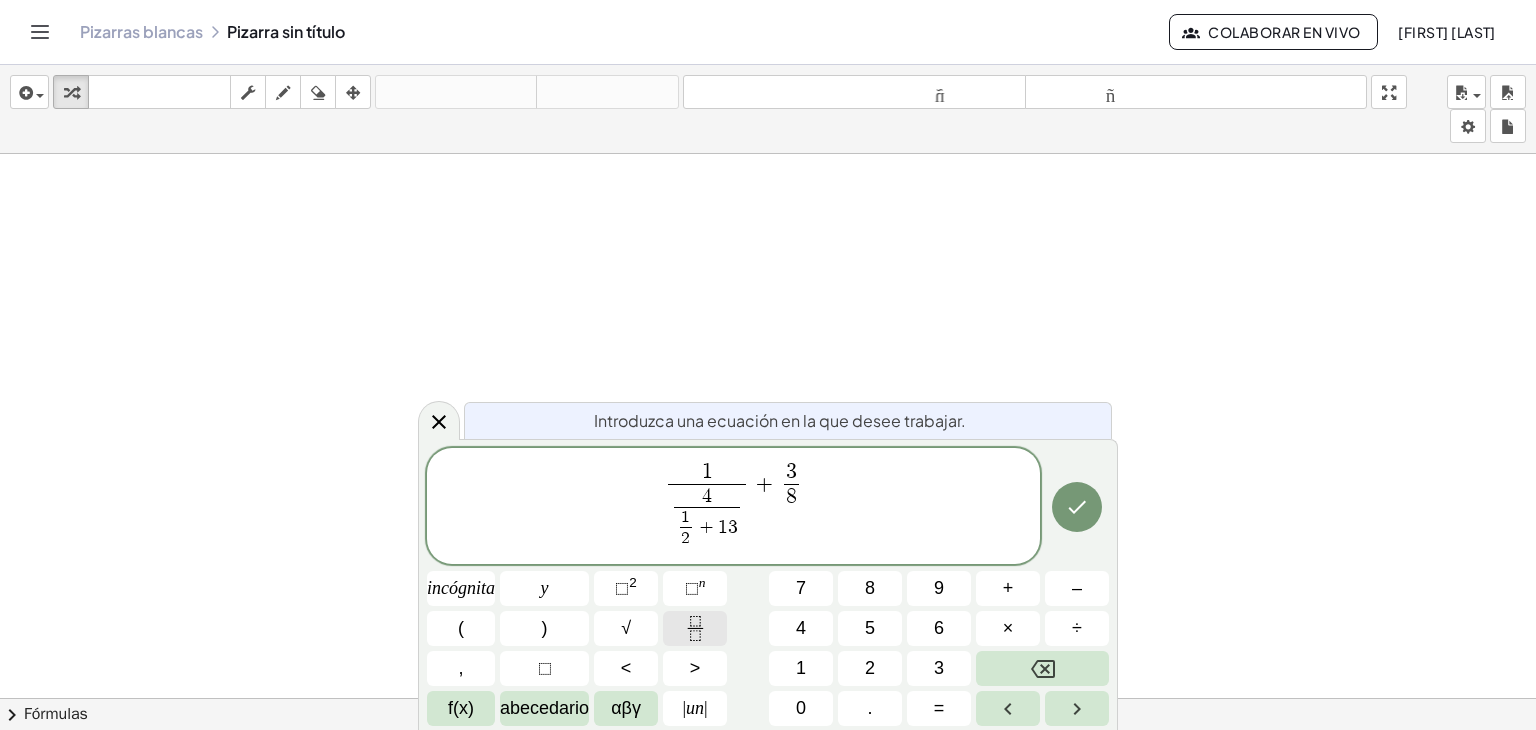 click 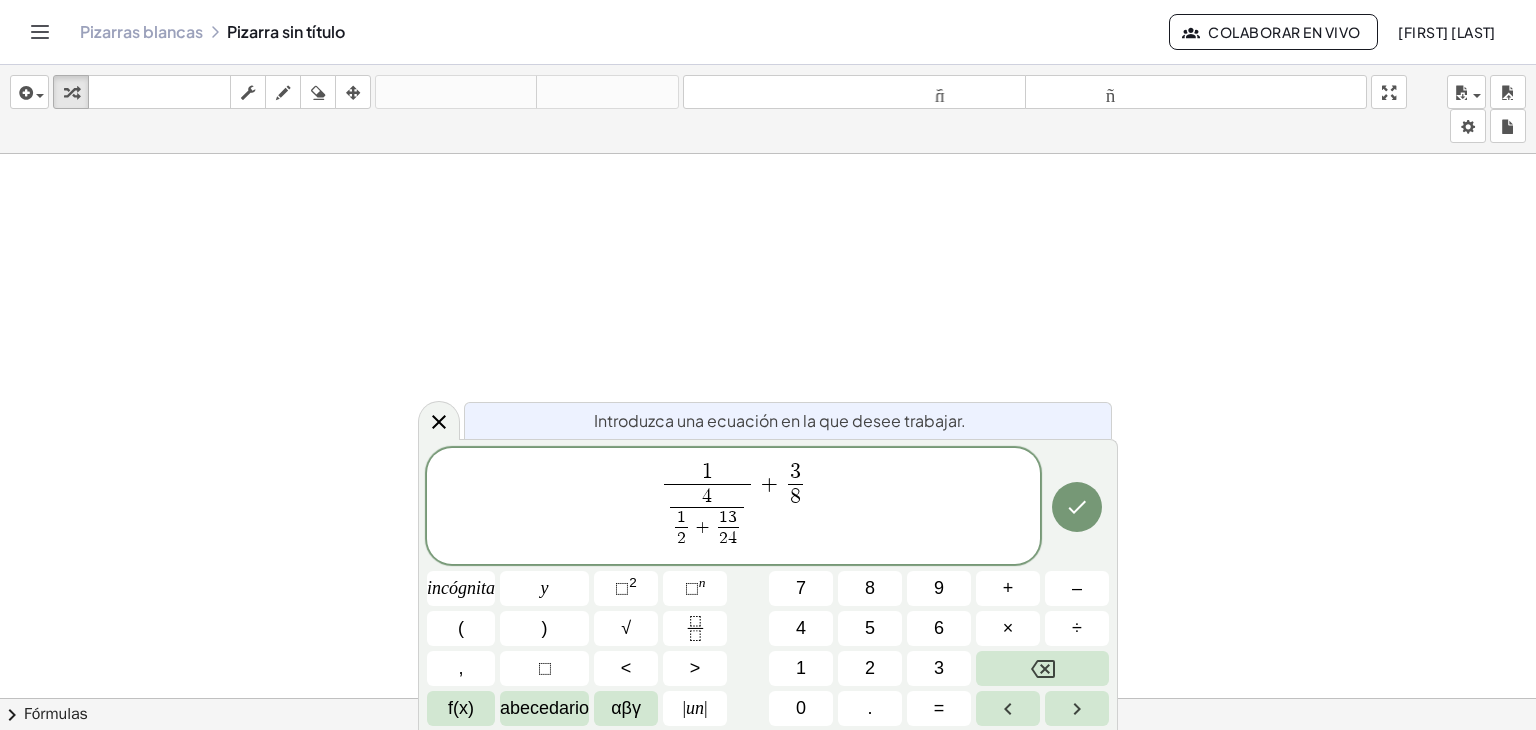 click on "+" at bounding box center [769, 484] 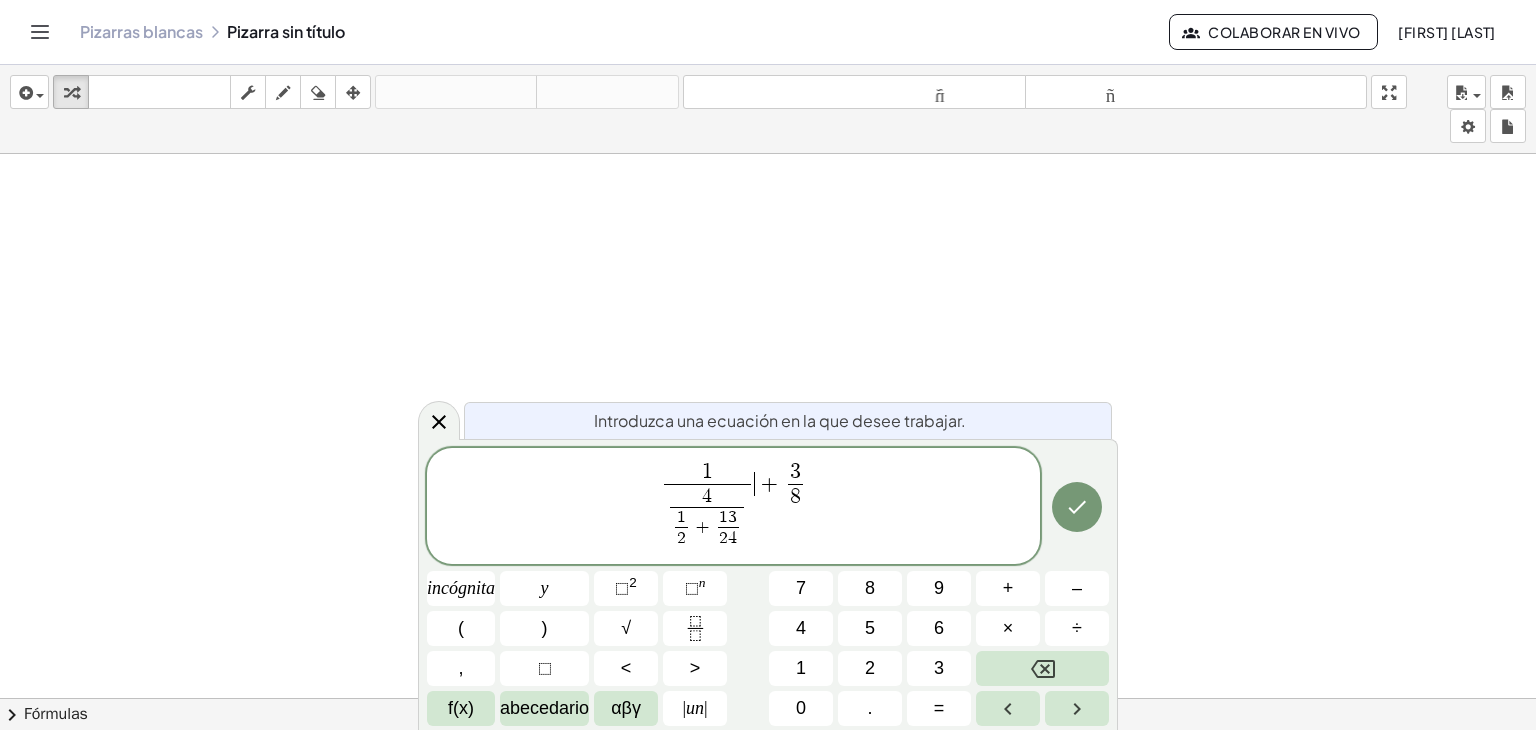 click on "+" at bounding box center [769, 484] 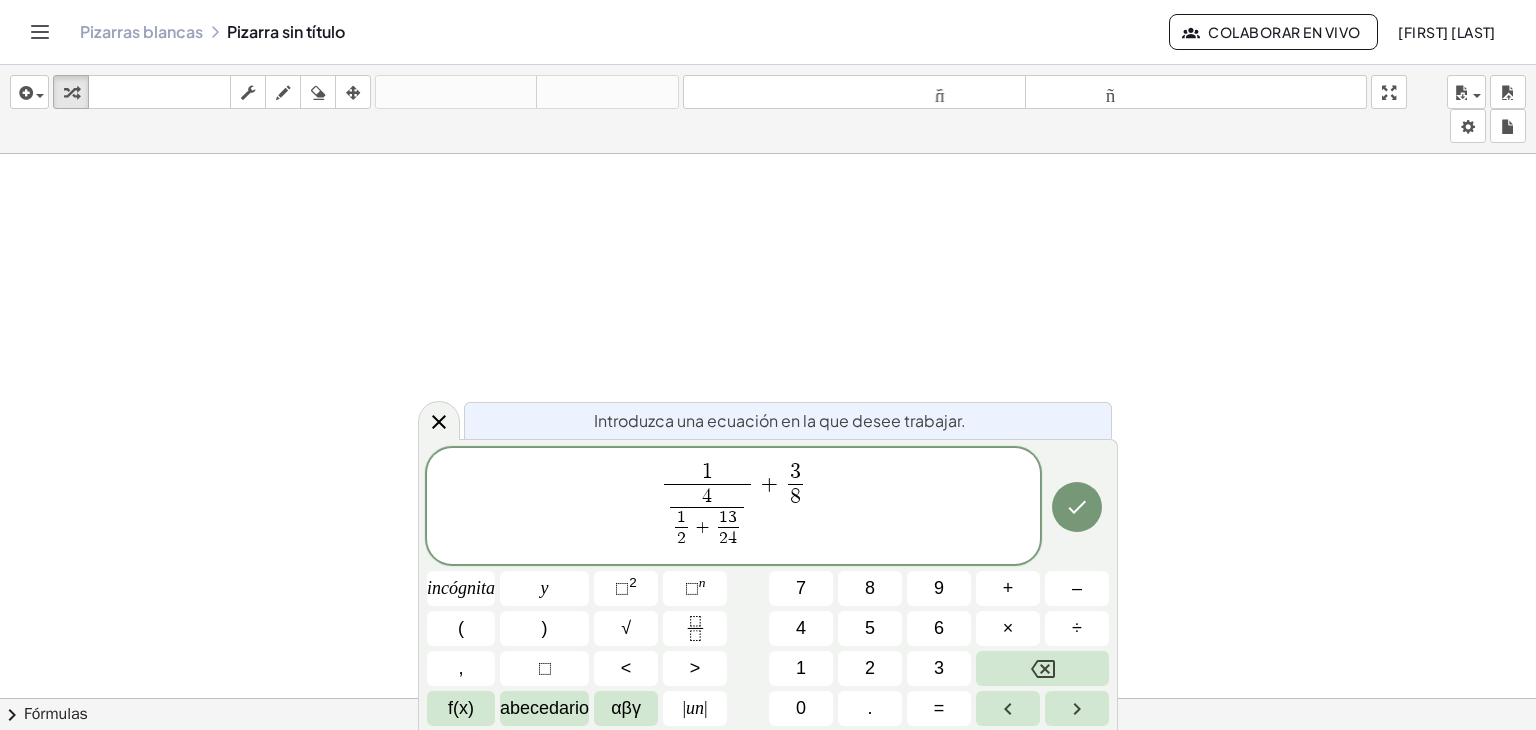 click on "+" at bounding box center [769, 484] 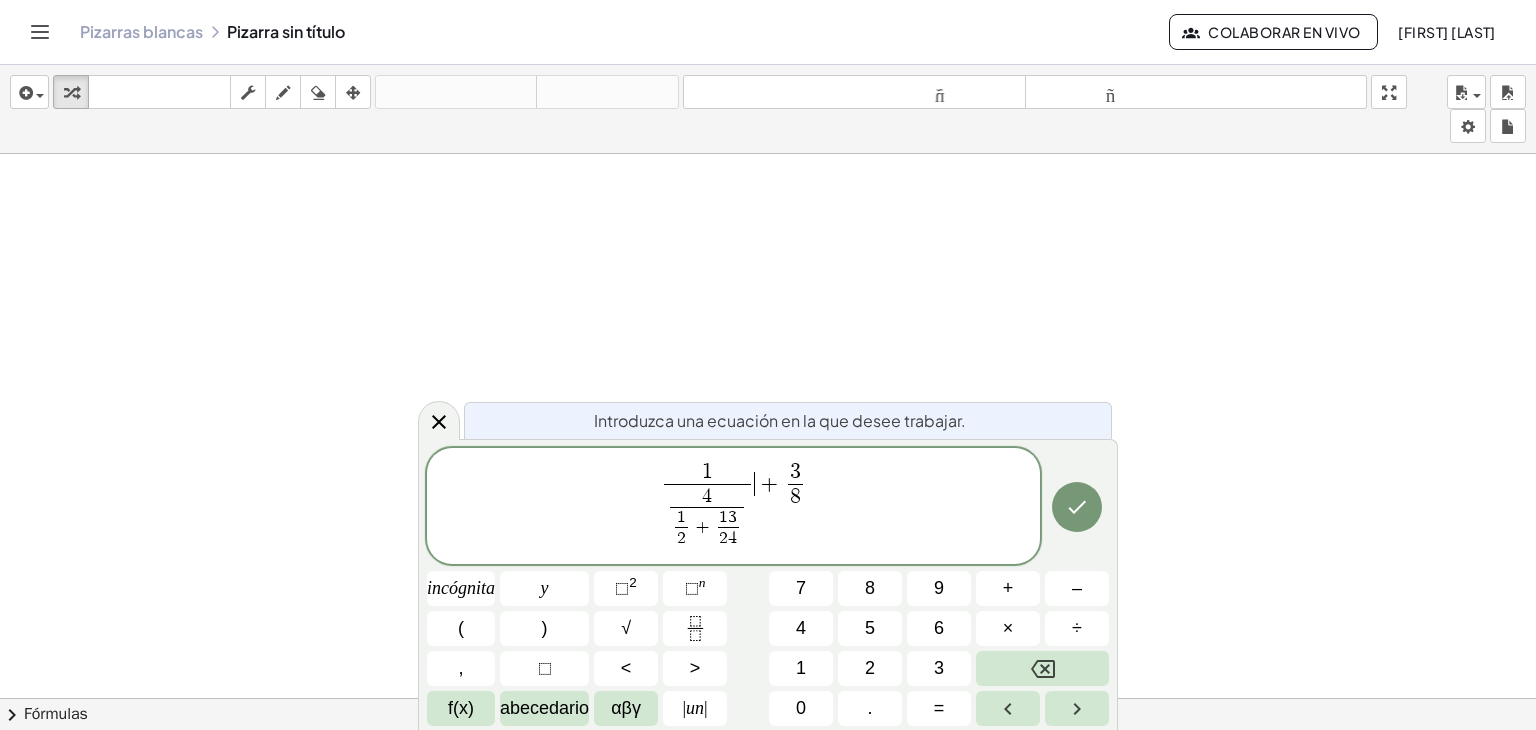 click on "+" at bounding box center (769, 484) 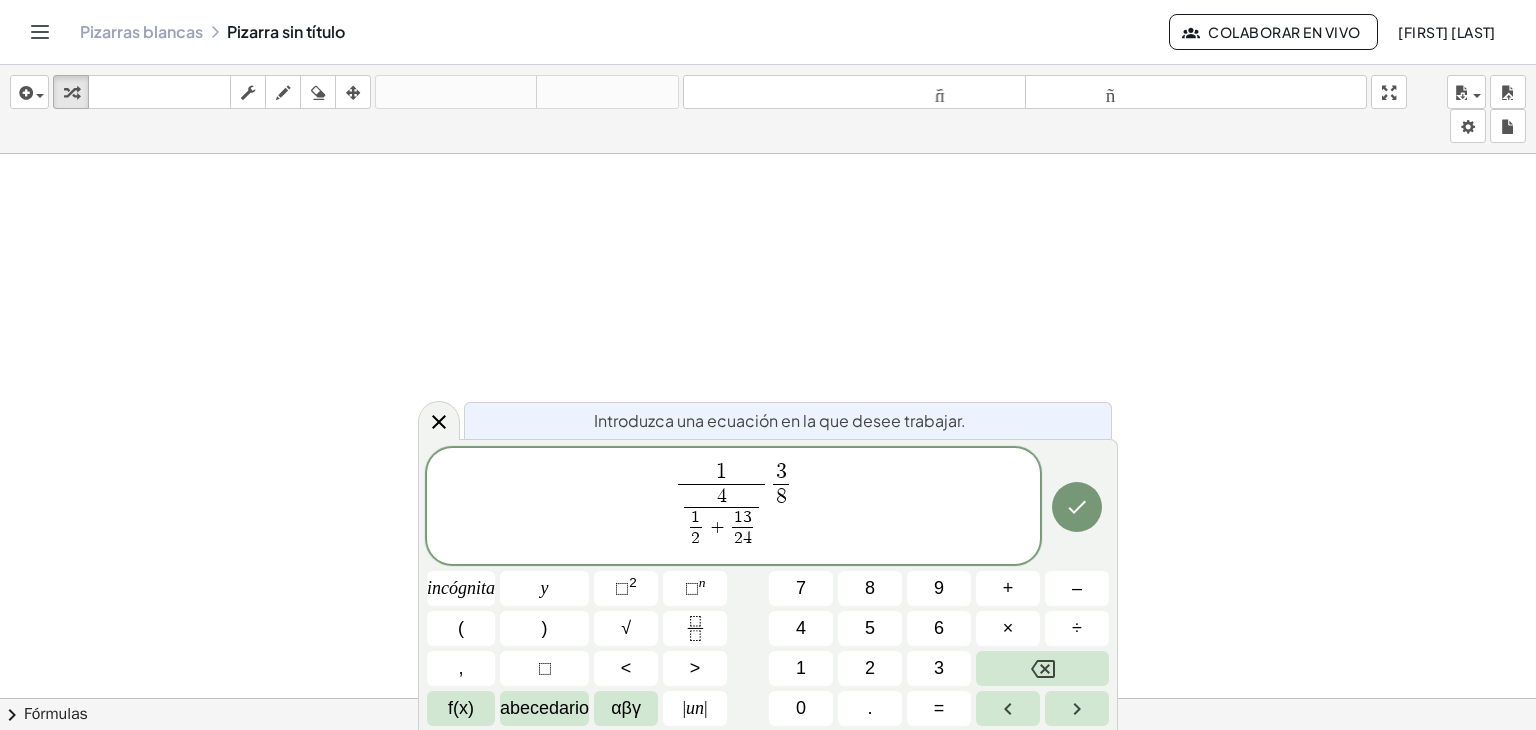 click on "3 8 ​" at bounding box center (781, 486) 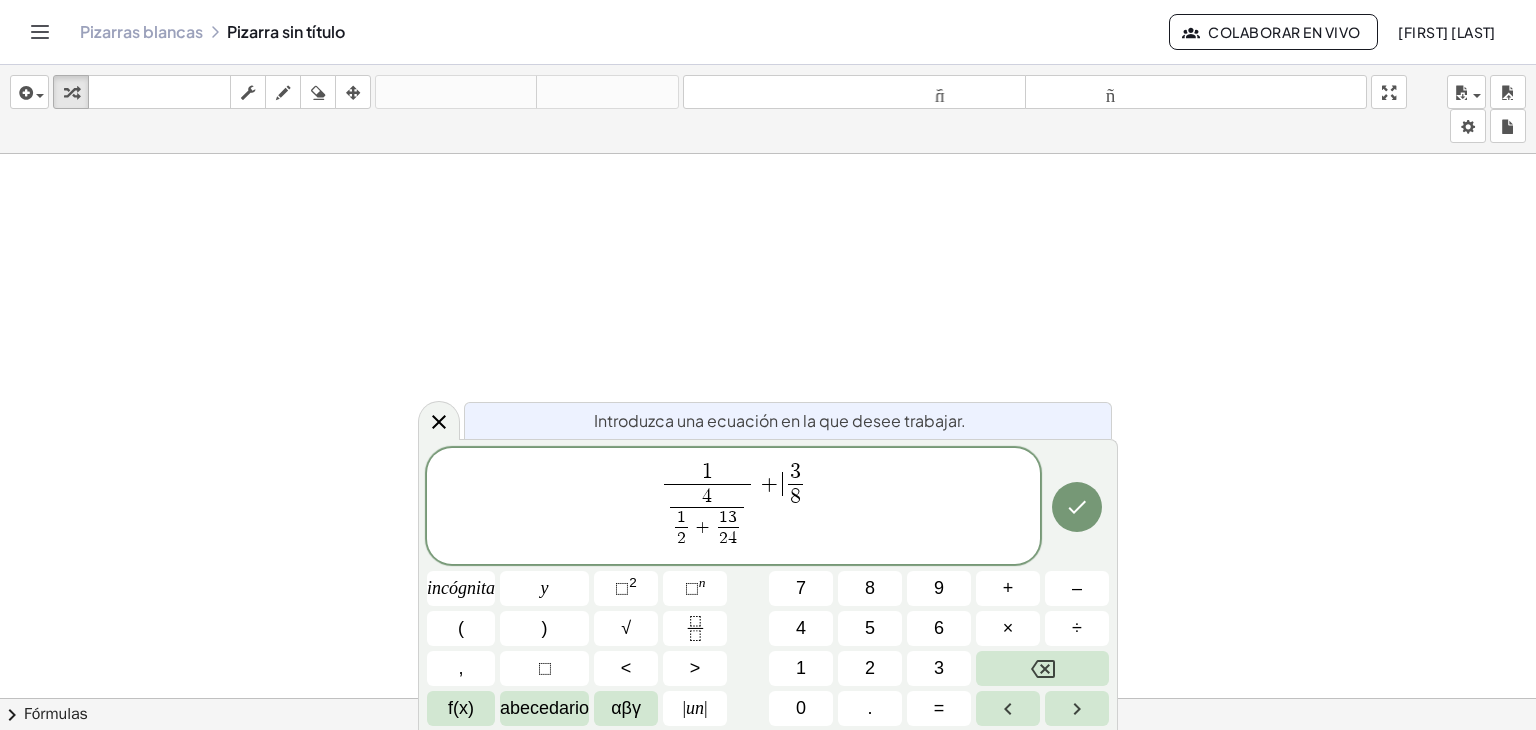 click on "1 4 1 2 ​ + 1 3 2 4 ​ ​ ​ + ​ 3 8 ​" at bounding box center (733, 507) 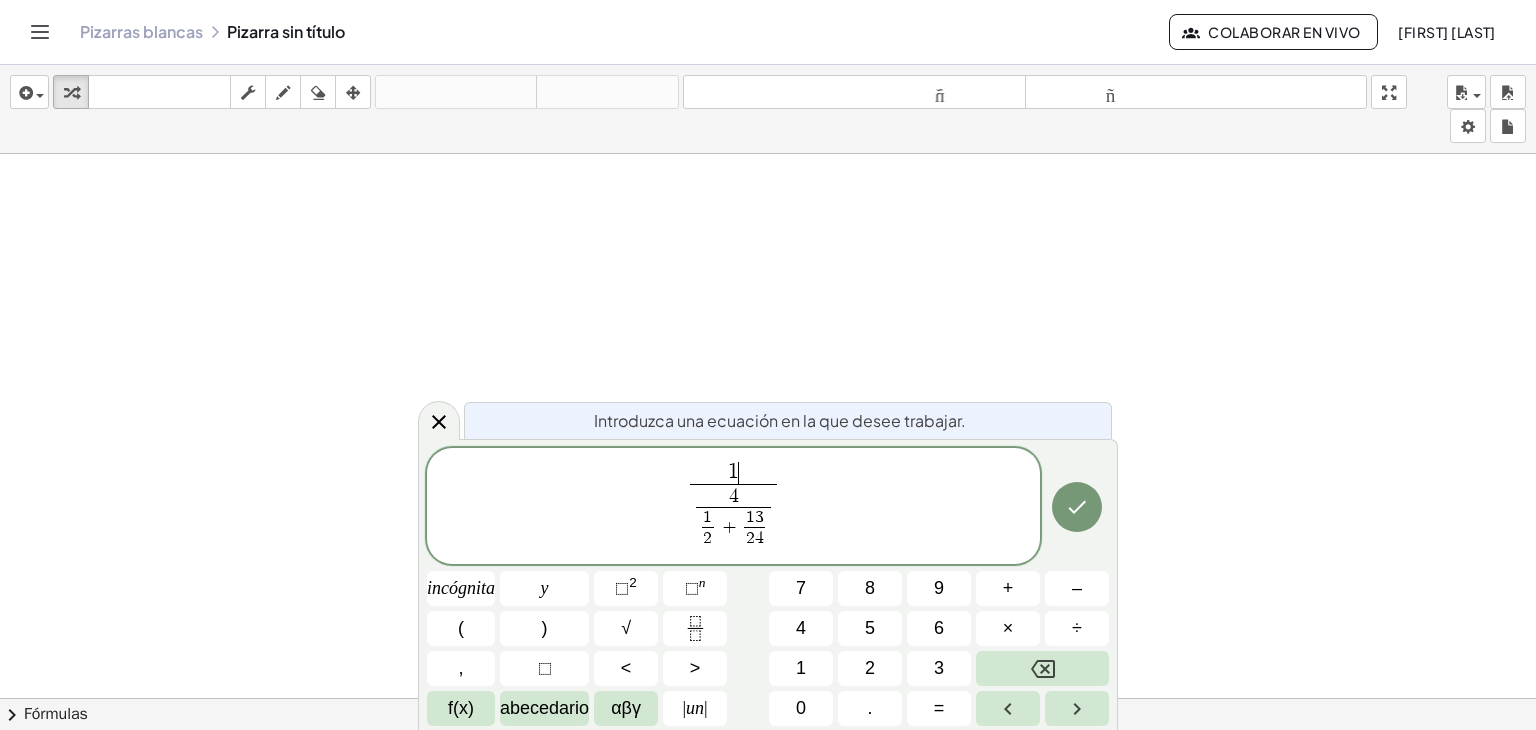 click on "1 ​" at bounding box center [733, 473] 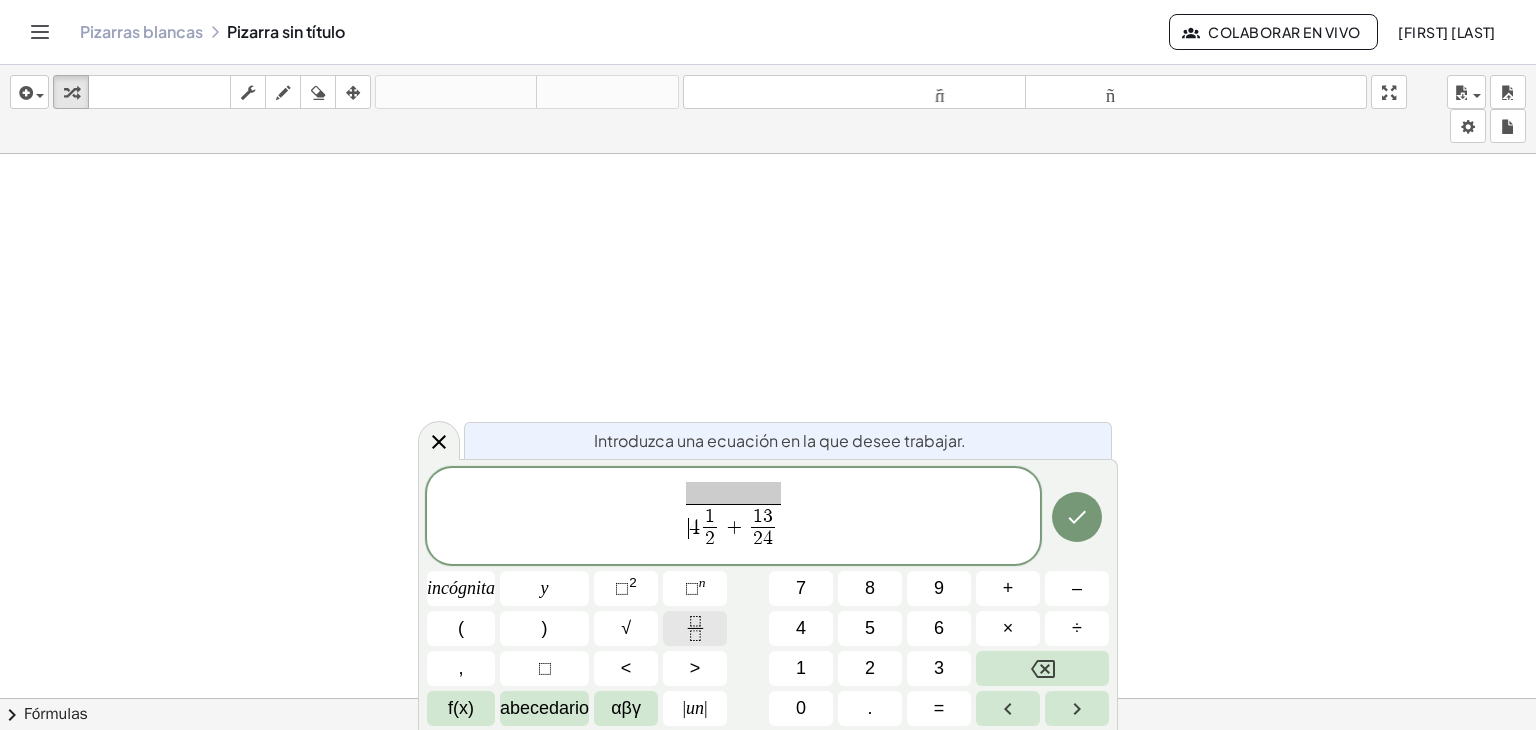click 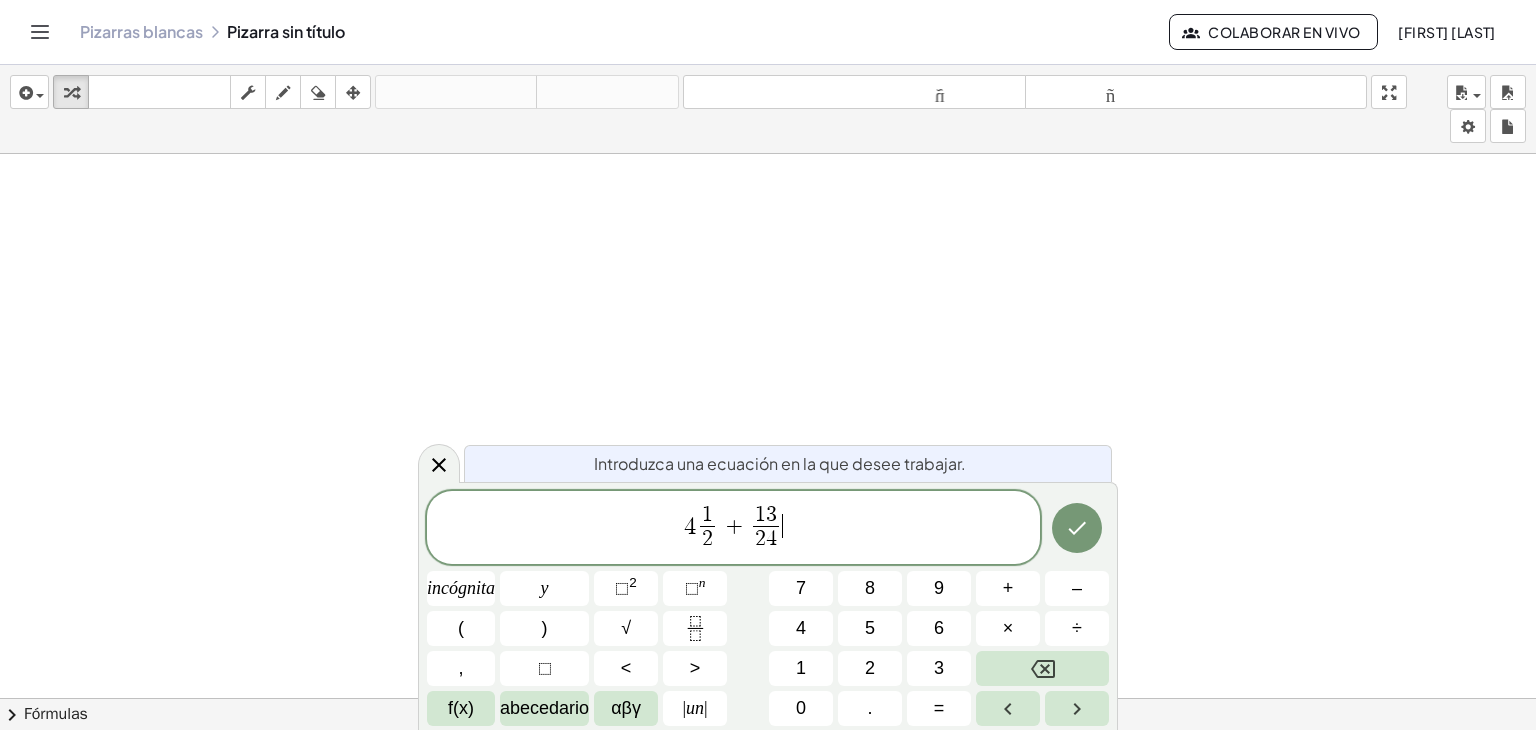 click on "4 1 2 ​ + 1 3 2 4 ​ ​" at bounding box center [733, 529] 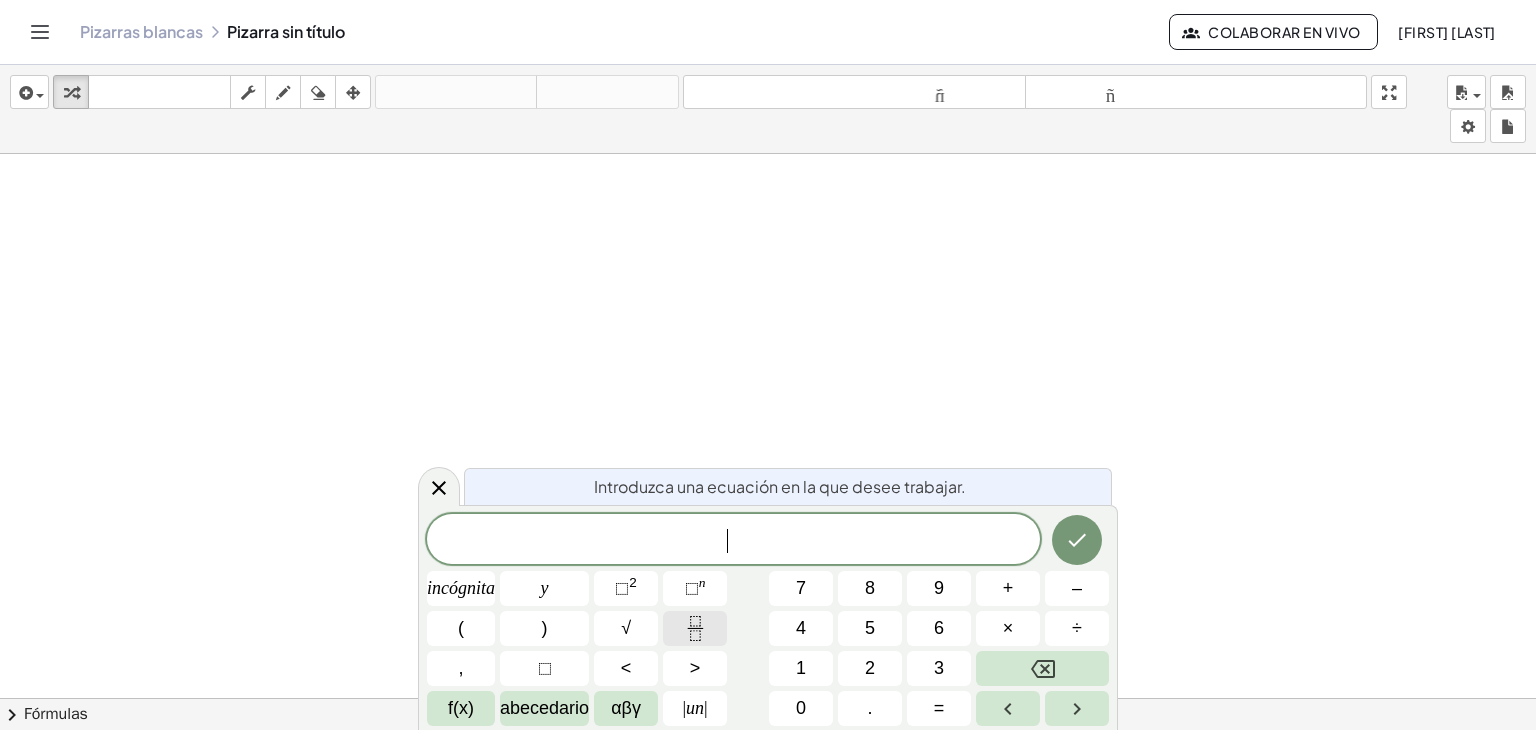 click 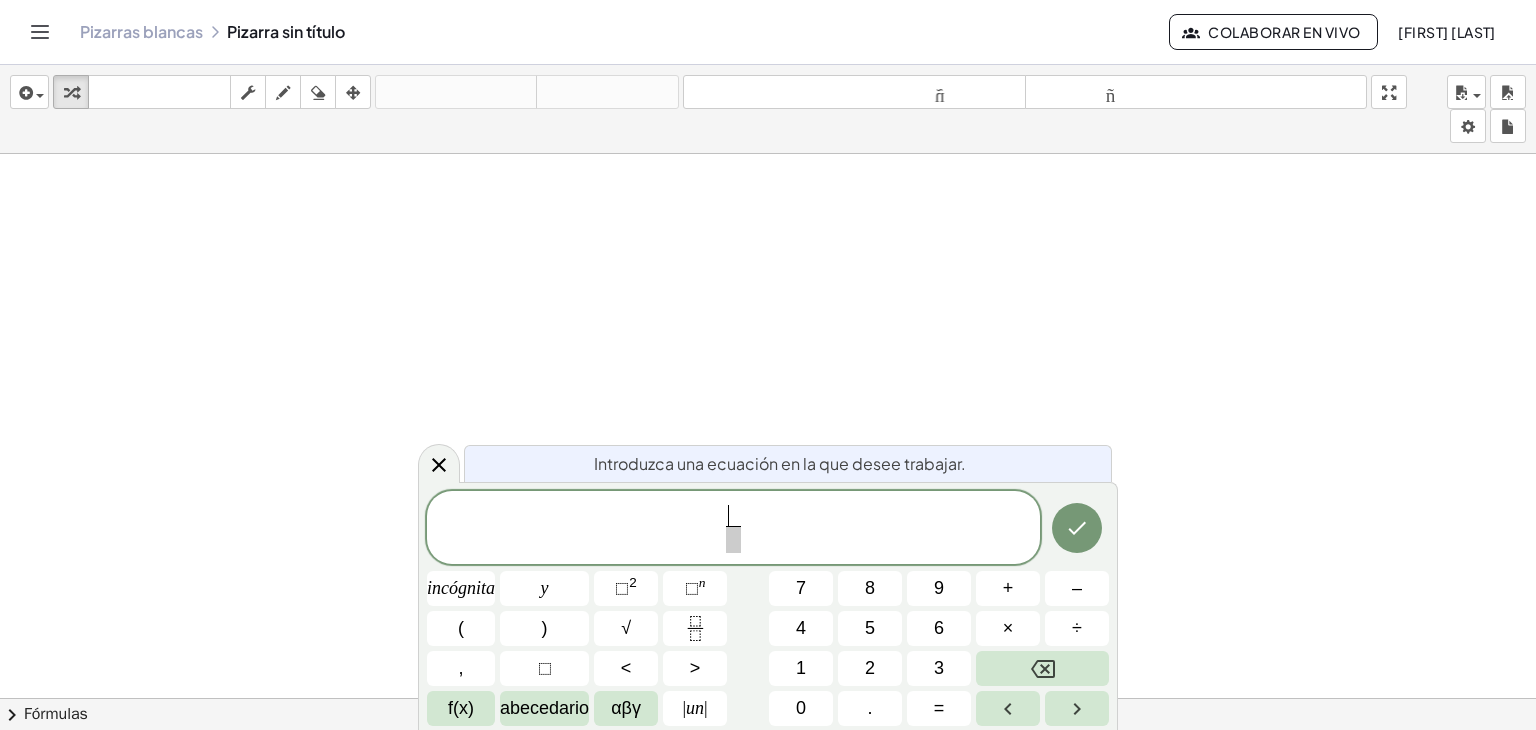 click on "​" at bounding box center [733, 516] 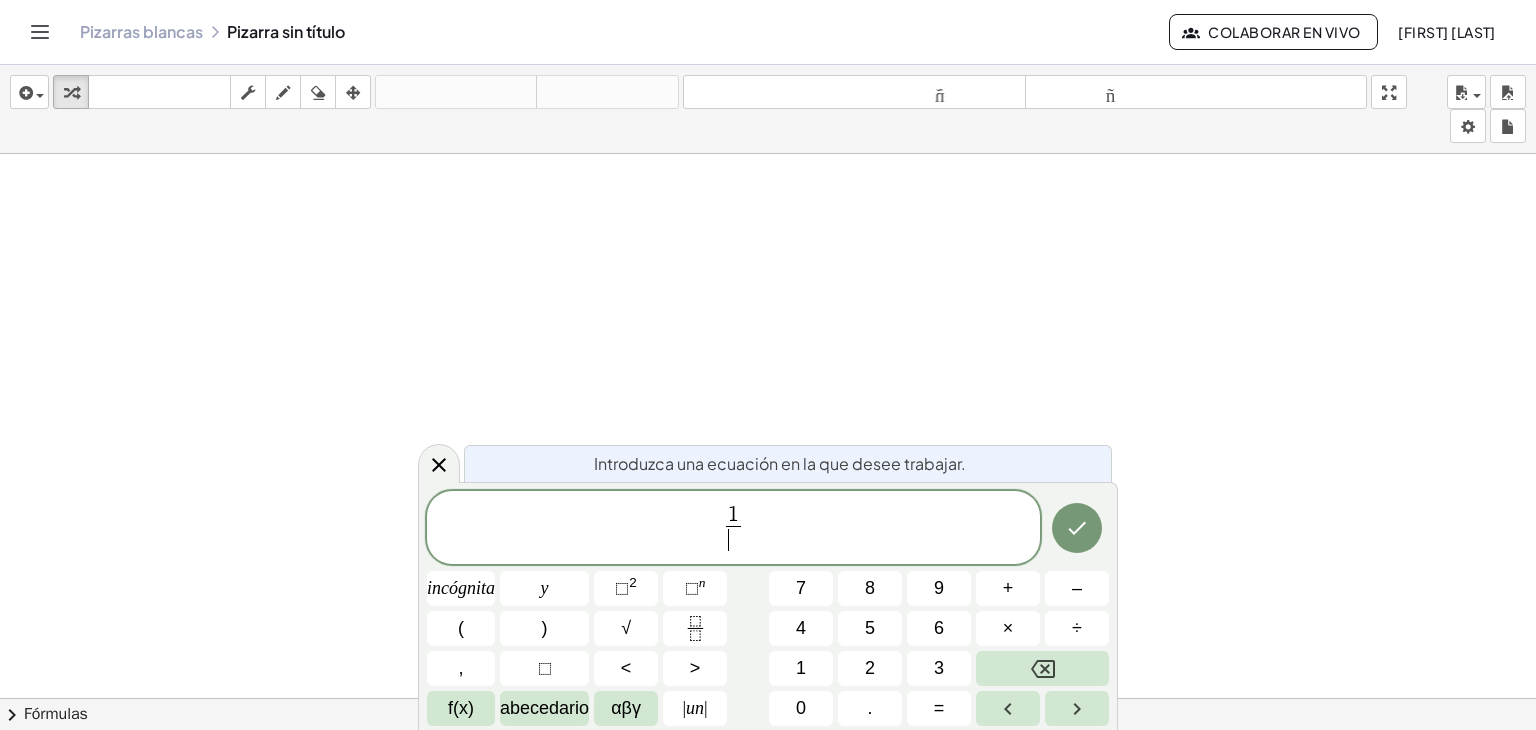 click on "​" at bounding box center [733, 539] 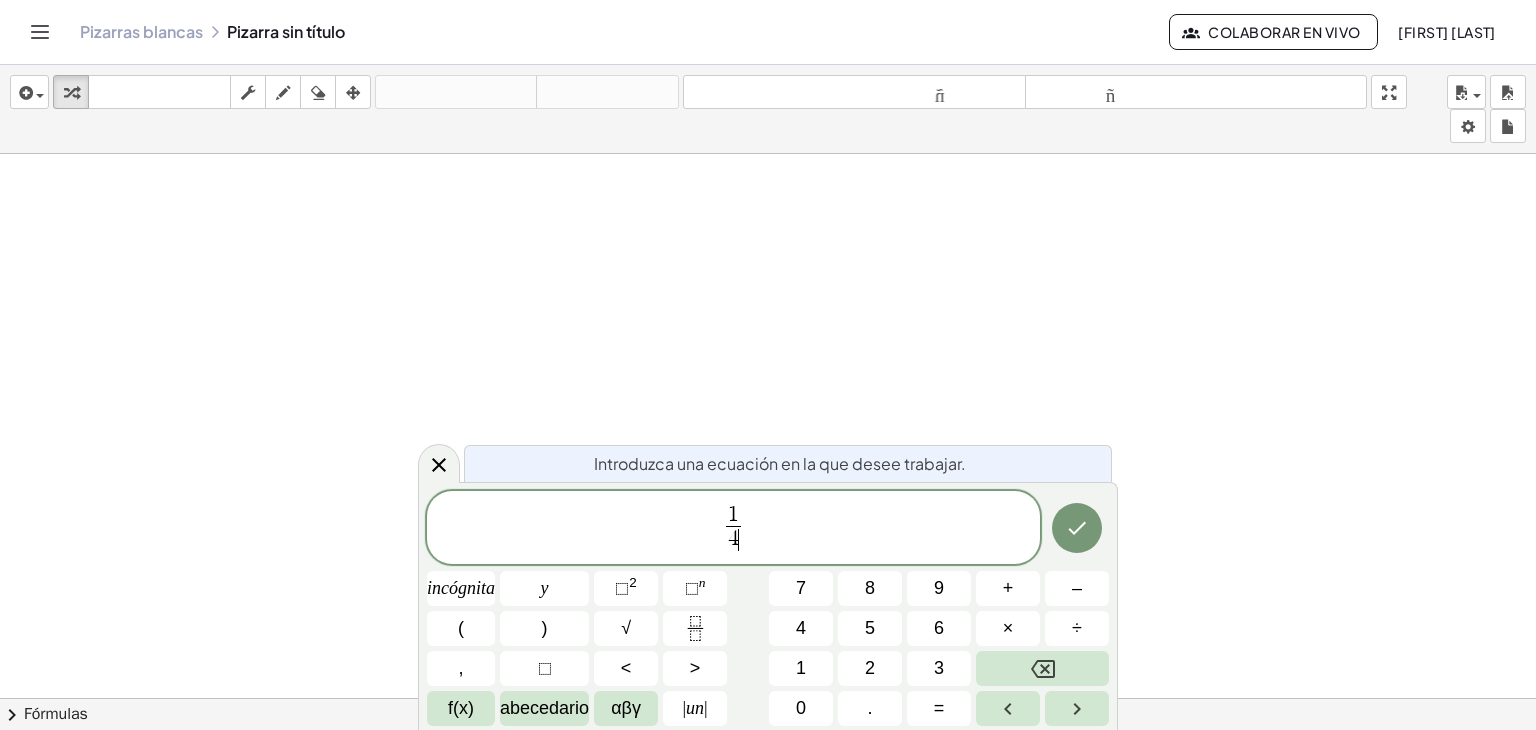 click on "4 ​" at bounding box center [733, 539] 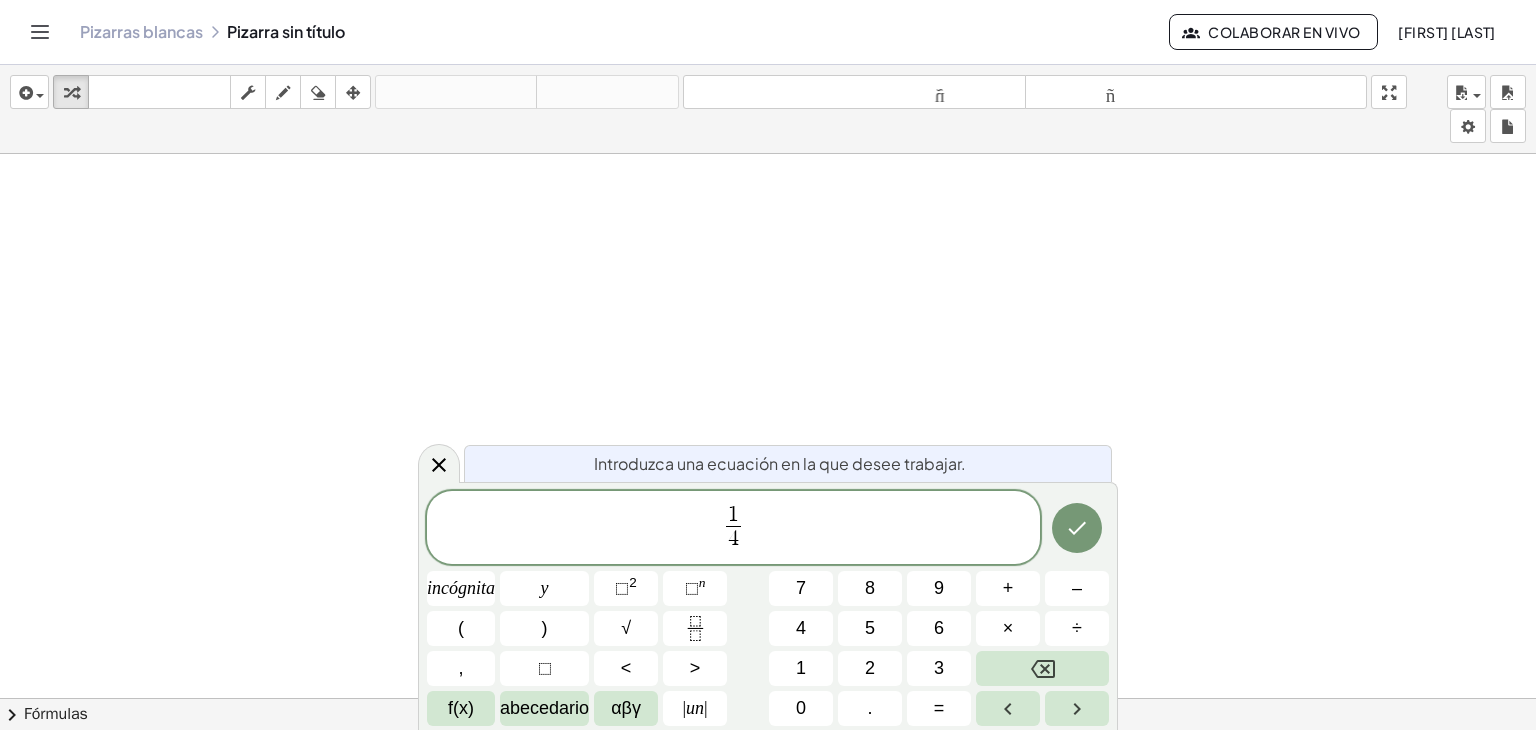 click on "1 4 ​ ​" at bounding box center (734, 529) 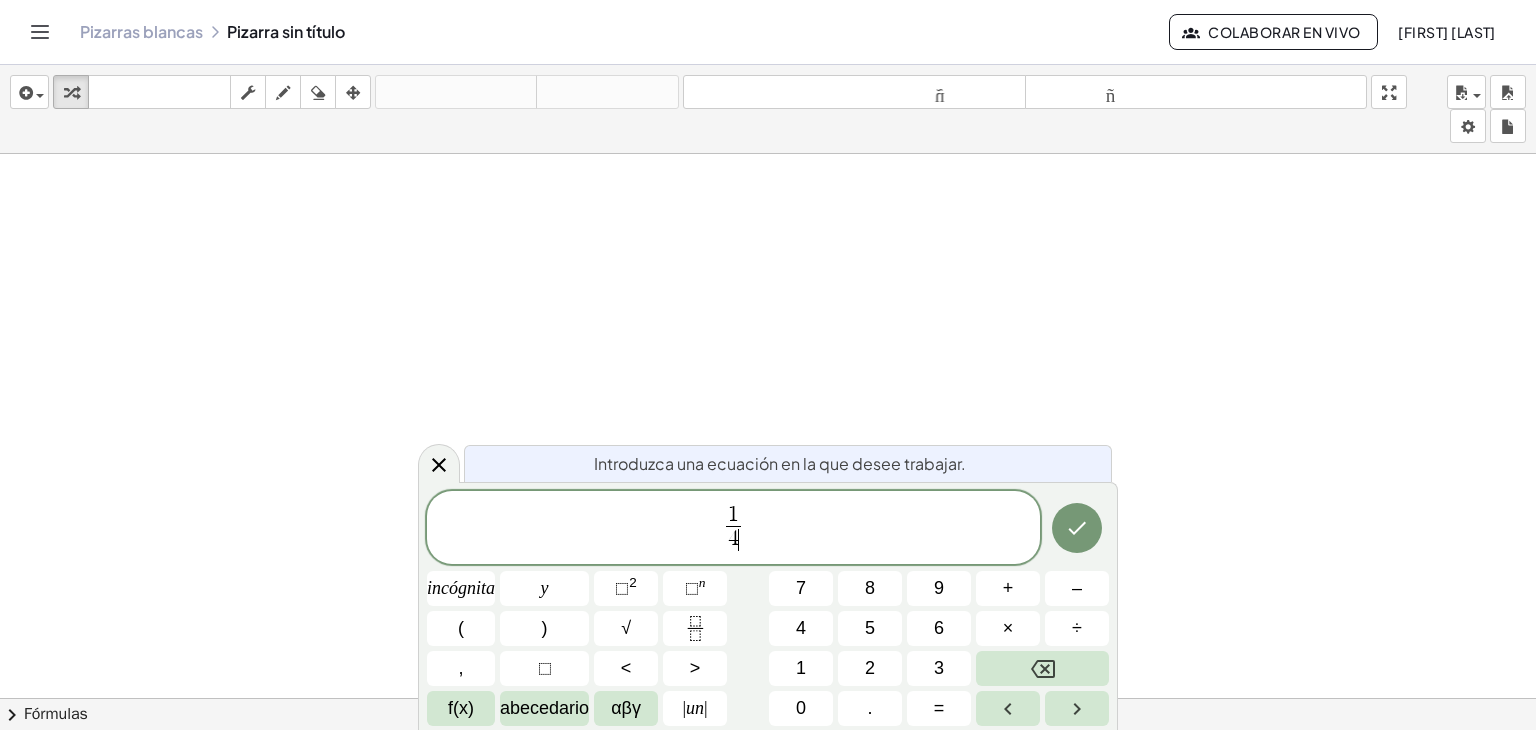 click on "1 4 ​ ​" at bounding box center [733, 529] 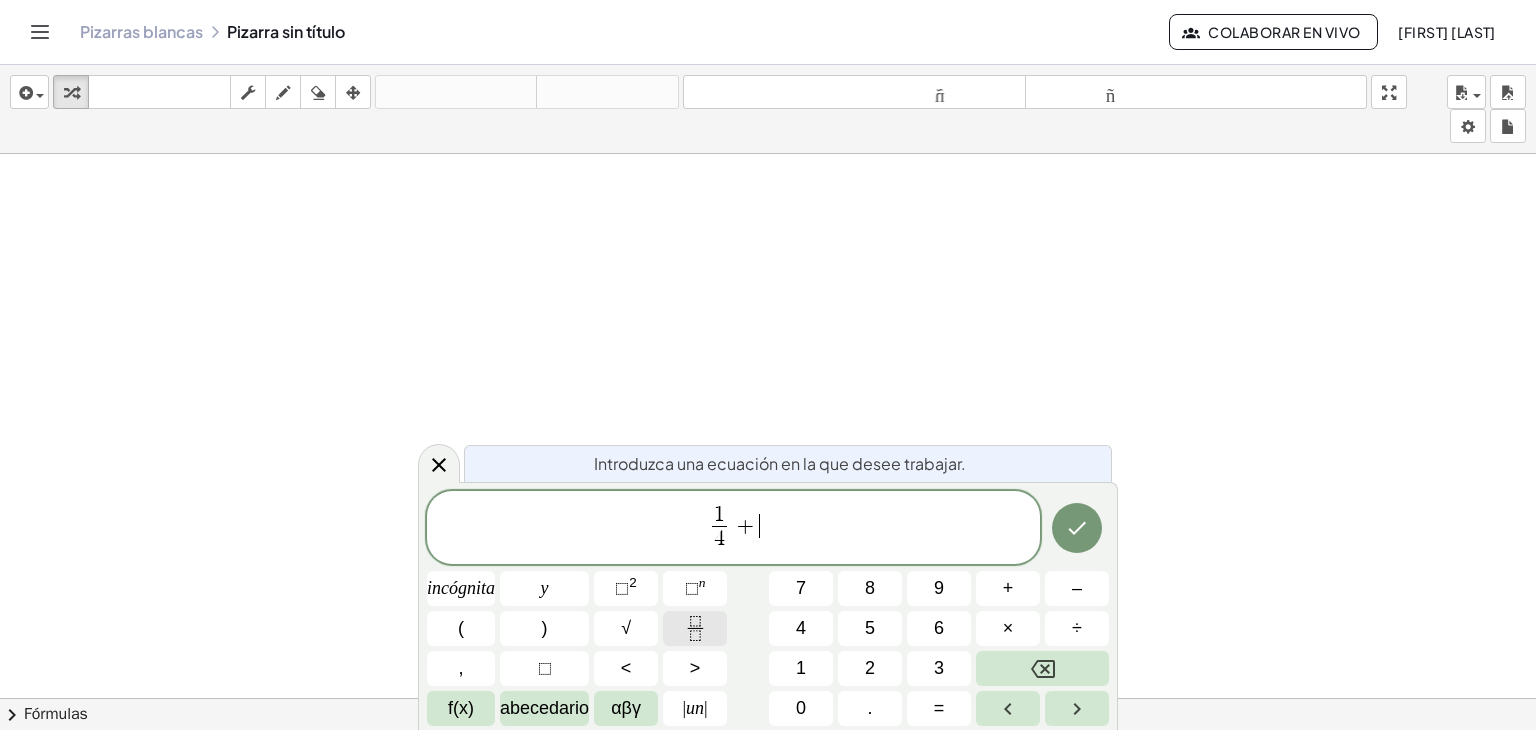 click 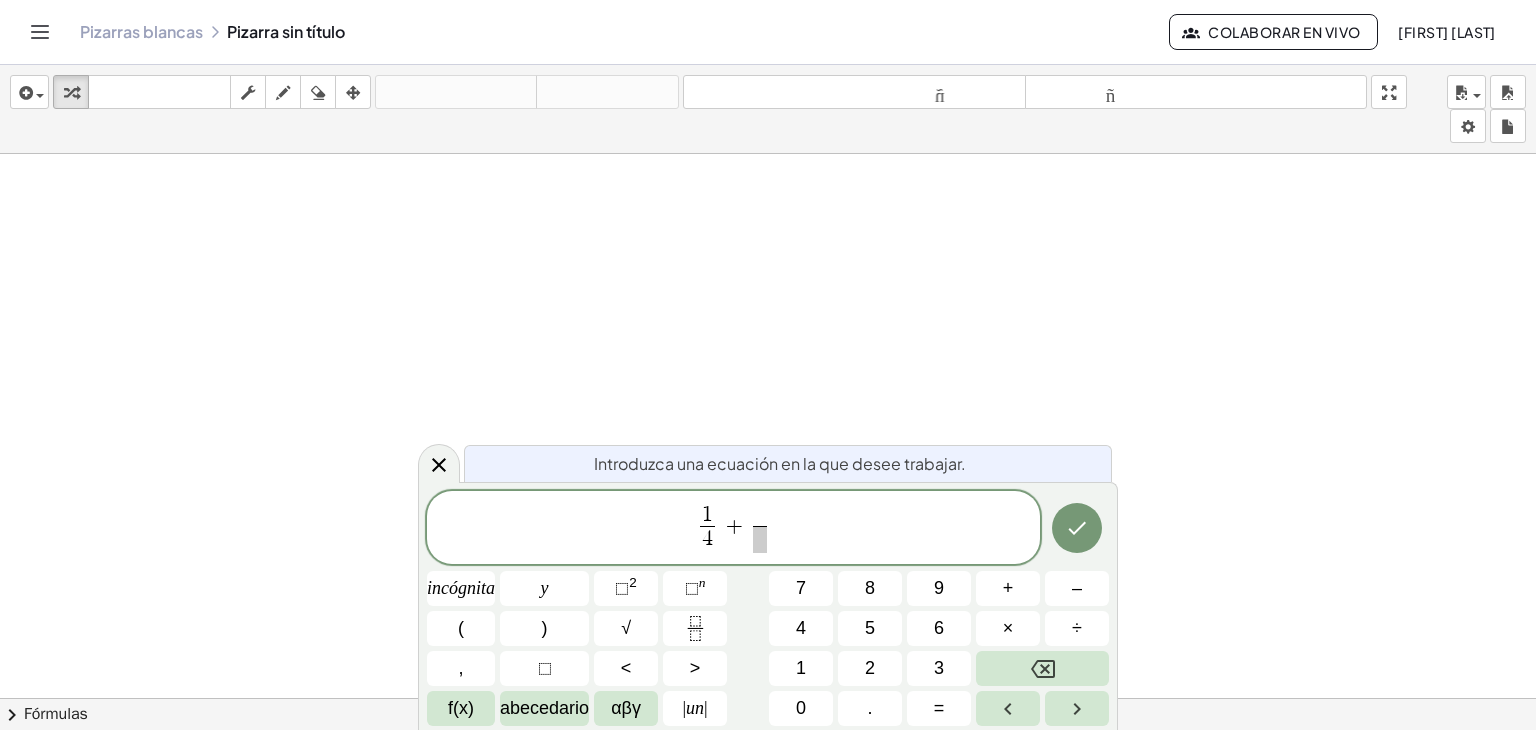 click at bounding box center (760, 539) 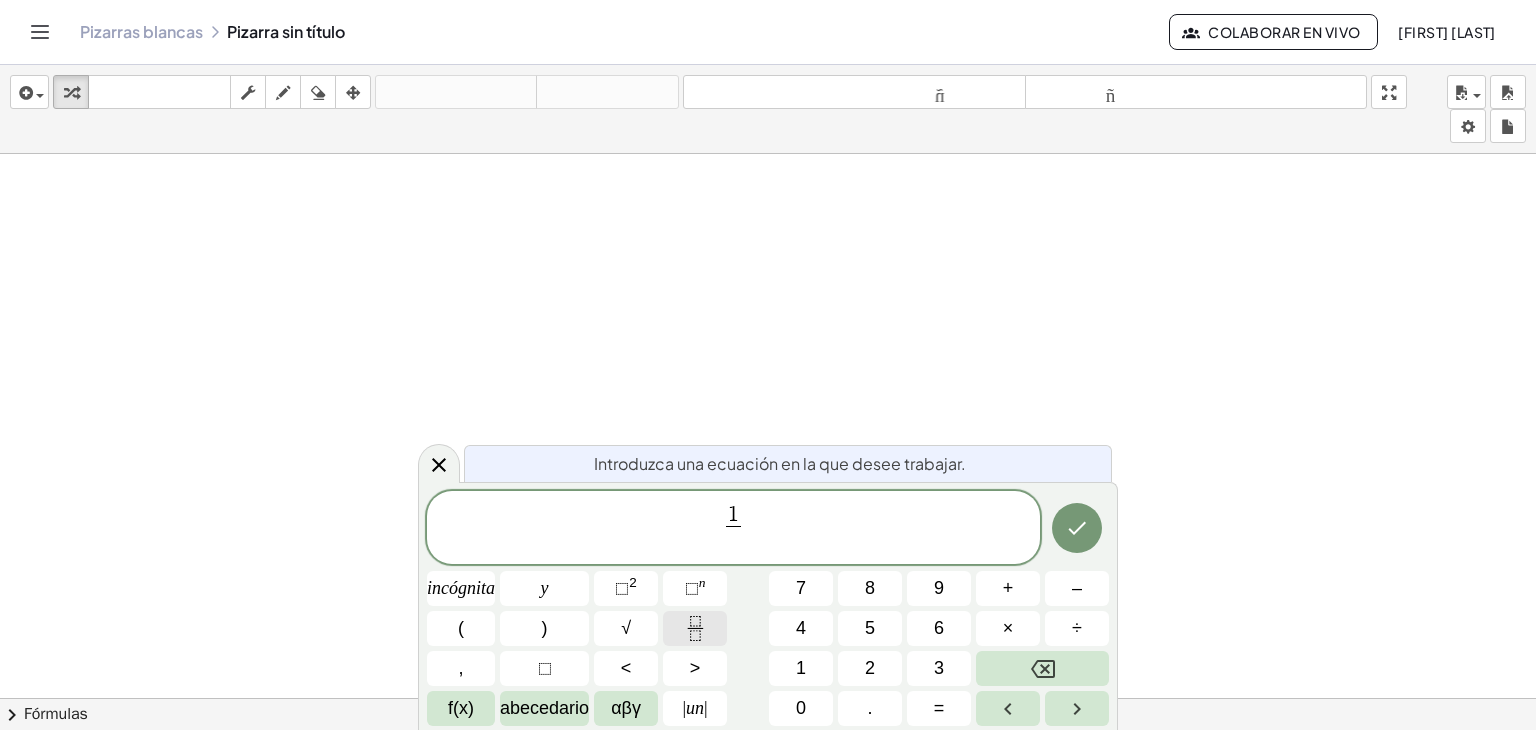 click 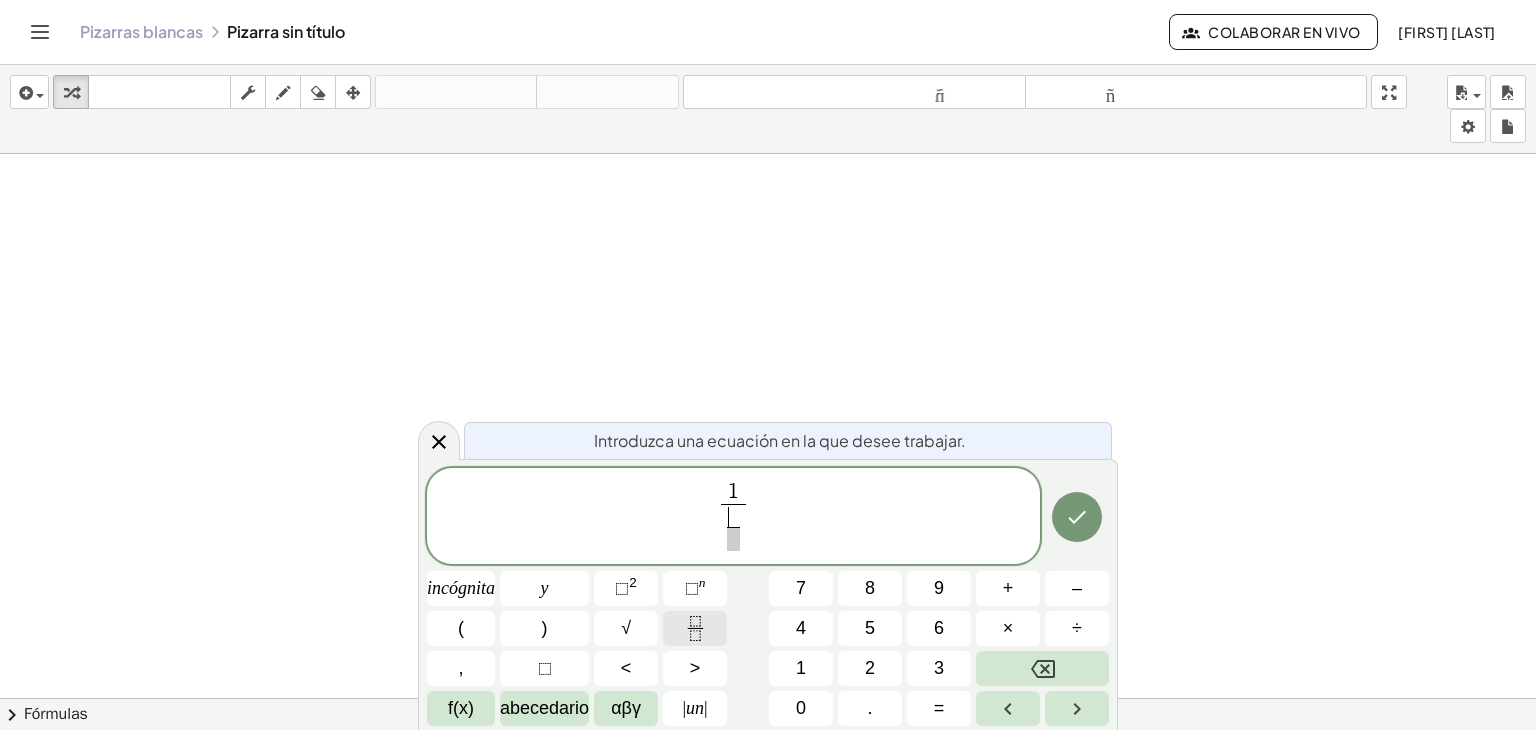 click 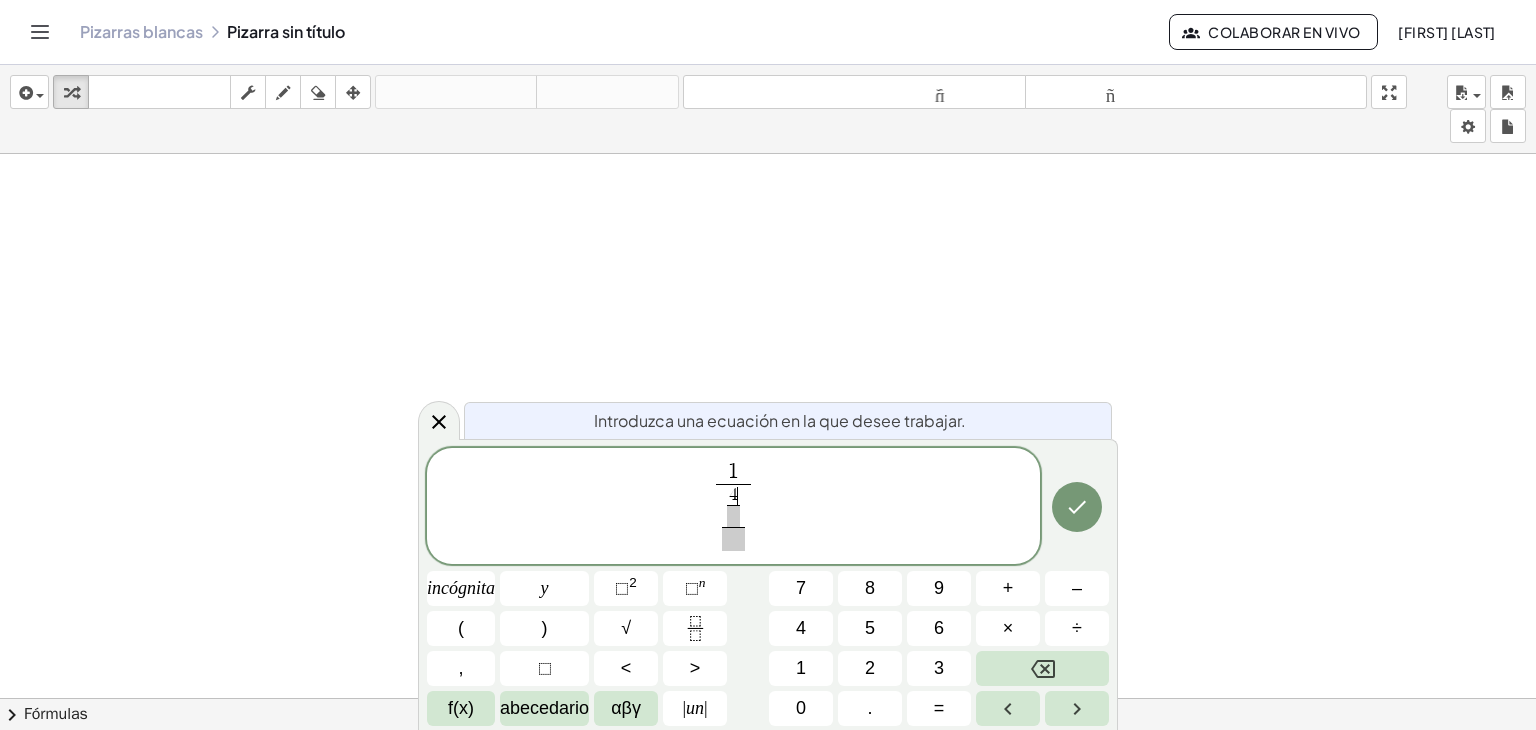 click on "1" at bounding box center (733, 473) 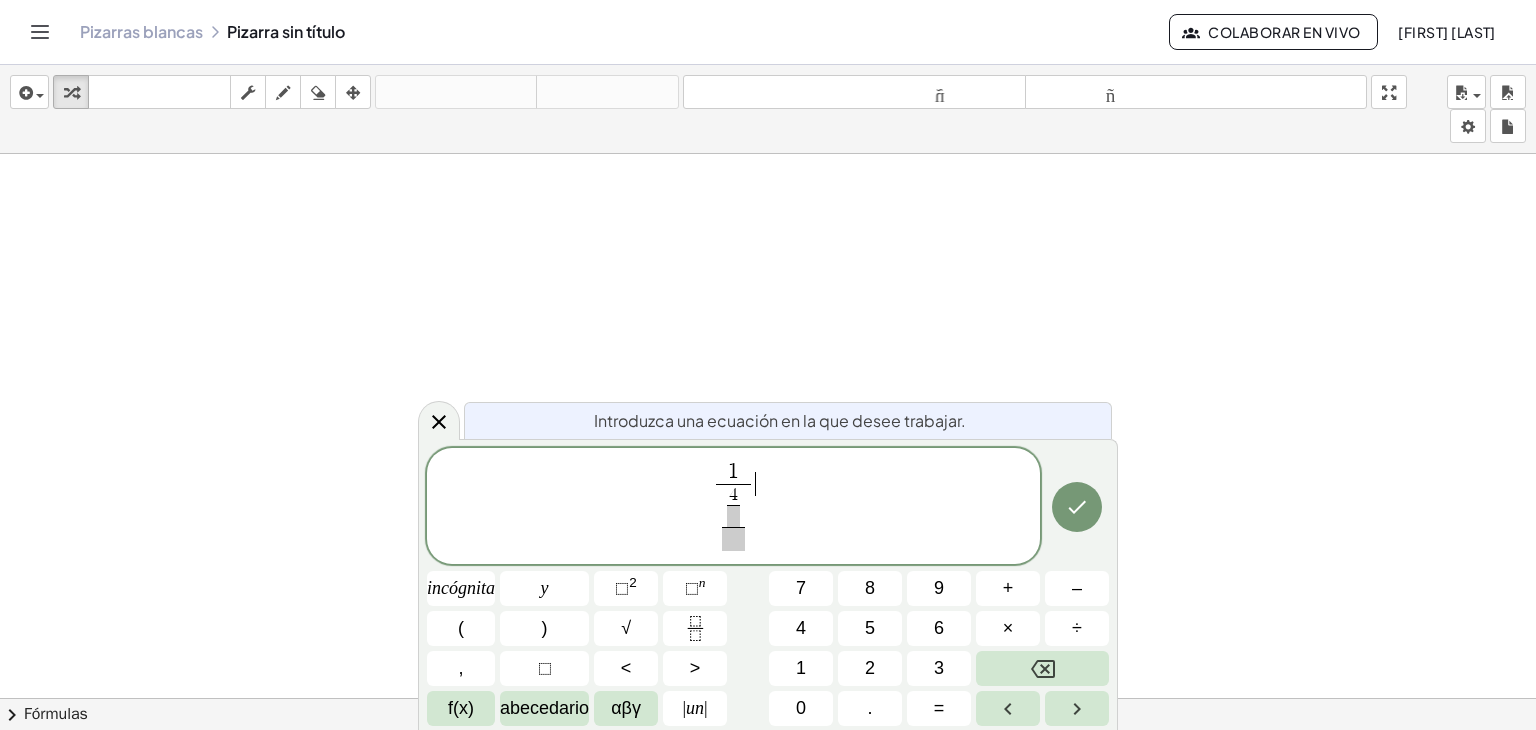 click on "1 4 ​ ​ ​ ​" at bounding box center (733, 507) 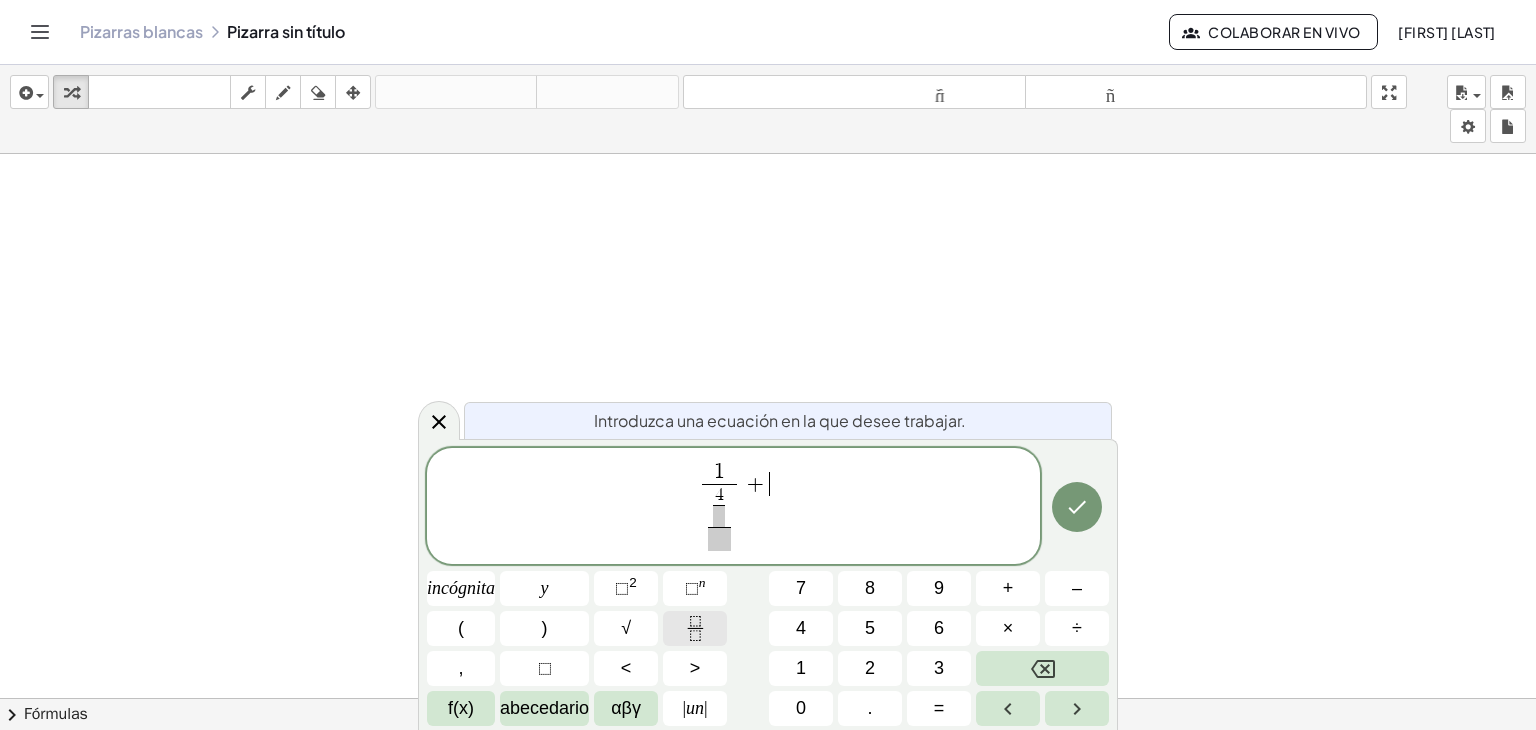 click 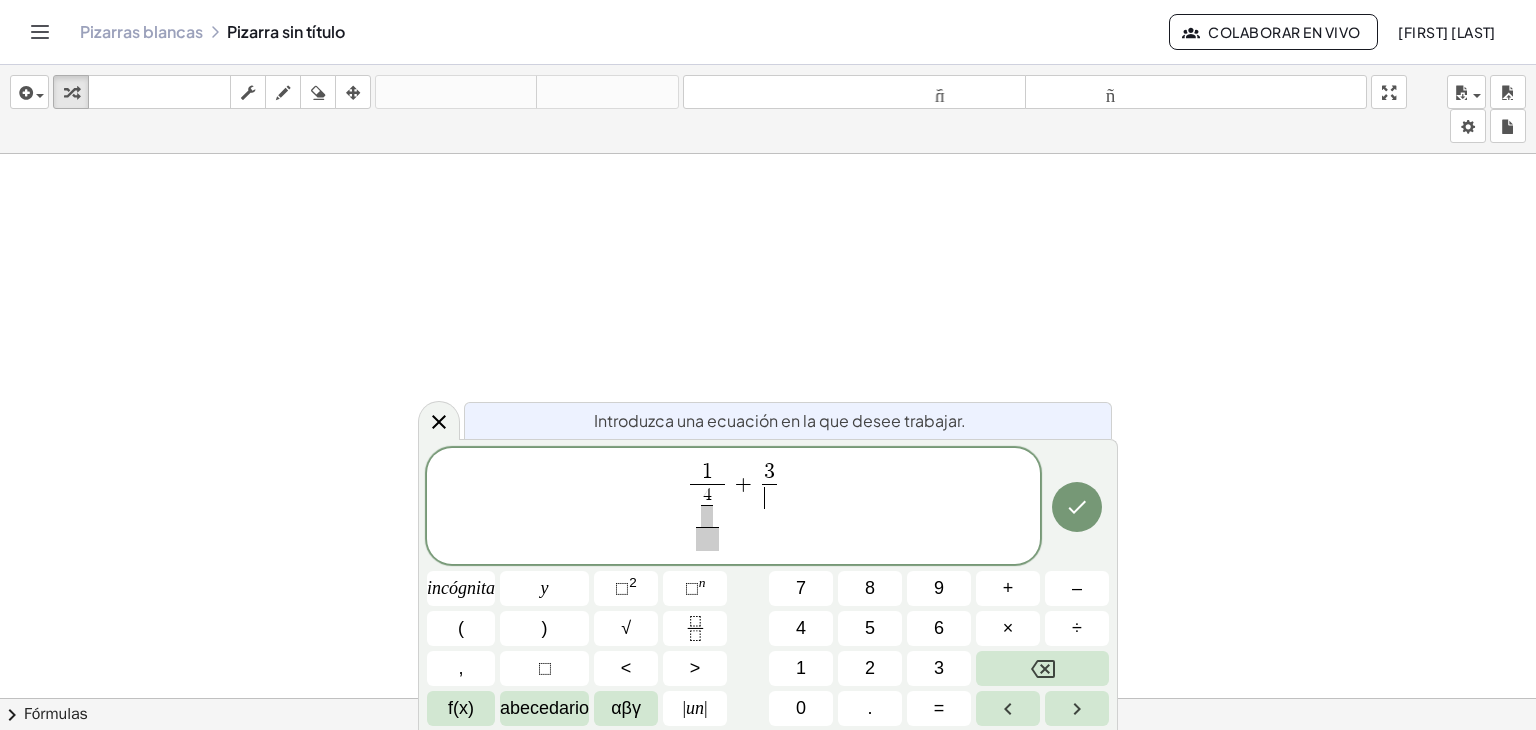 click on "​" at bounding box center (769, 497) 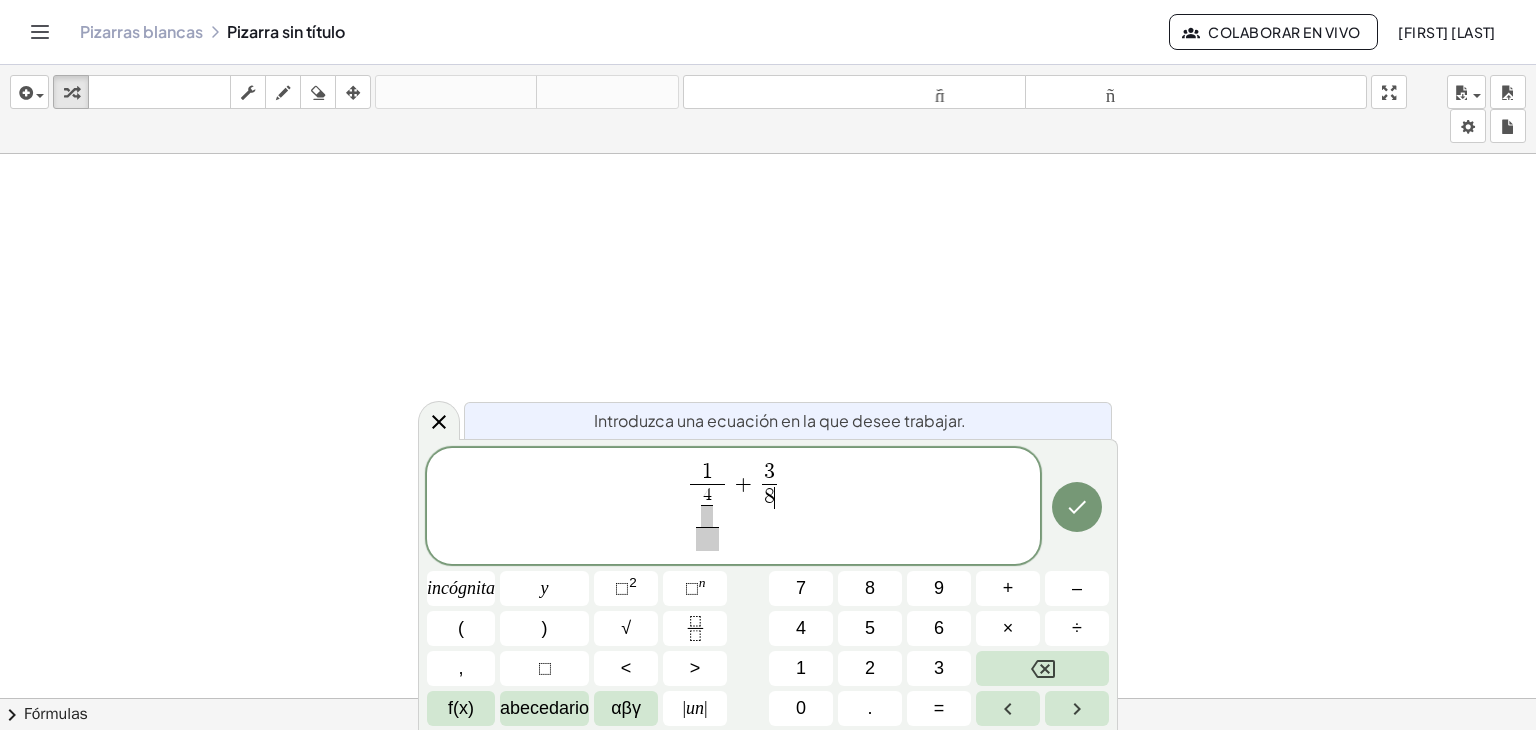 click at bounding box center [707, 516] 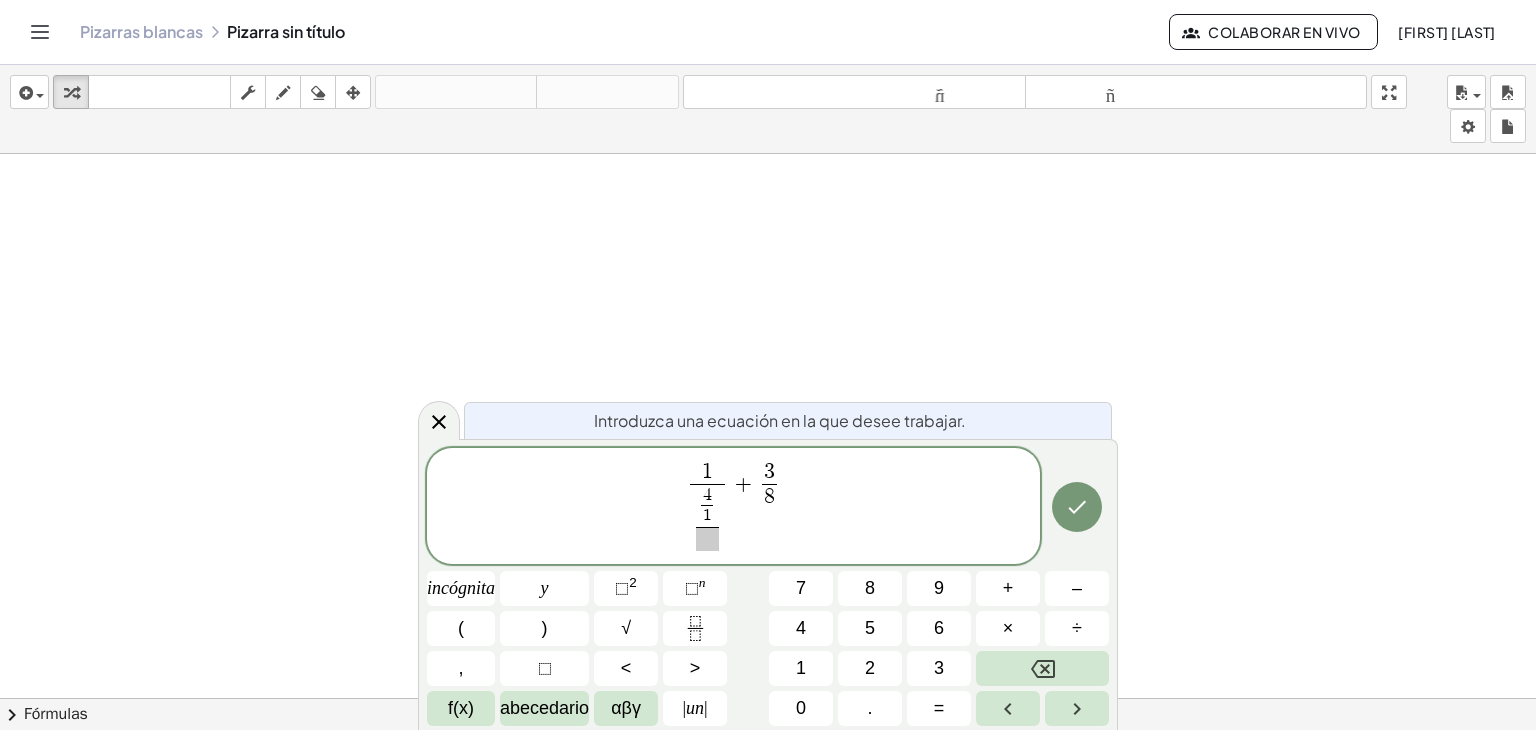 click at bounding box center (707, 539) 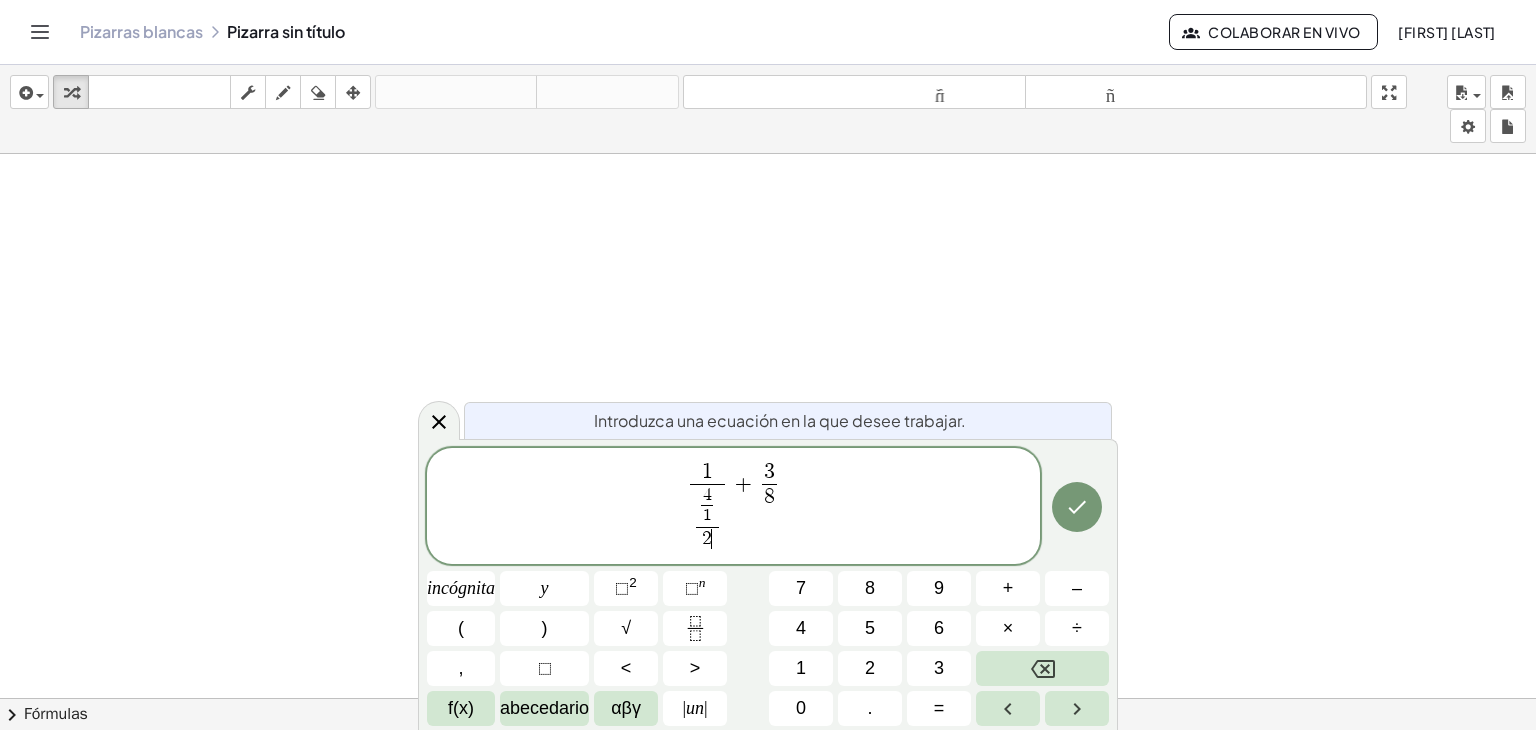 click on "4 1 ​ 2 ​ ​" at bounding box center [707, 519] 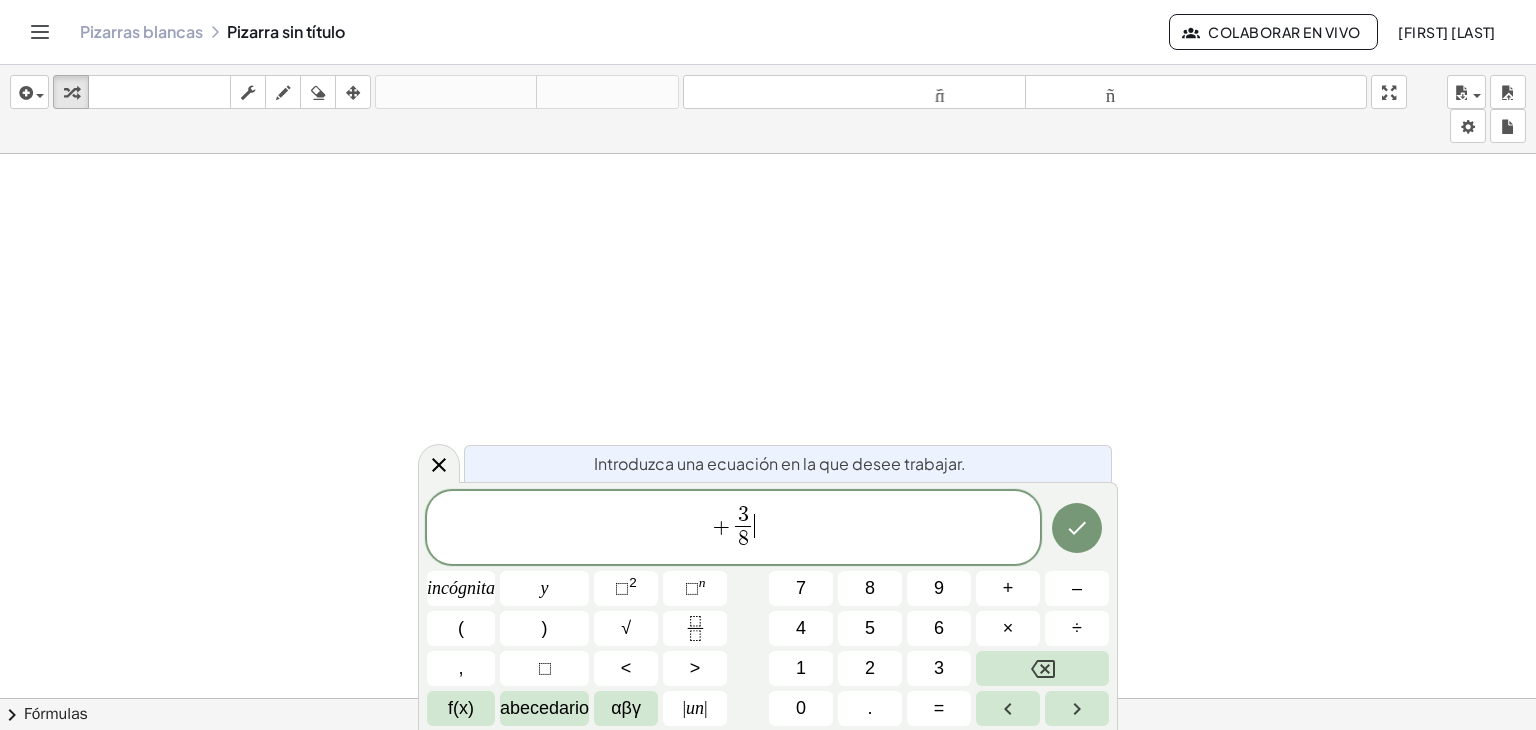 click on "+ 3 8 ​ ​" at bounding box center (733, 529) 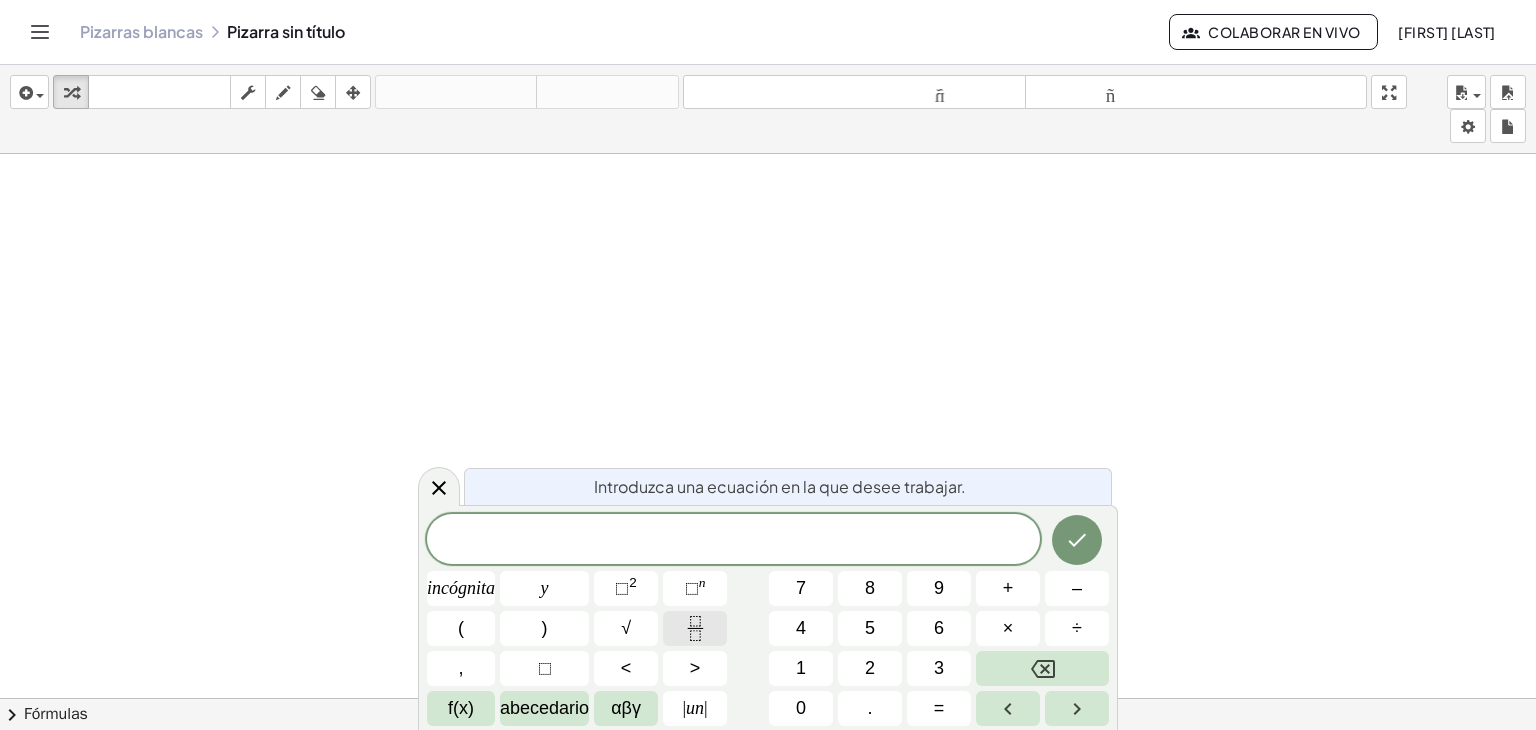 click 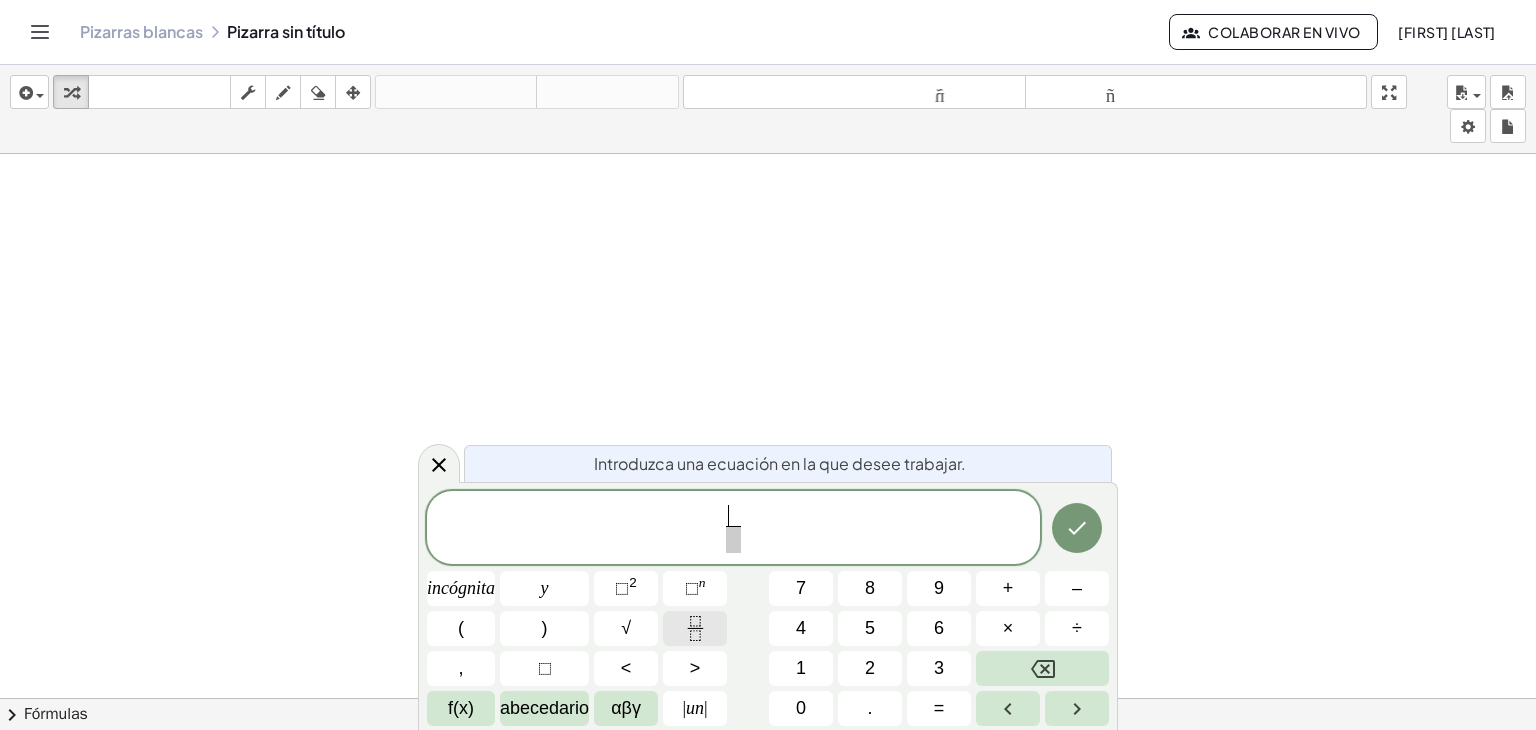 click 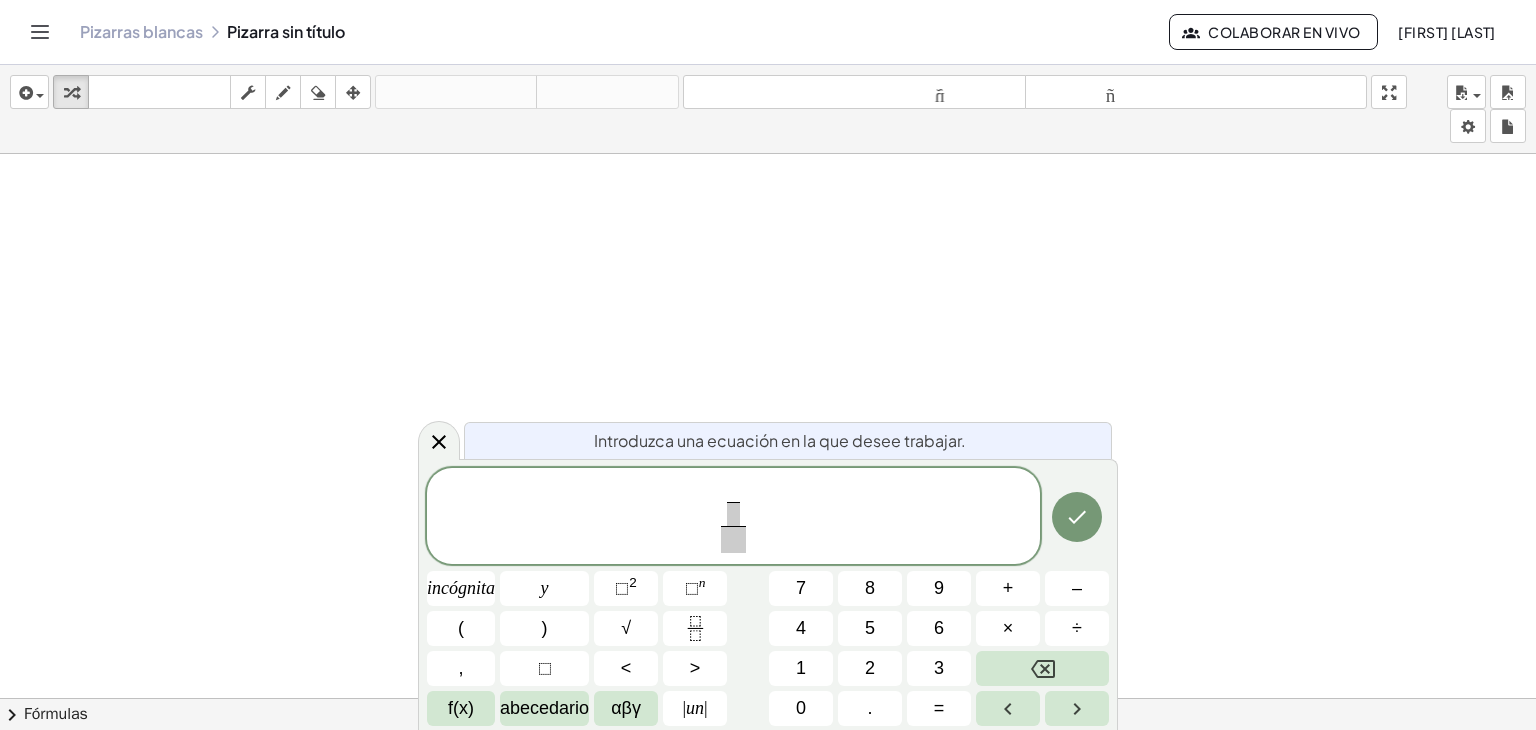 click at bounding box center [733, 539] 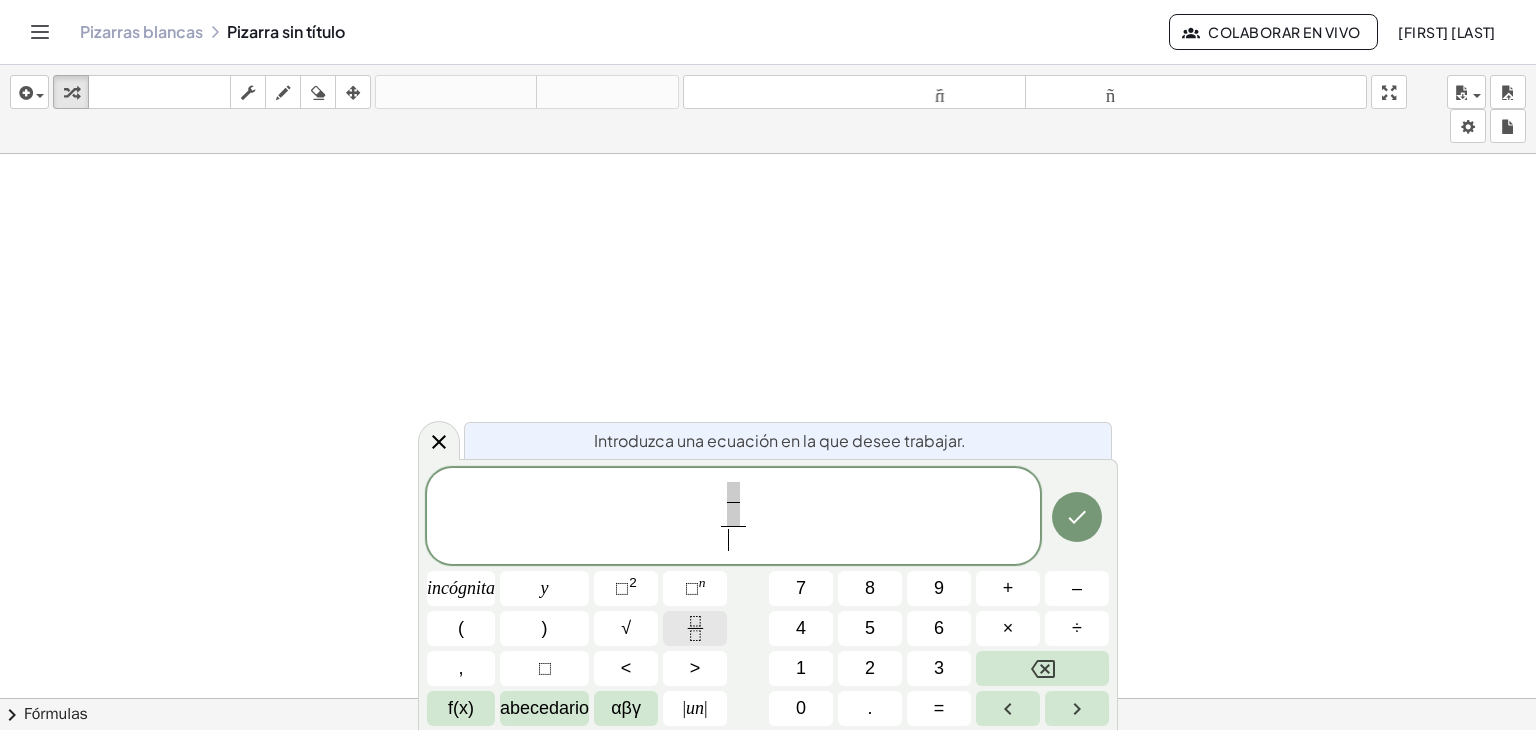 click 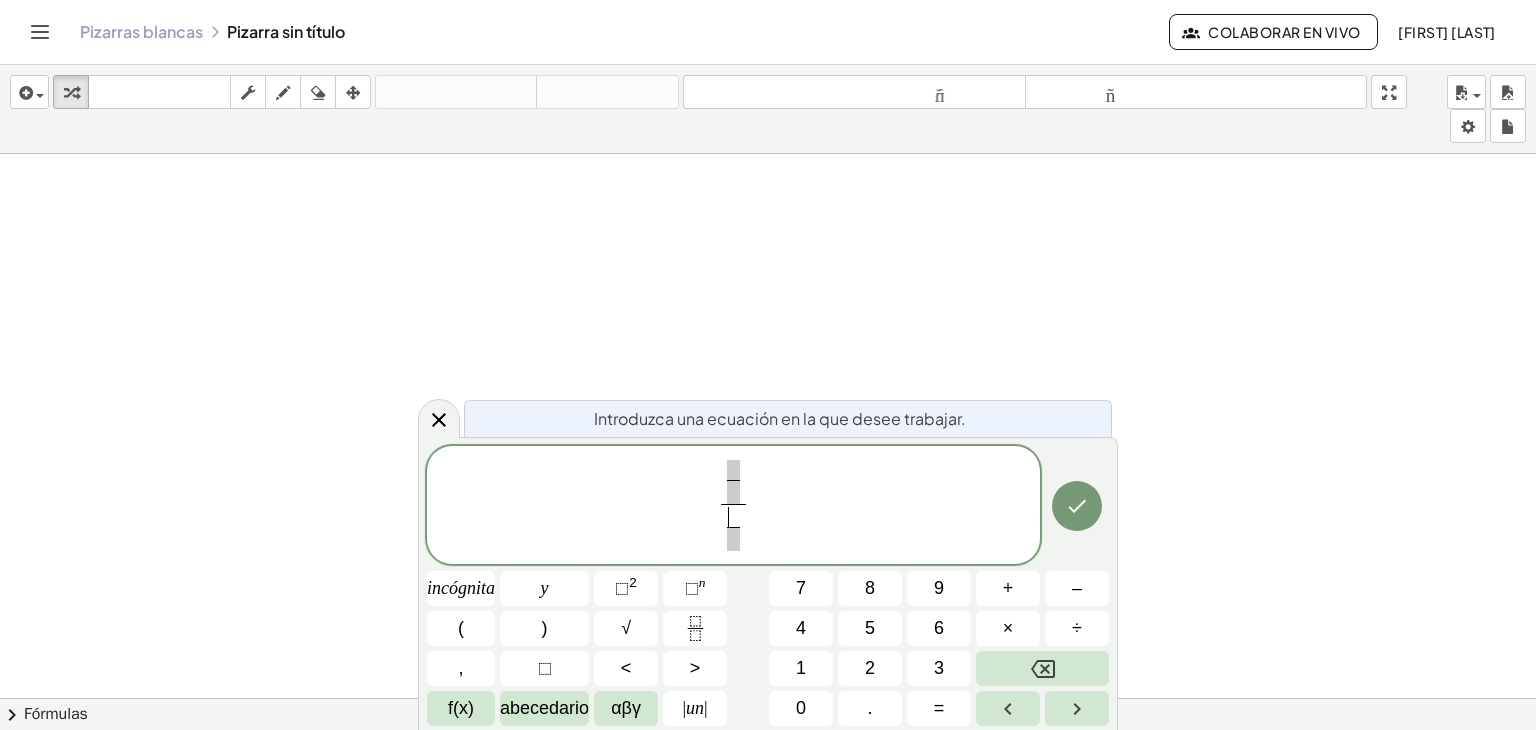 click at bounding box center (733, 469) 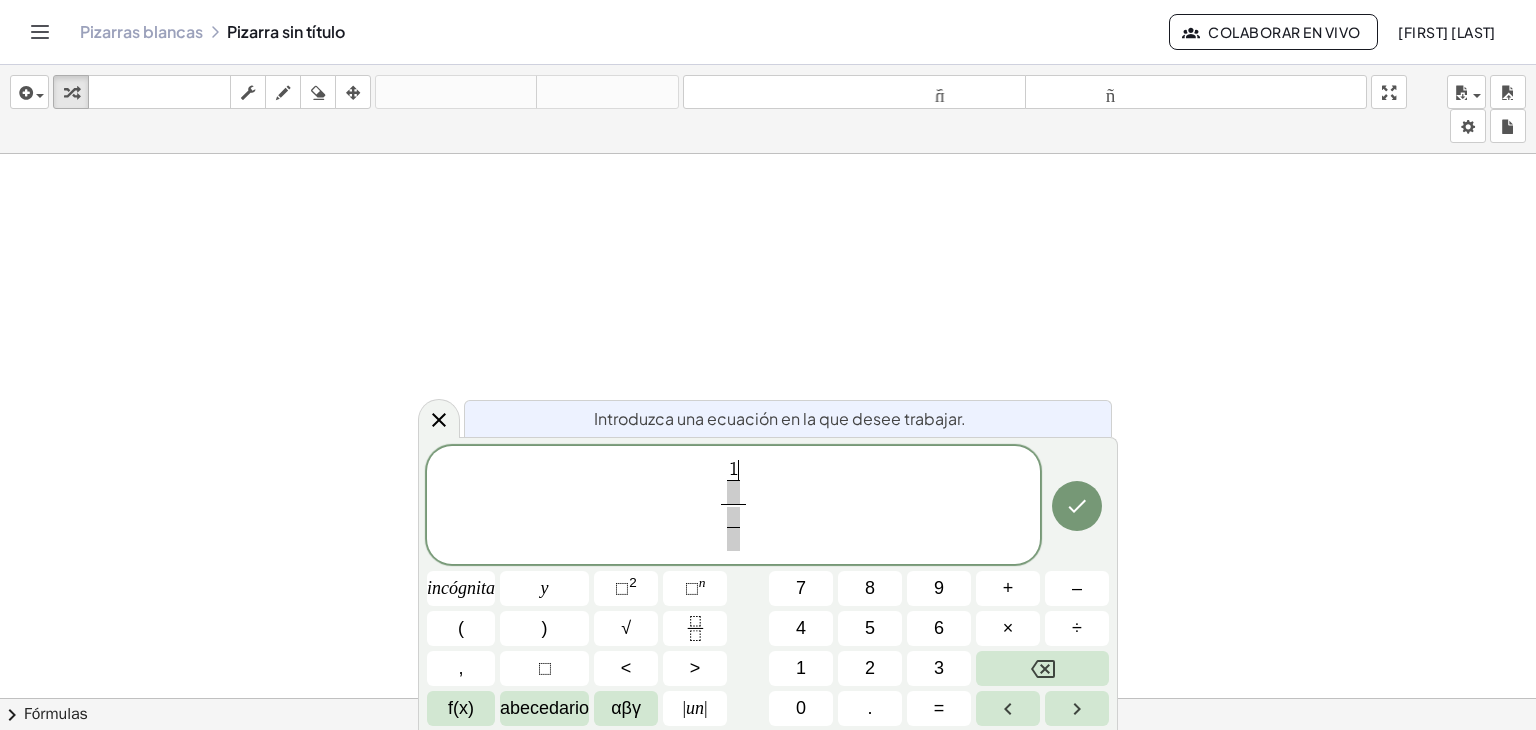 click at bounding box center [734, 492] 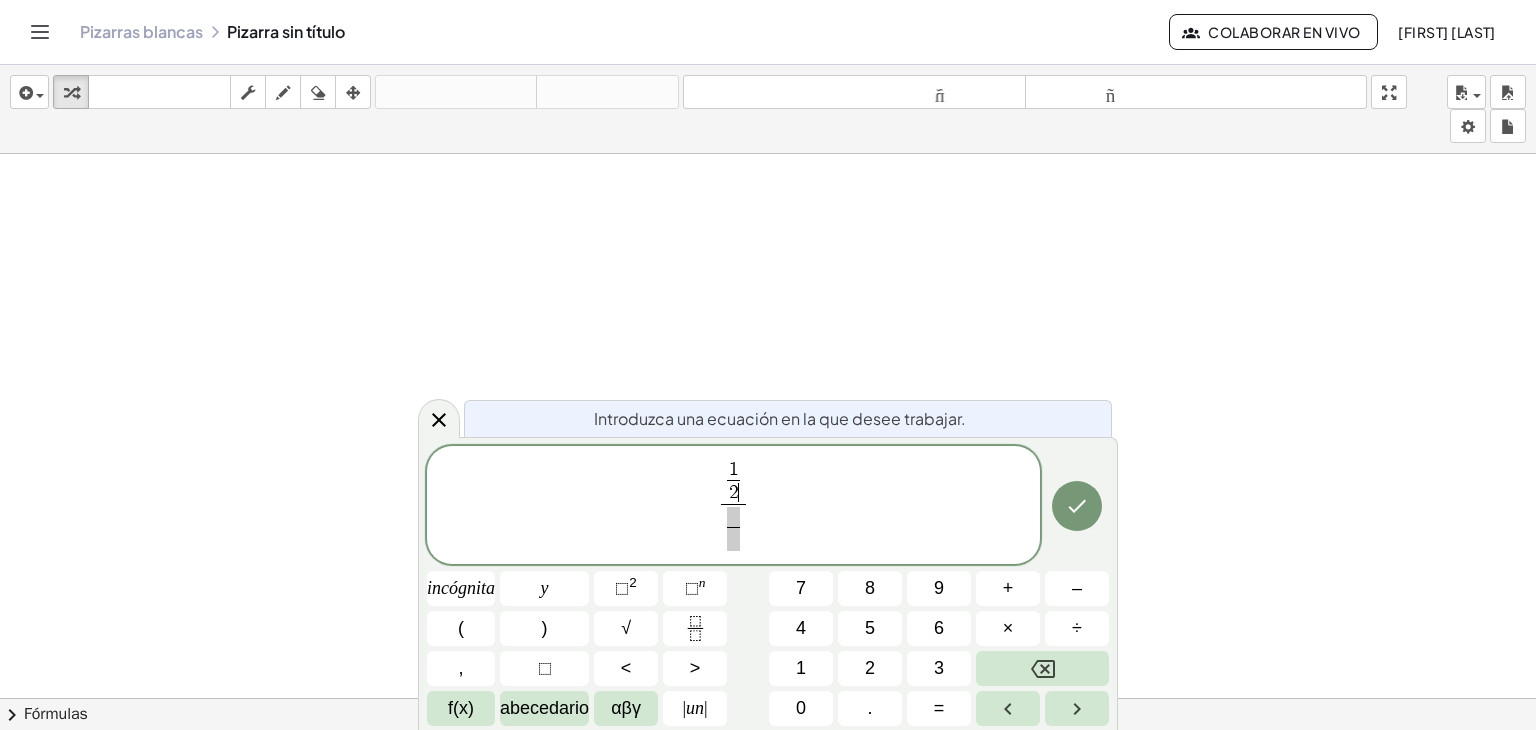 click on "1 2 ​ ​ ​ ​" at bounding box center (733, 506) 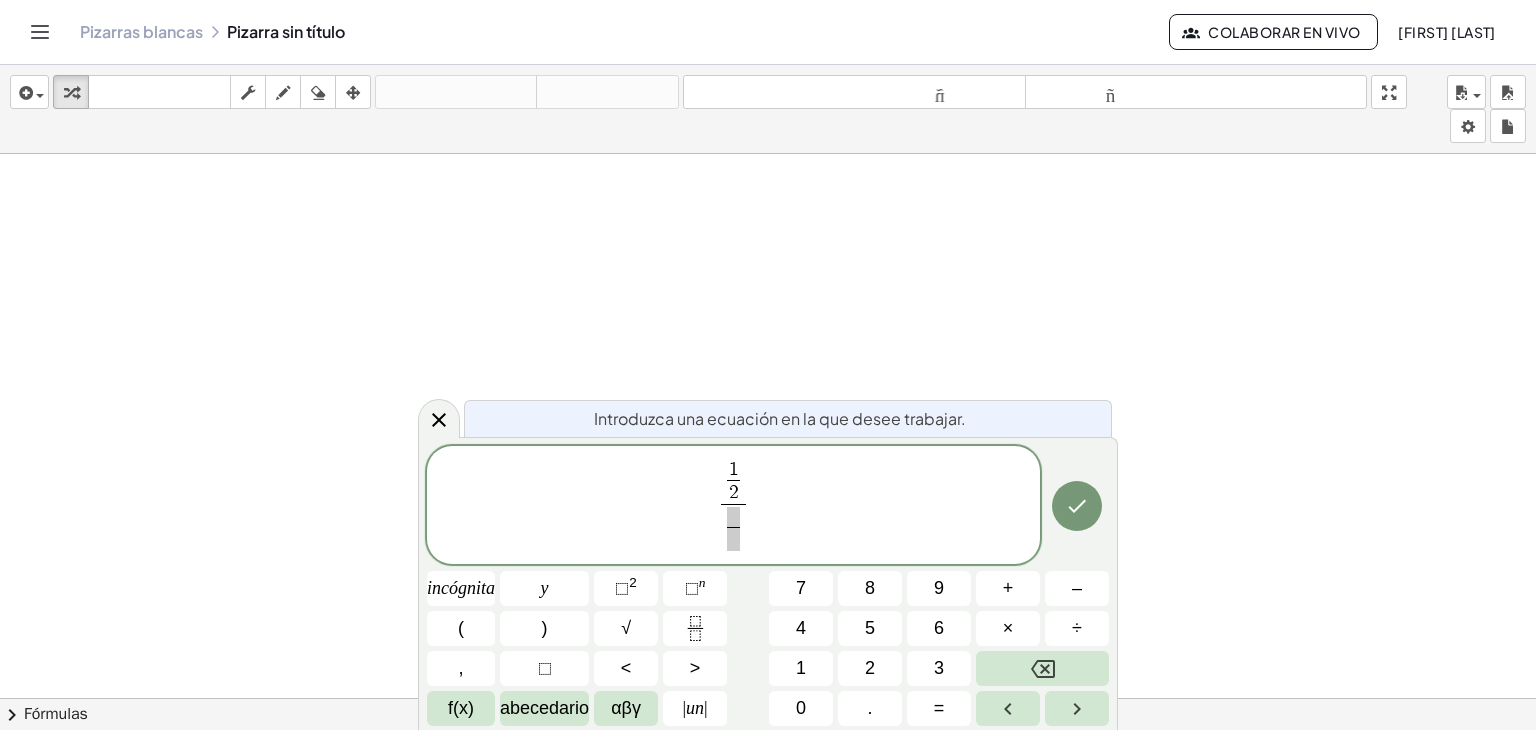 click on "1 2 ​" at bounding box center (734, 482) 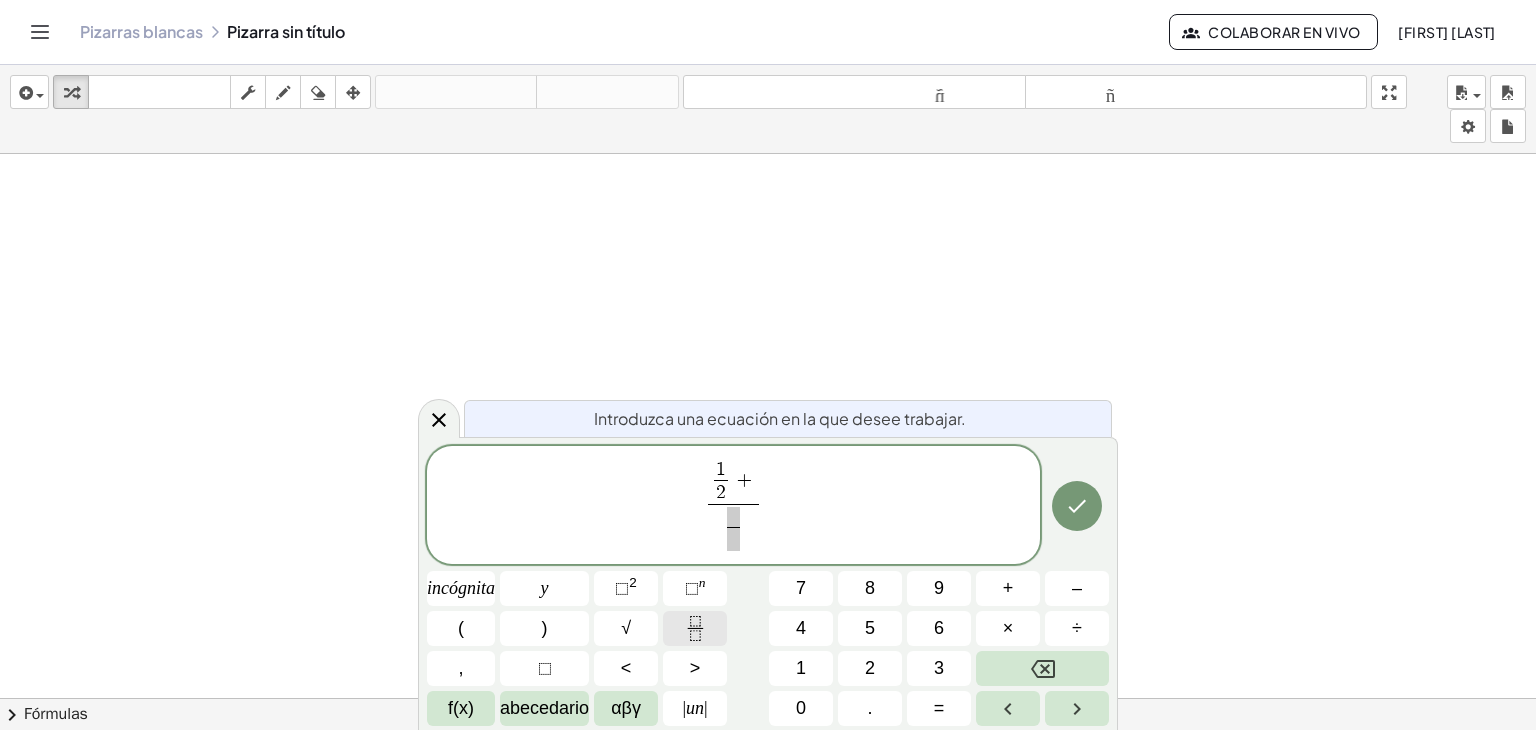 click 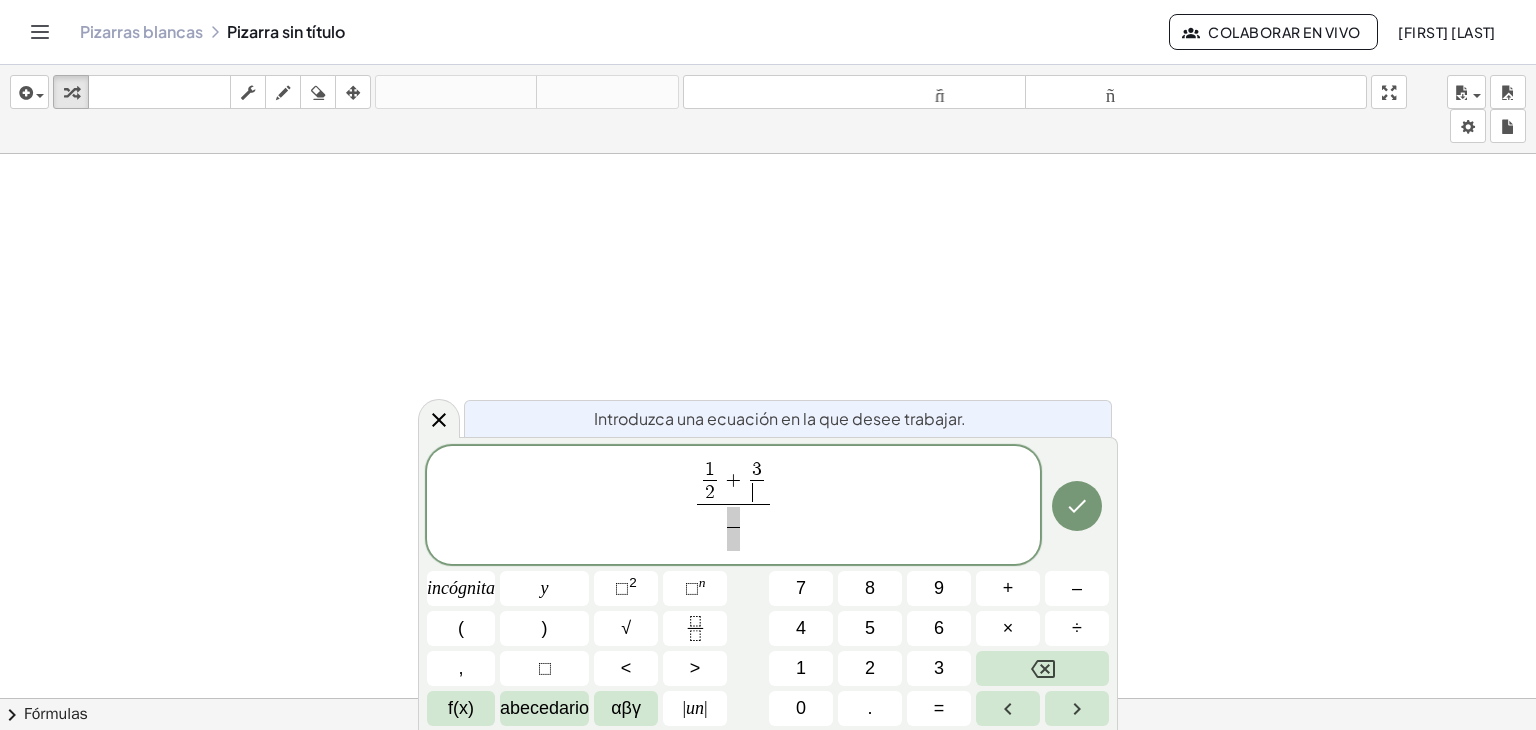 click on "​" at bounding box center [757, 492] 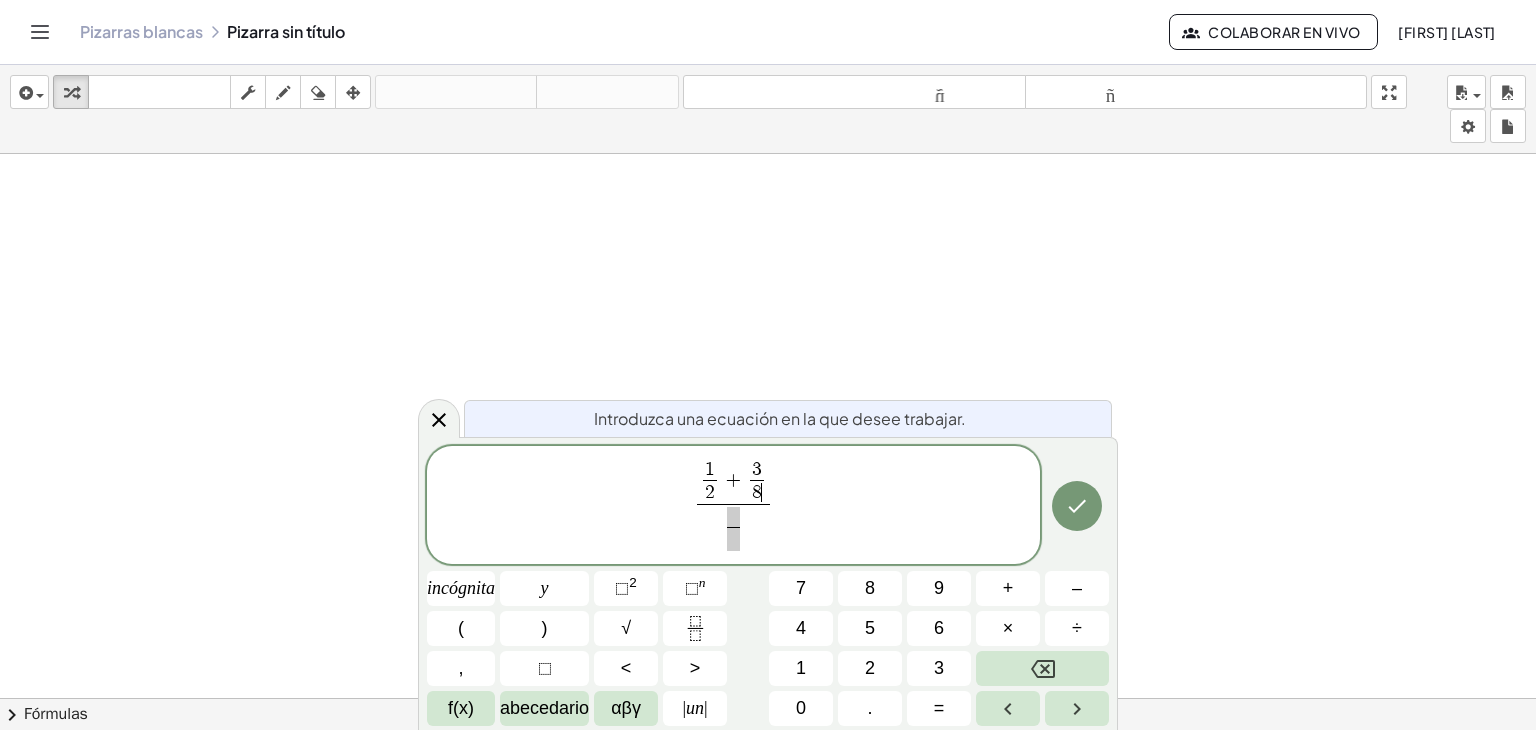 click at bounding box center (733, 516) 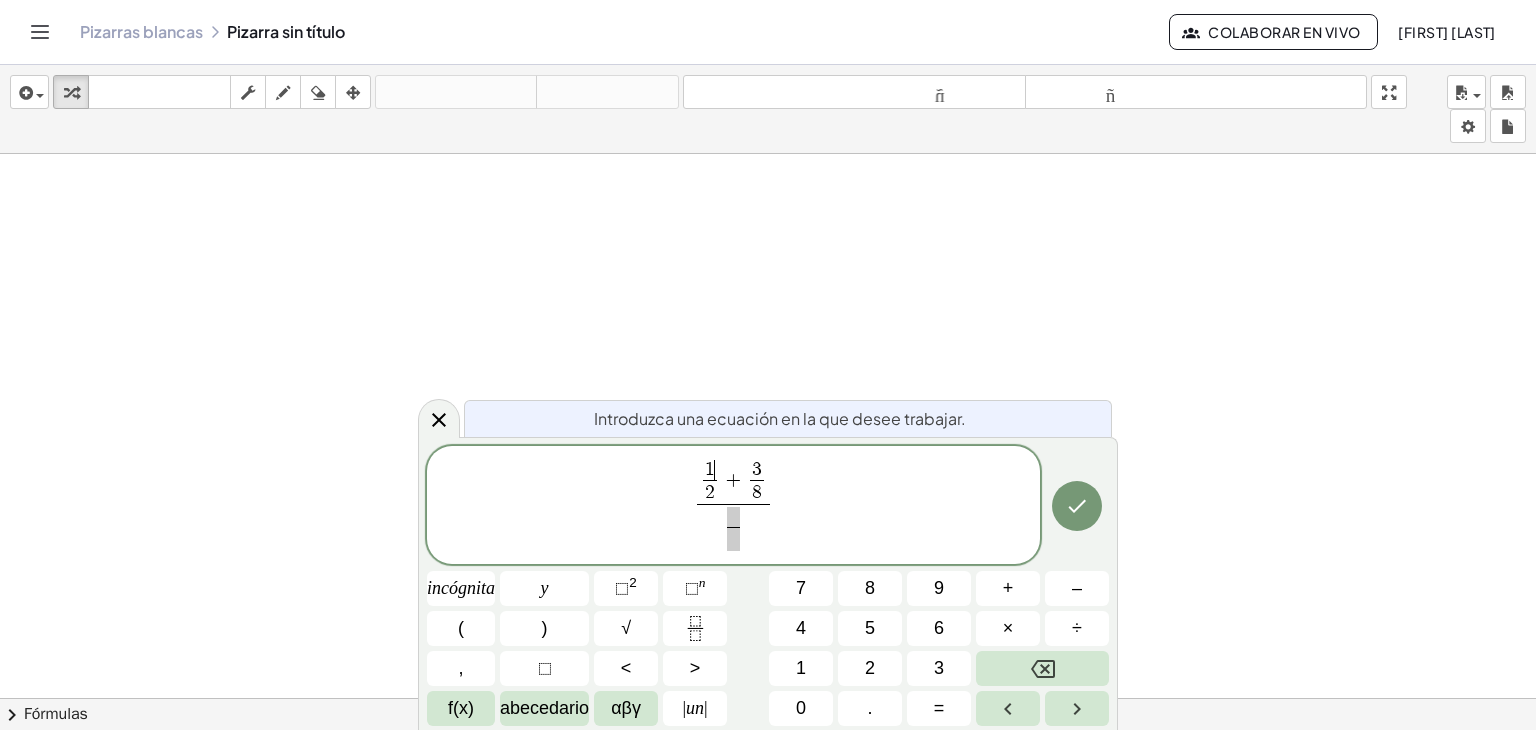 click on "1 ​ 2 ​" at bounding box center [710, 482] 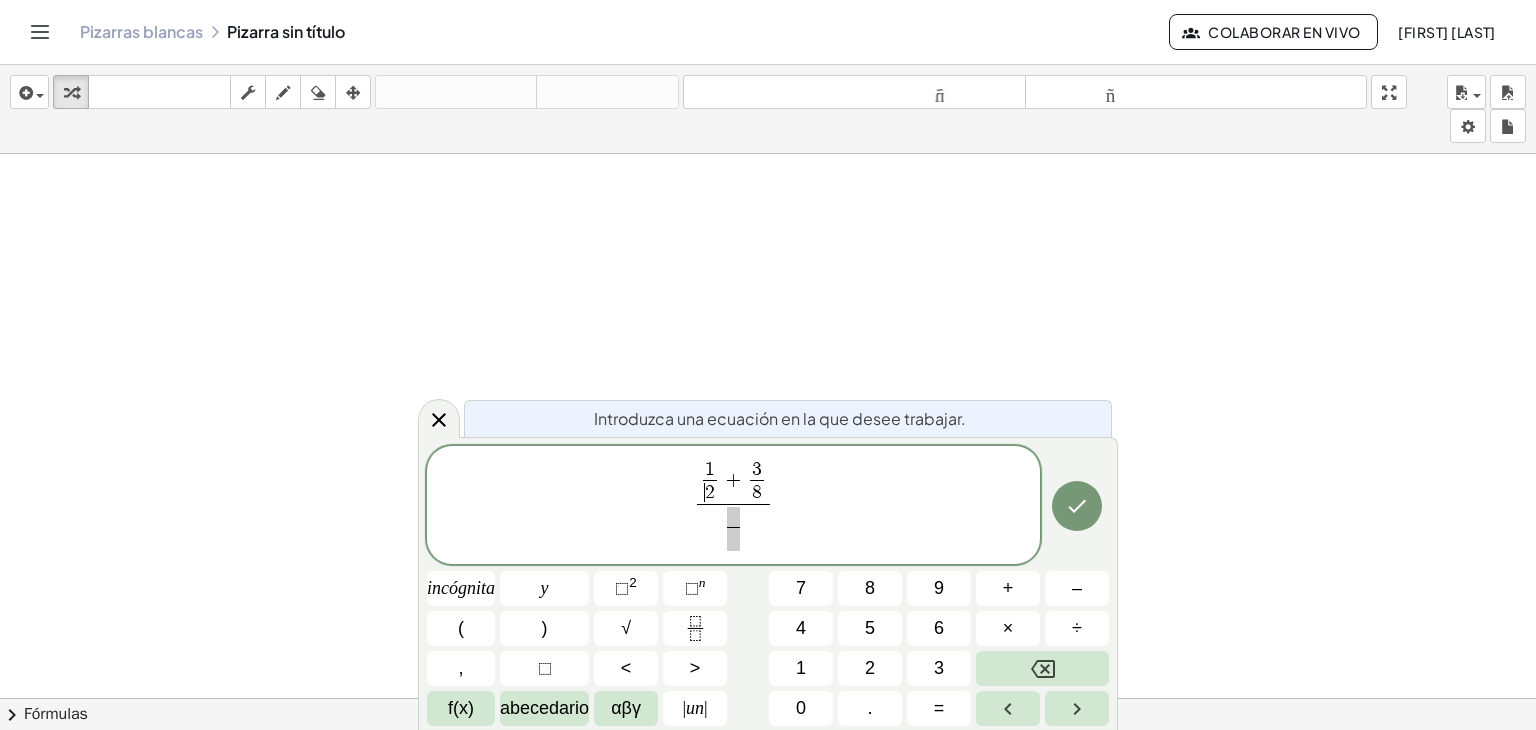 click on "2" at bounding box center [710, 492] 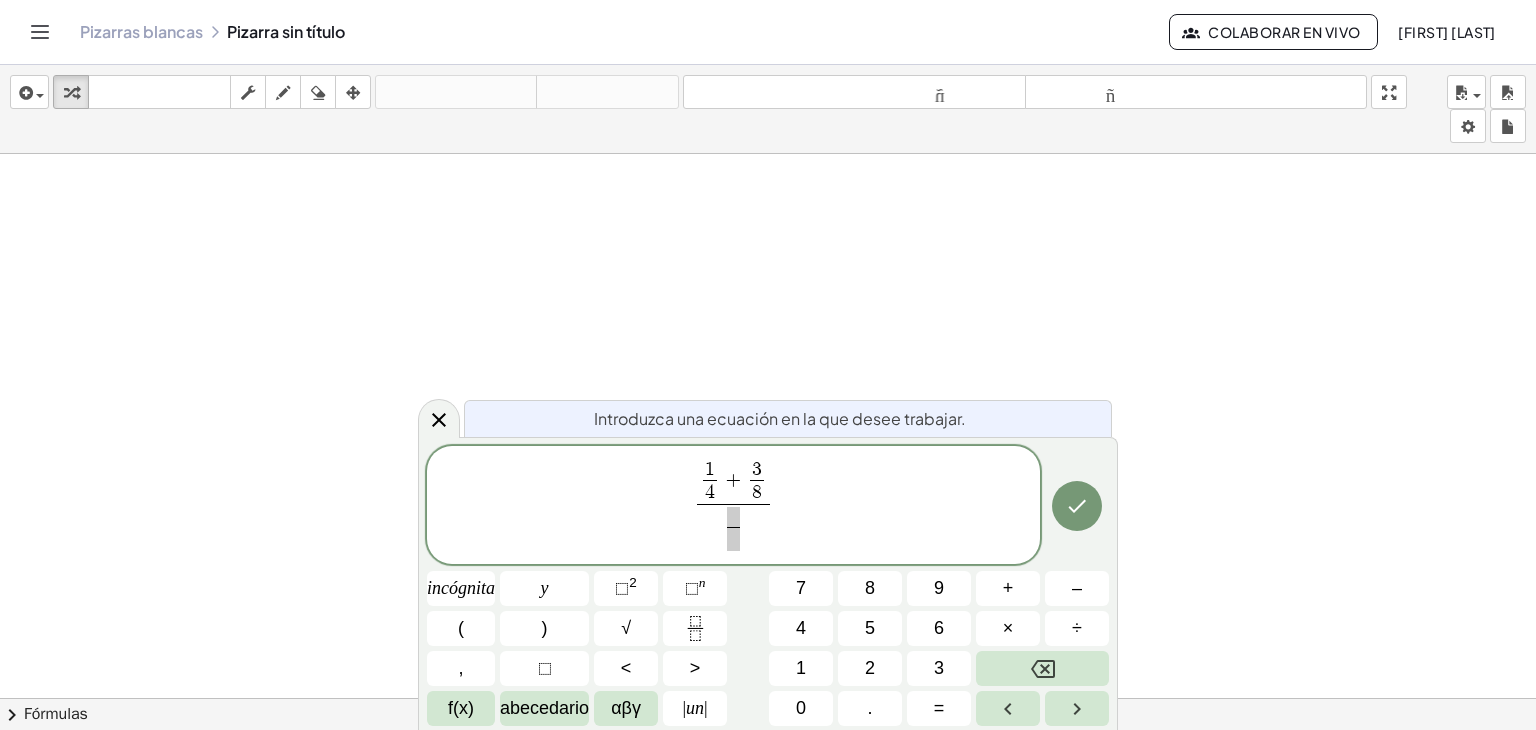 click at bounding box center [733, 516] 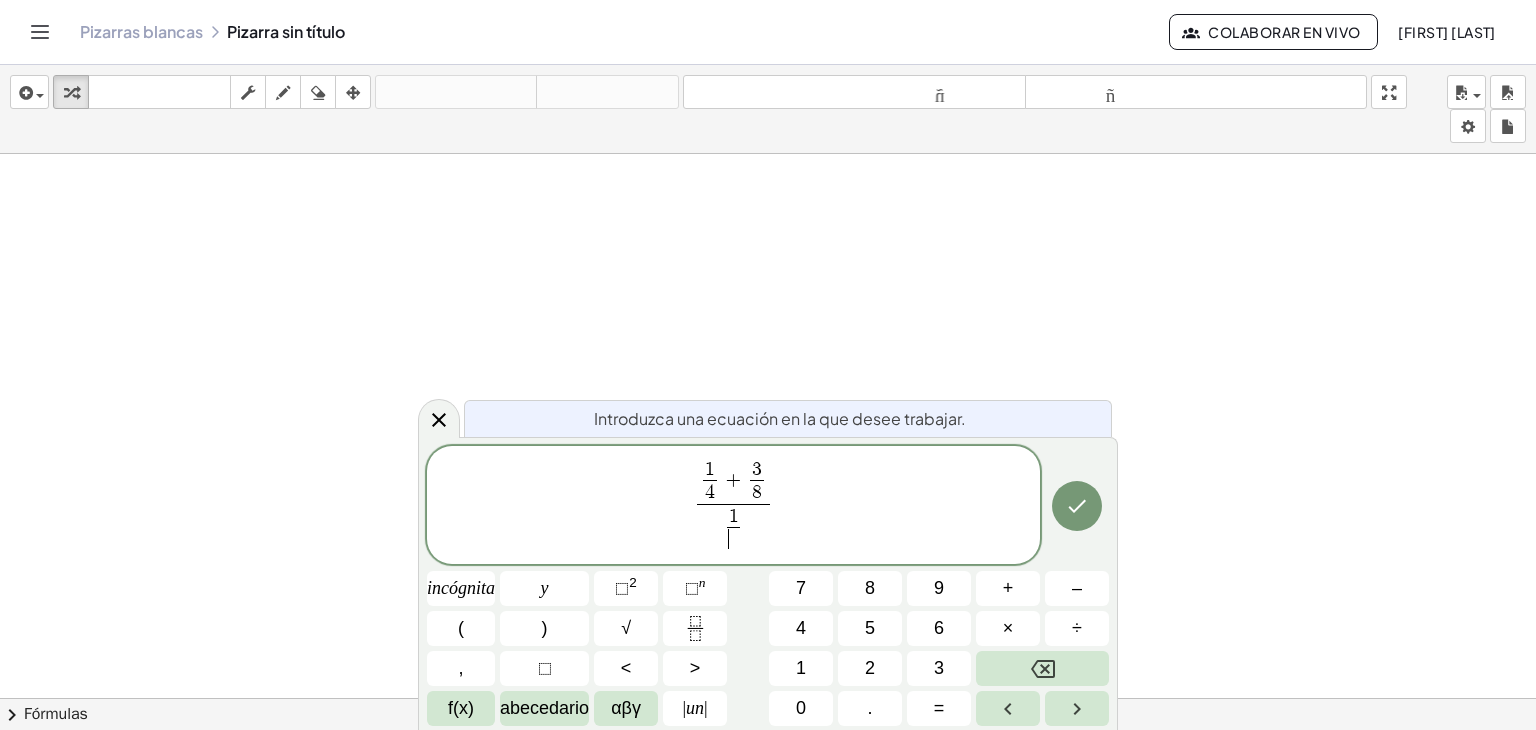 click on "​" at bounding box center [734, 539] 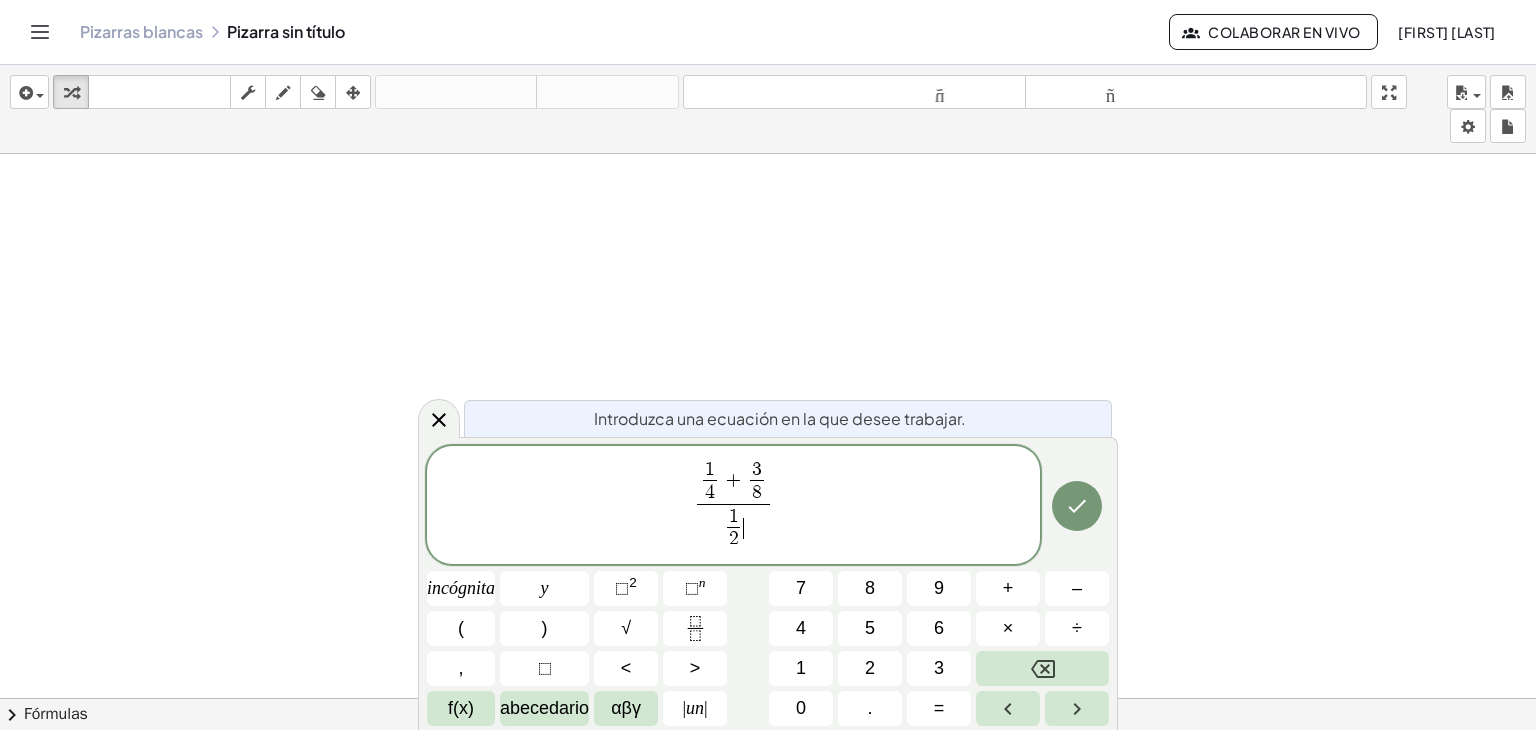 click on "1 2 ​ ​" at bounding box center (733, 528) 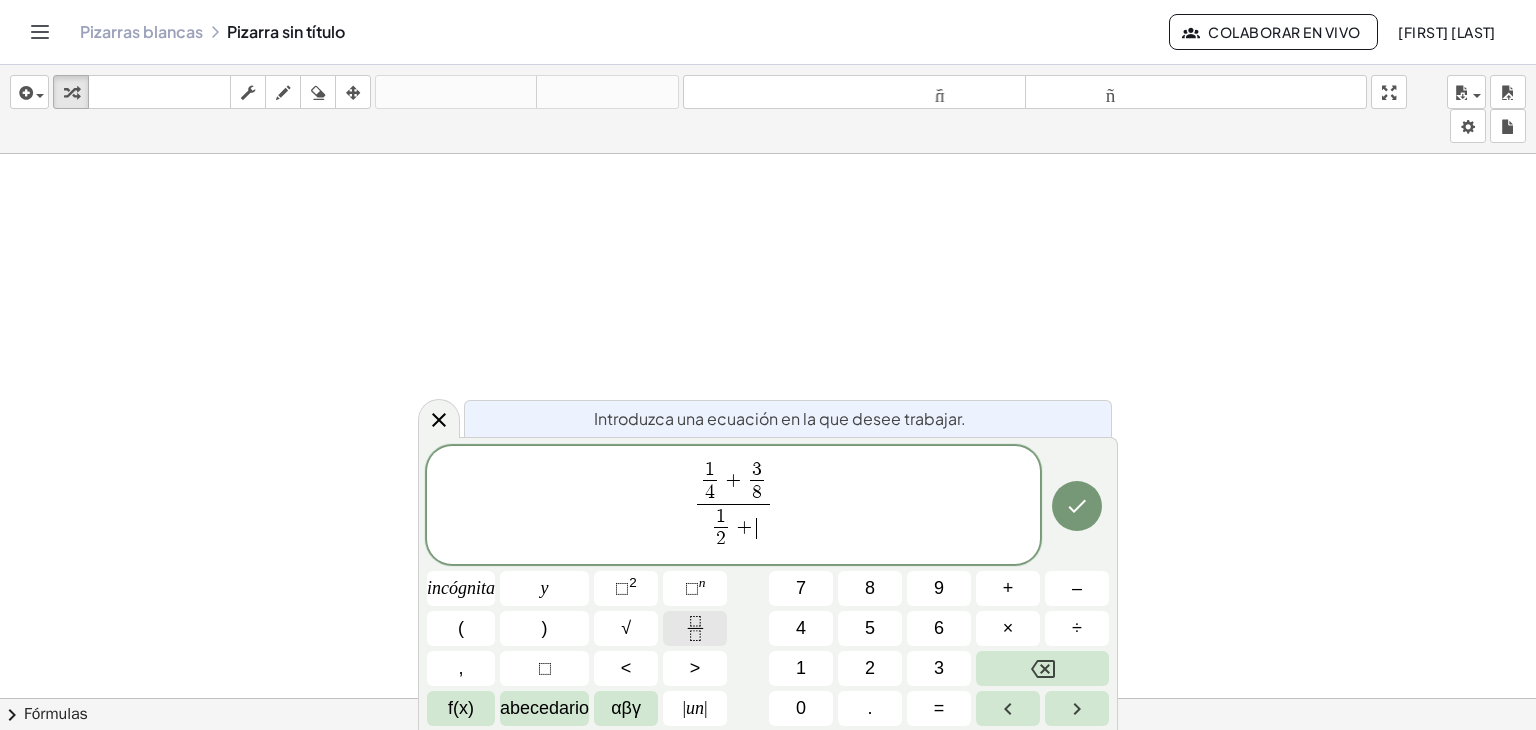 click 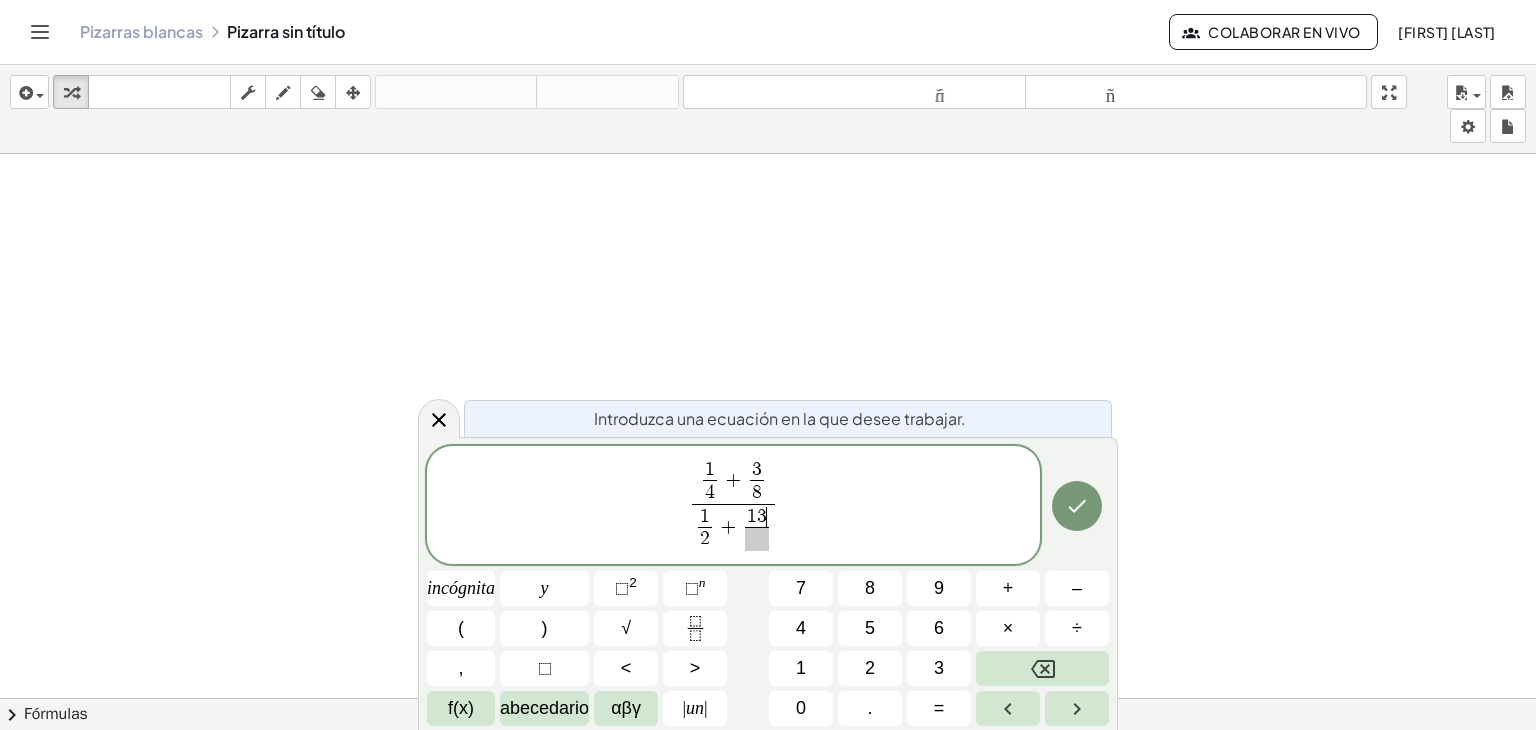 click at bounding box center [757, 539] 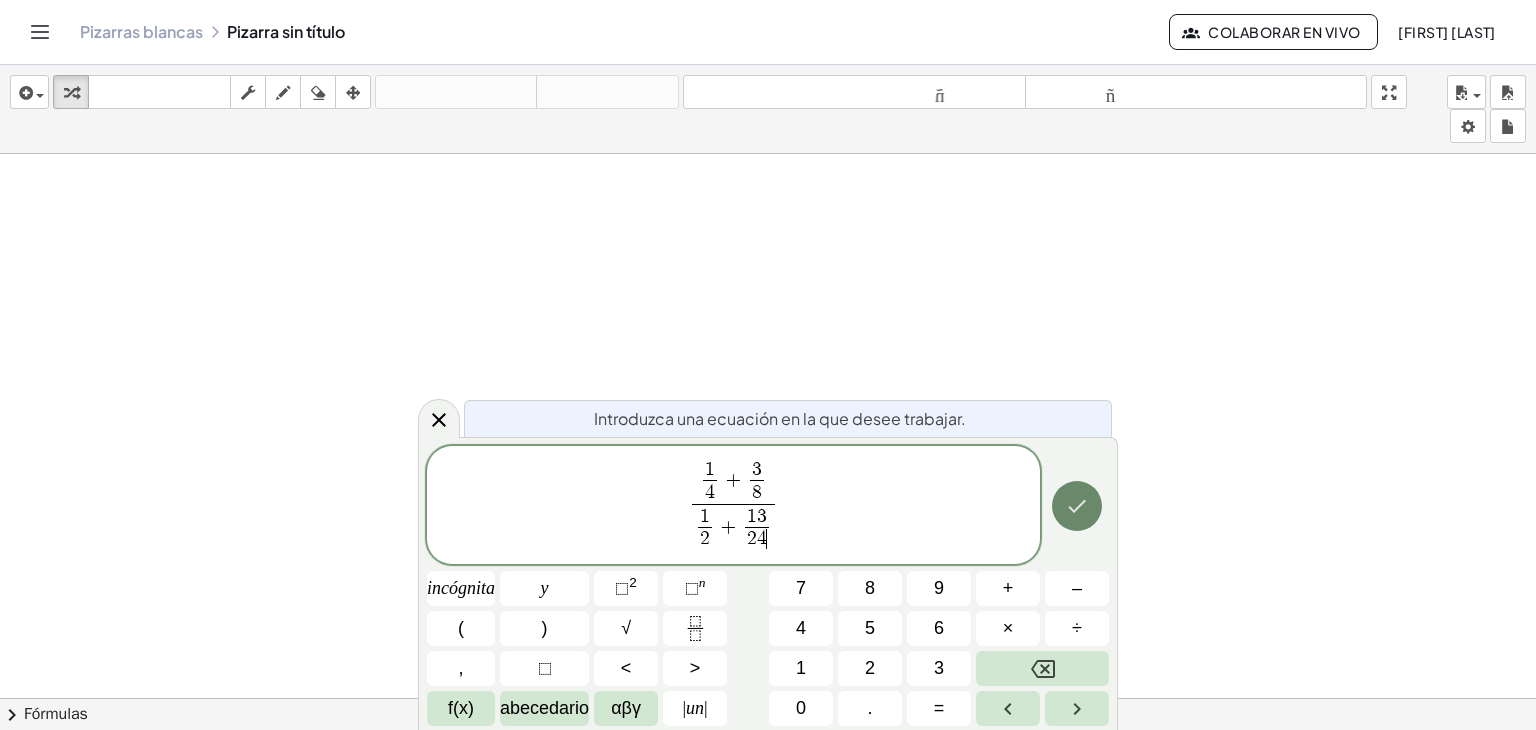 click 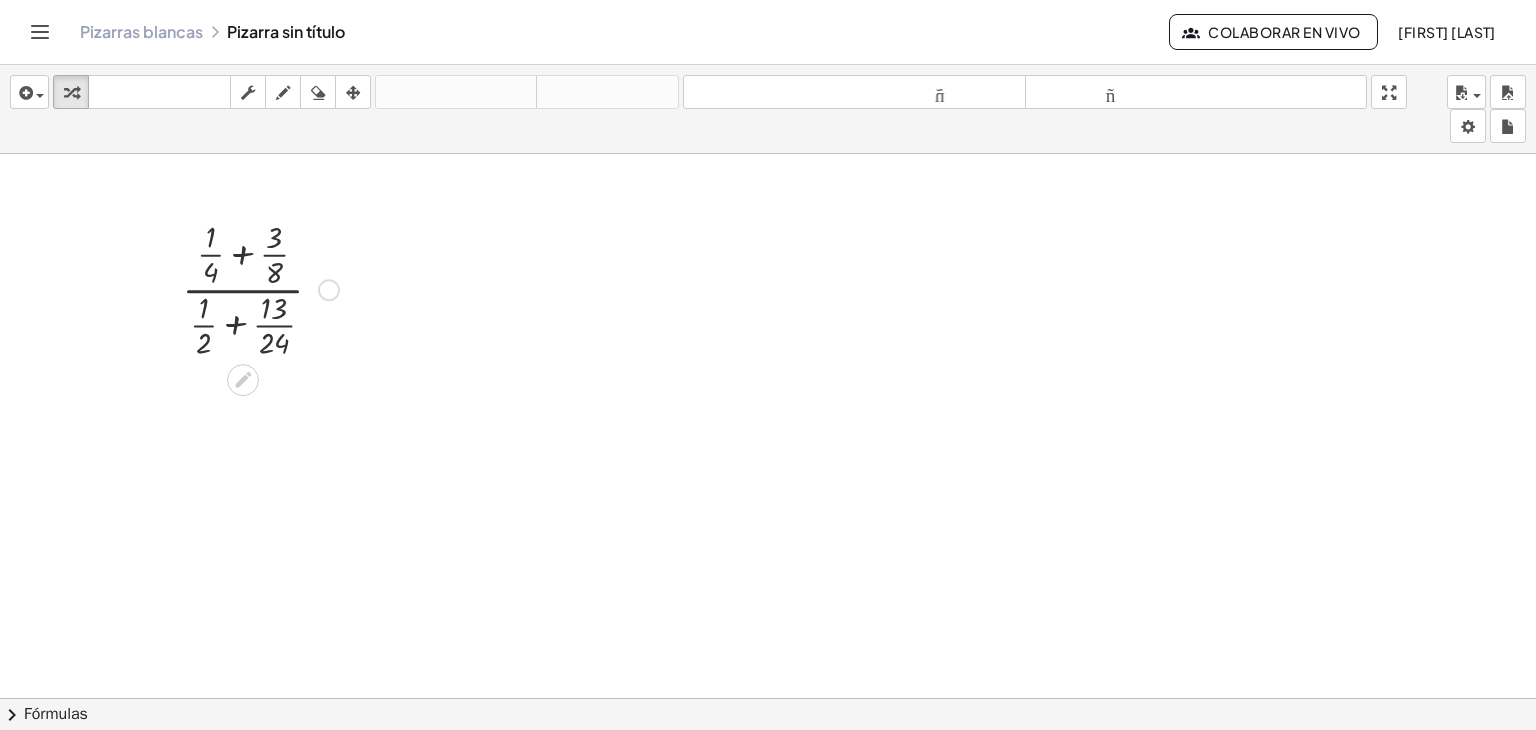 click at bounding box center (260, 288) 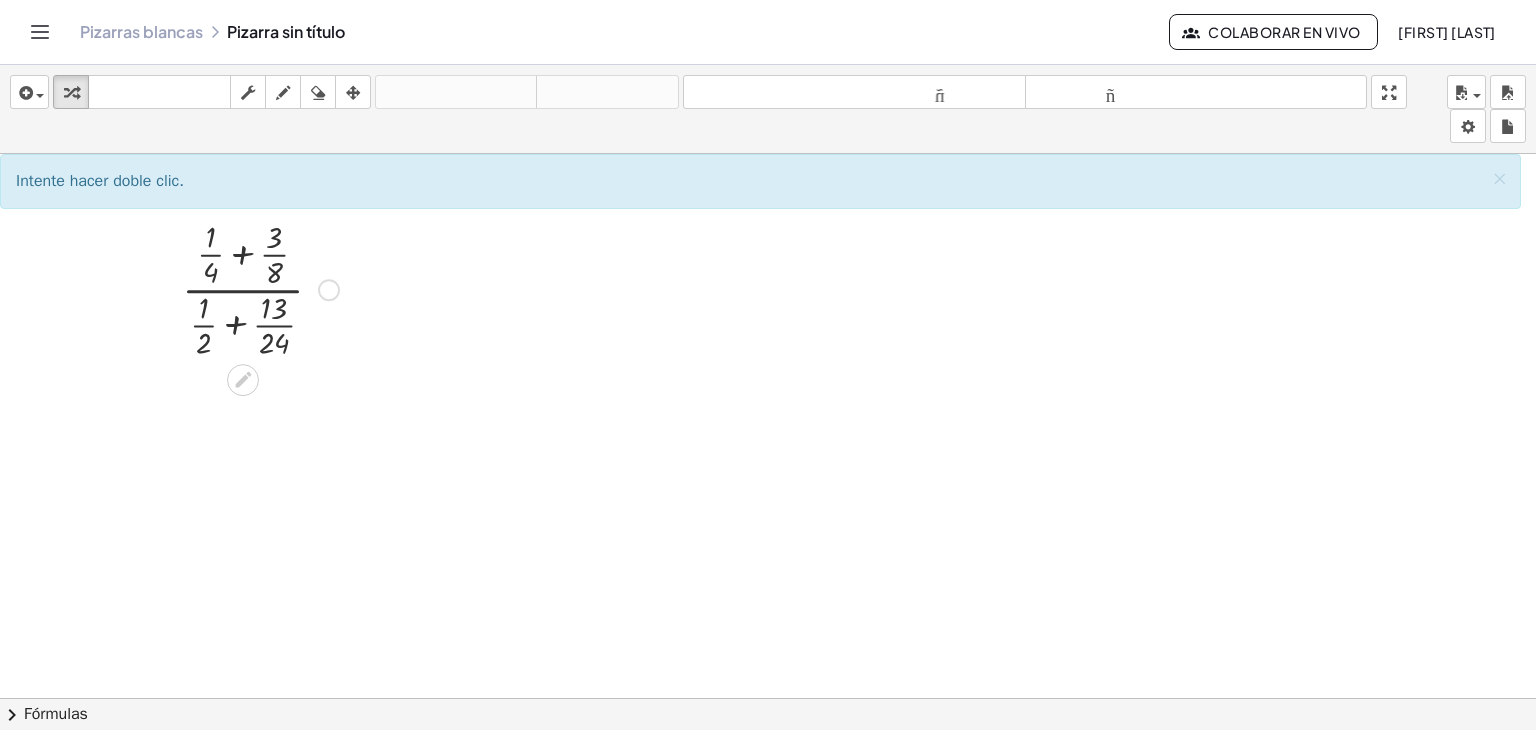click at bounding box center [260, 288] 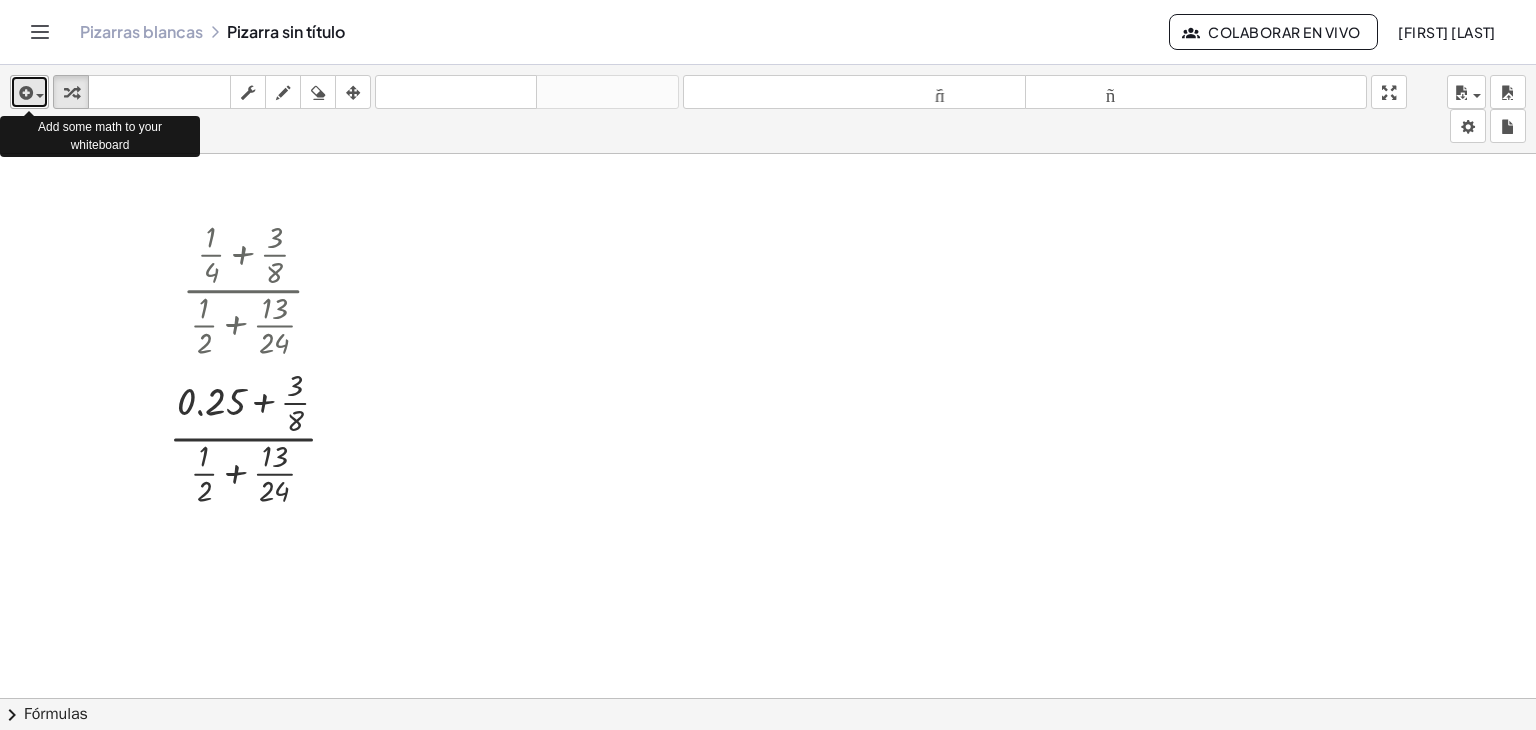 click at bounding box center [29, 92] 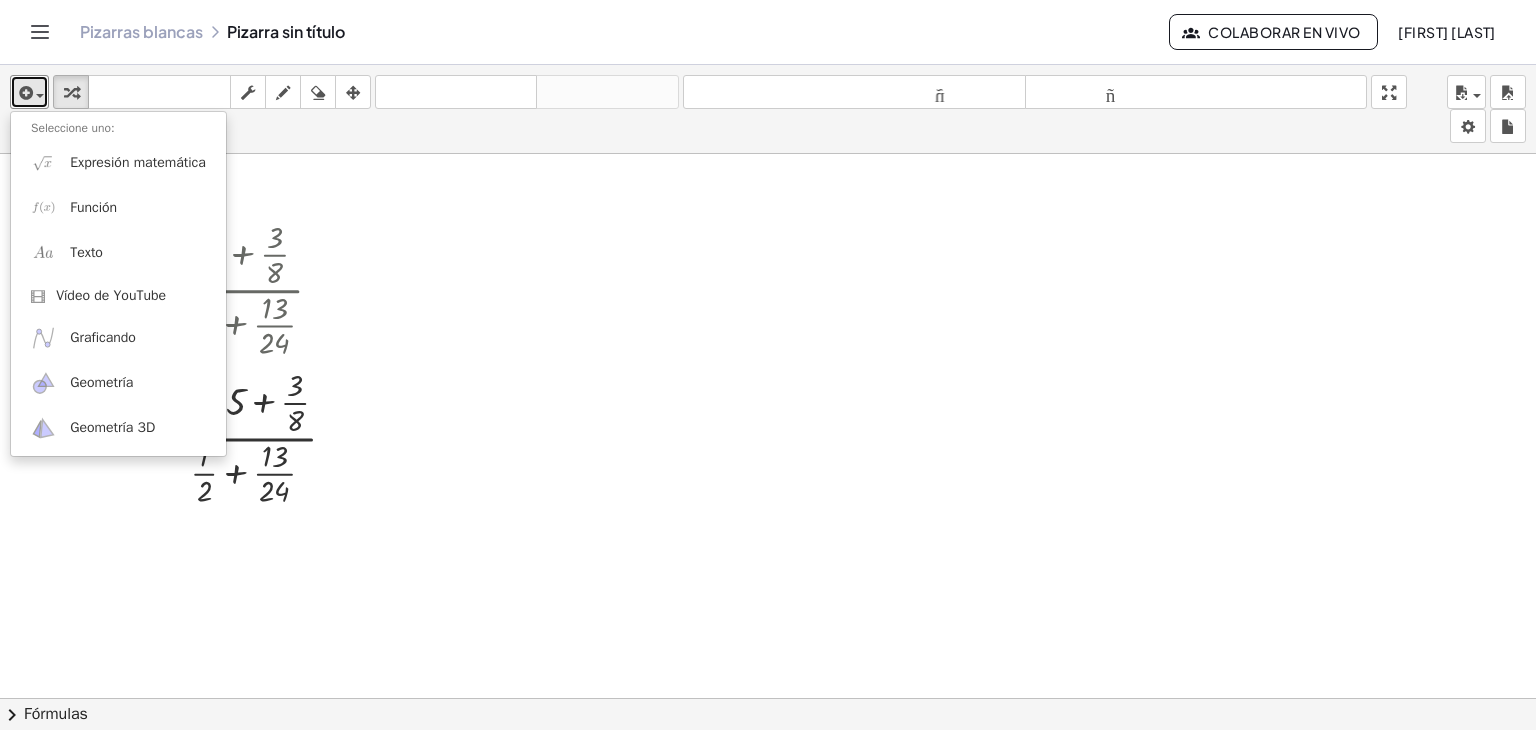 click at bounding box center [768, 464] 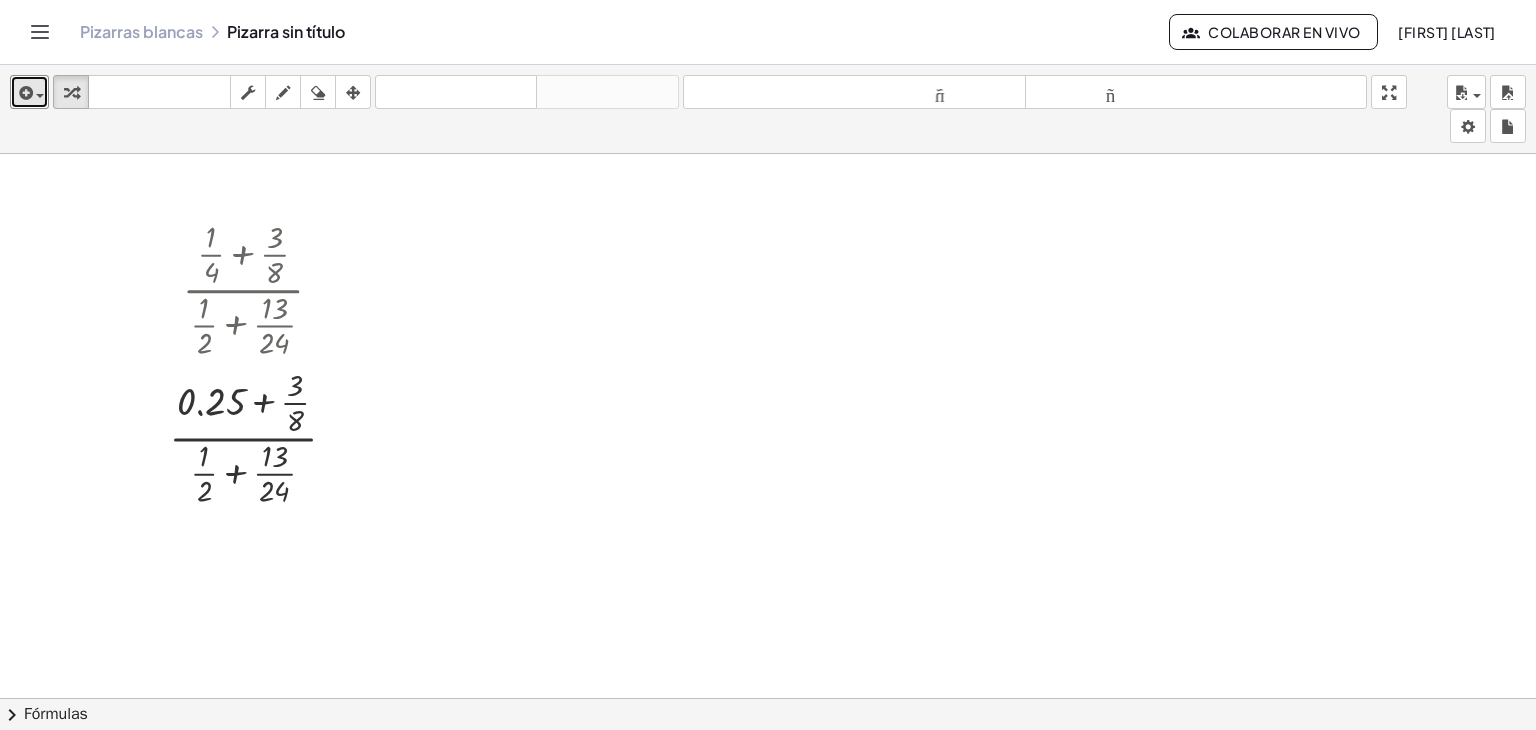 click at bounding box center (768, 464) 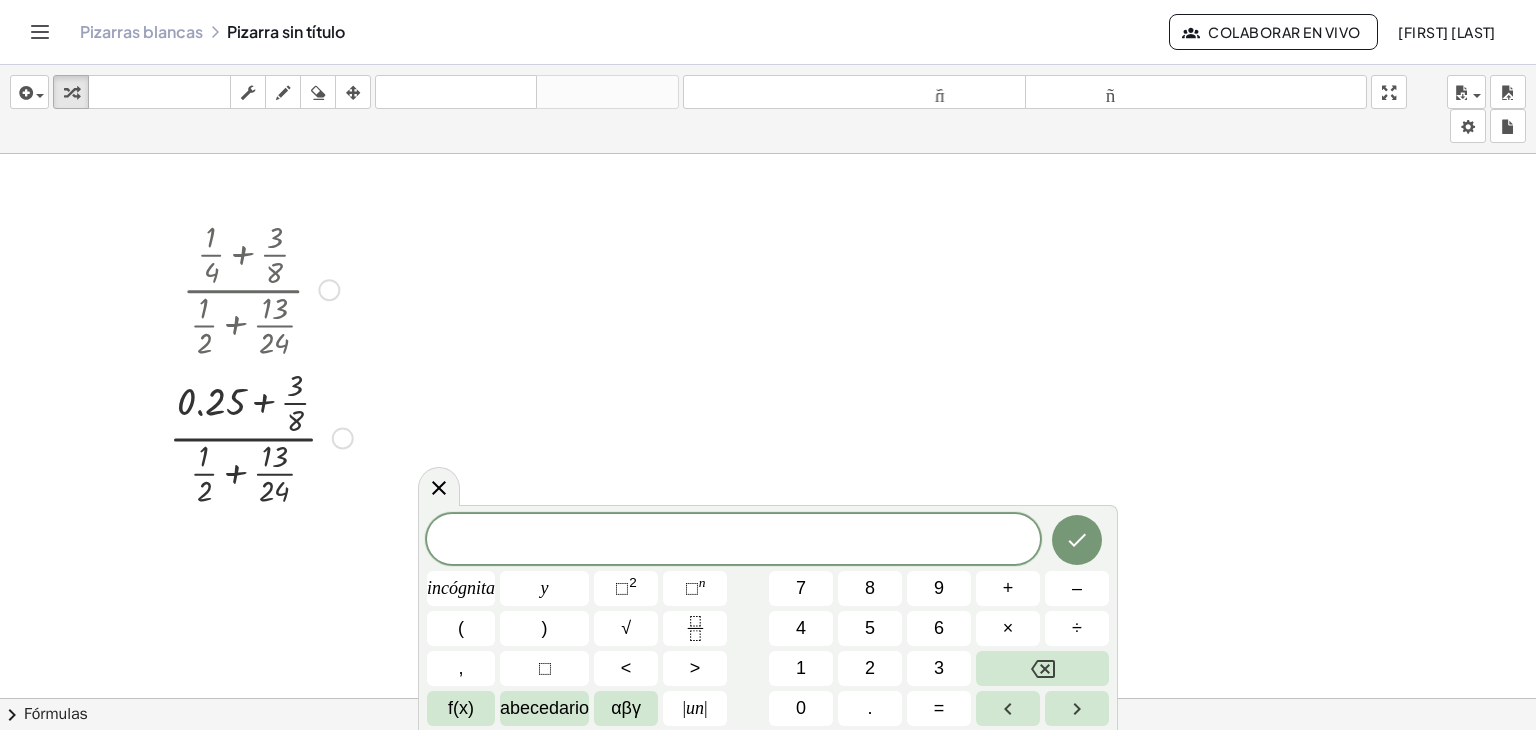 click at bounding box center [261, 288] 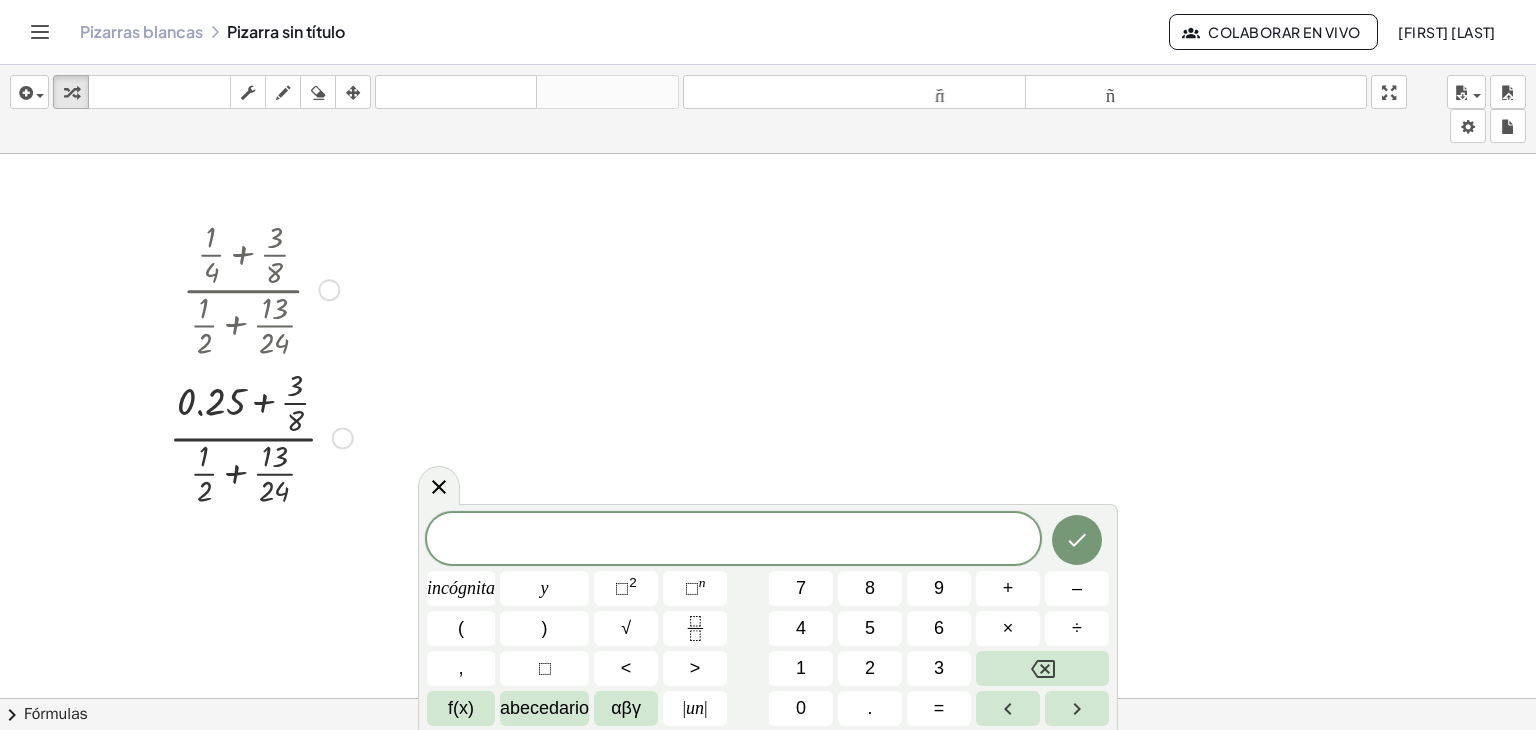drag, startPoint x: 202, startPoint y: 249, endPoint x: 288, endPoint y: 317, distance: 109.63576 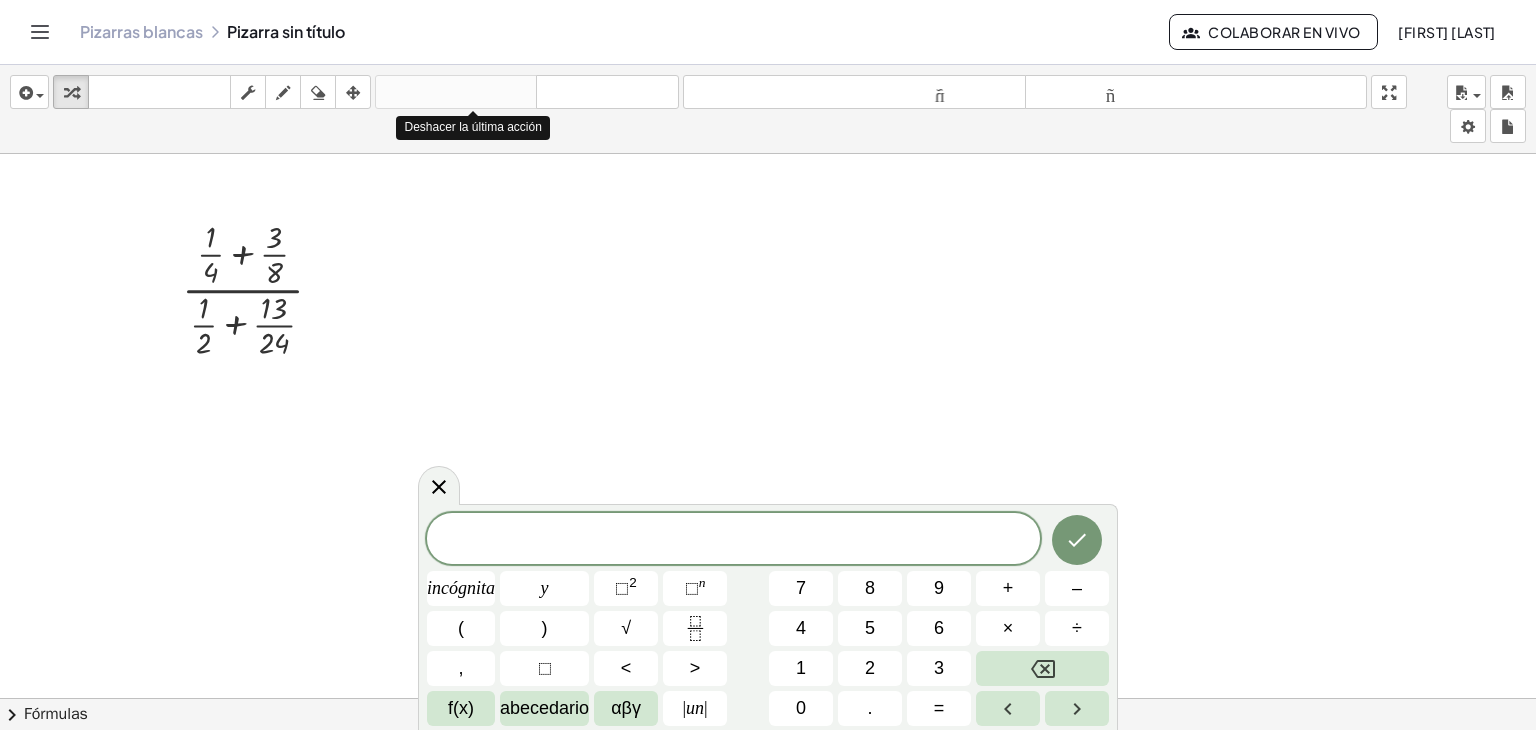 drag, startPoint x: 456, startPoint y: 94, endPoint x: 419, endPoint y: 181, distance: 94.54099 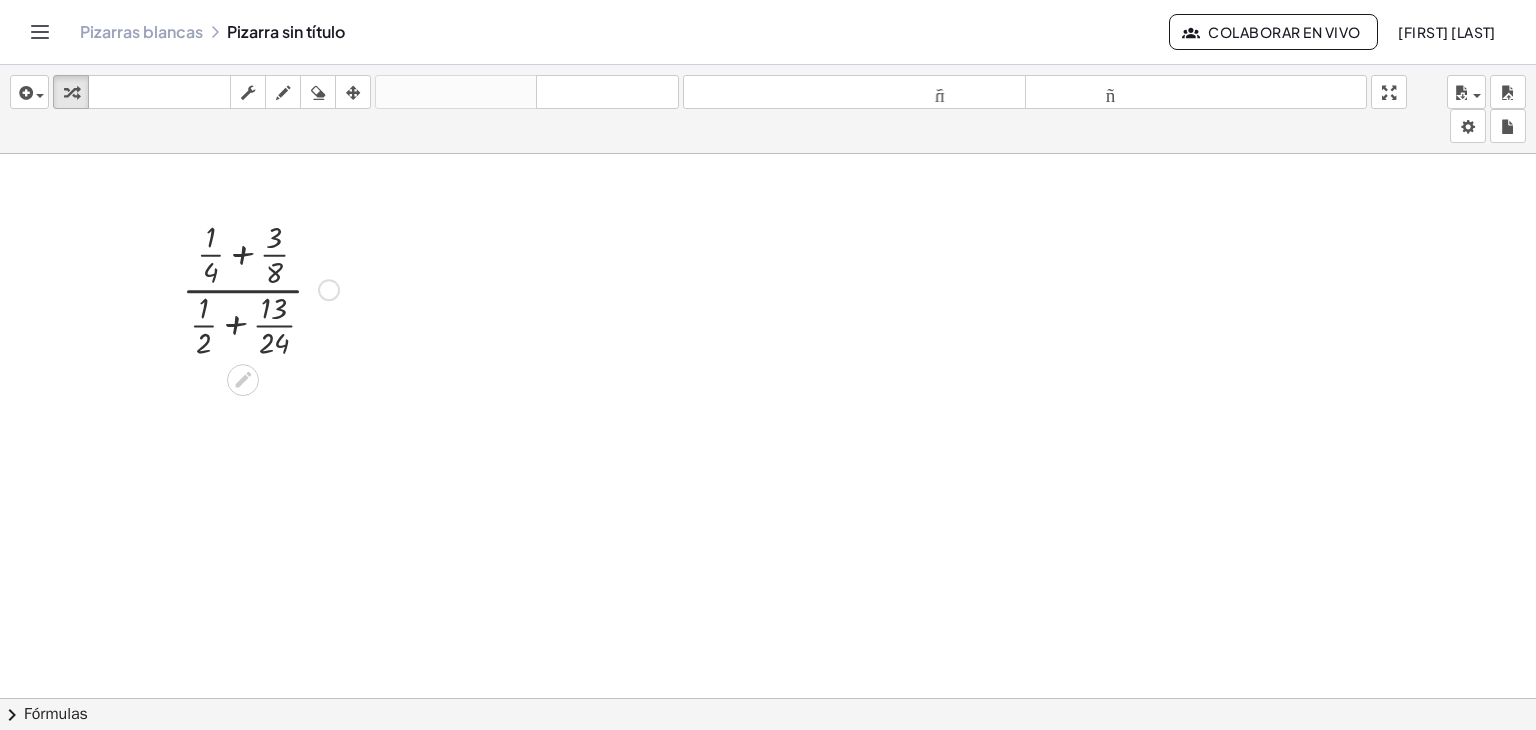 click at bounding box center (260, 288) 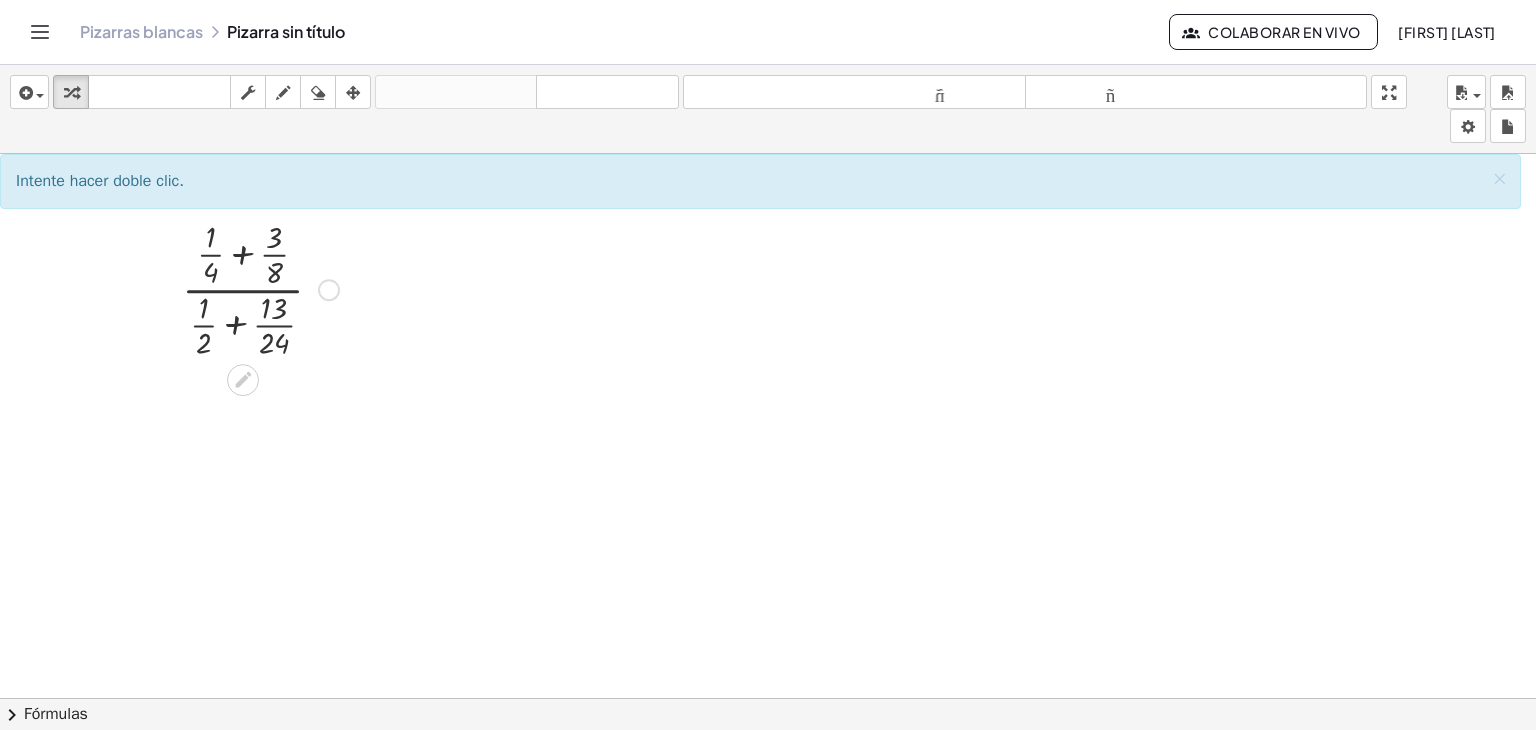 click at bounding box center (260, 288) 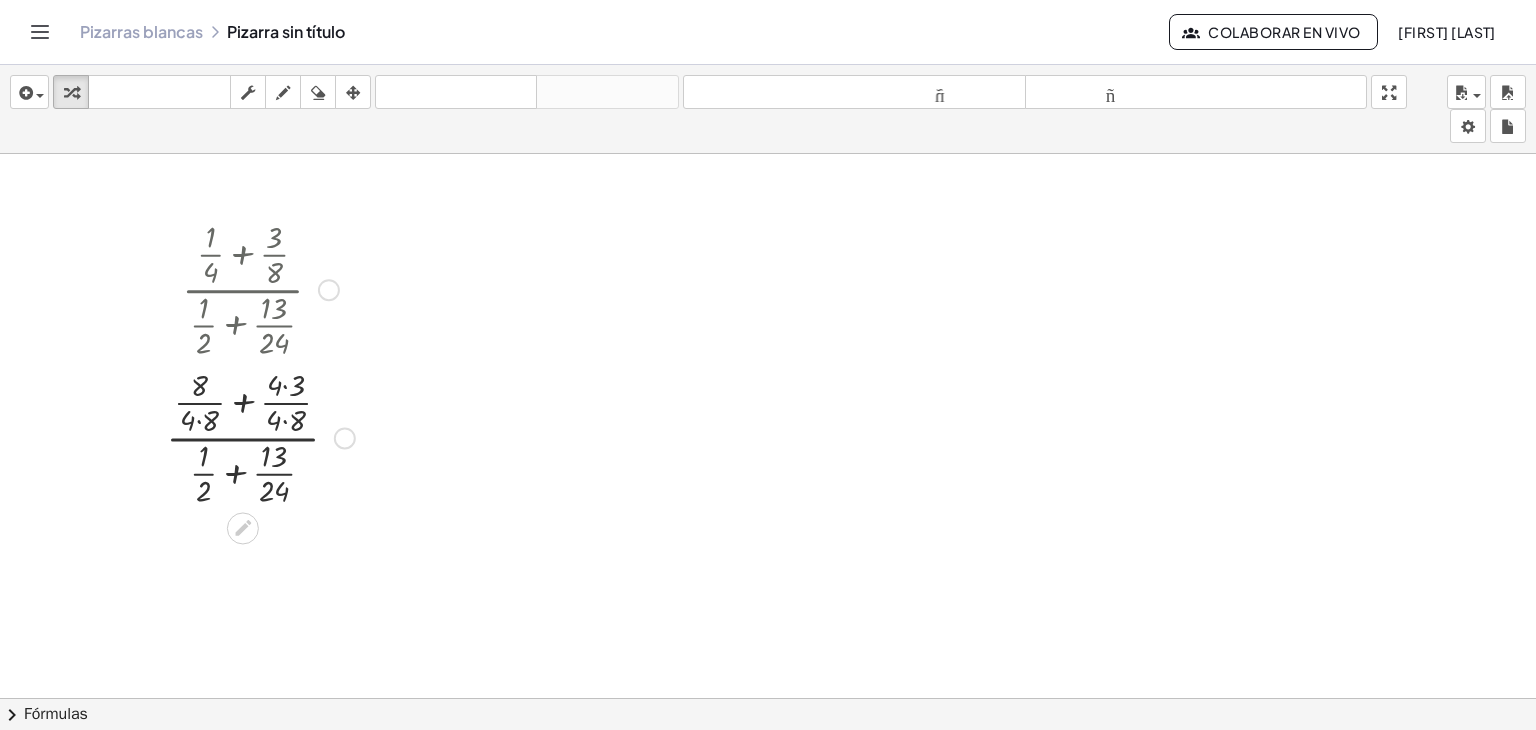 click at bounding box center [260, 436] 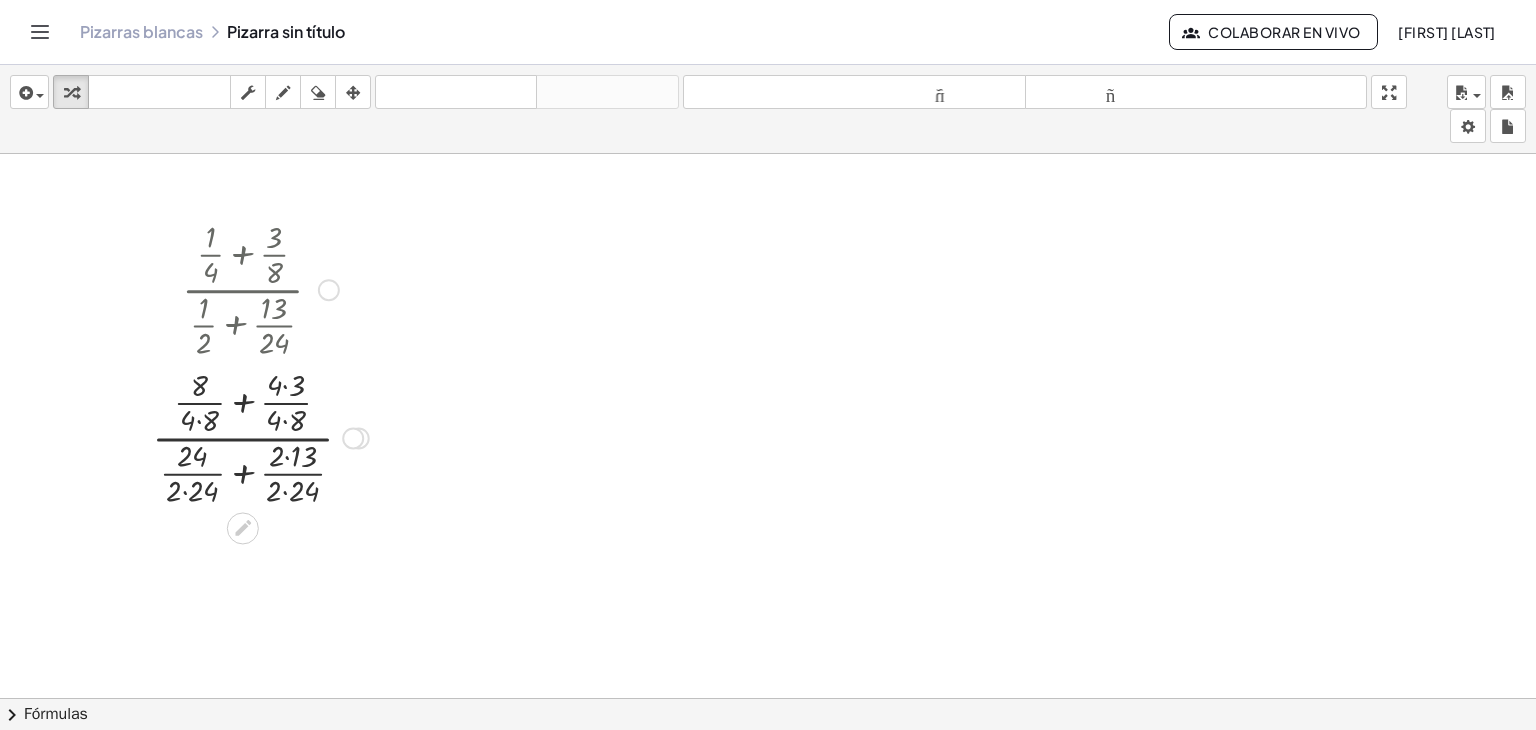 click at bounding box center (260, 436) 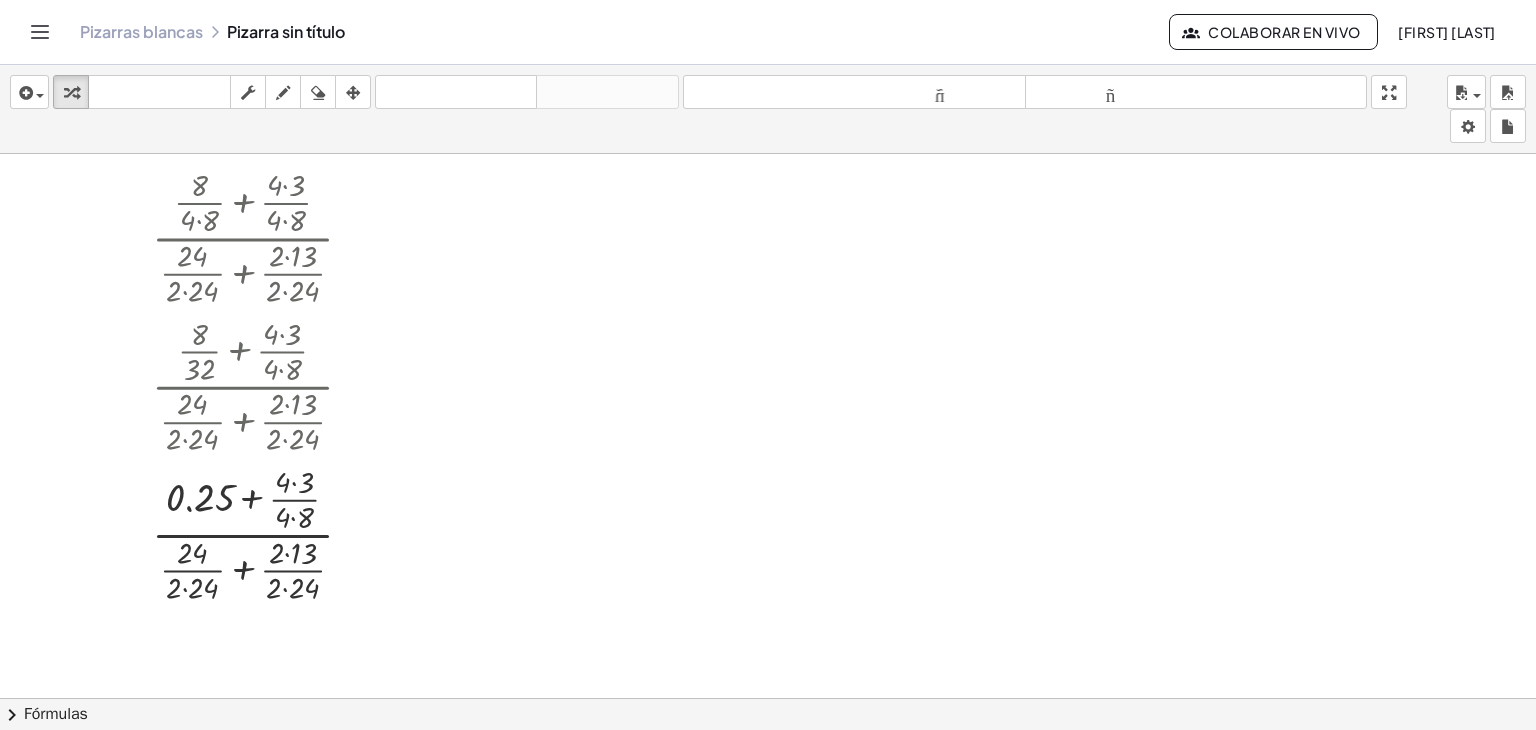 scroll, scrollTop: 413, scrollLeft: 0, axis: vertical 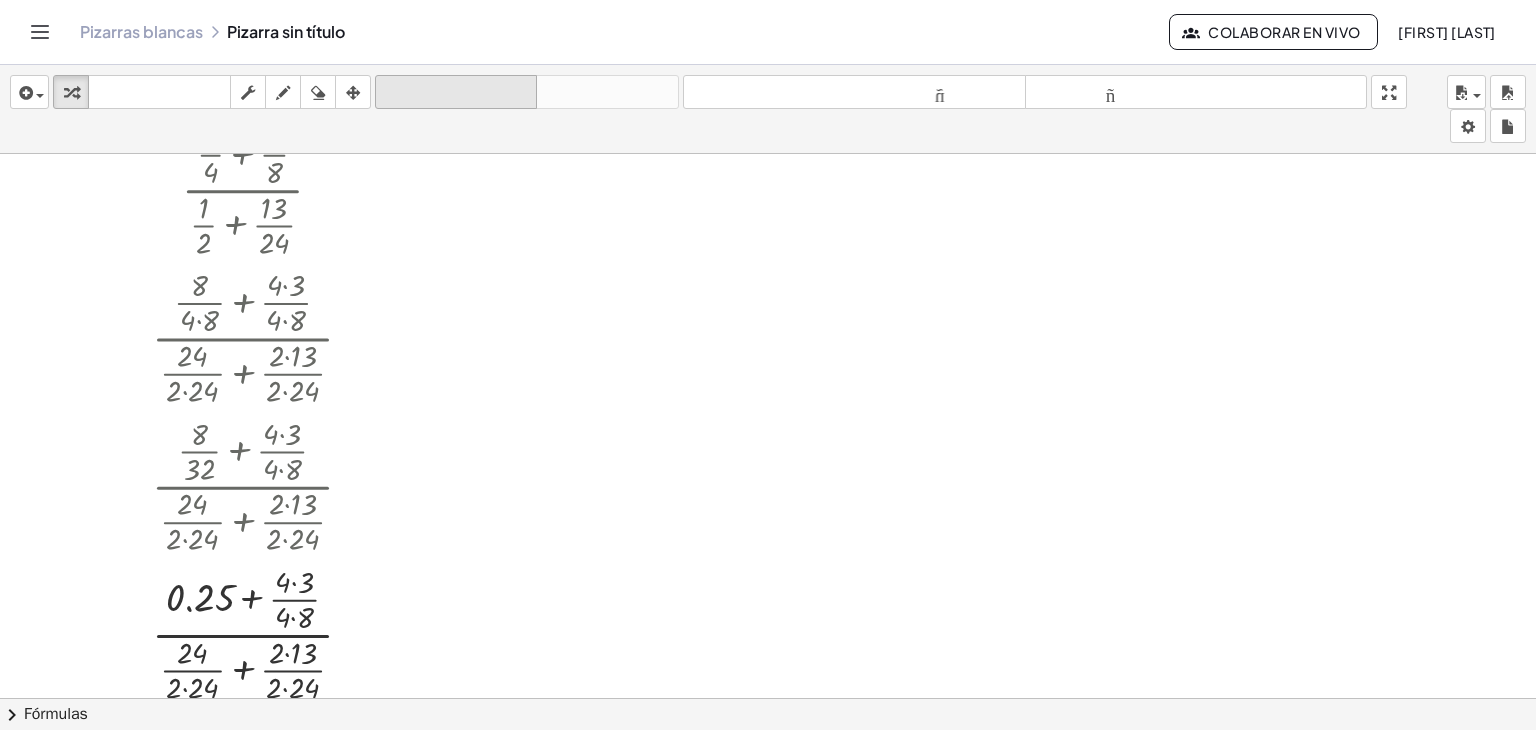 click on "deshacer" at bounding box center [456, 92] 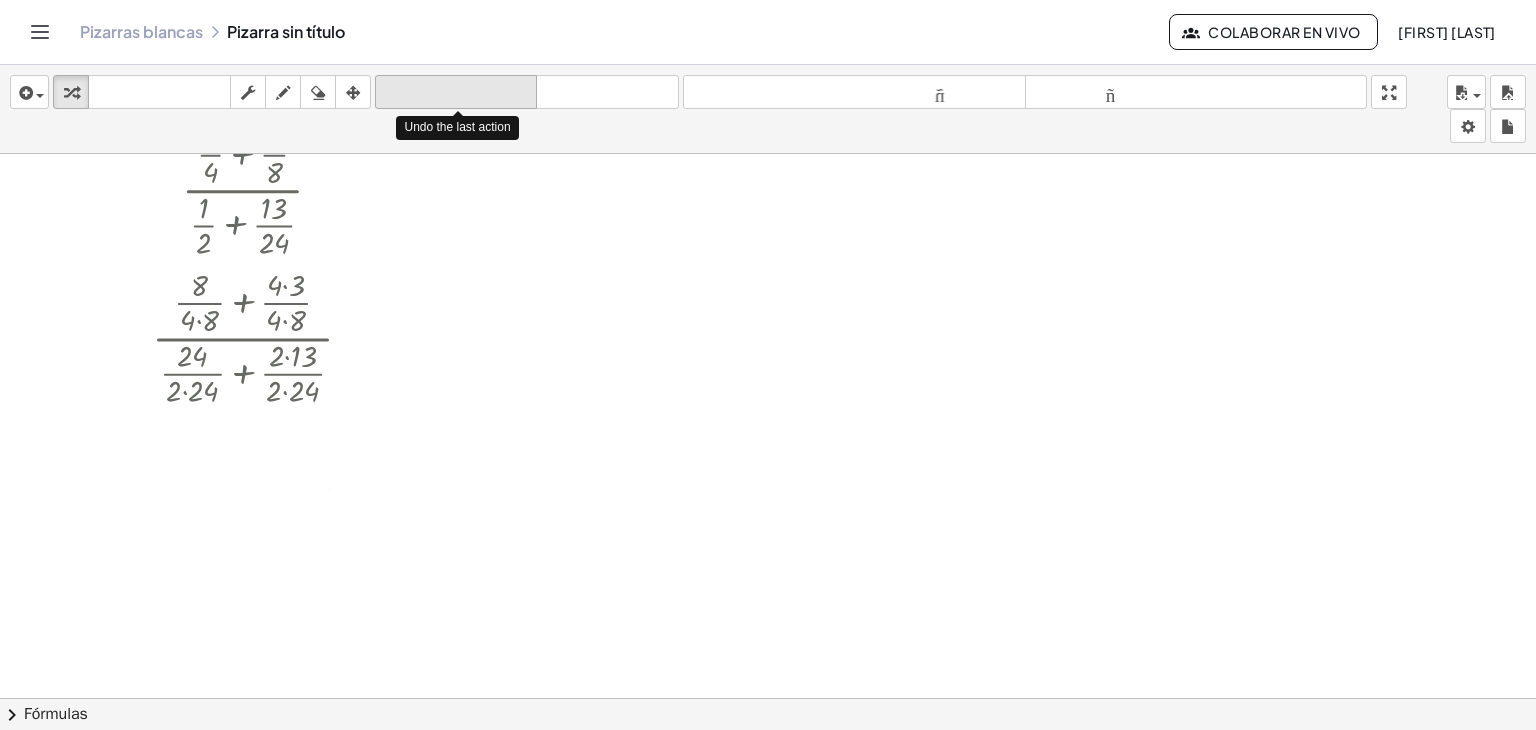 click on "deshacer" at bounding box center [456, 92] 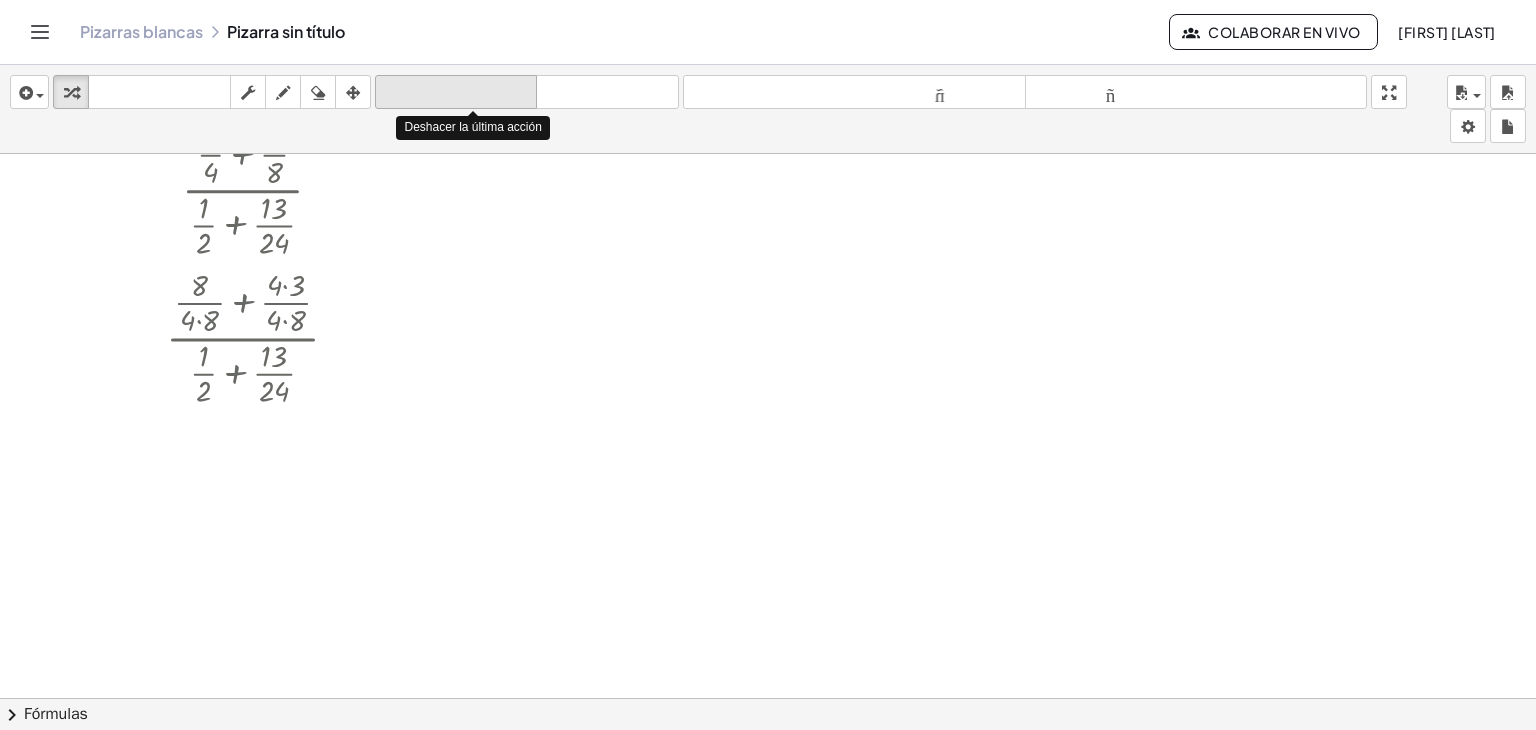 click on "deshacer" at bounding box center [456, 92] 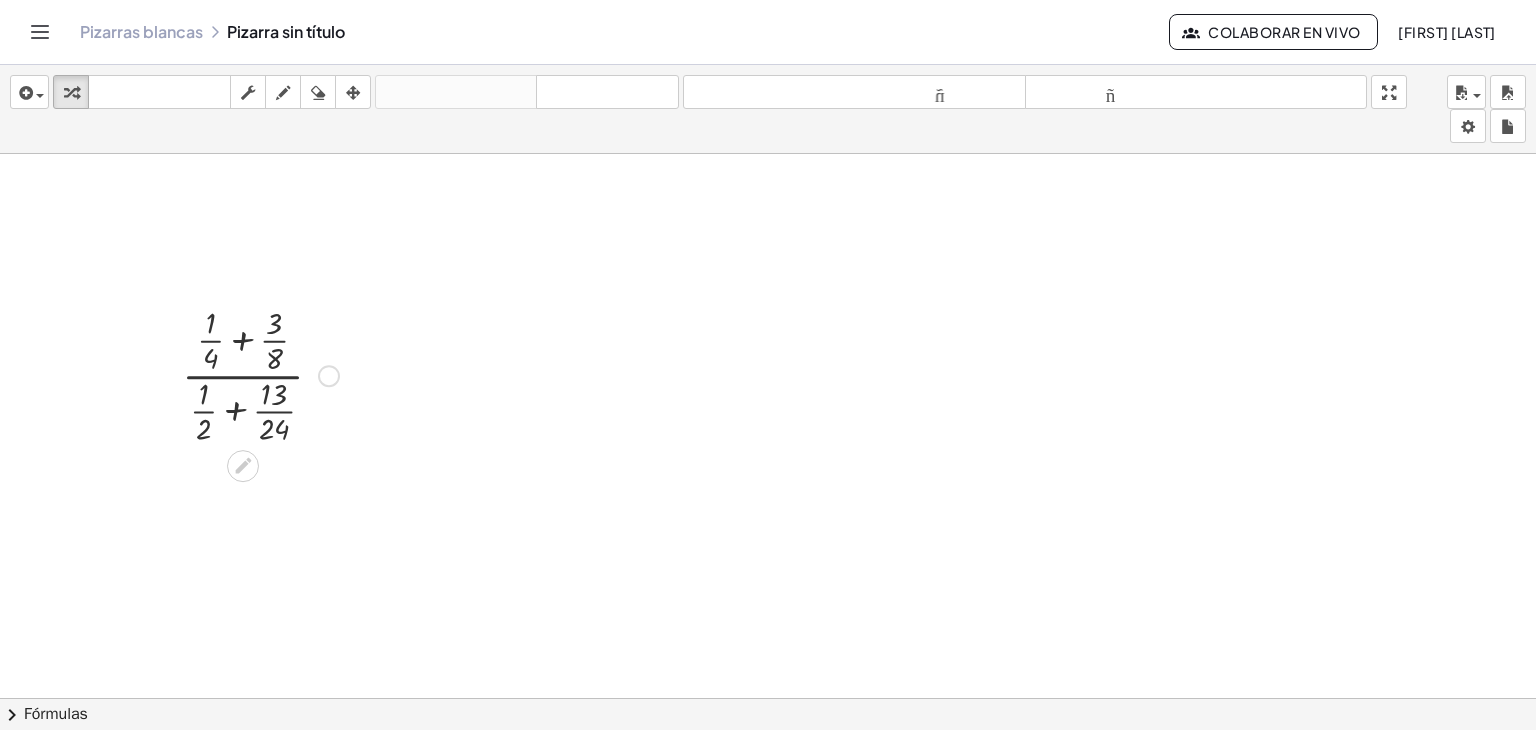scroll, scrollTop: 213, scrollLeft: 0, axis: vertical 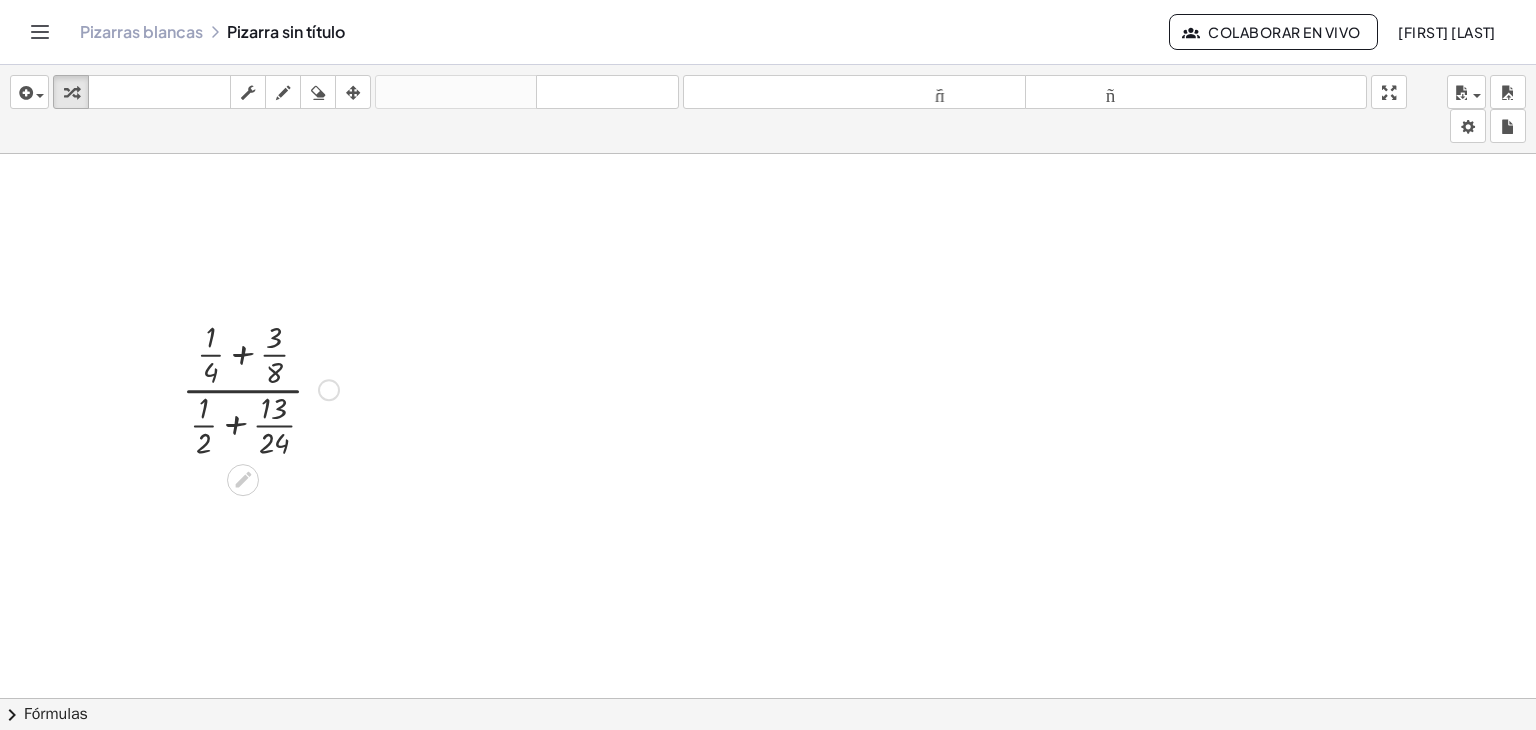 click at bounding box center [260, 388] 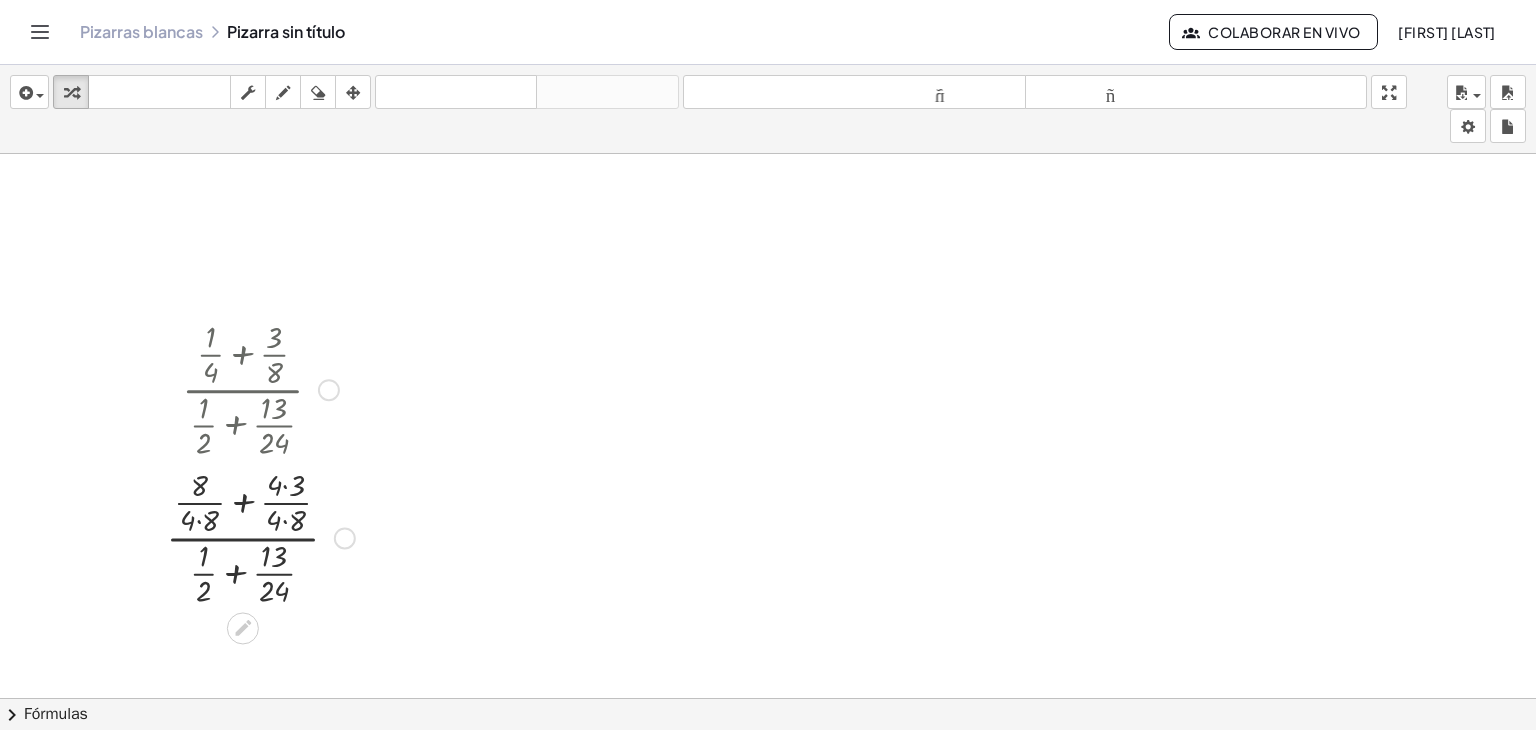 click at bounding box center (260, 536) 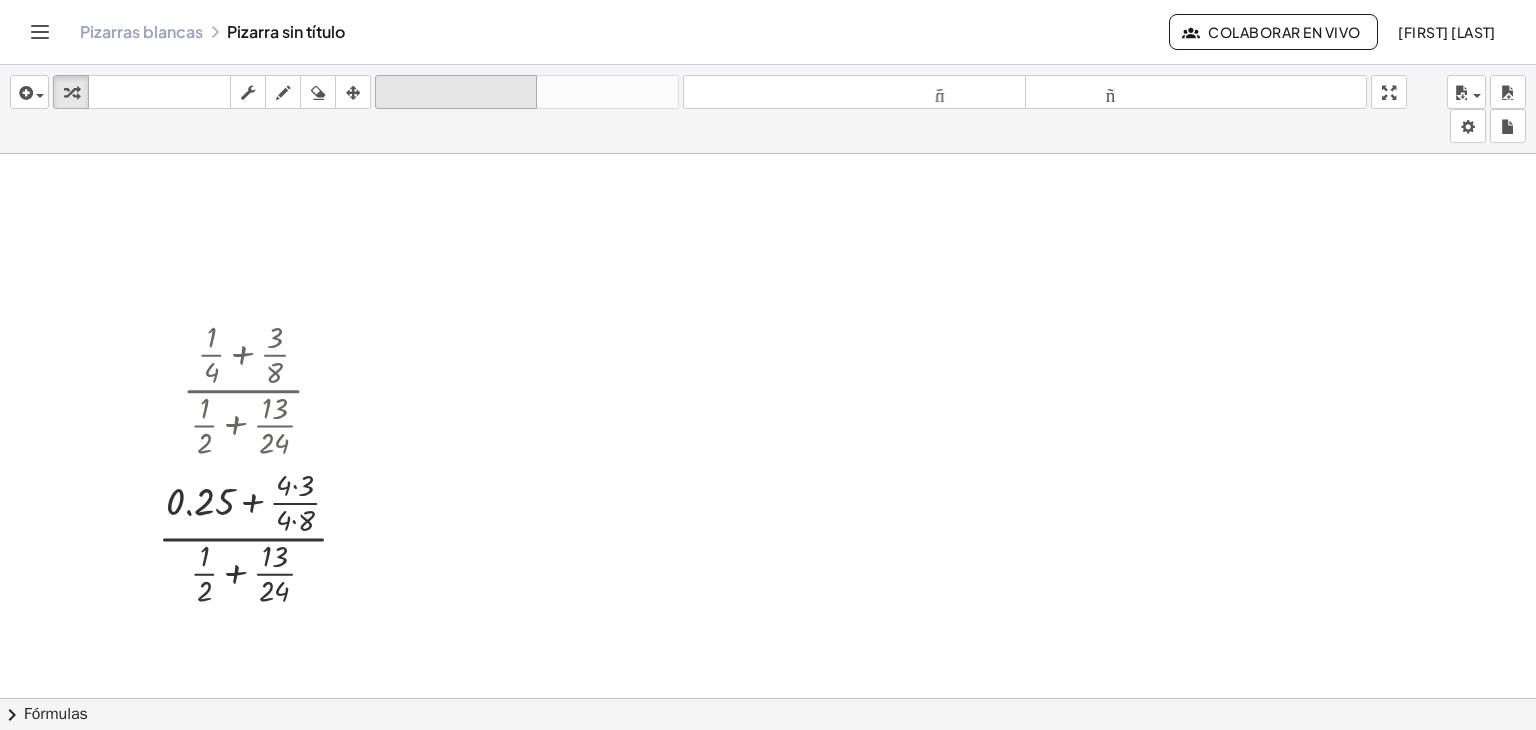 click on "deshacer" at bounding box center [456, 92] 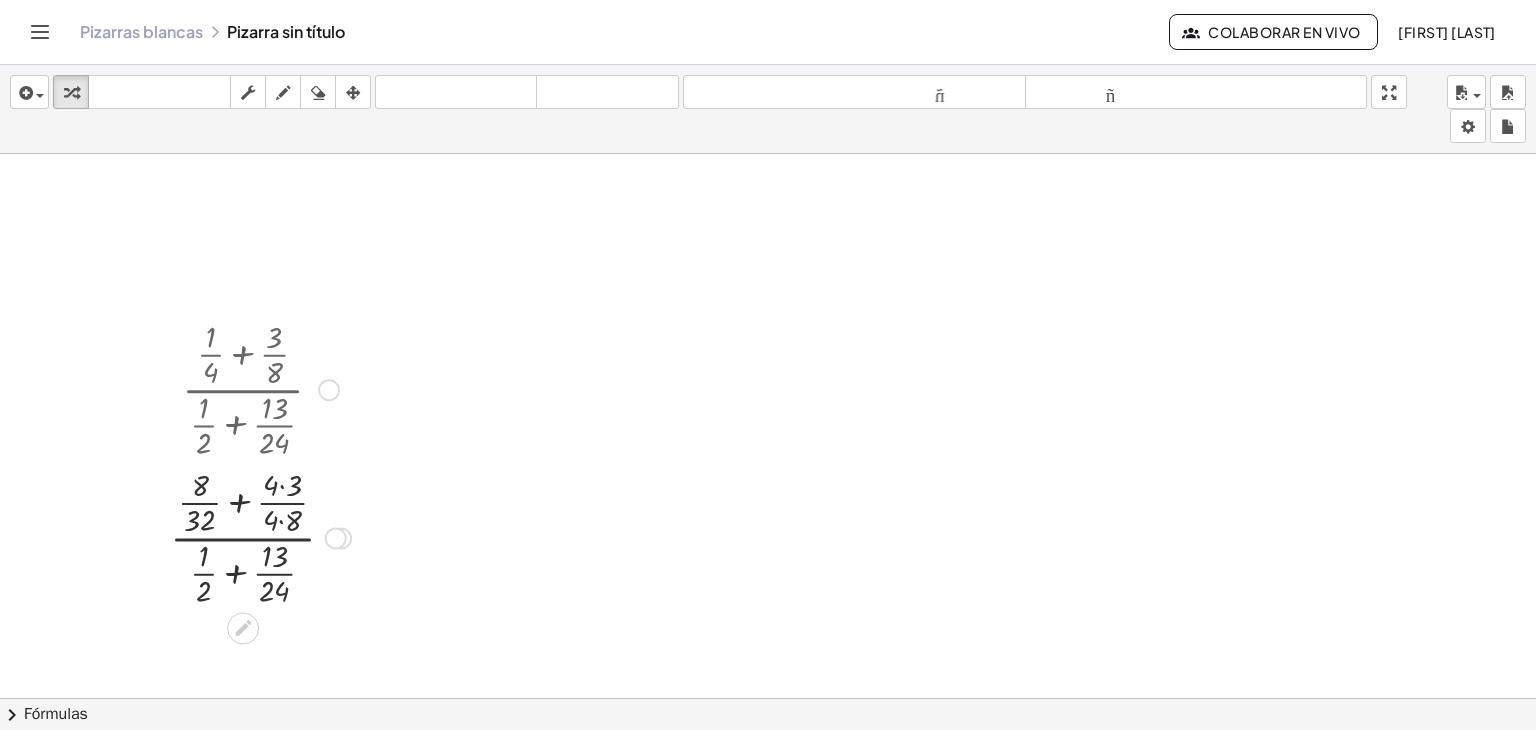 click at bounding box center [260, 536] 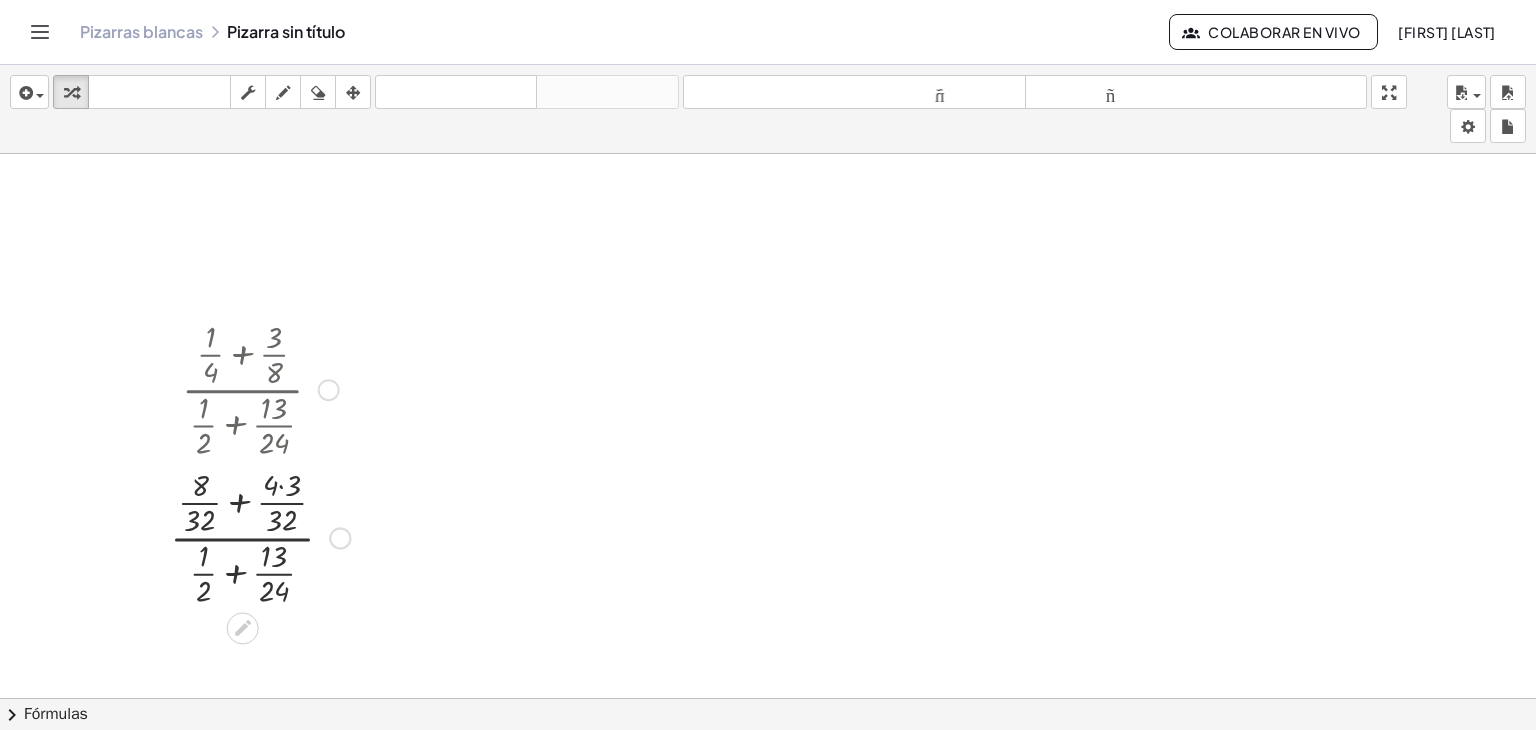 click at bounding box center (260, 536) 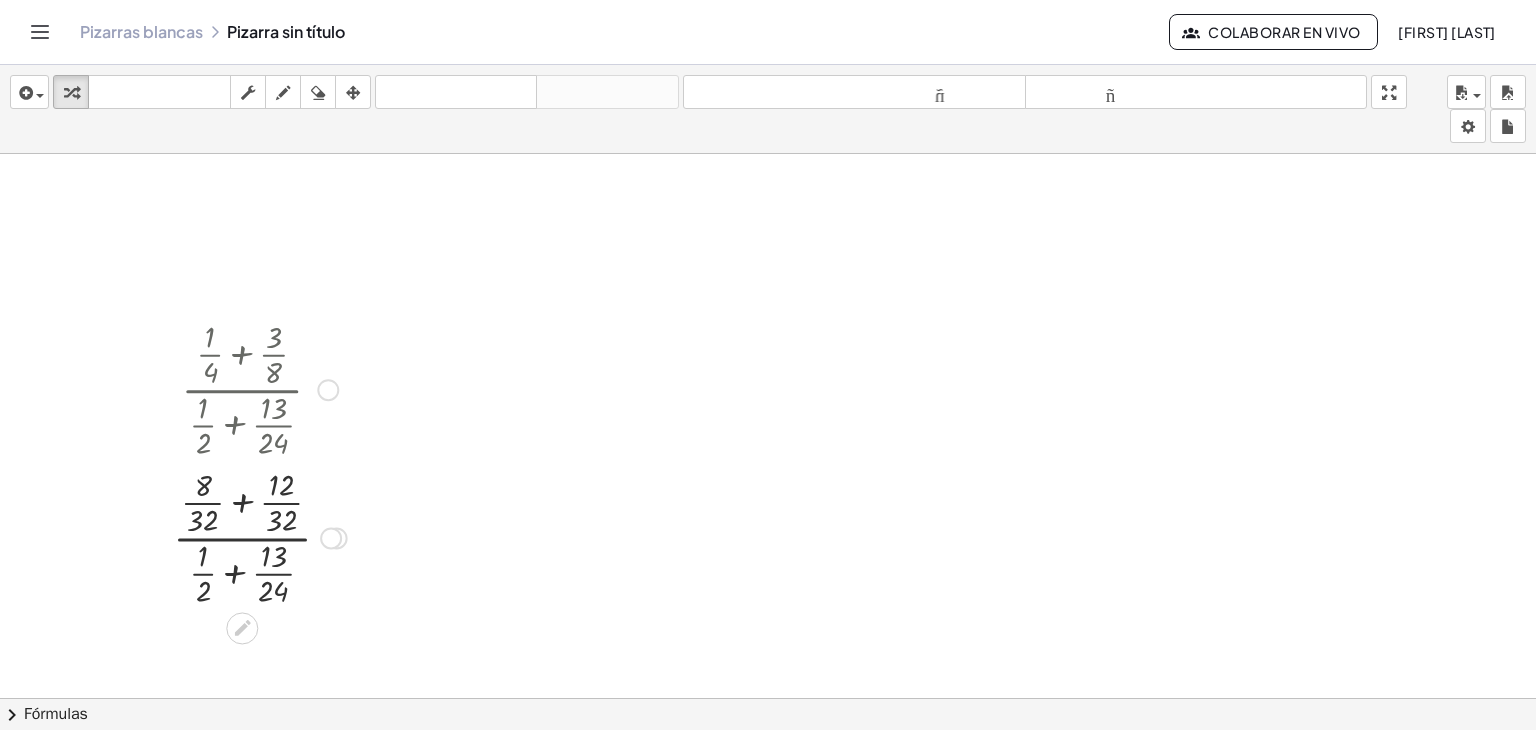click at bounding box center [260, 536] 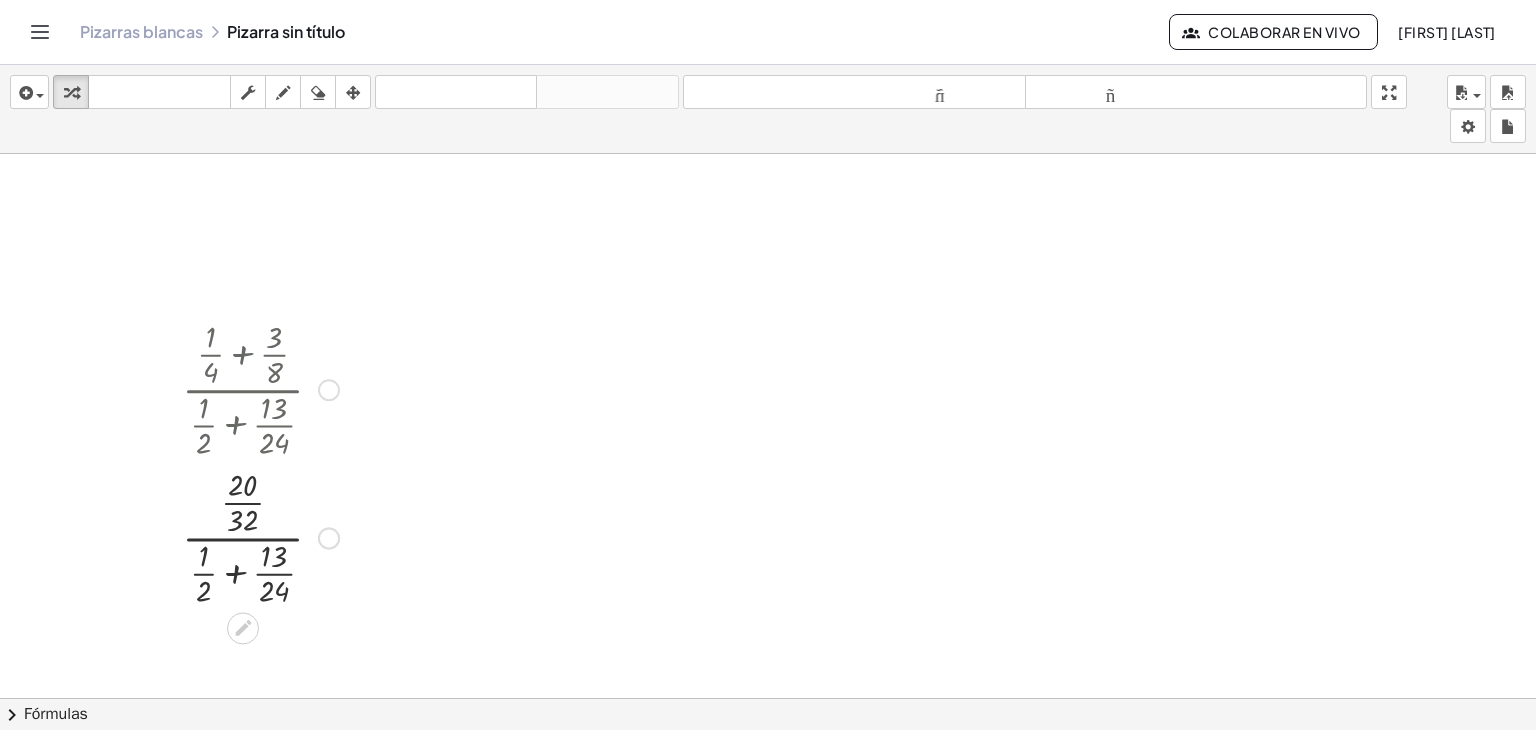 click at bounding box center (260, 536) 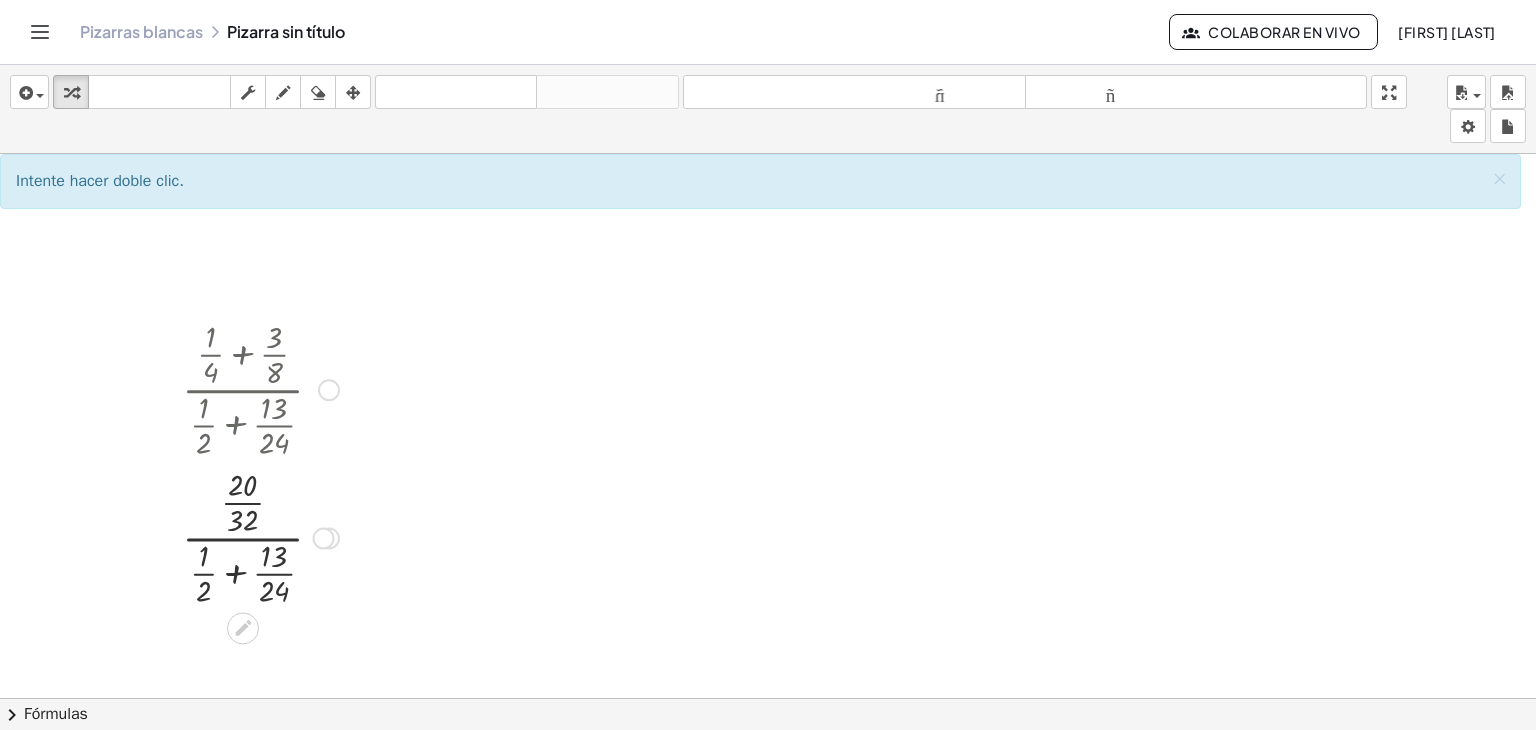 click at bounding box center (260, 536) 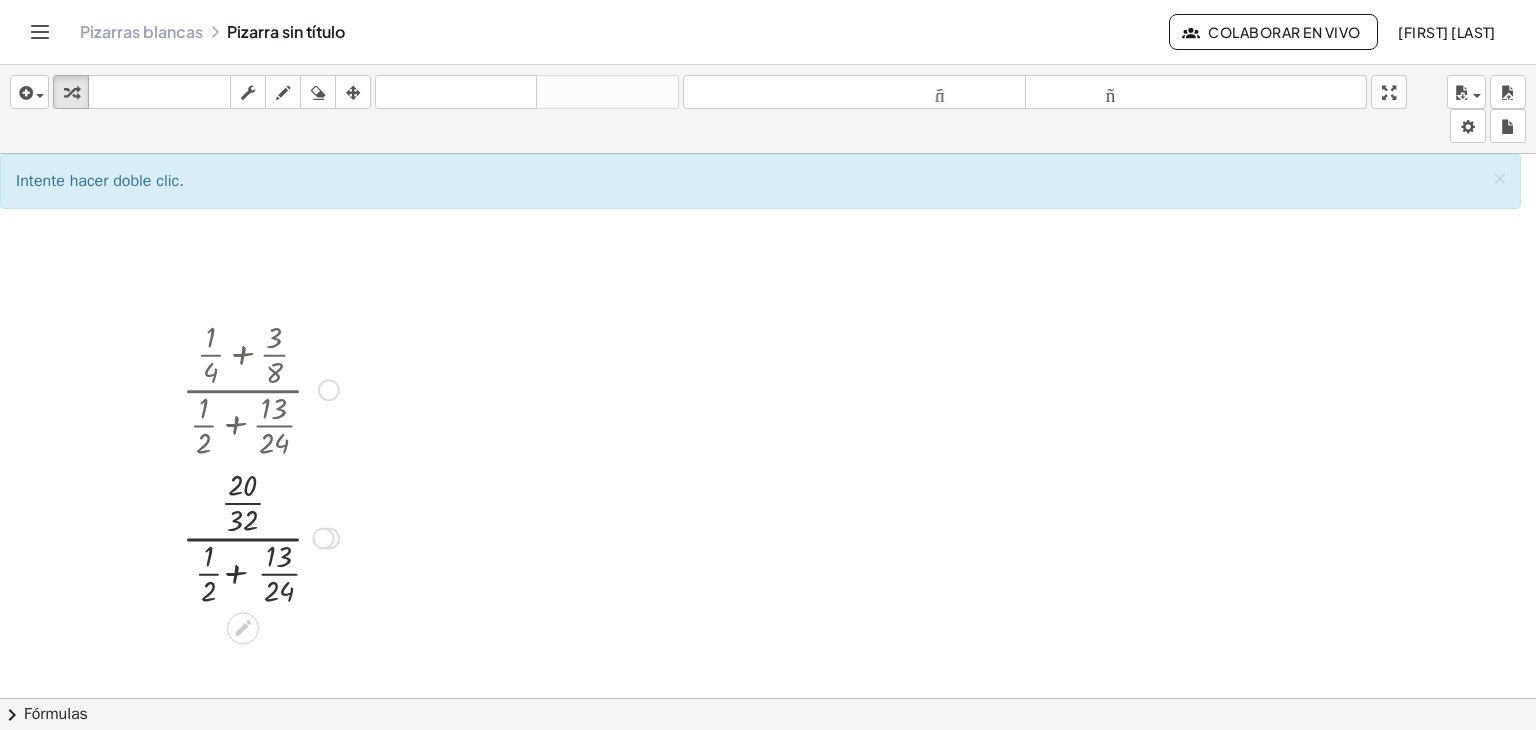 click at bounding box center [260, 536] 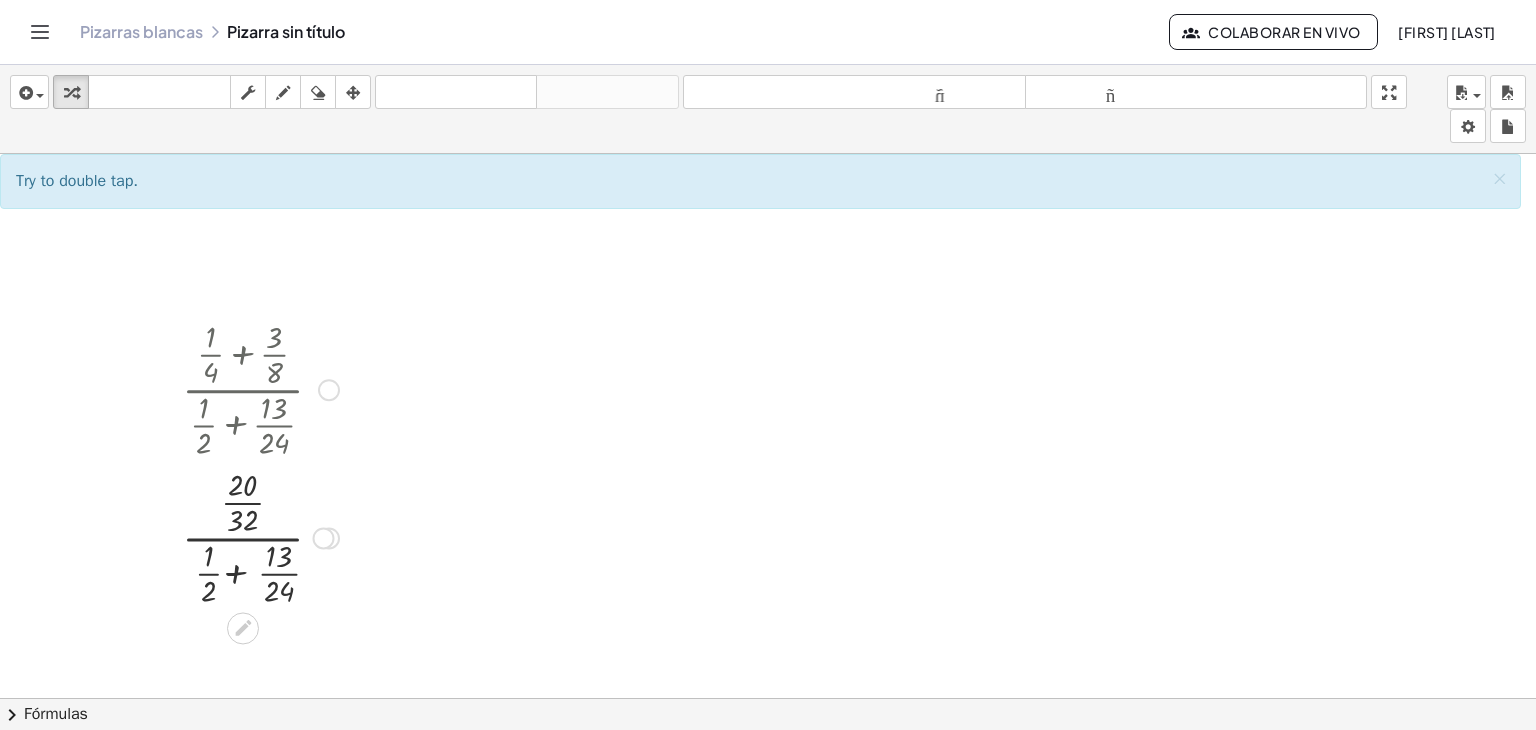 click at bounding box center [260, 536] 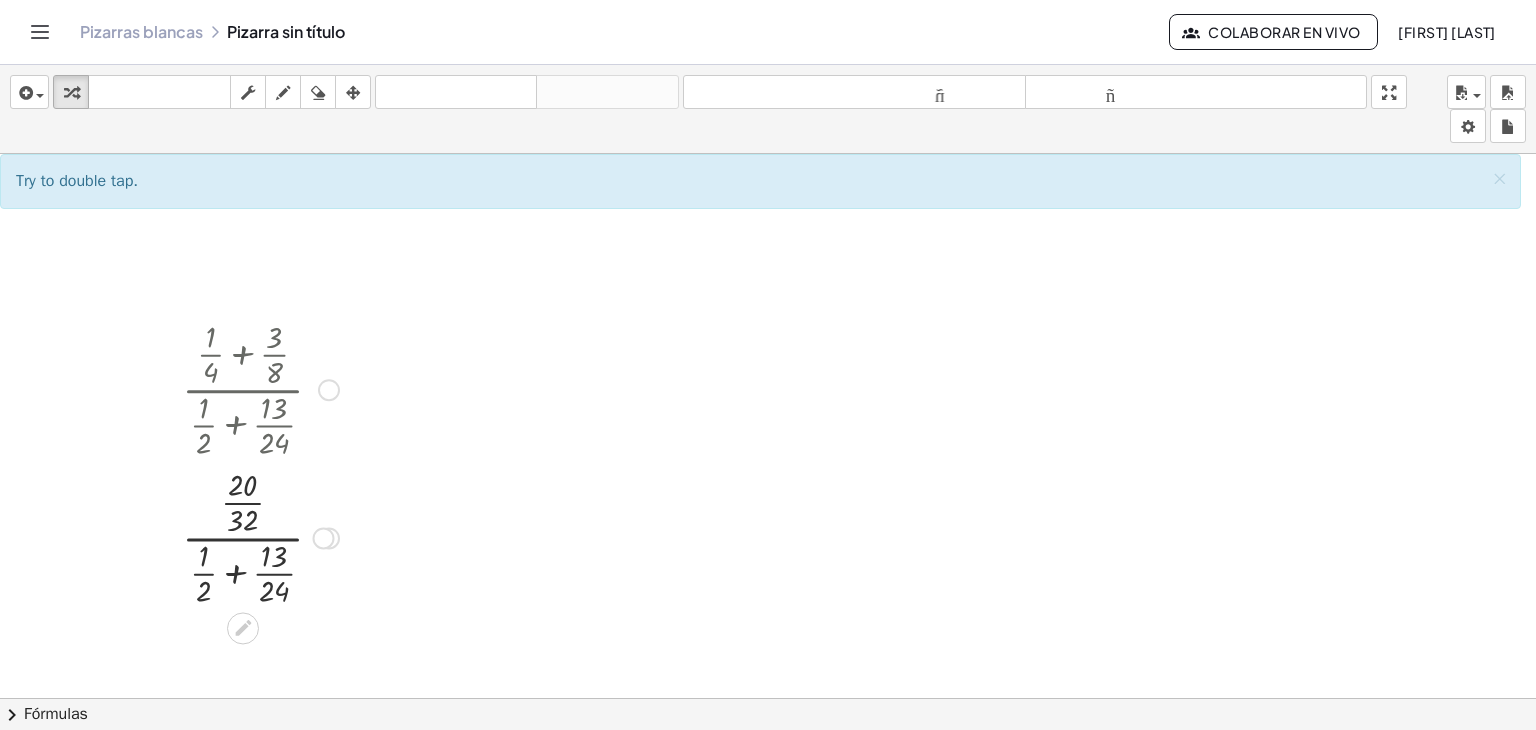 click at bounding box center [260, 536] 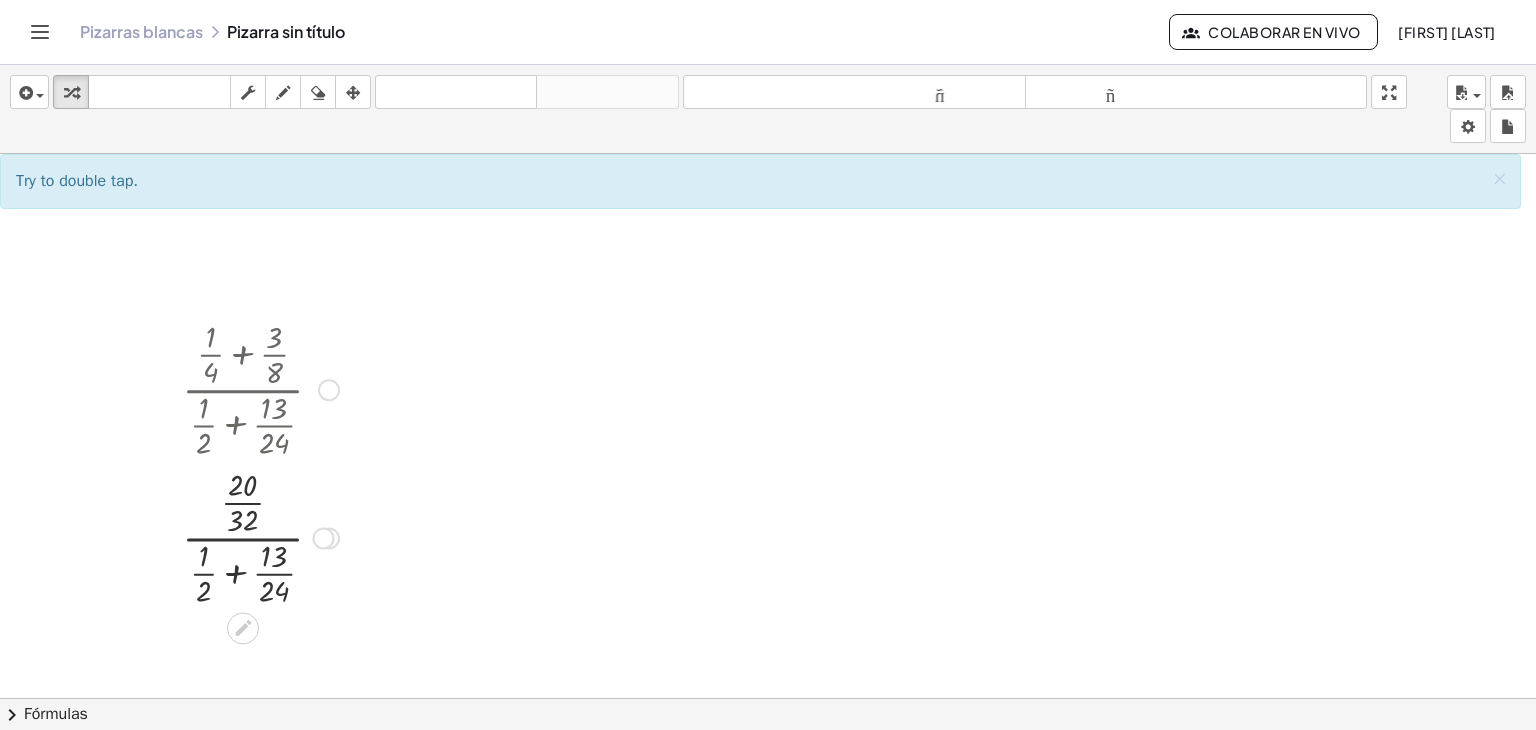 click at bounding box center [260, 536] 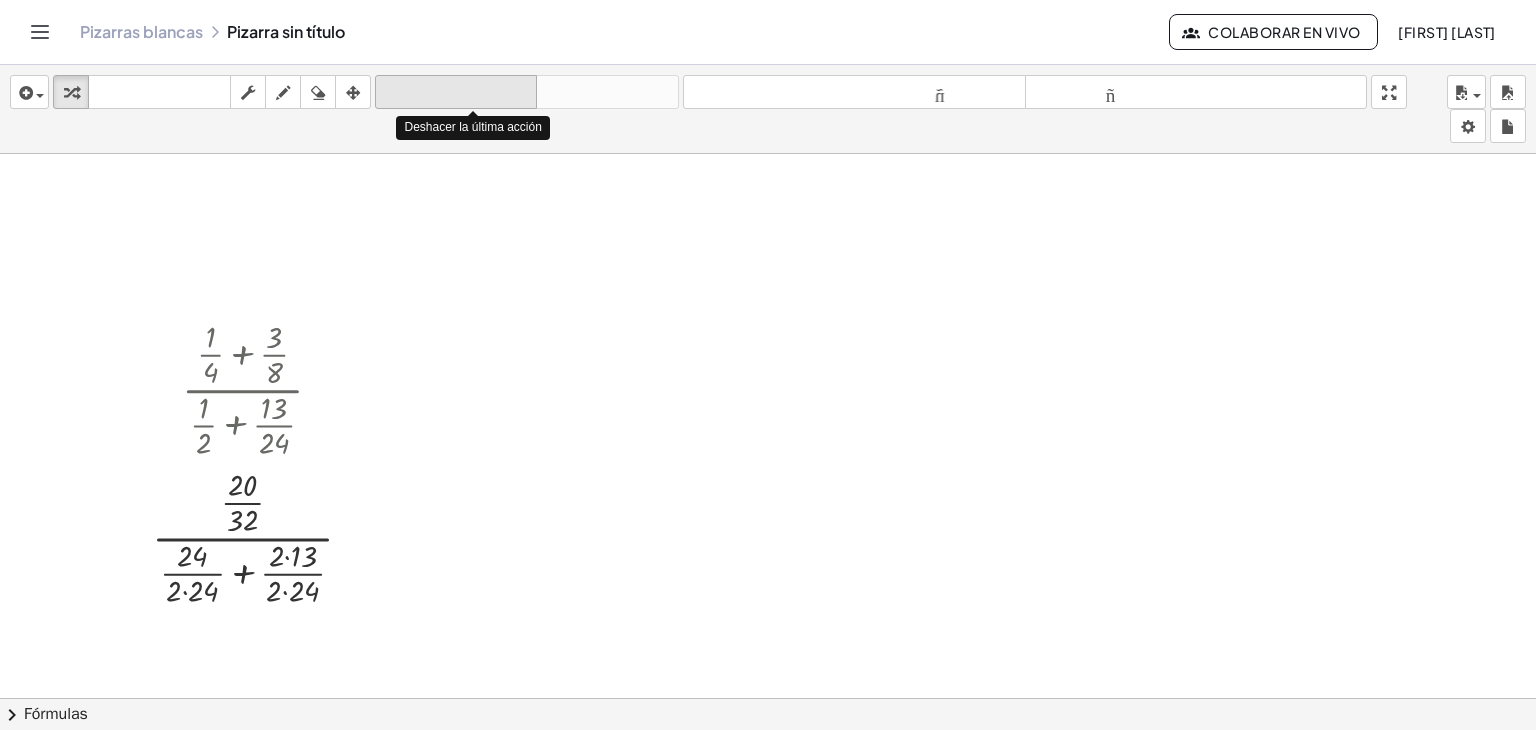 click on "deshacer" at bounding box center (456, 92) 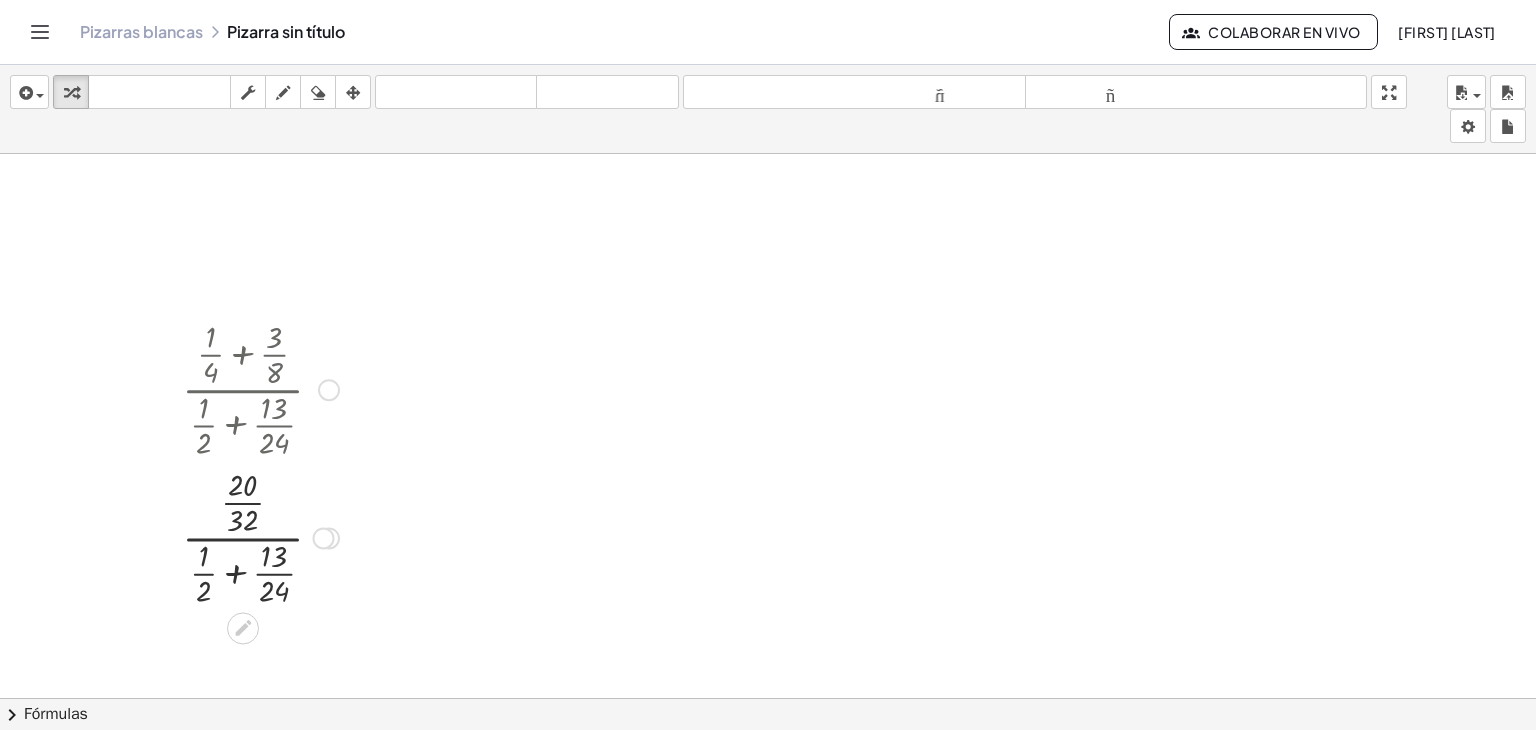 click at bounding box center [260, 536] 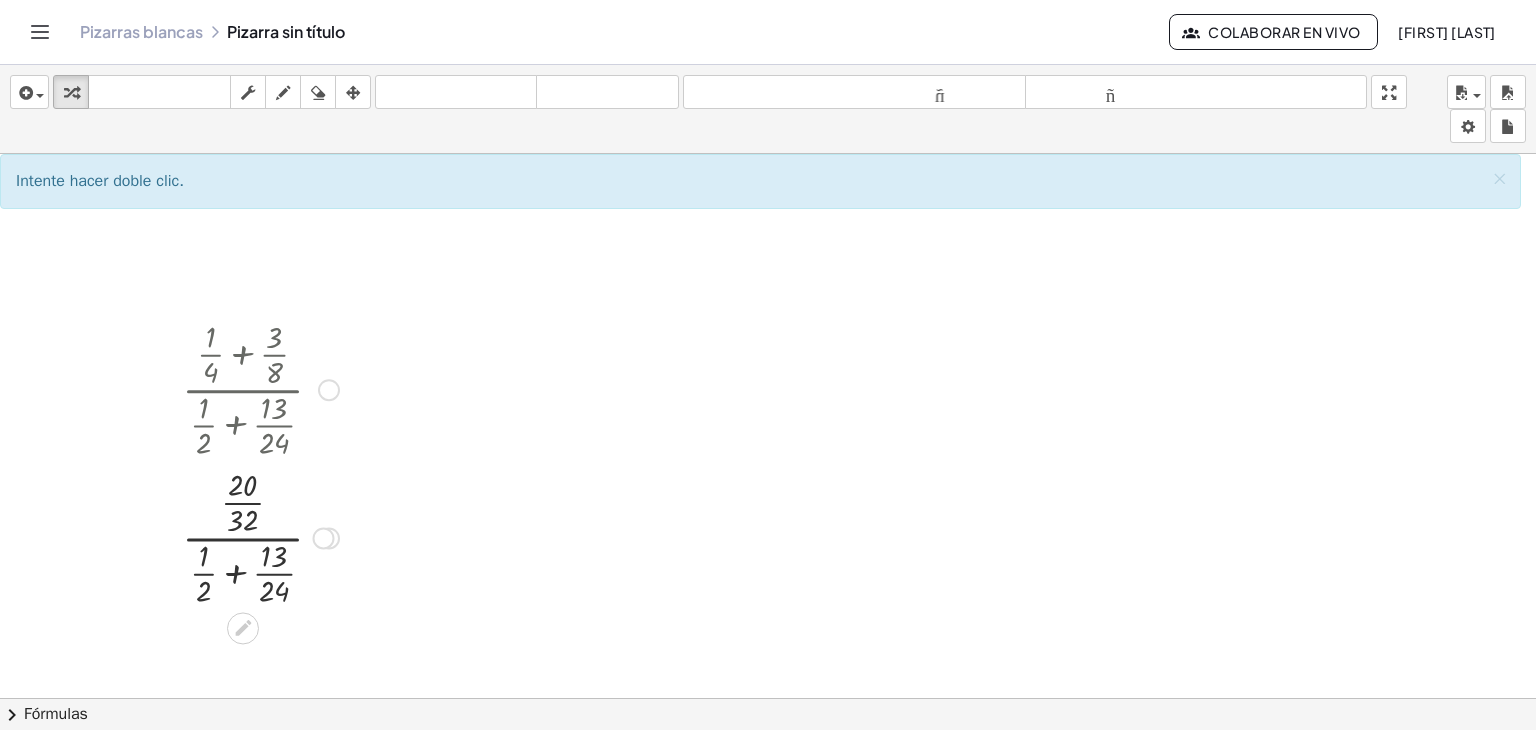 click at bounding box center (260, 536) 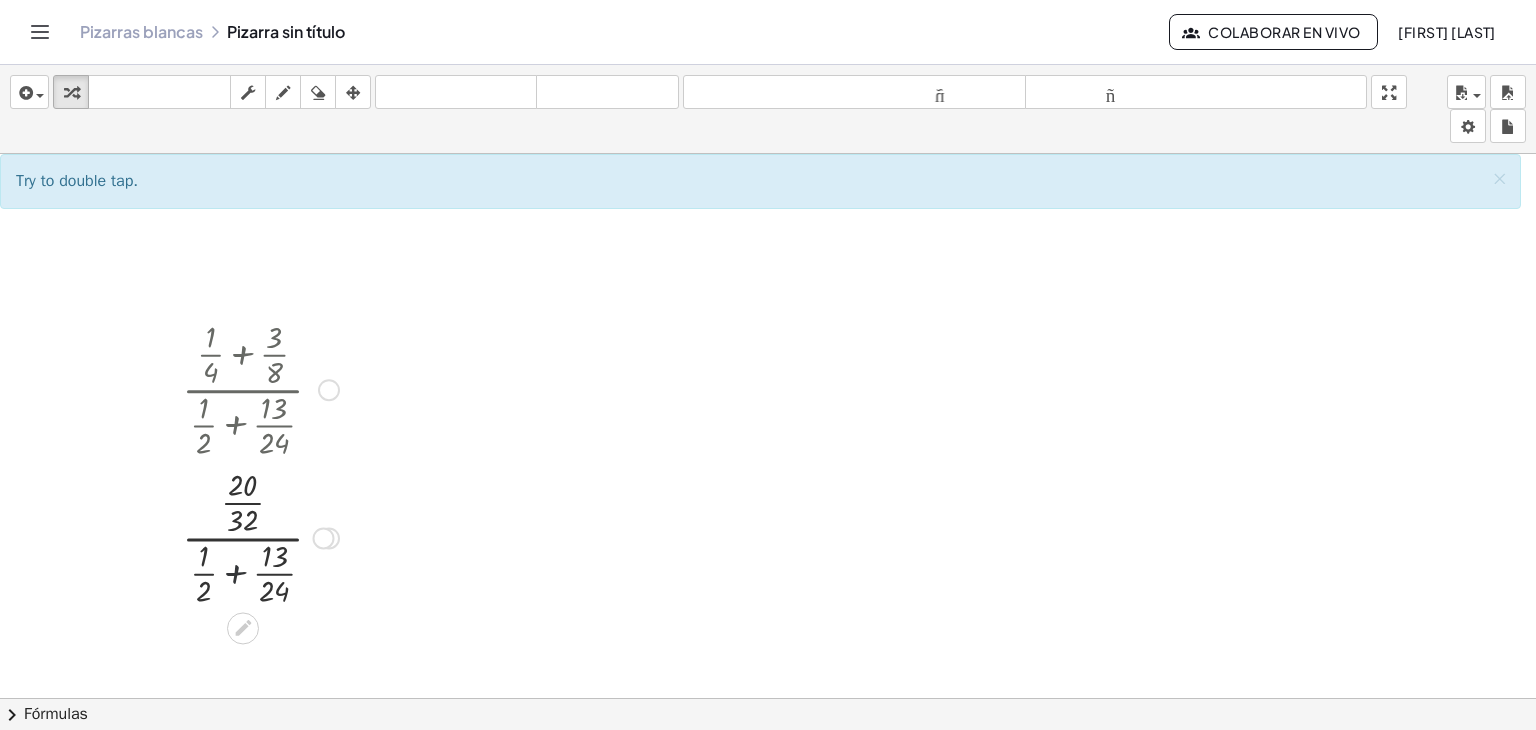 click at bounding box center [260, 536] 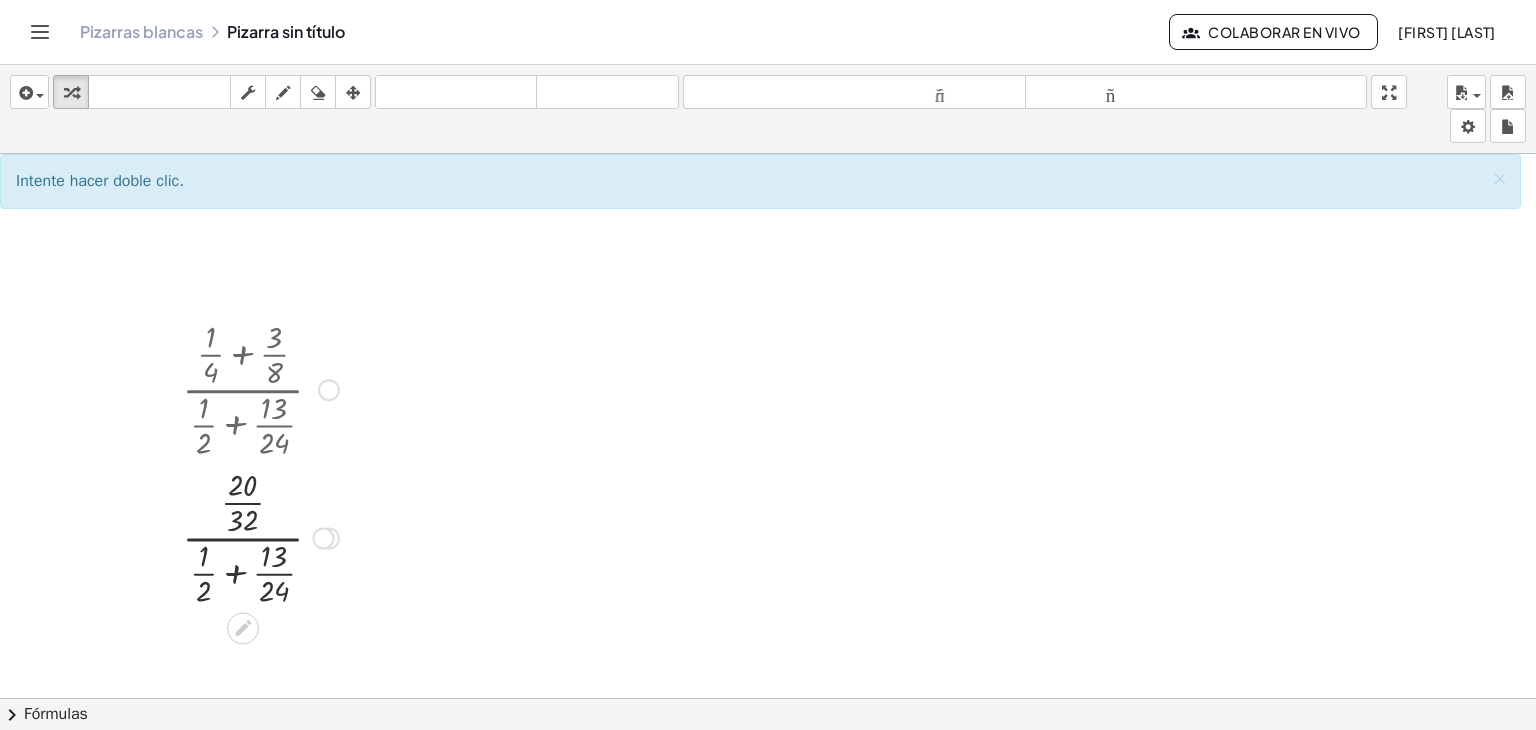 click at bounding box center (260, 536) 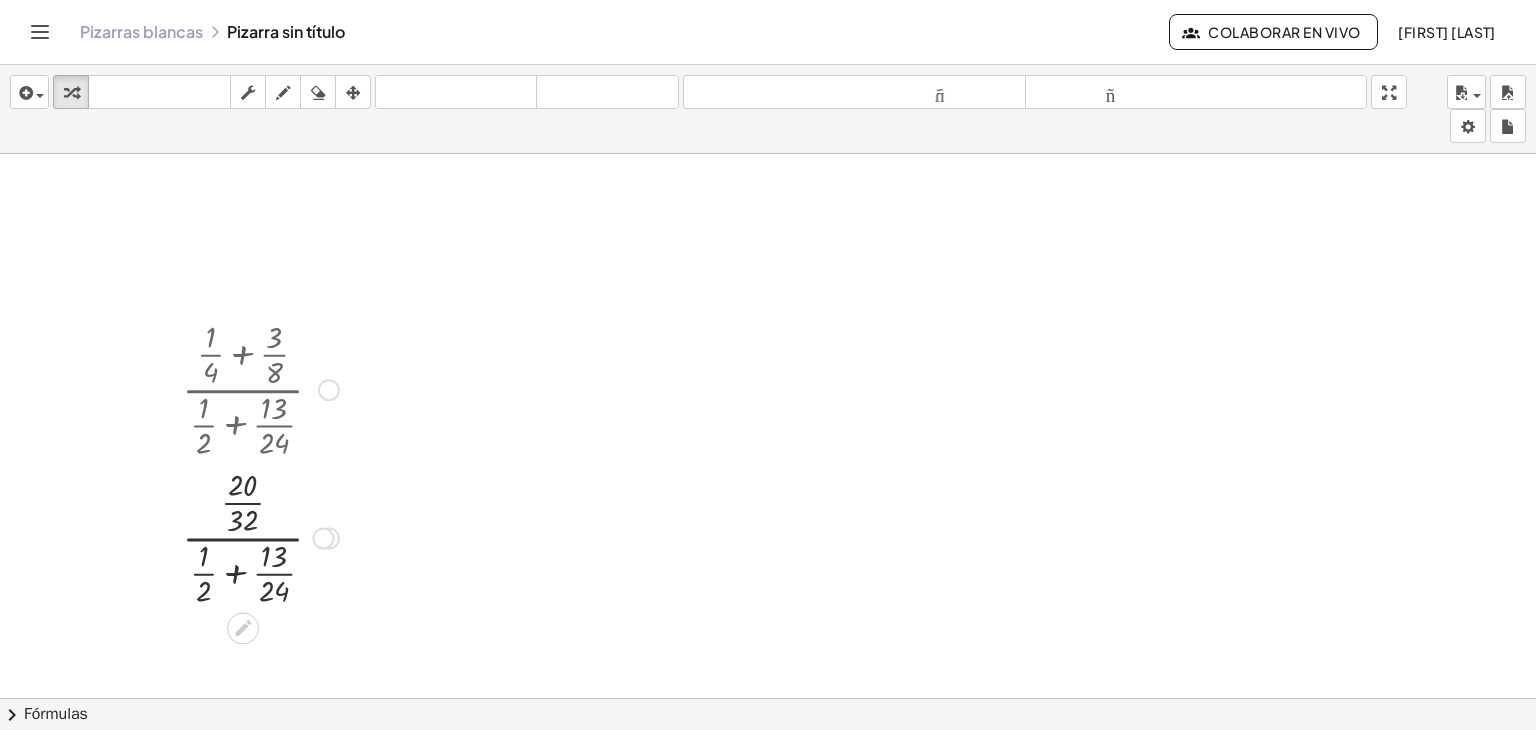 click at bounding box center [260, 536] 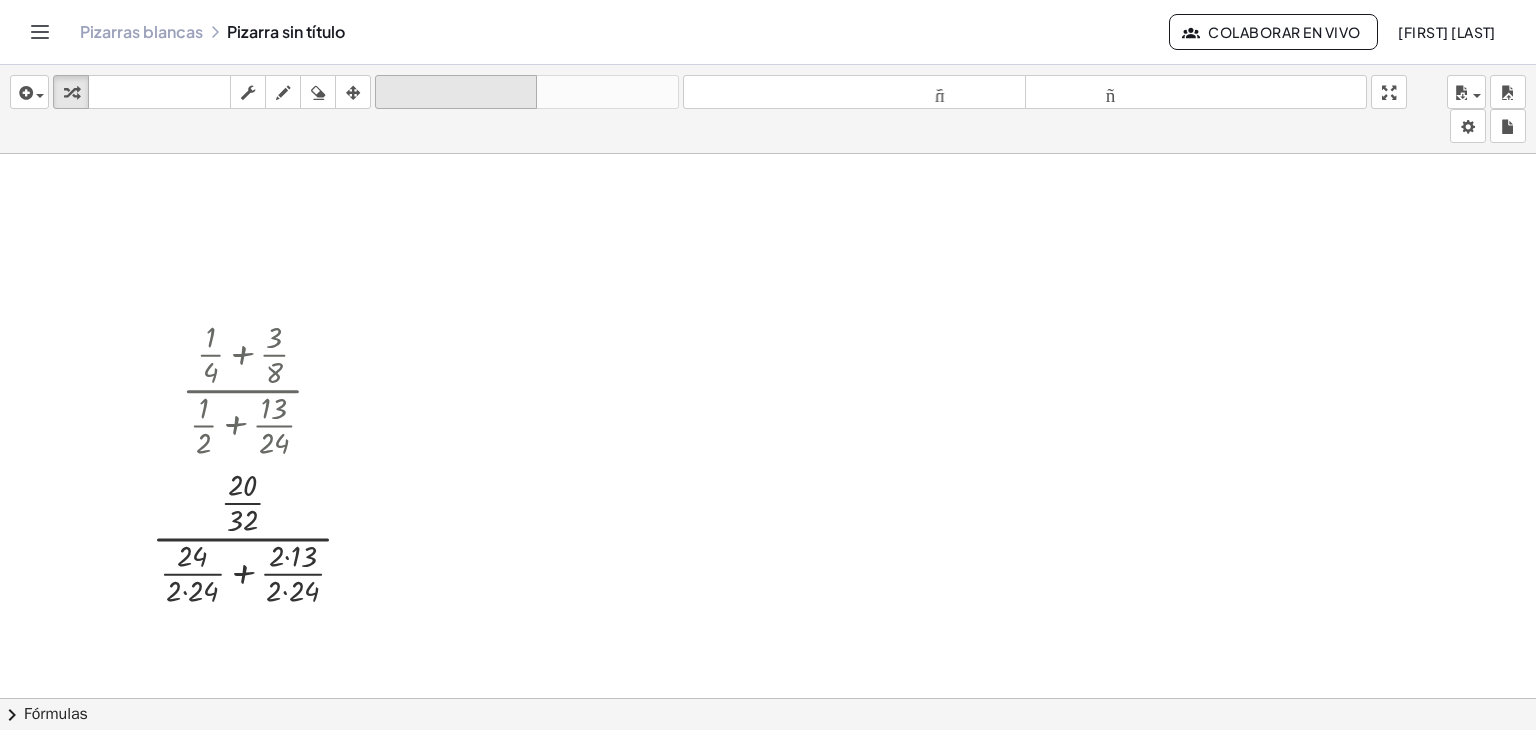 click on "deshacer" at bounding box center [456, 92] 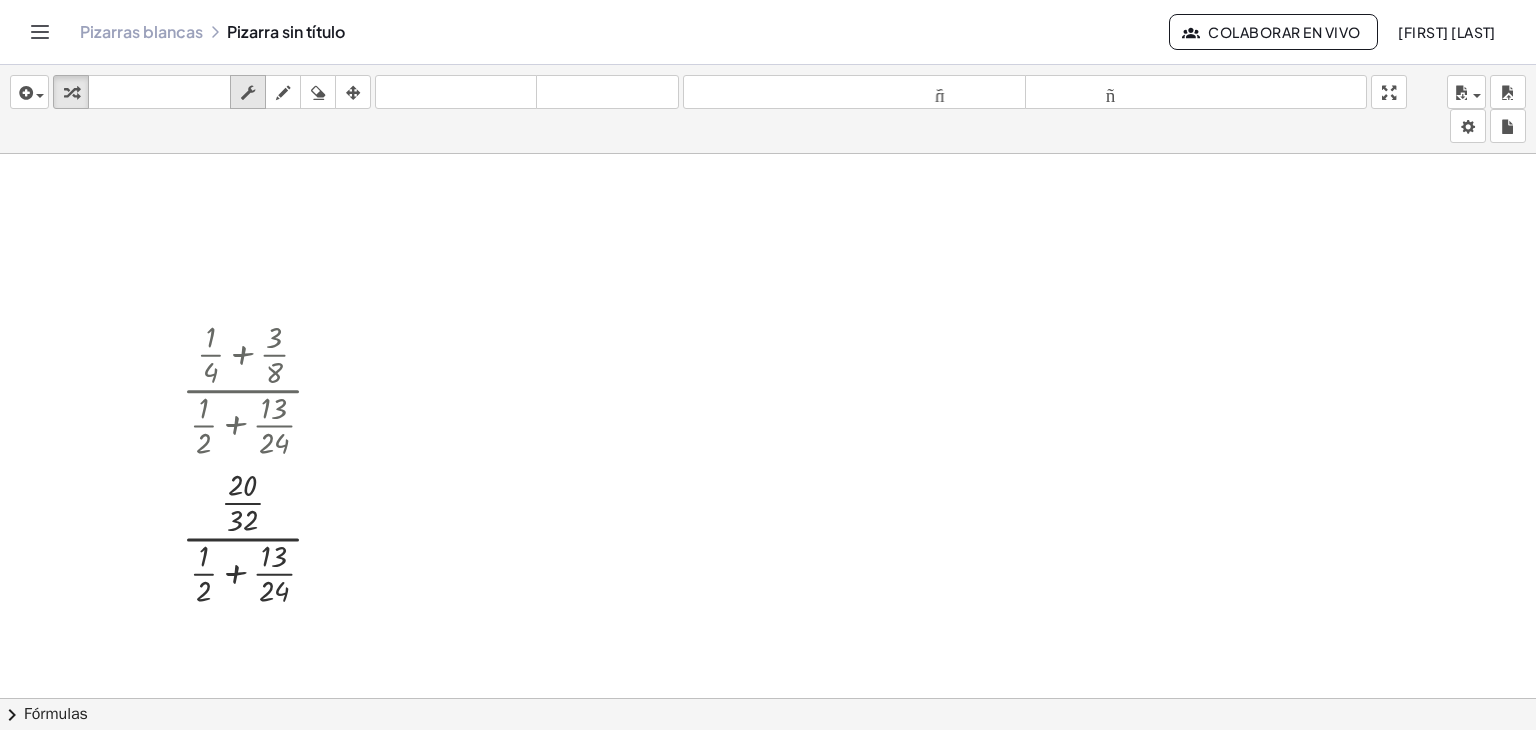 click at bounding box center (248, 93) 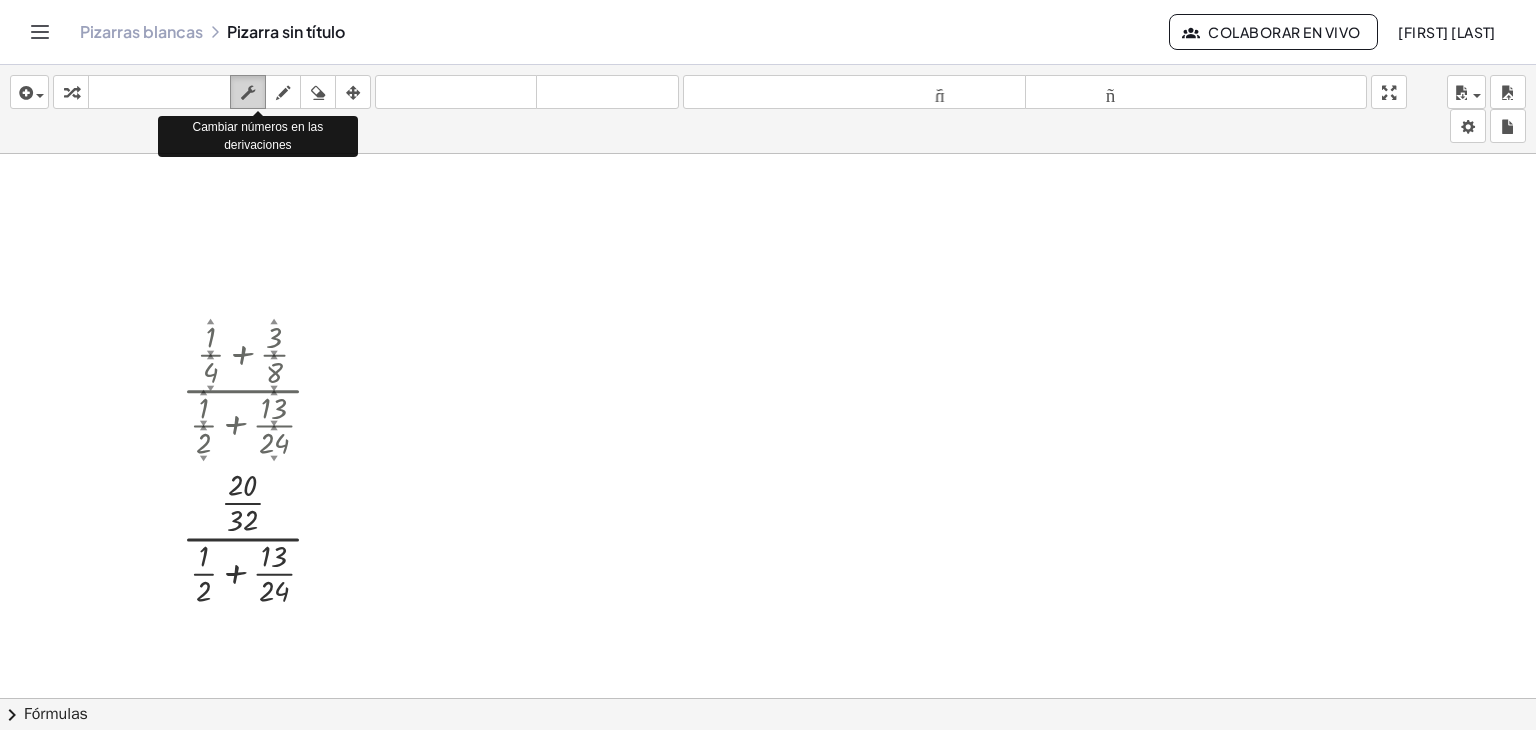 click at bounding box center [248, 93] 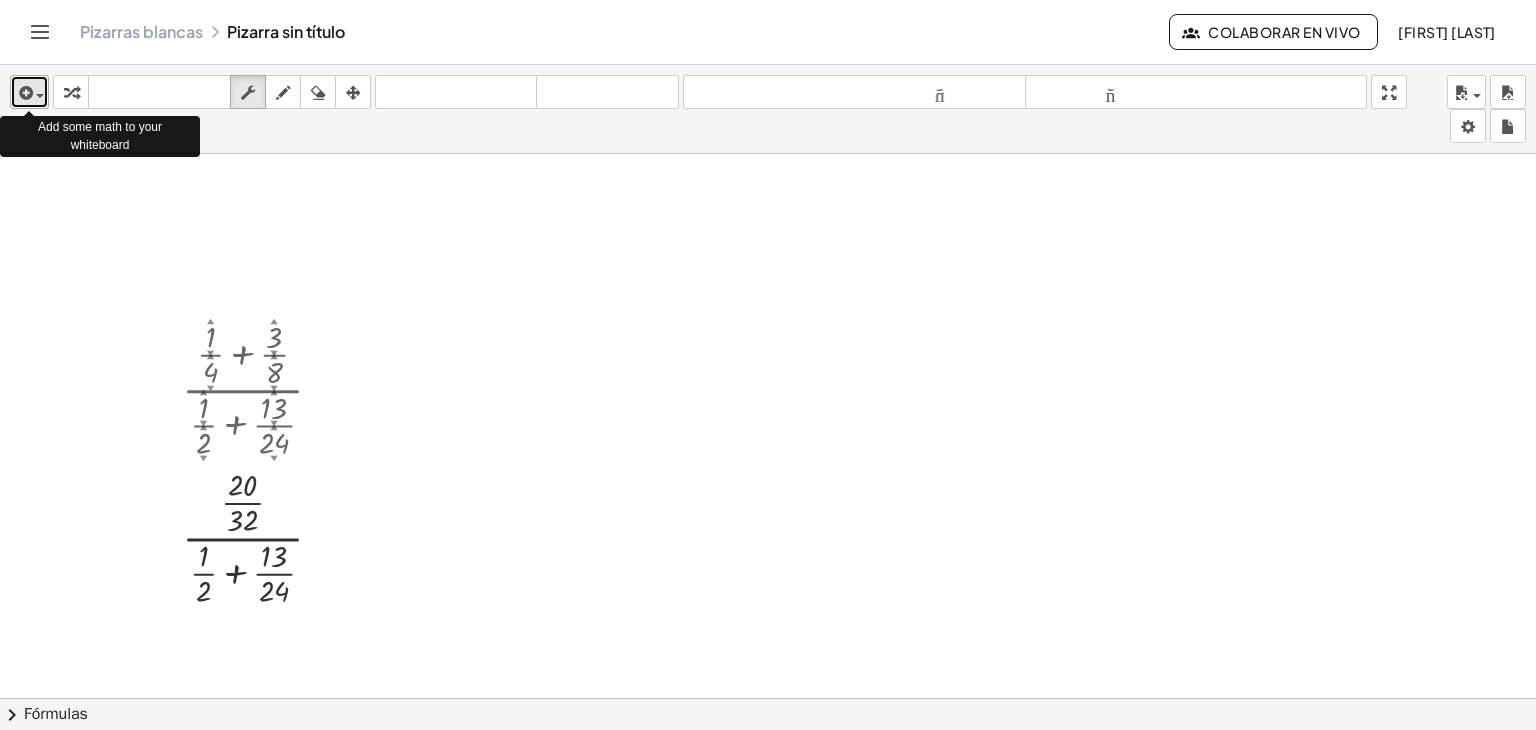 click at bounding box center [40, 96] 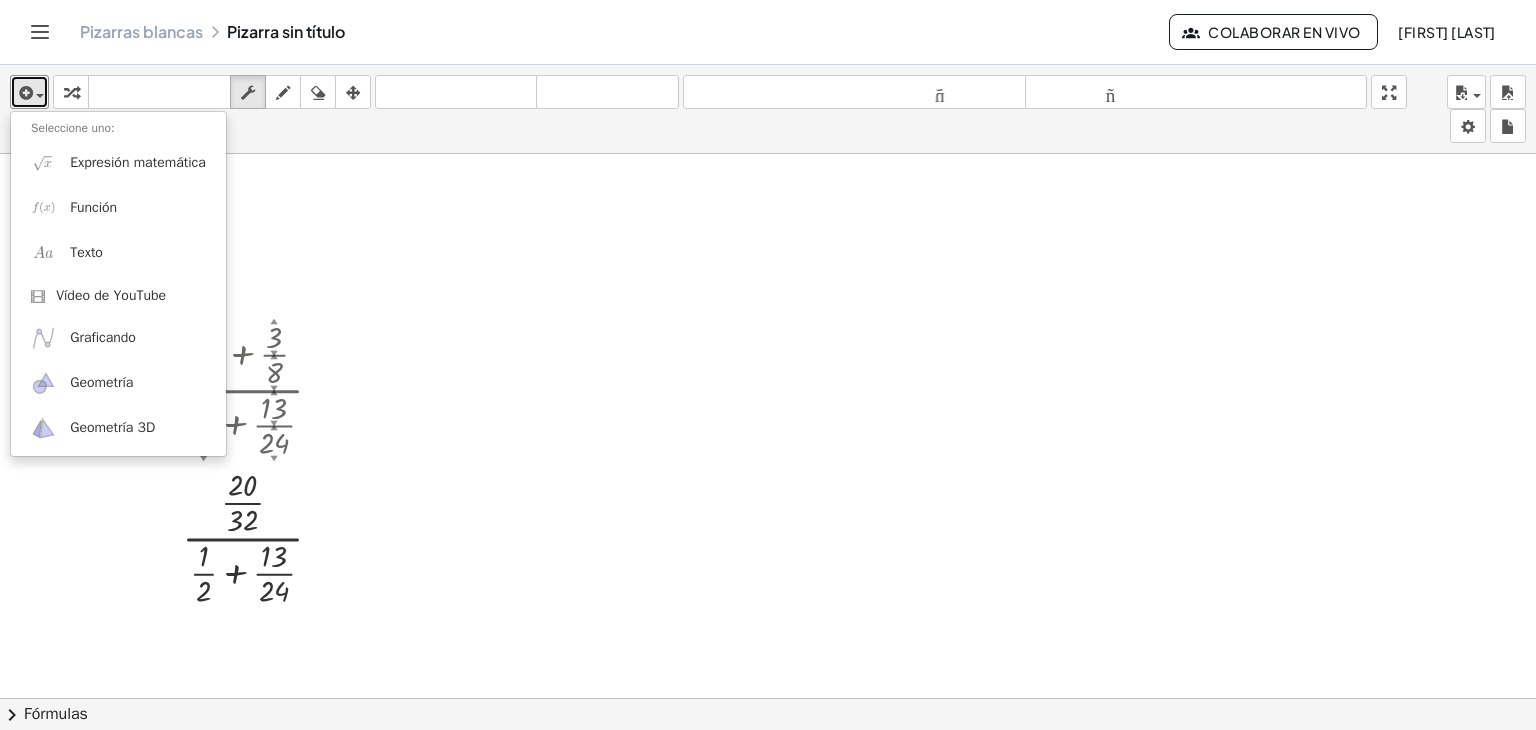click at bounding box center (768, 564) 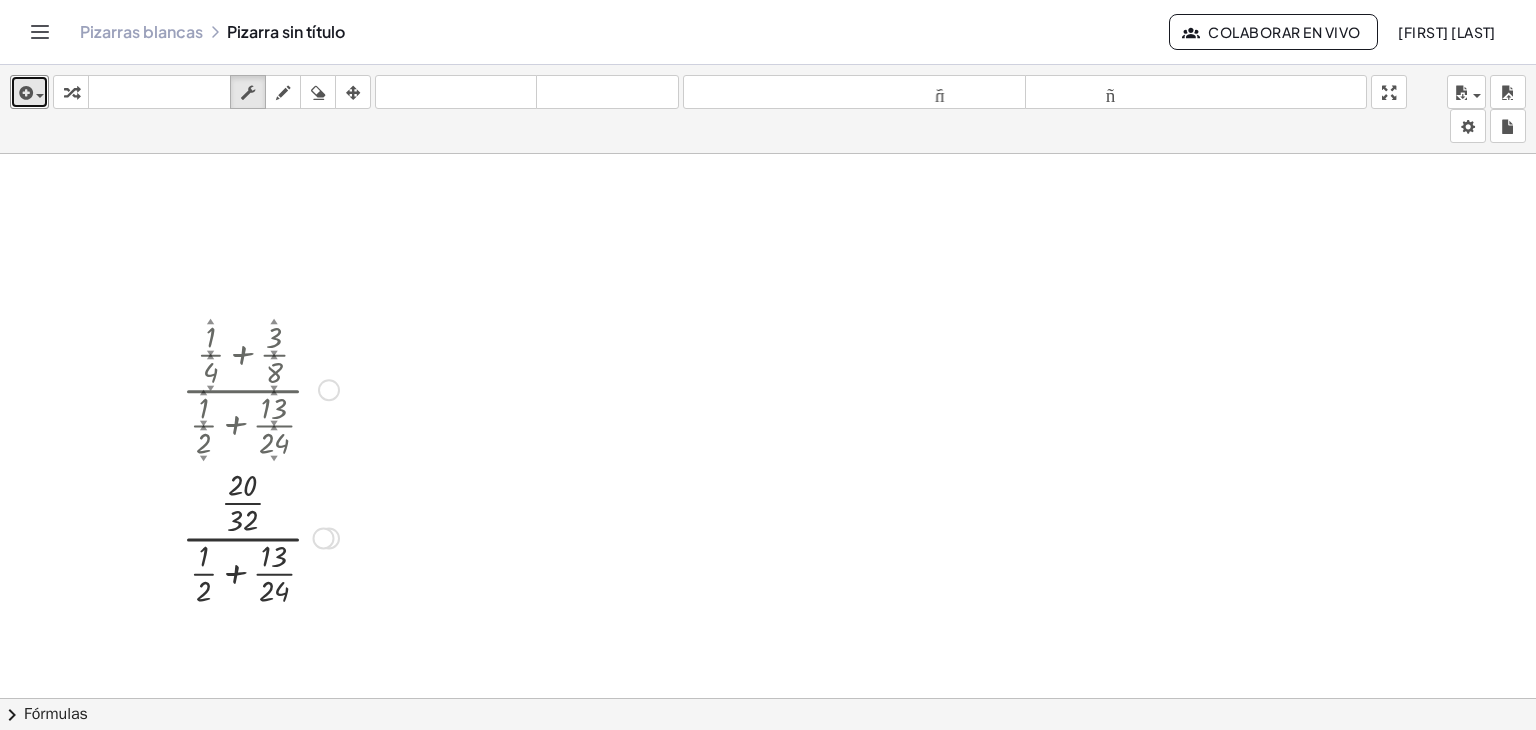 click at bounding box center (260, 536) 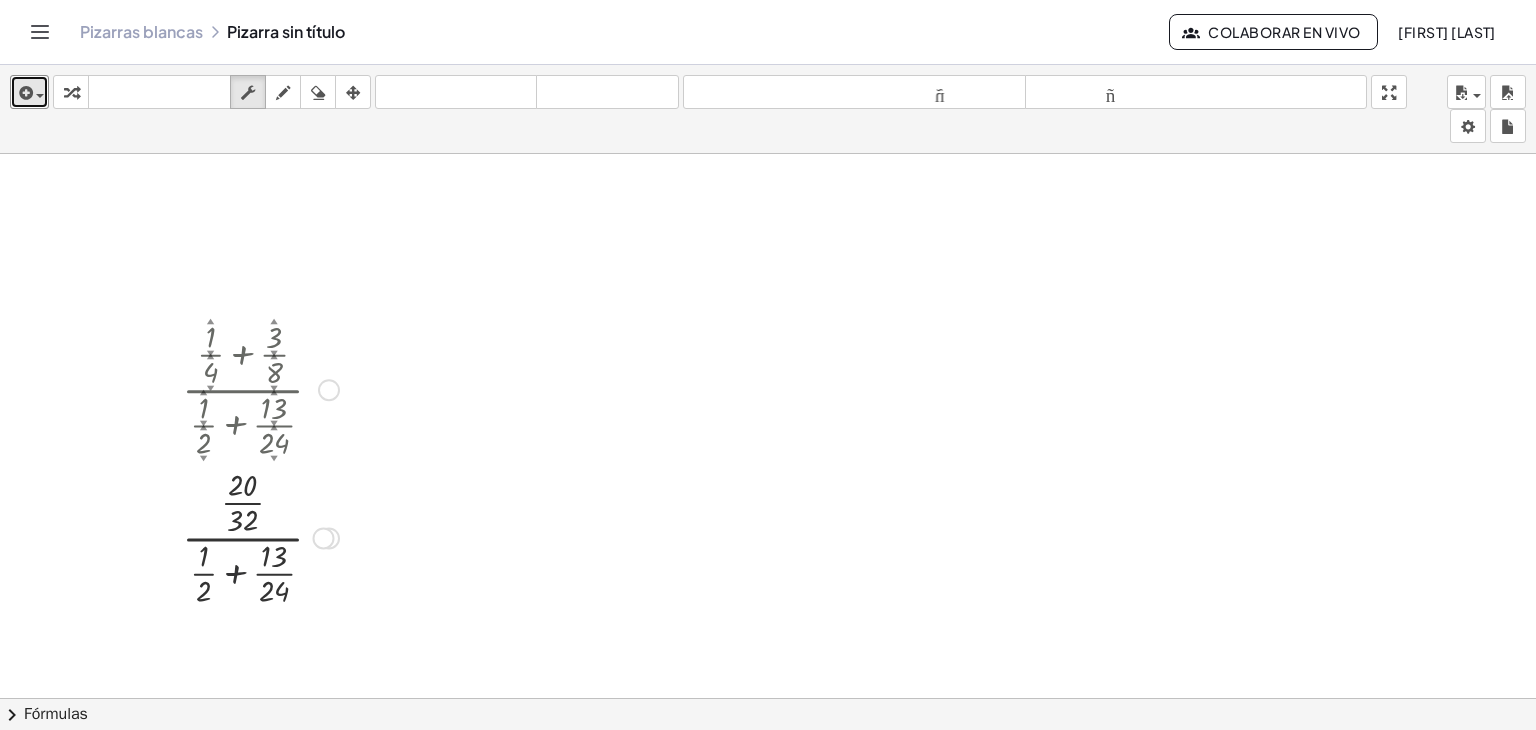click at bounding box center [260, 536] 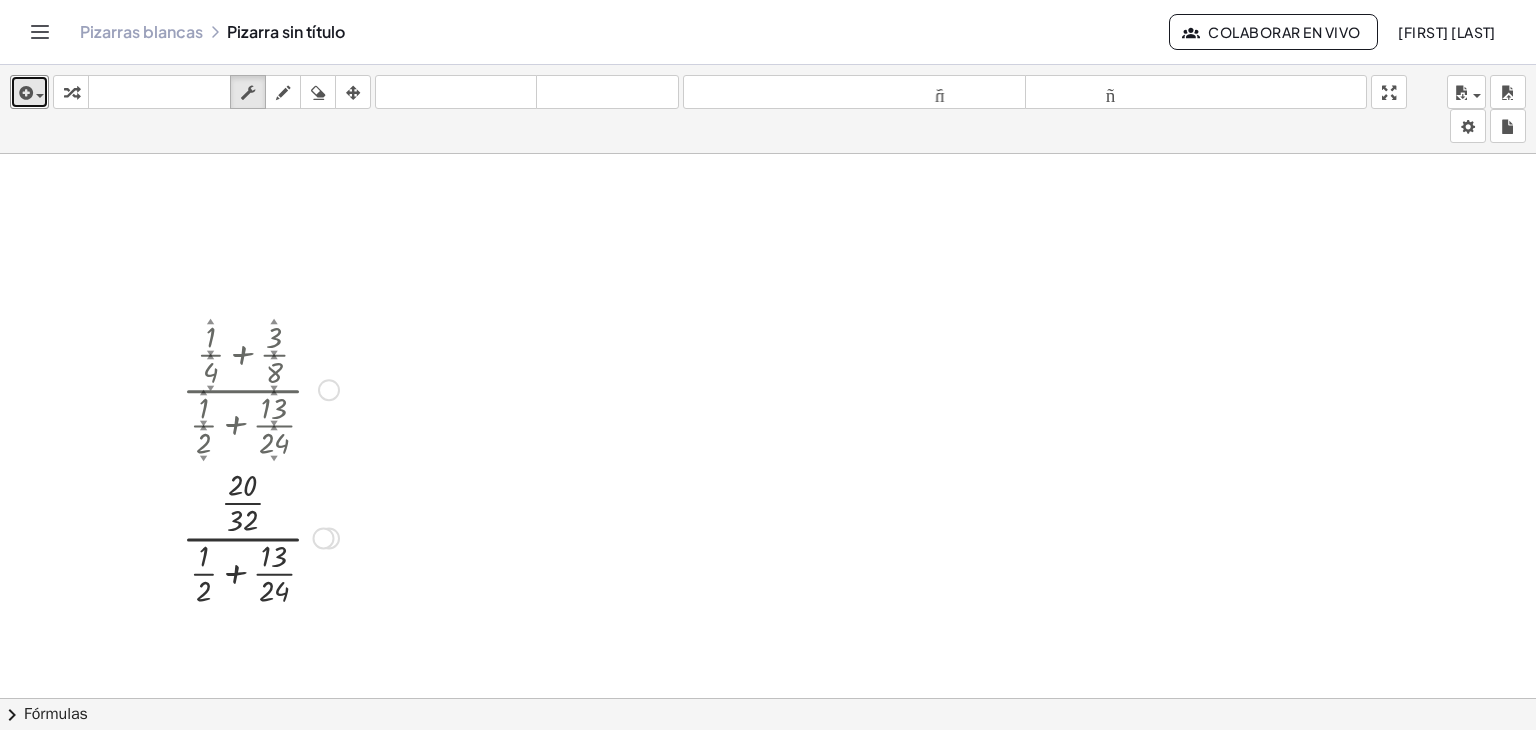 click at bounding box center [260, 536] 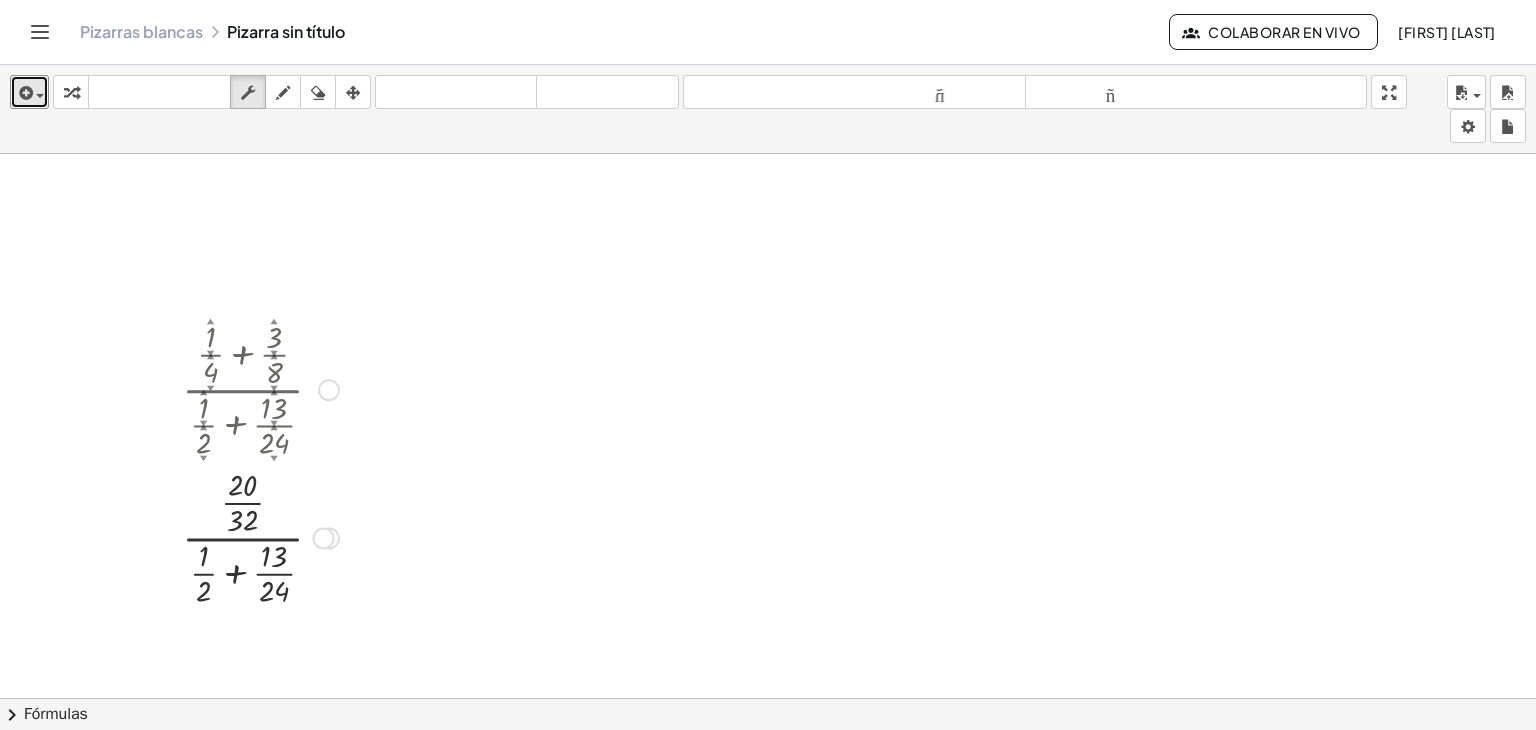 click at bounding box center (260, 536) 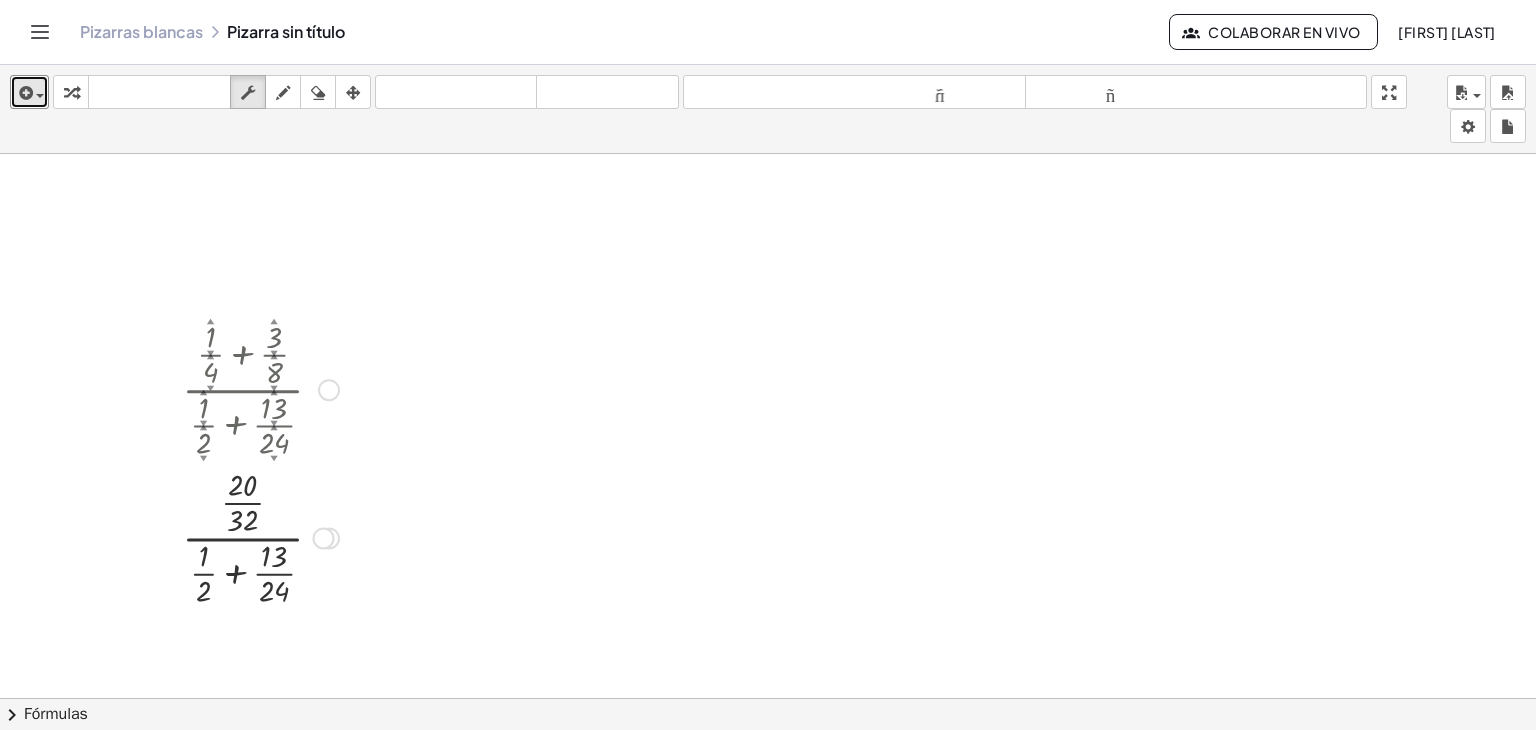click at bounding box center [260, 536] 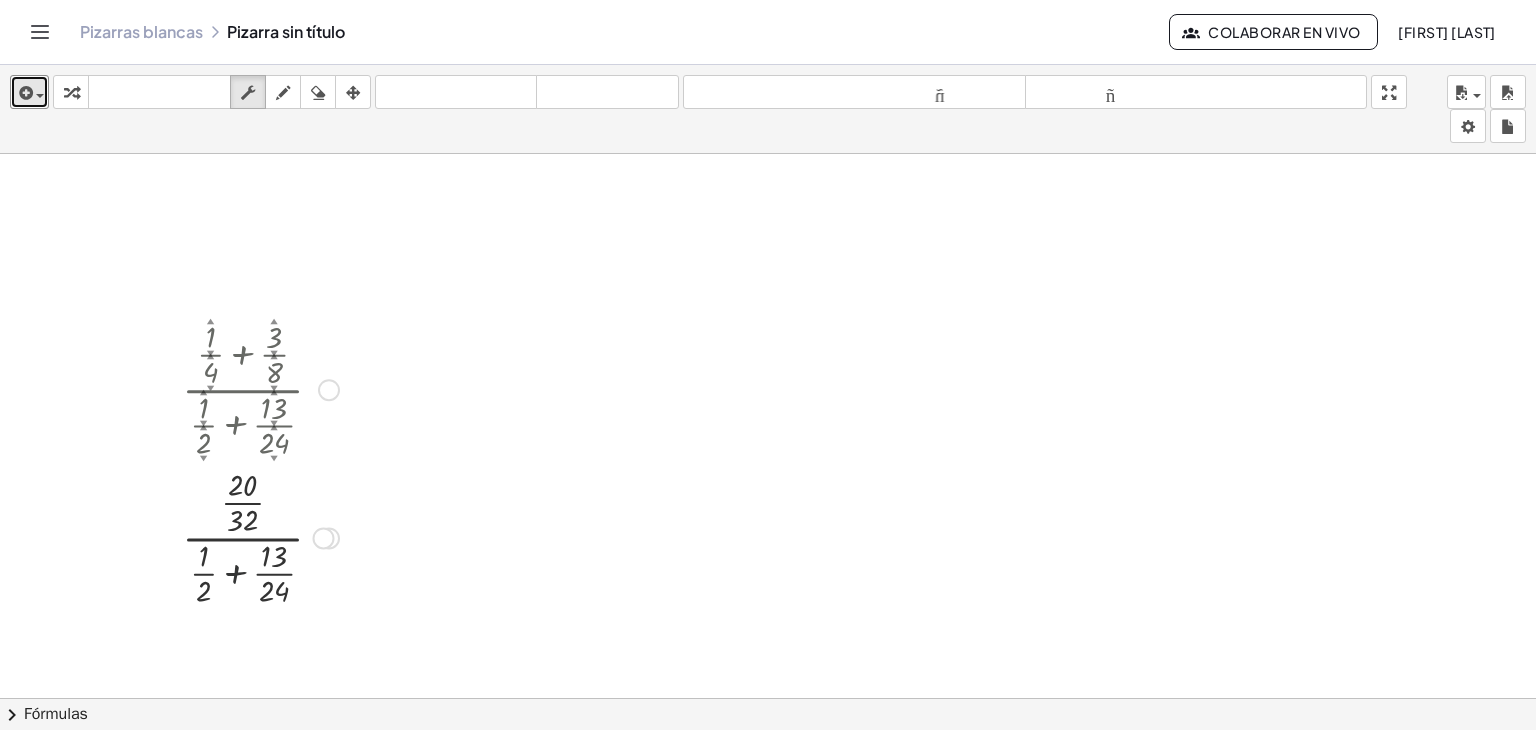 click at bounding box center [260, 536] 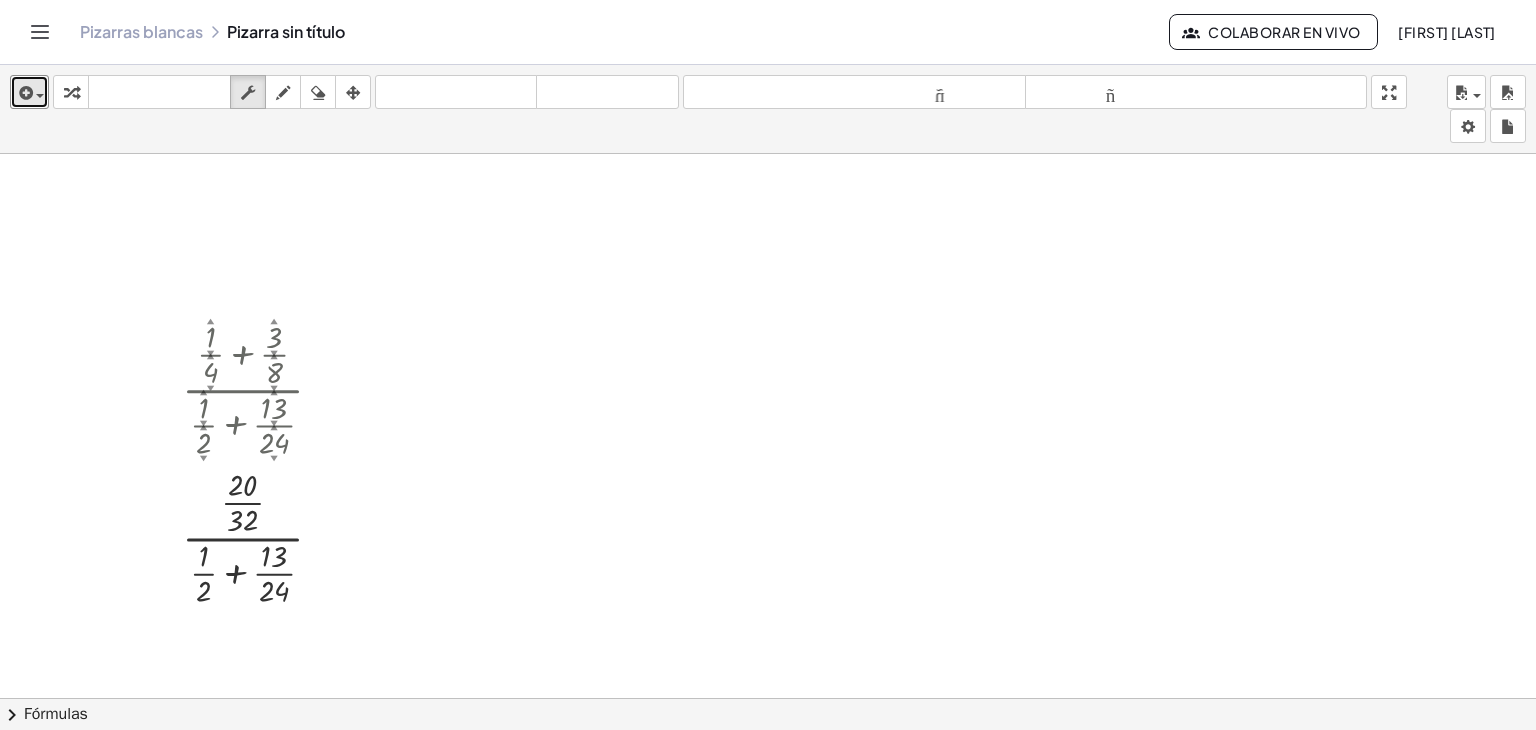 click at bounding box center [768, 564] 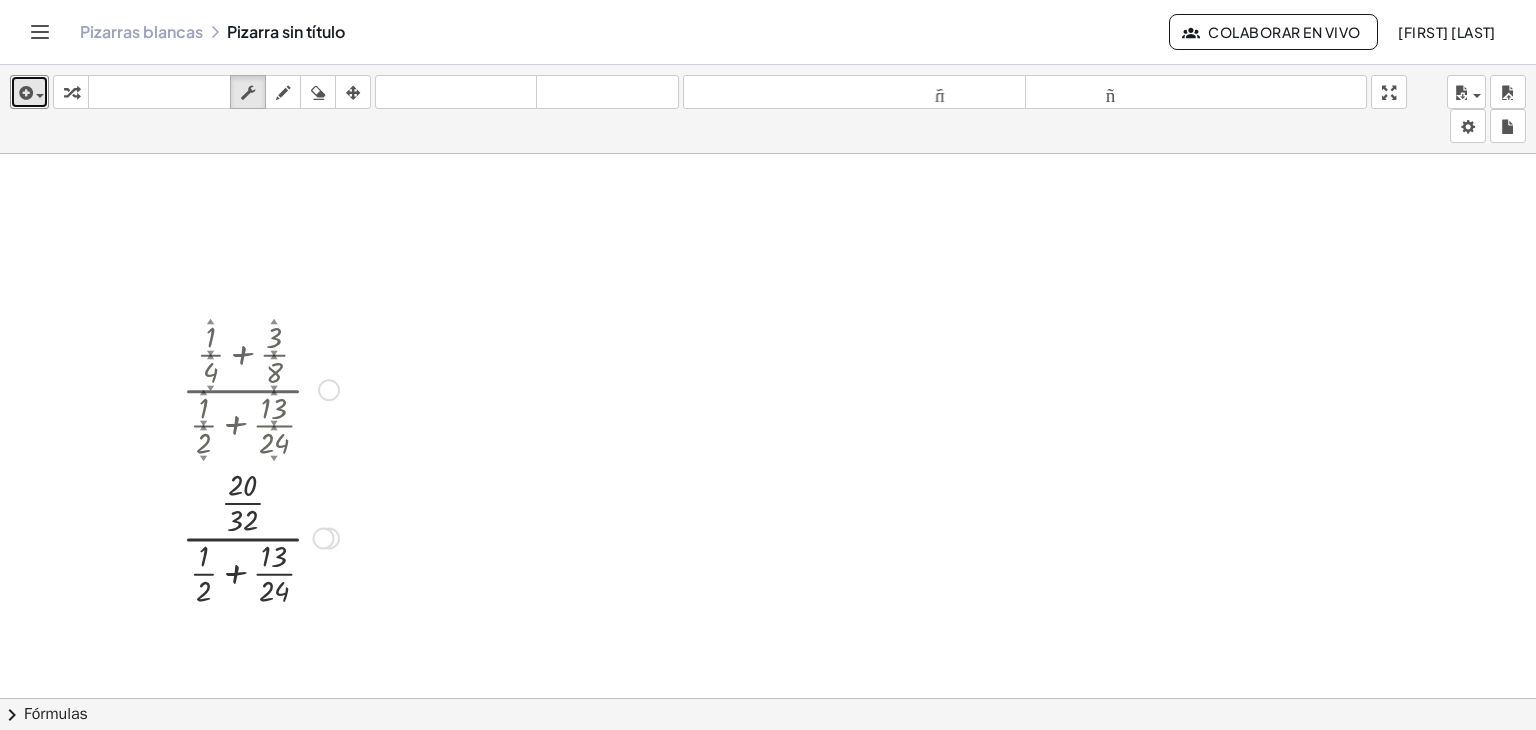 click at bounding box center (260, 536) 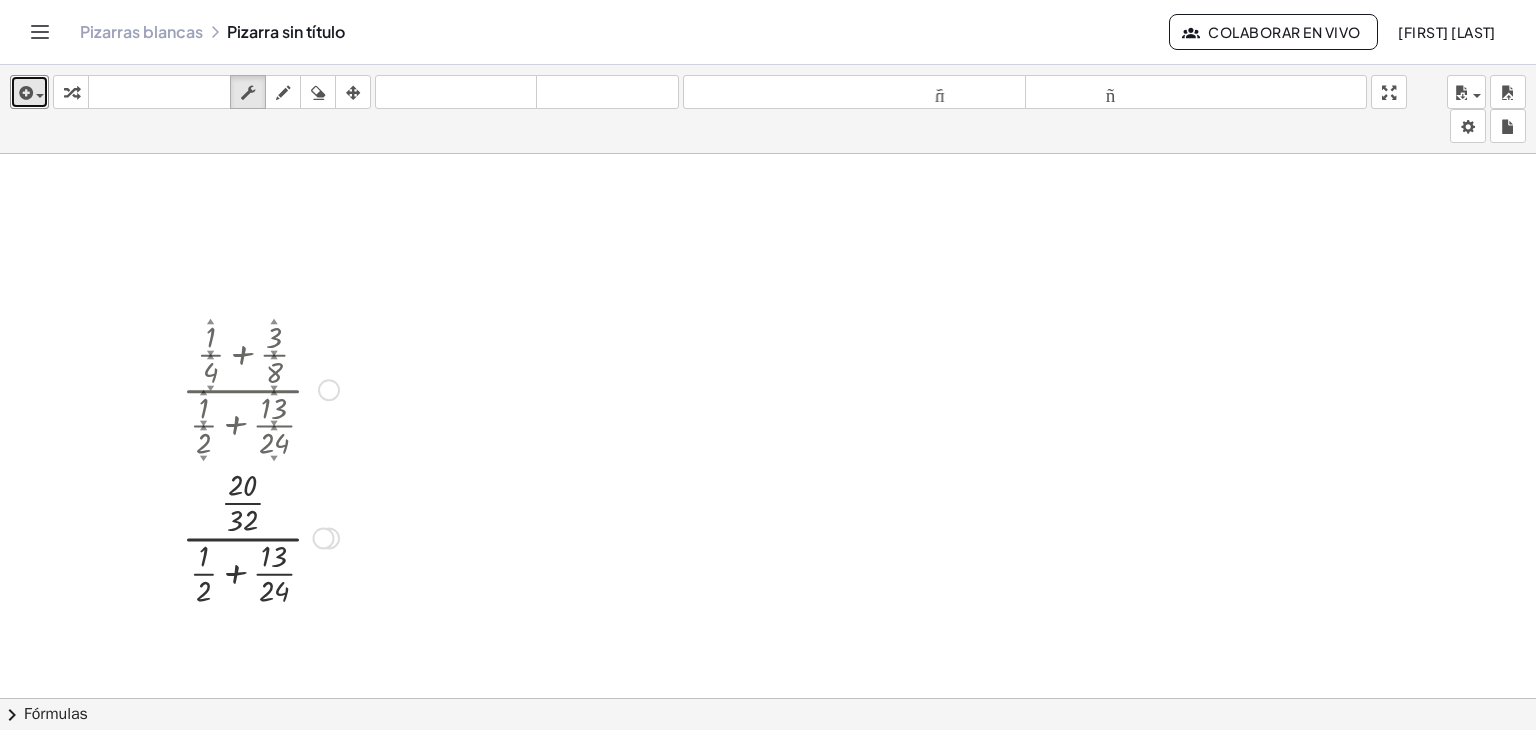 click at bounding box center [260, 536] 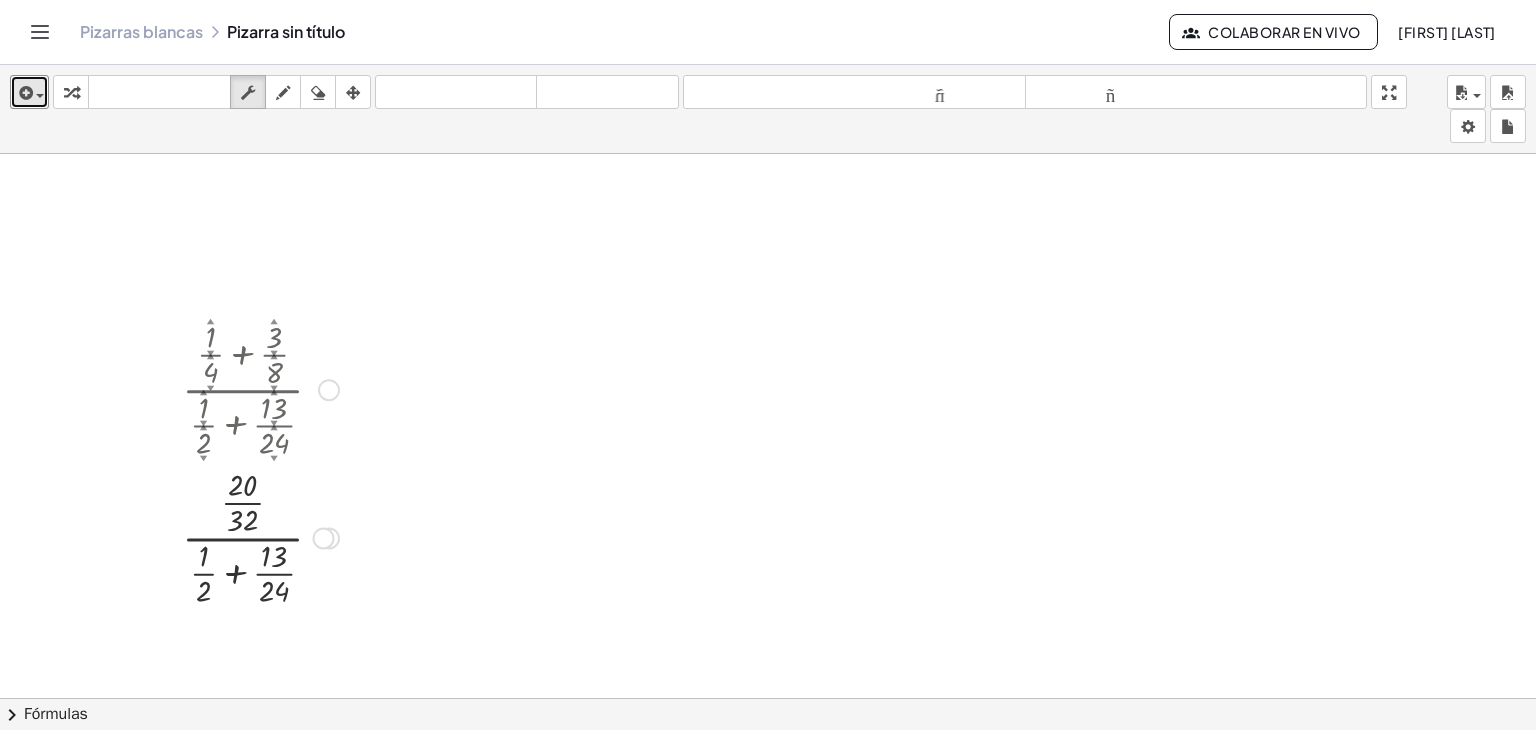 click at bounding box center (260, 536) 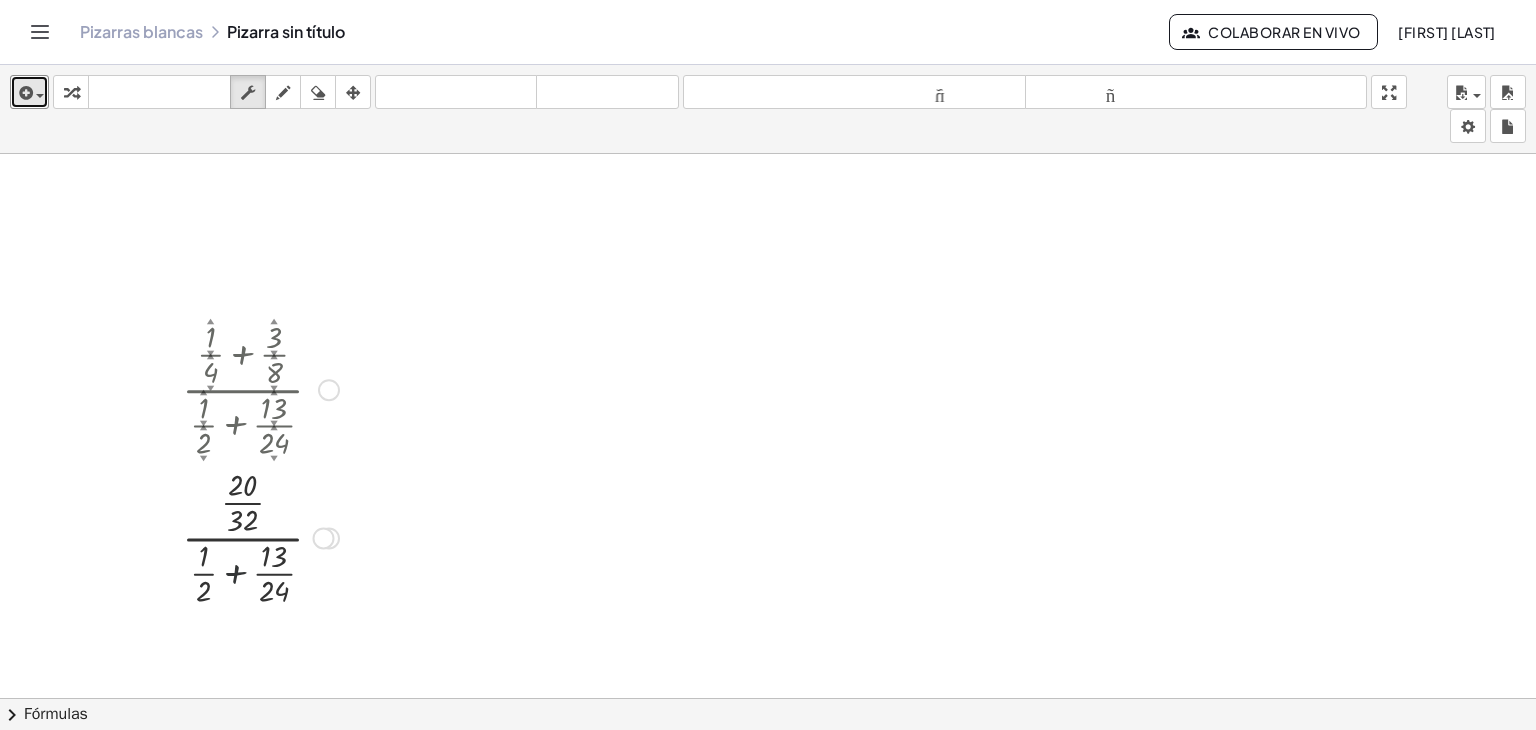 click at bounding box center [260, 536] 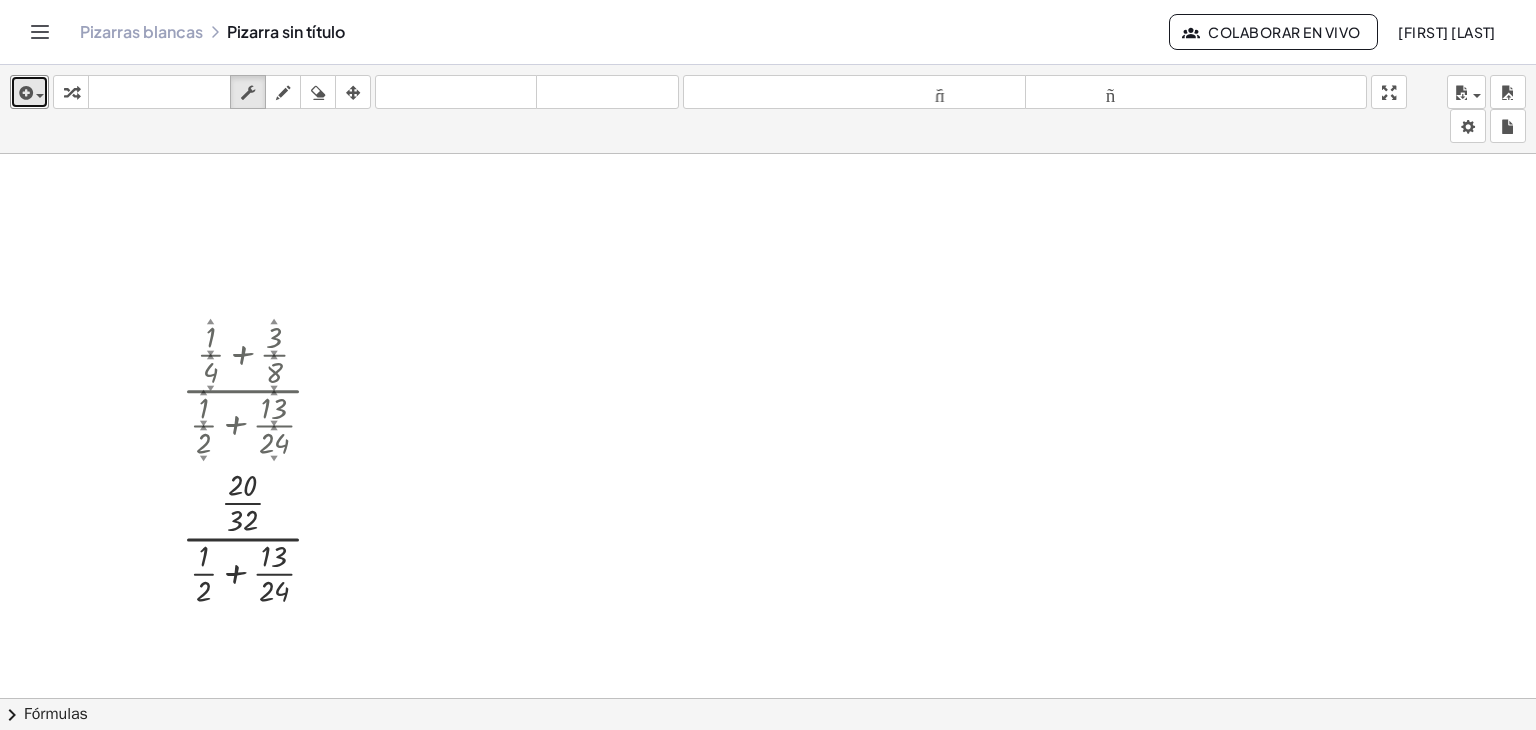 click at bounding box center [768, 564] 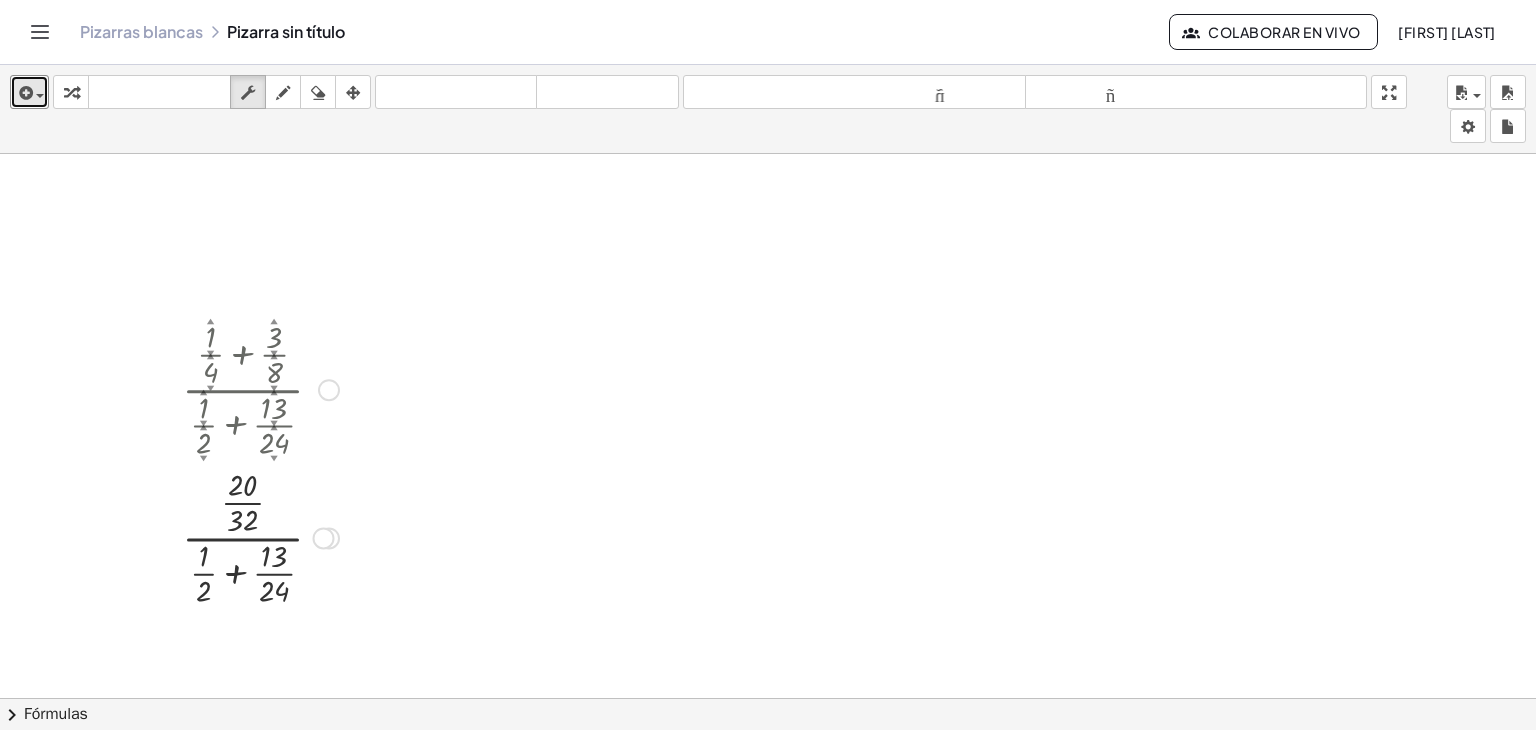 click at bounding box center [260, 536] 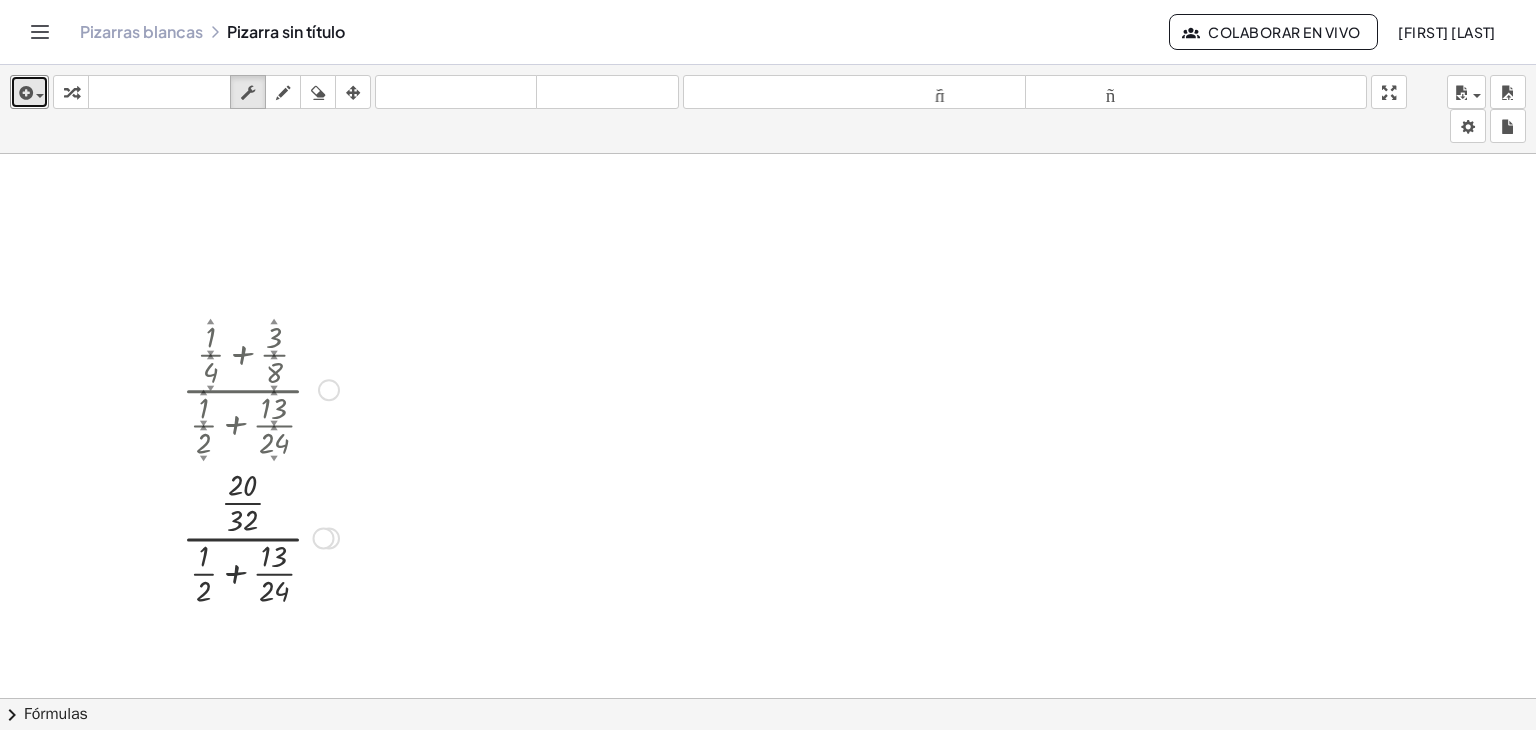 click at bounding box center [260, 536] 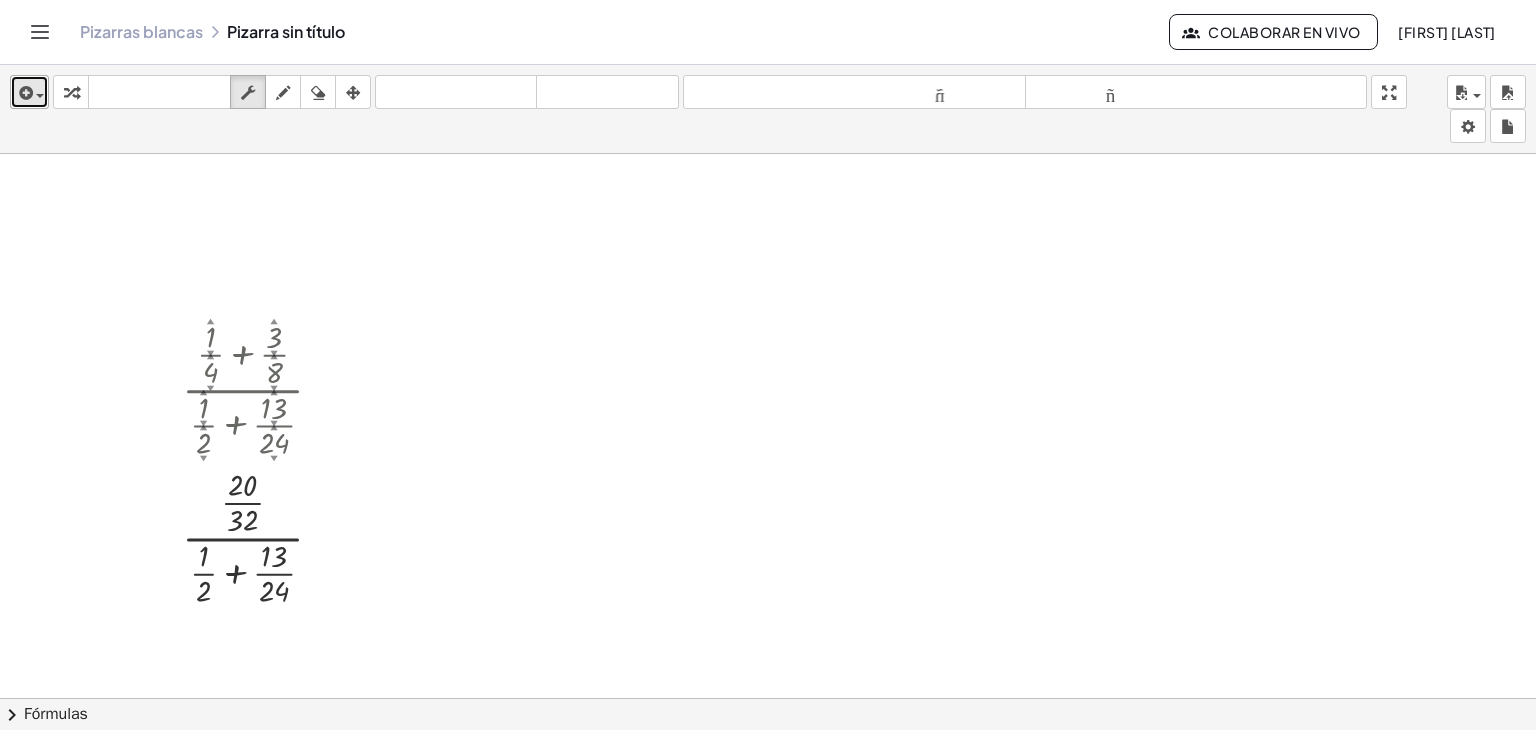 click at bounding box center [29, 92] 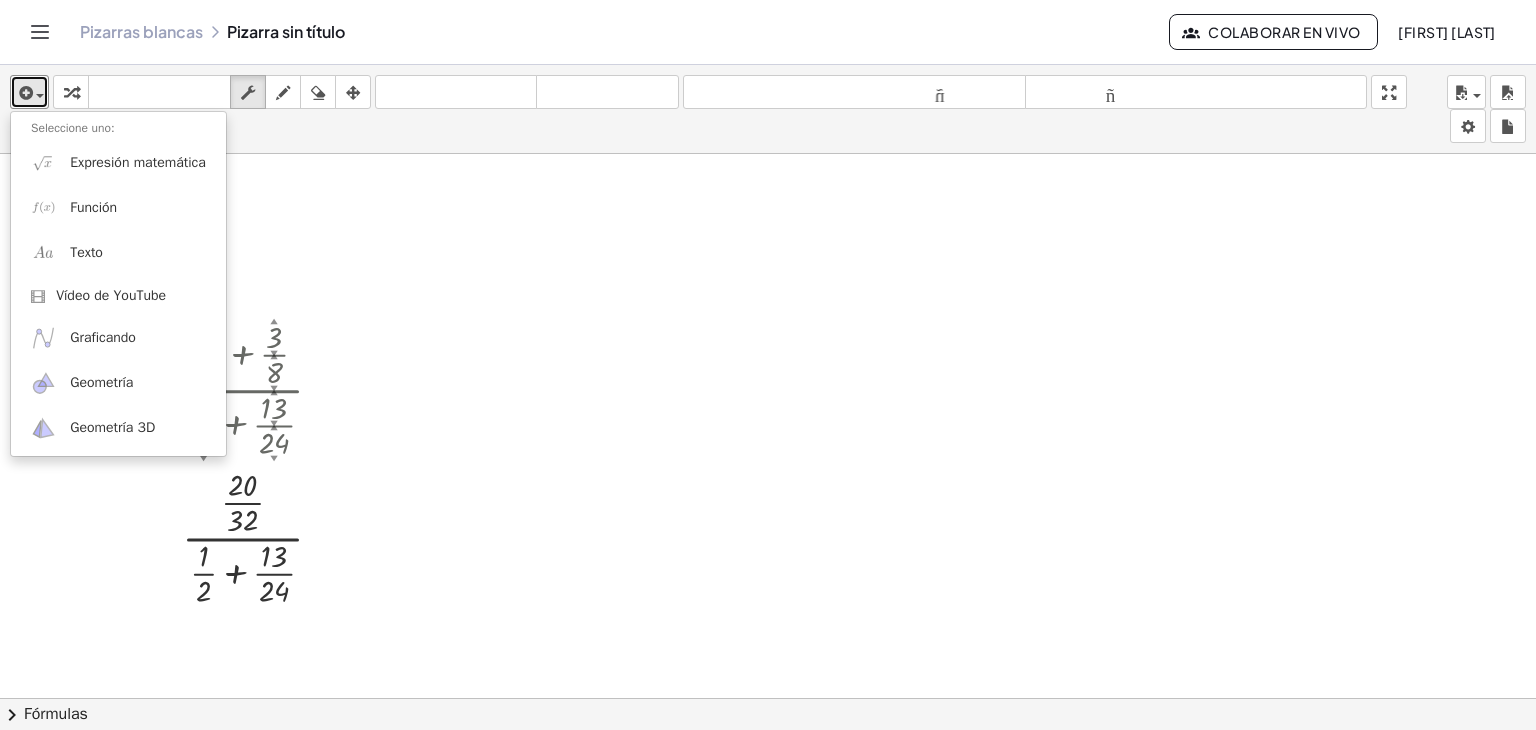 click at bounding box center (768, 564) 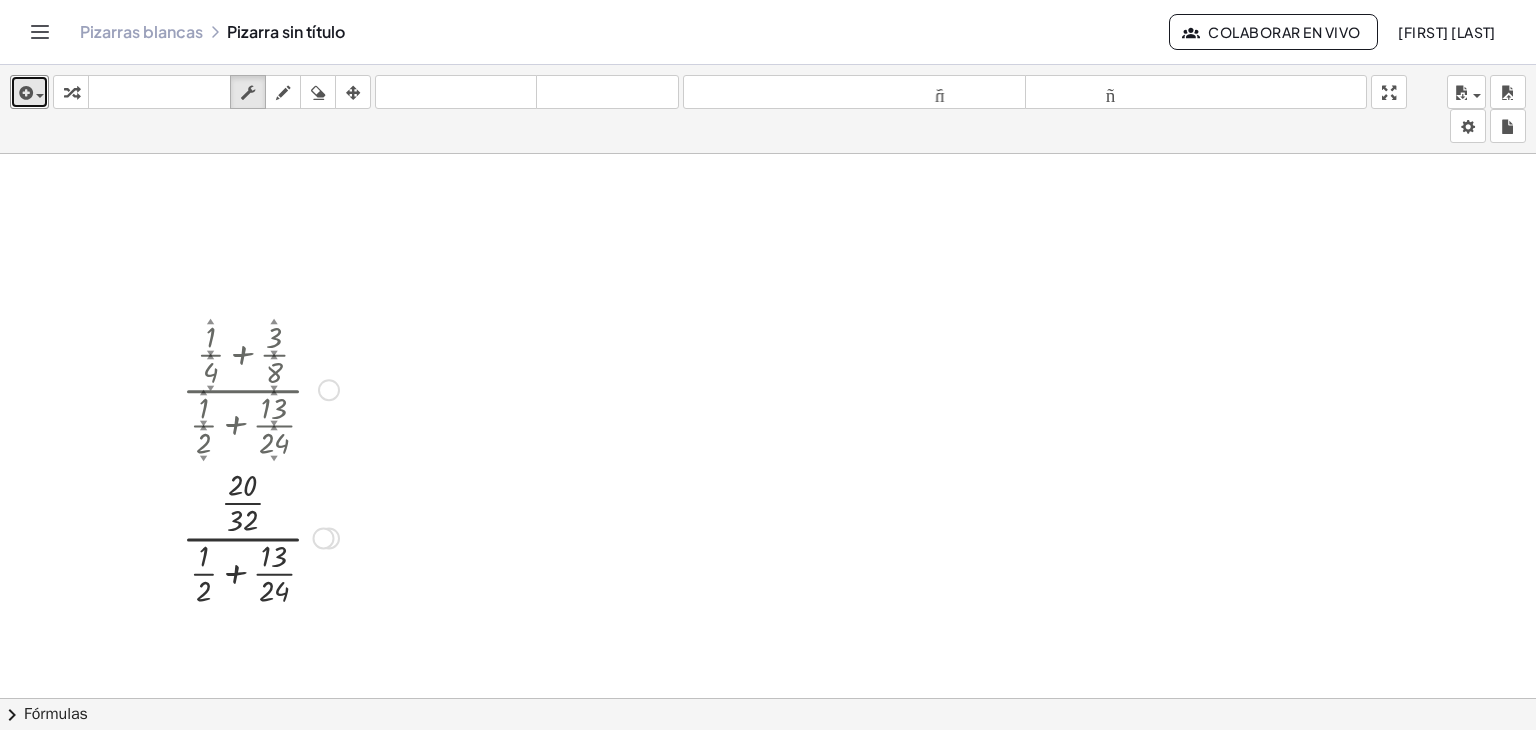 click at bounding box center [260, 536] 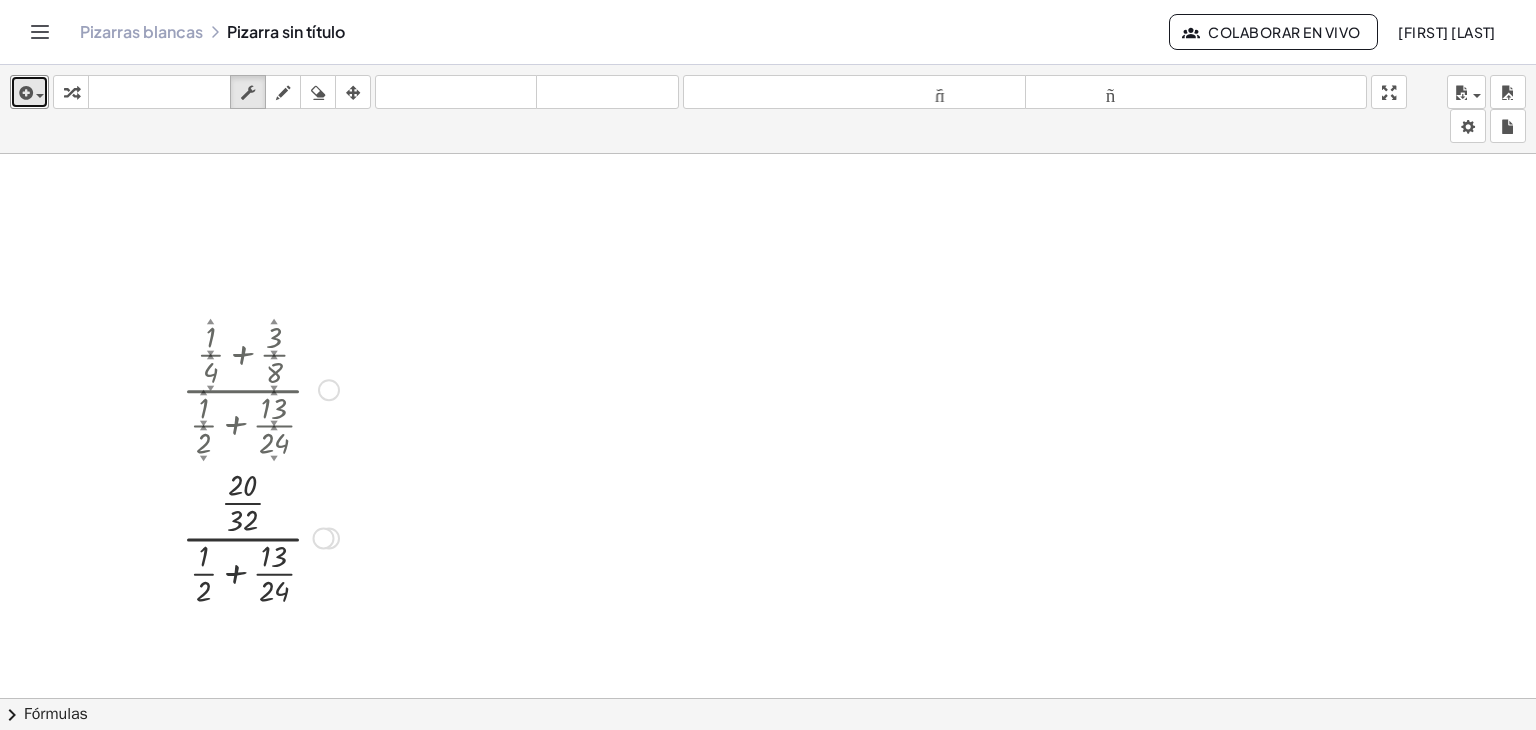 click at bounding box center [260, 536] 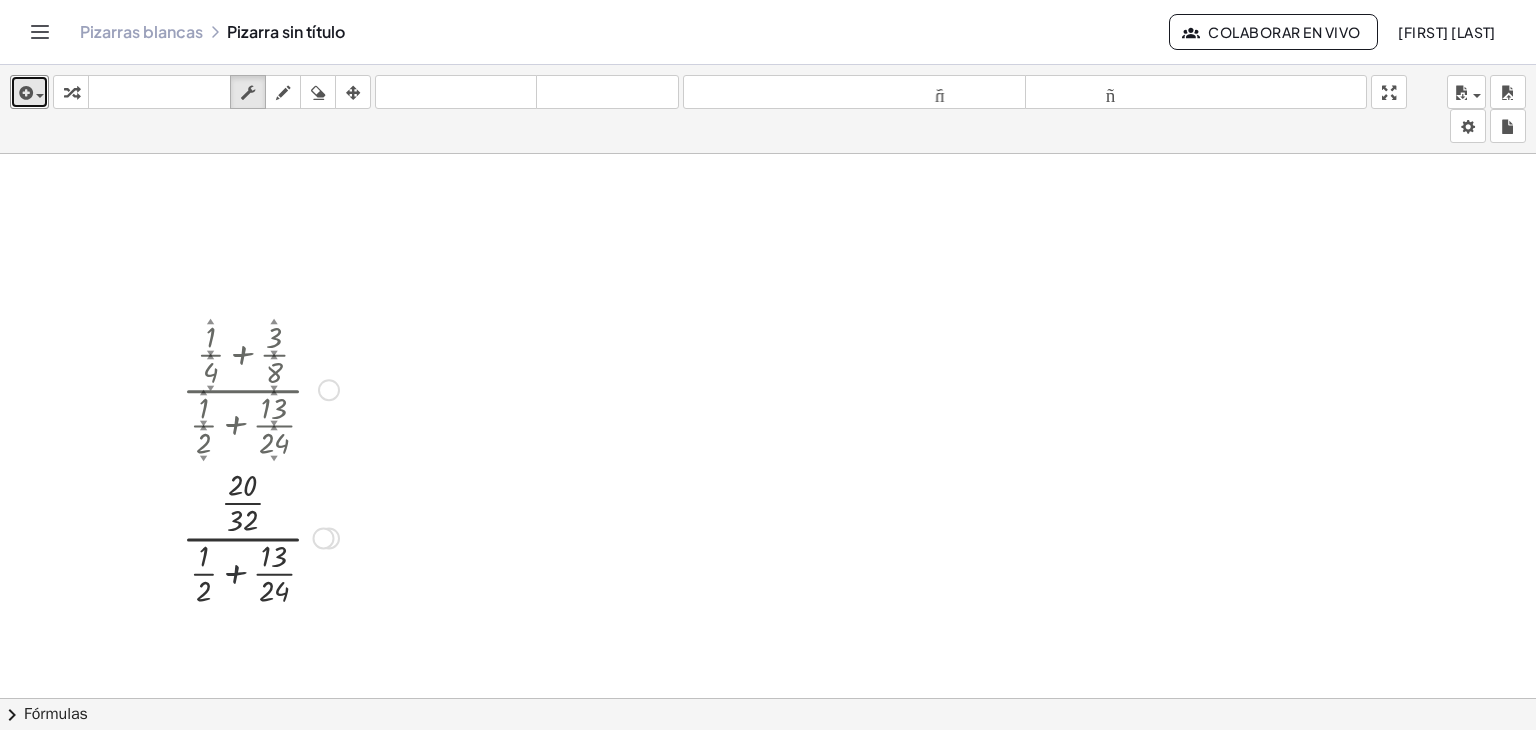 click at bounding box center (260, 536) 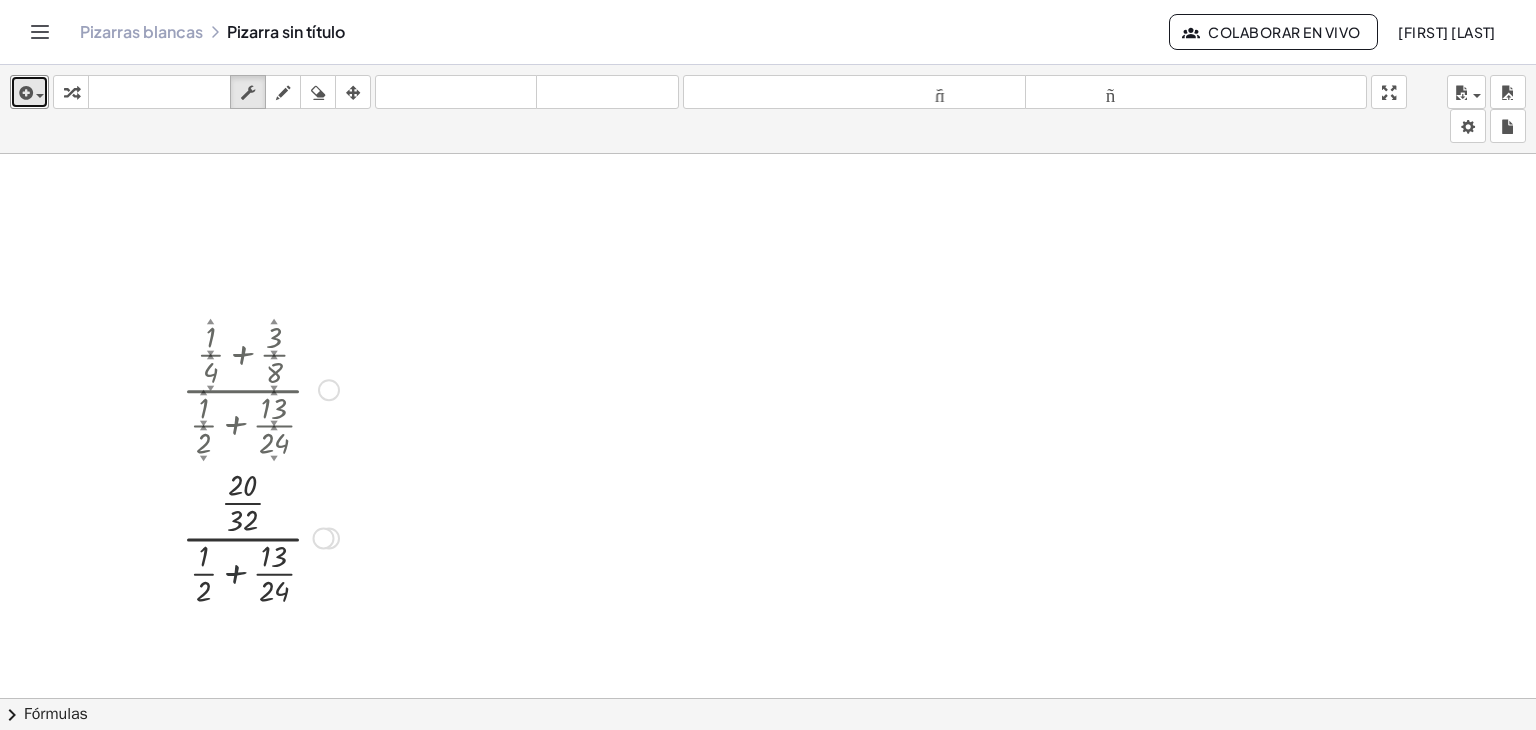 click at bounding box center (260, 536) 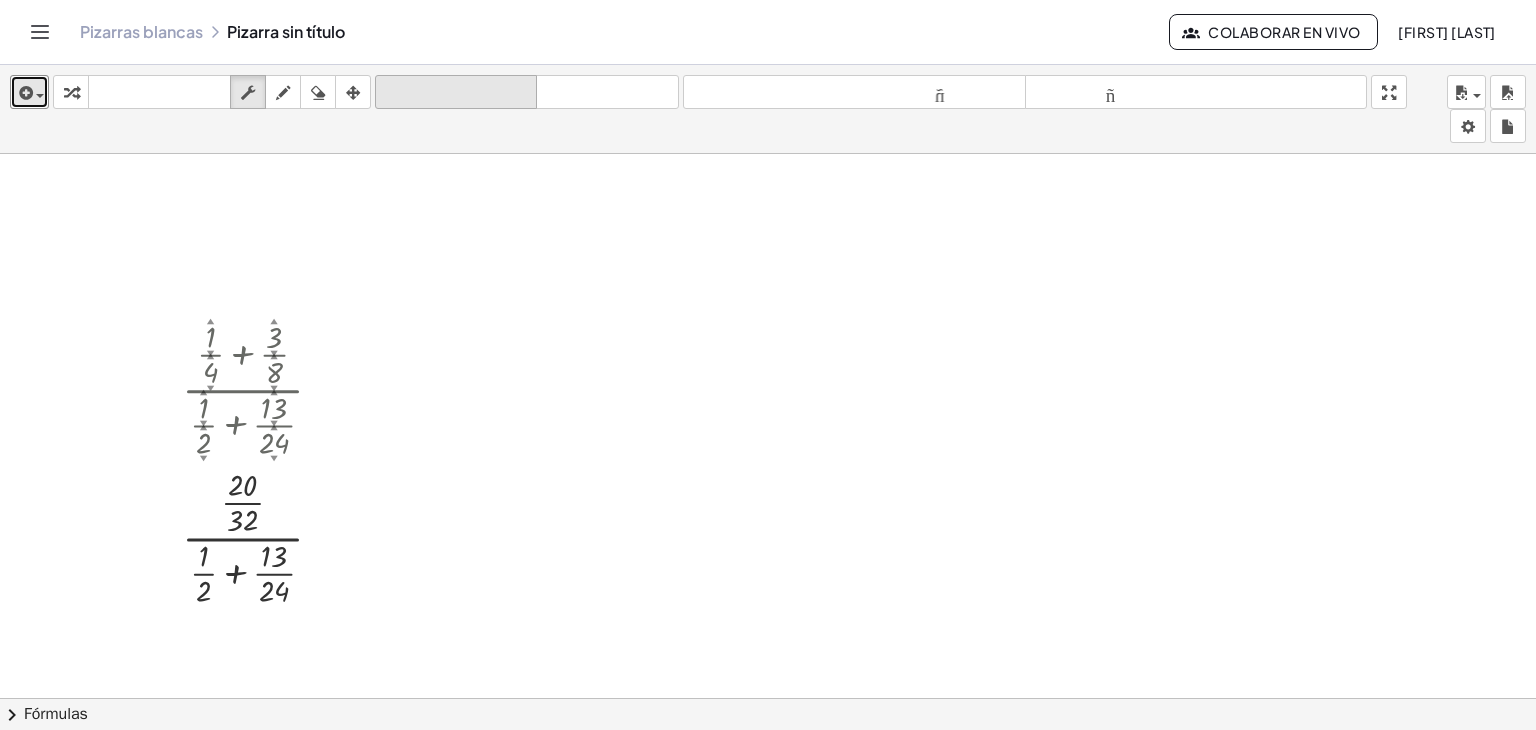 click on "deshacer" at bounding box center [456, 92] 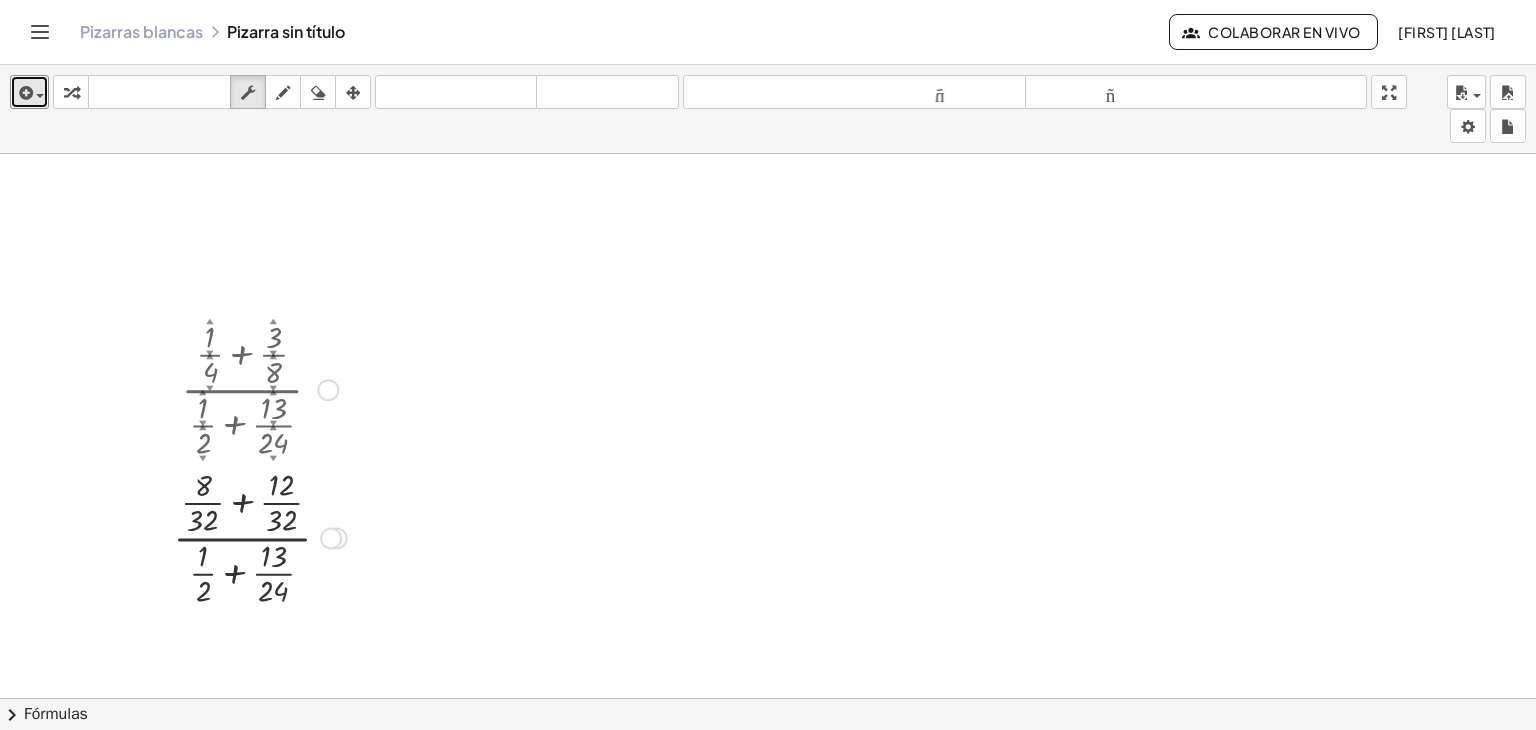click at bounding box center [260, 536] 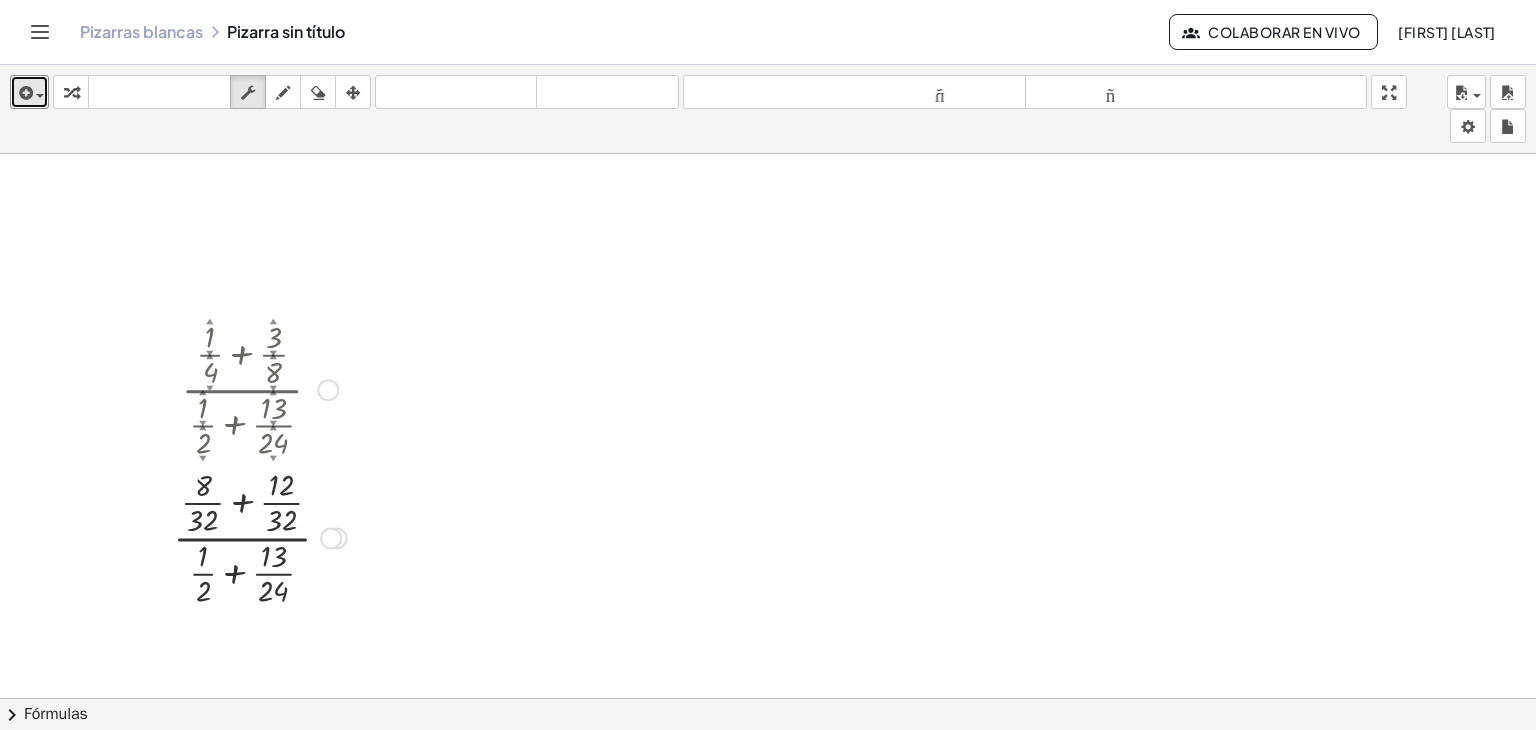 click at bounding box center (260, 536) 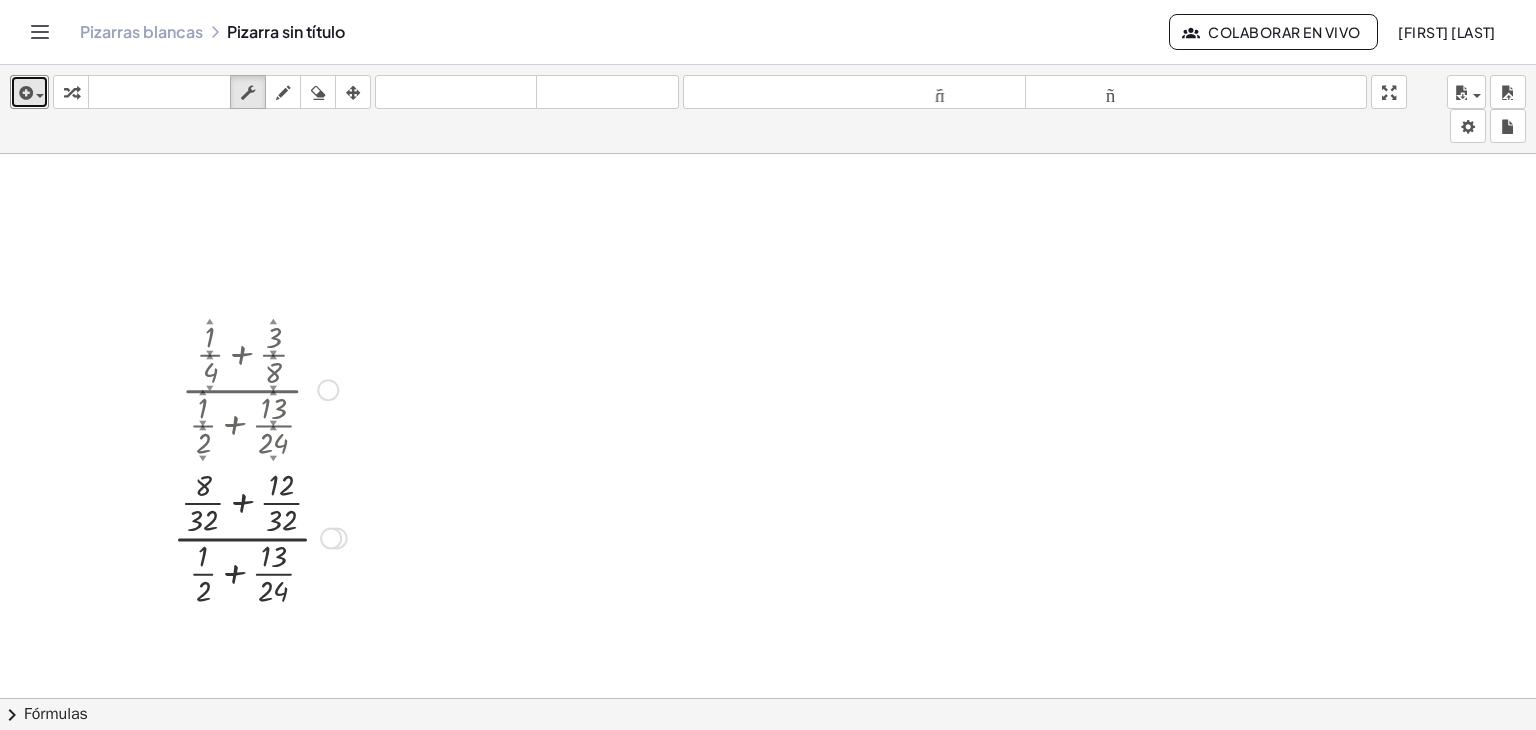 click at bounding box center [260, 536] 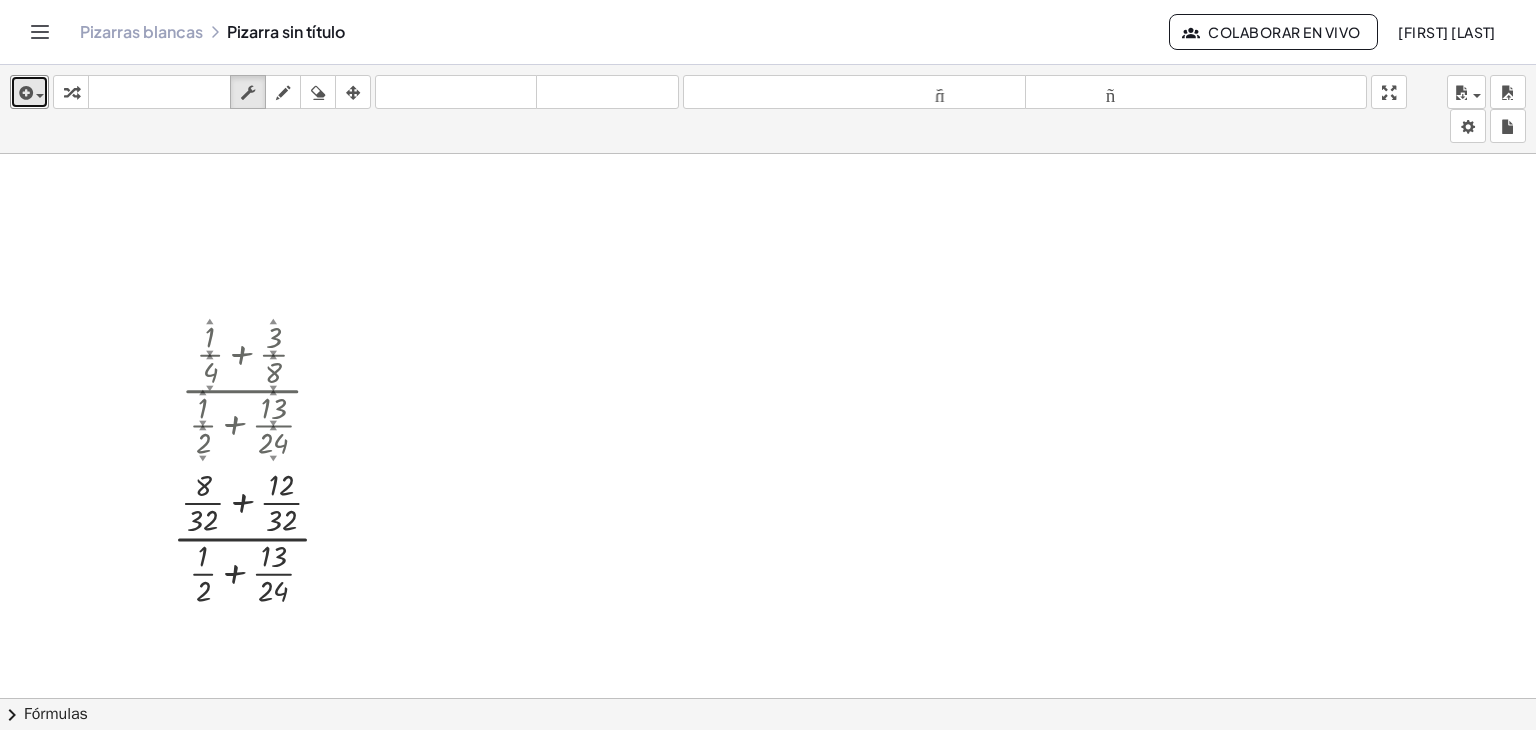 click at bounding box center (768, 564) 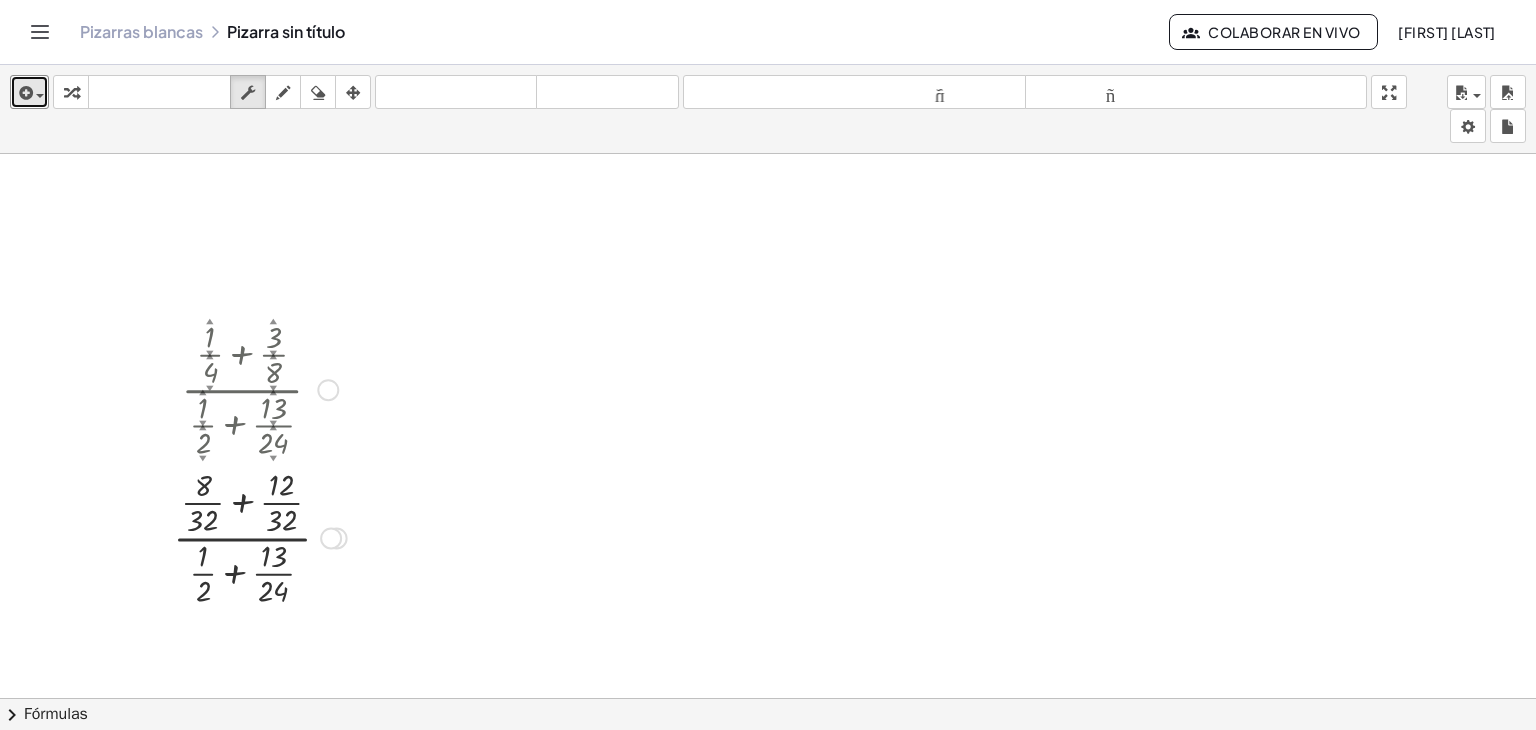 click at bounding box center (260, 536) 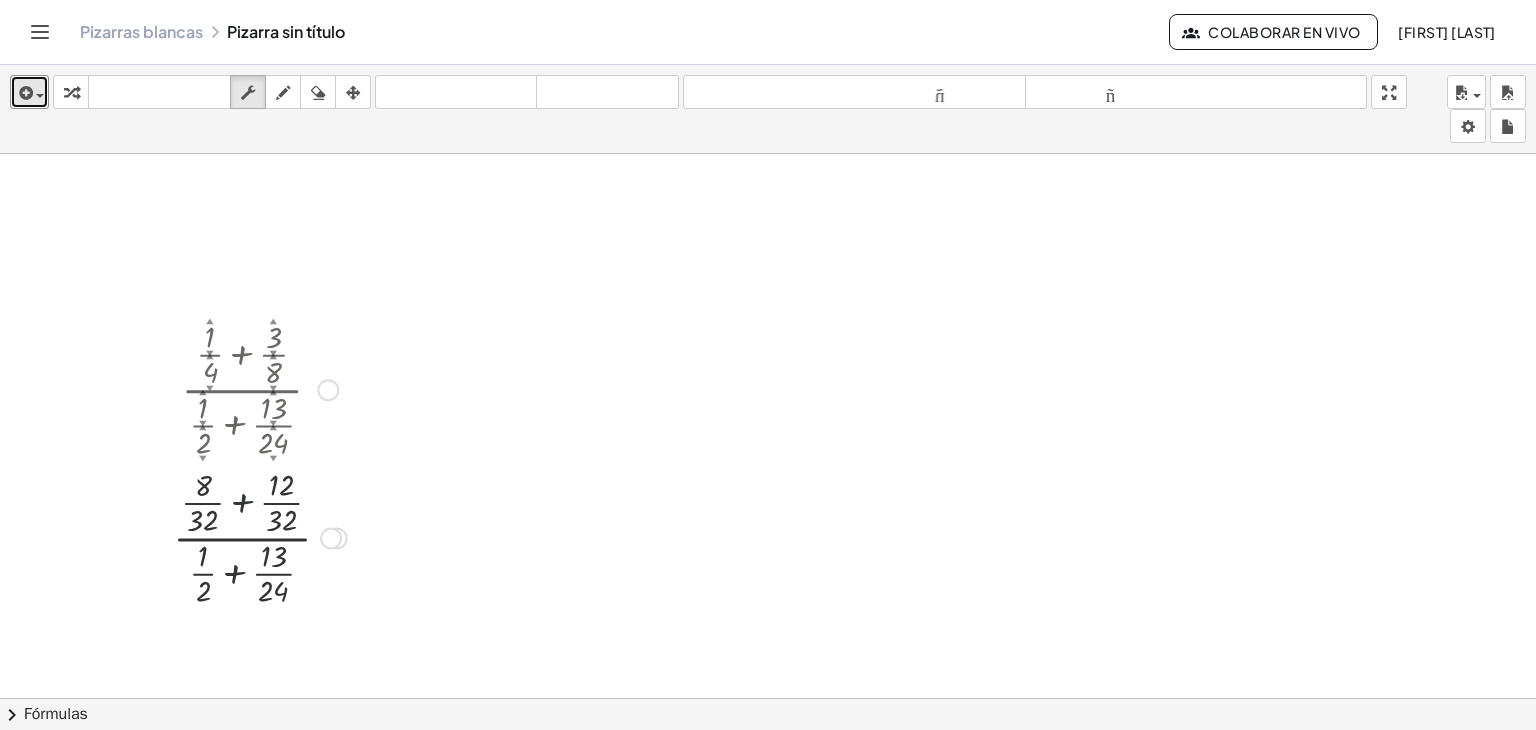 click at bounding box center [260, 536] 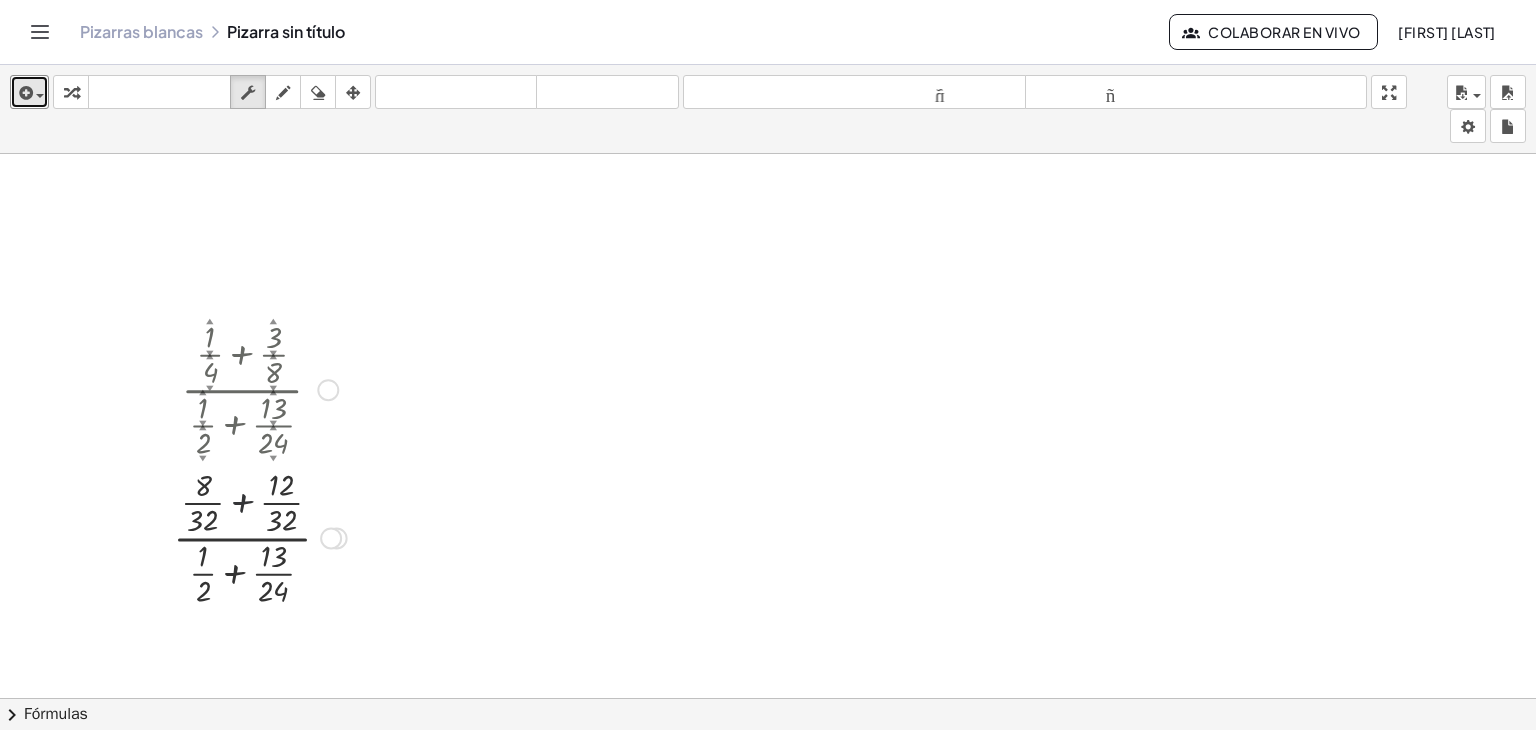 click at bounding box center [260, 536] 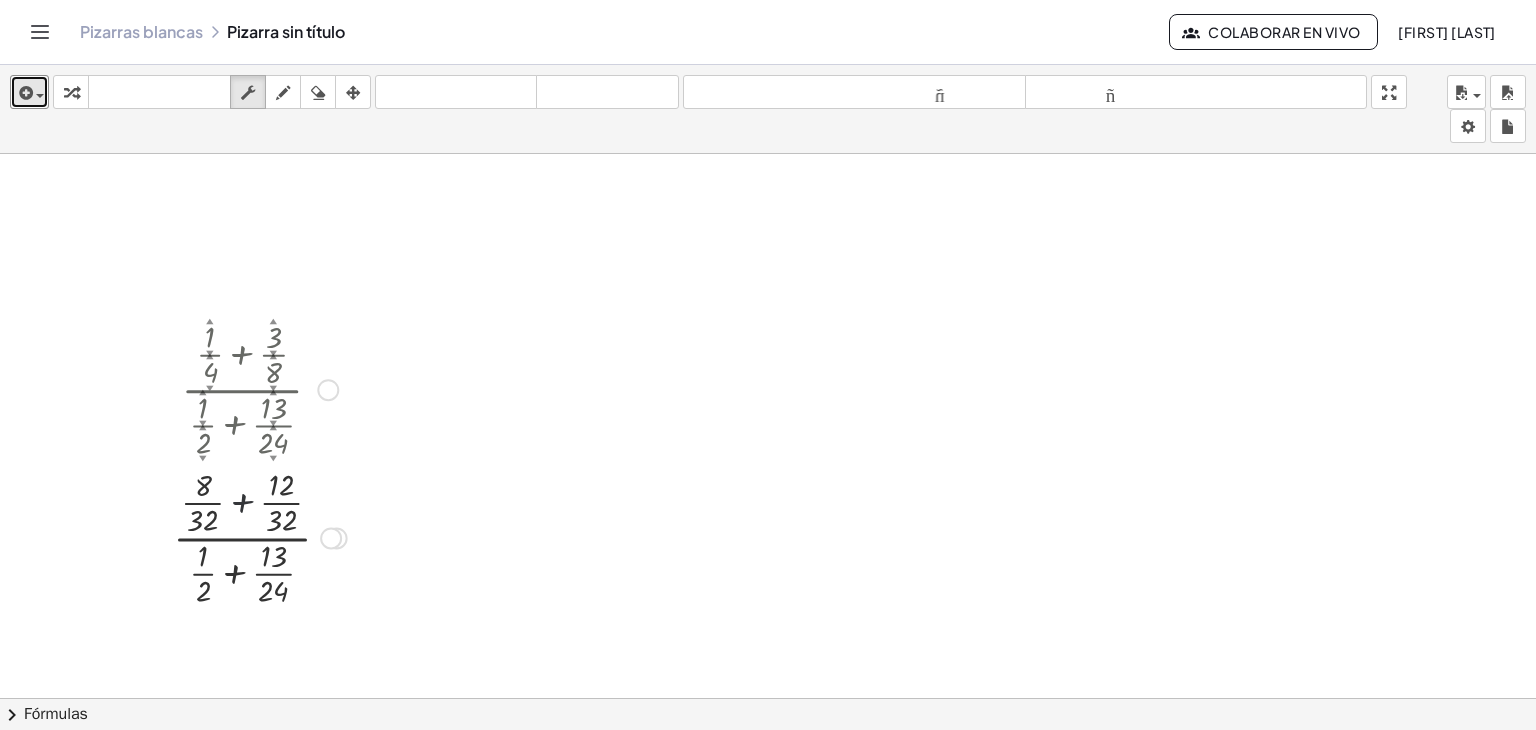 click at bounding box center (260, 536) 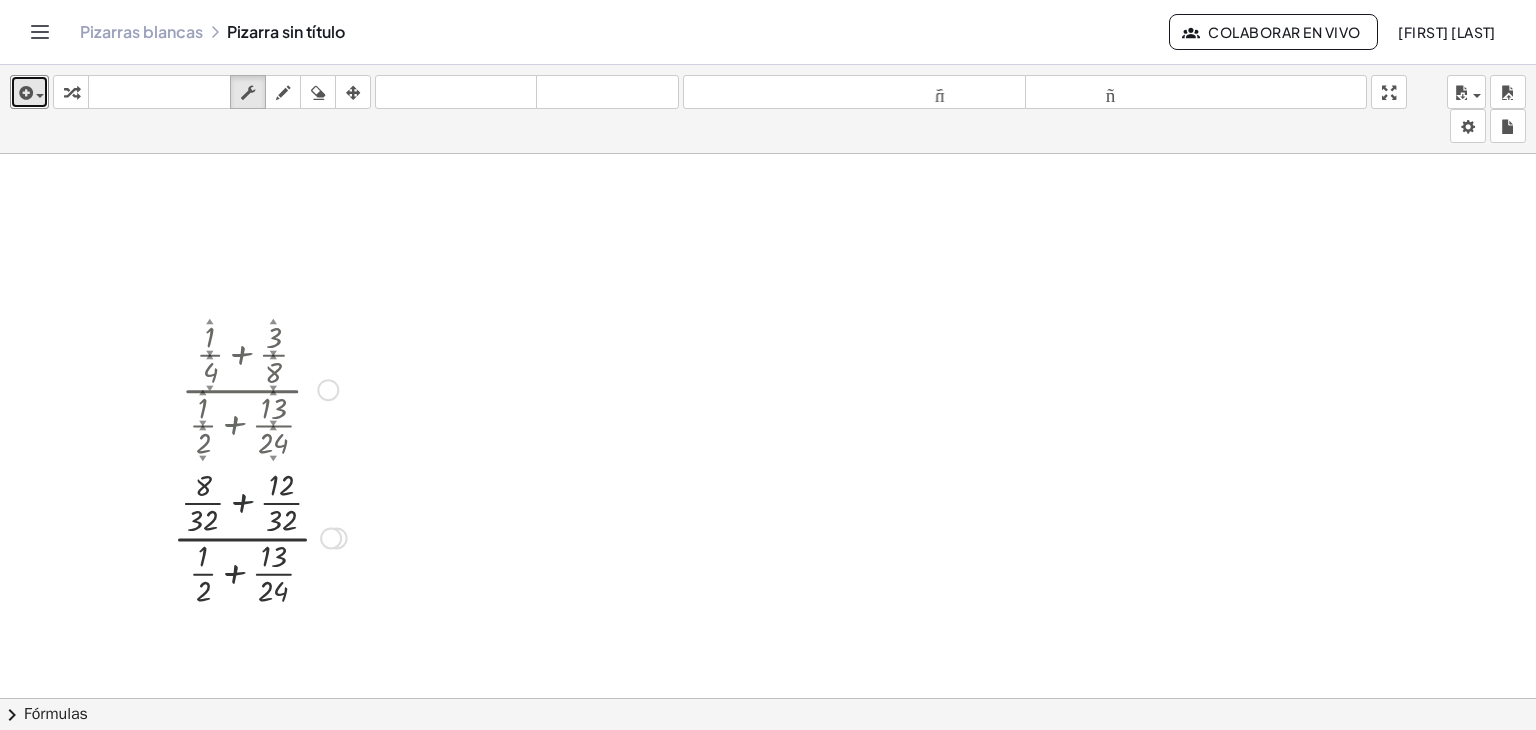 drag, startPoint x: 244, startPoint y: 504, endPoint x: 241, endPoint y: 530, distance: 26.172504 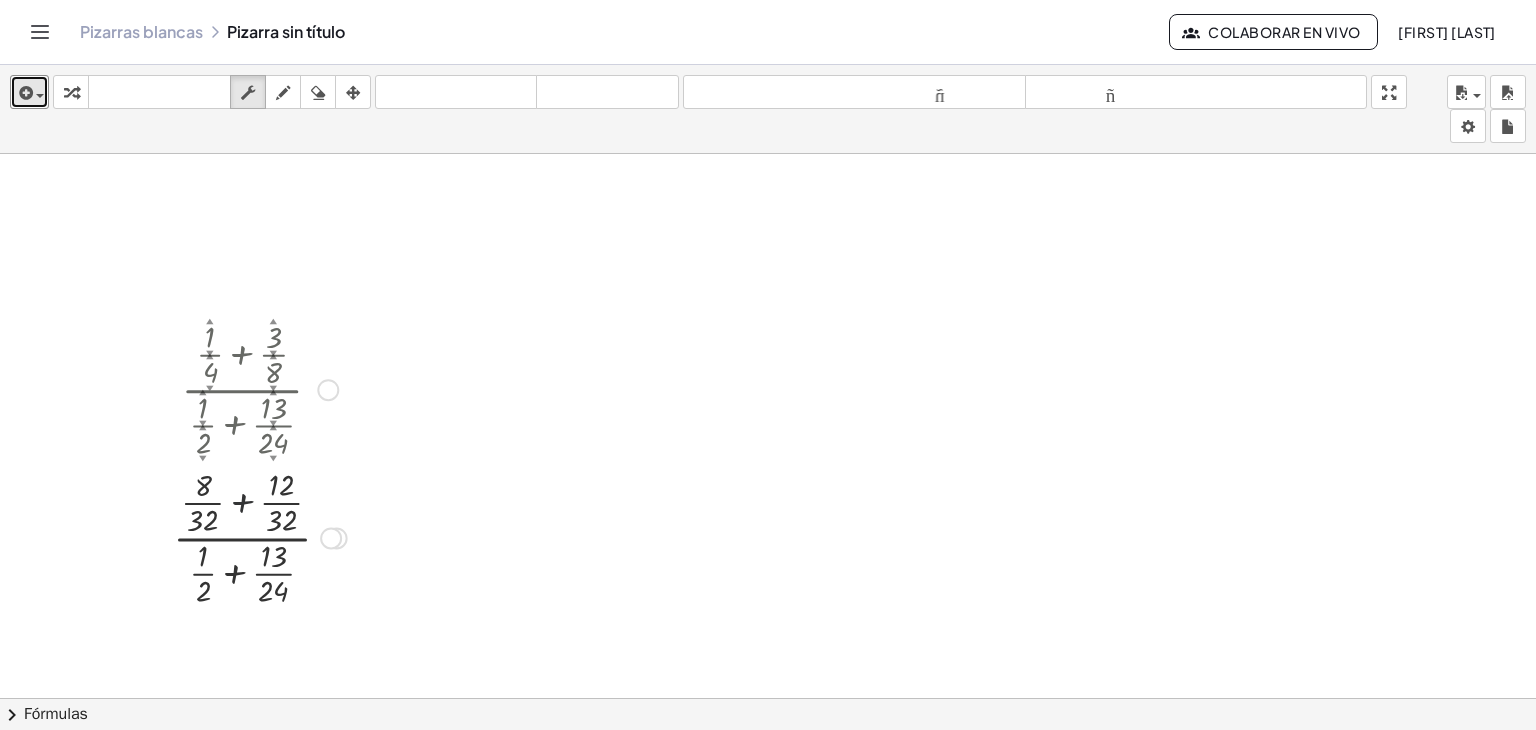 click at bounding box center (260, 536) 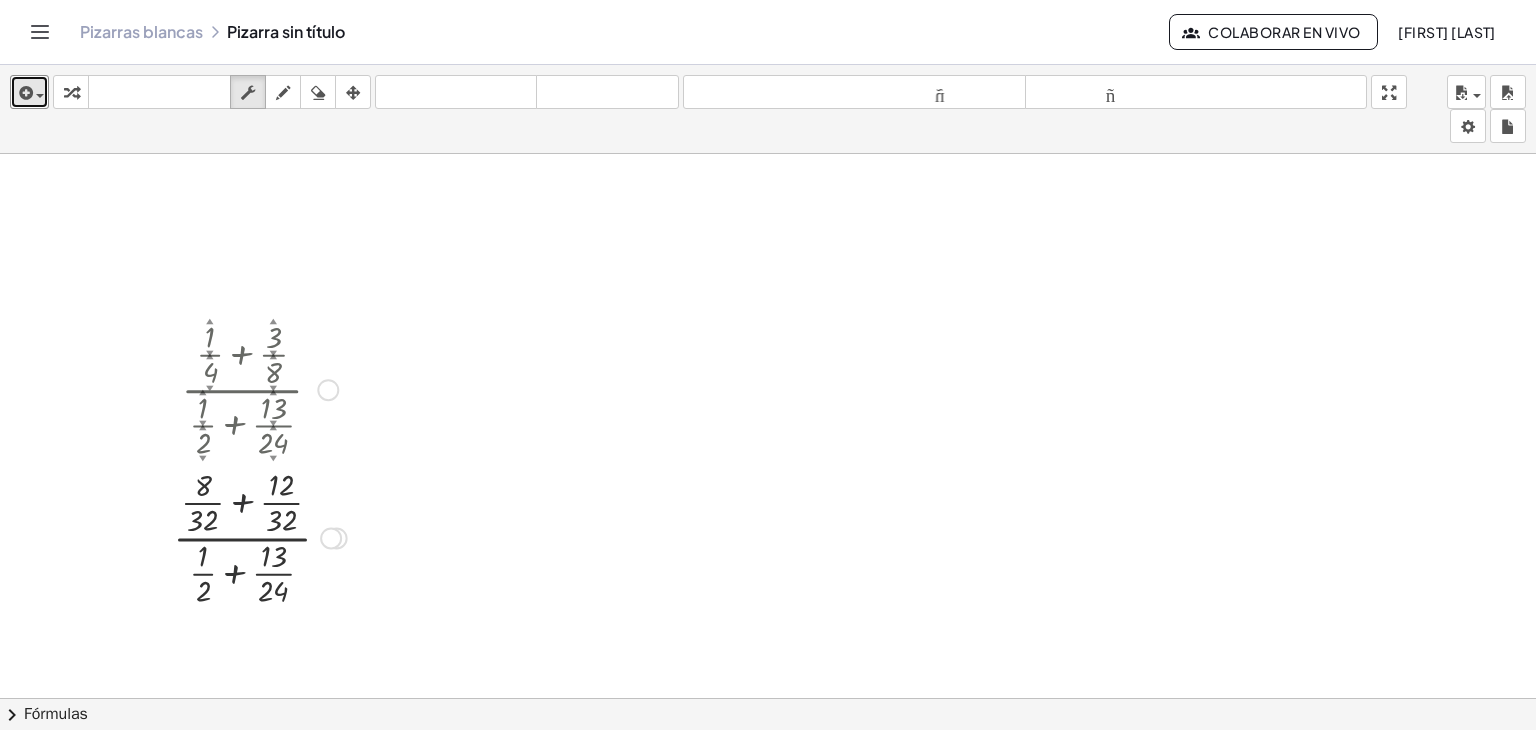 click at bounding box center (260, 536) 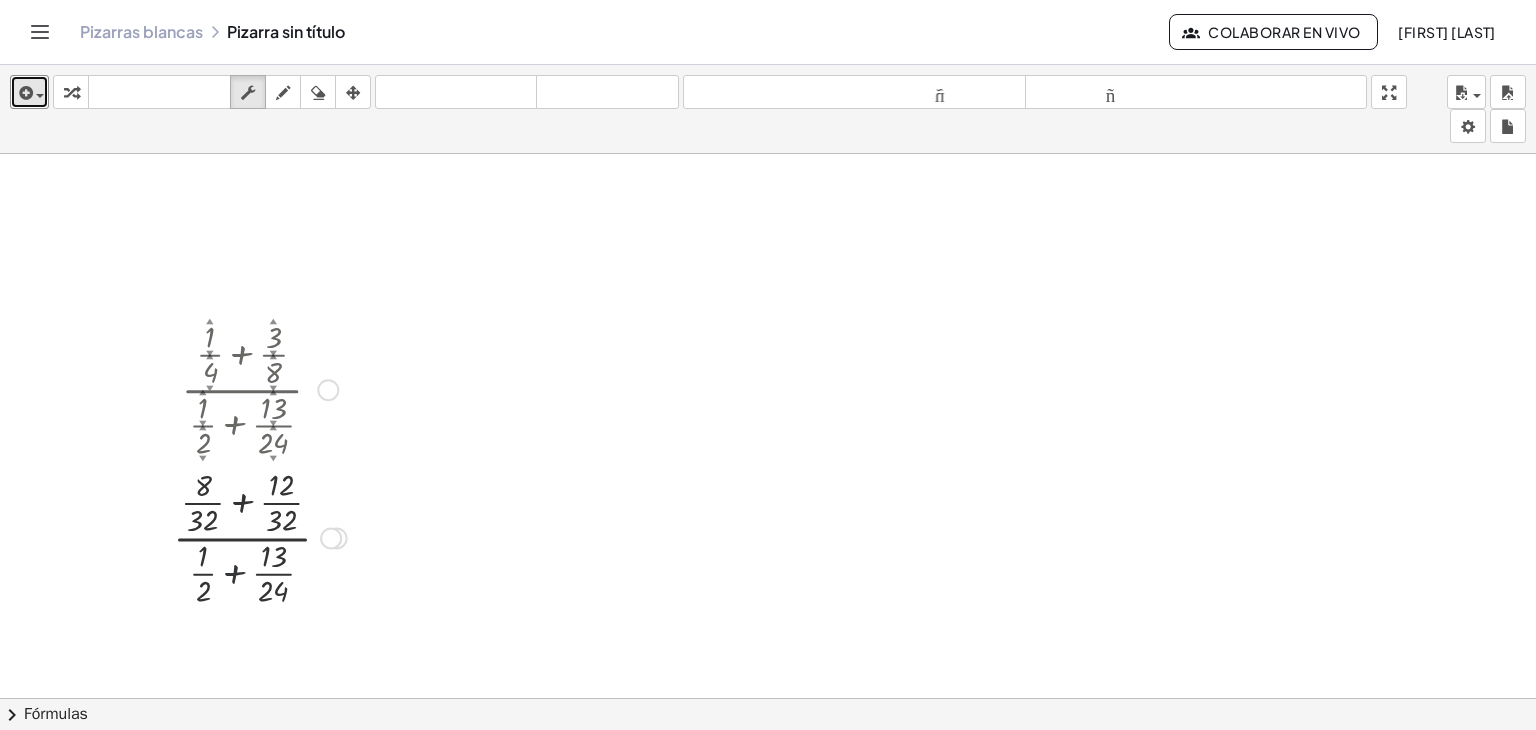 click at bounding box center [260, 536] 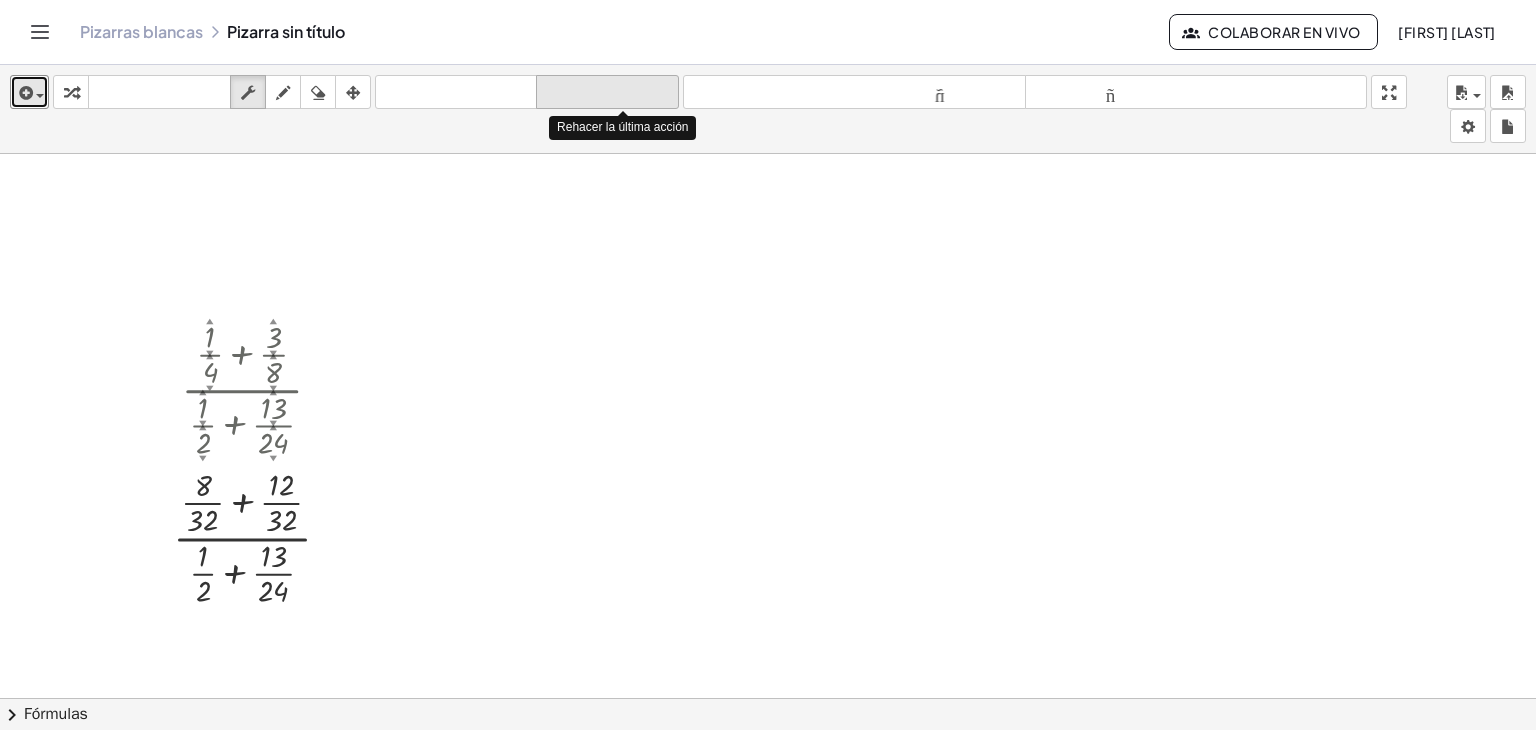 click on "rehacer" at bounding box center (607, 92) 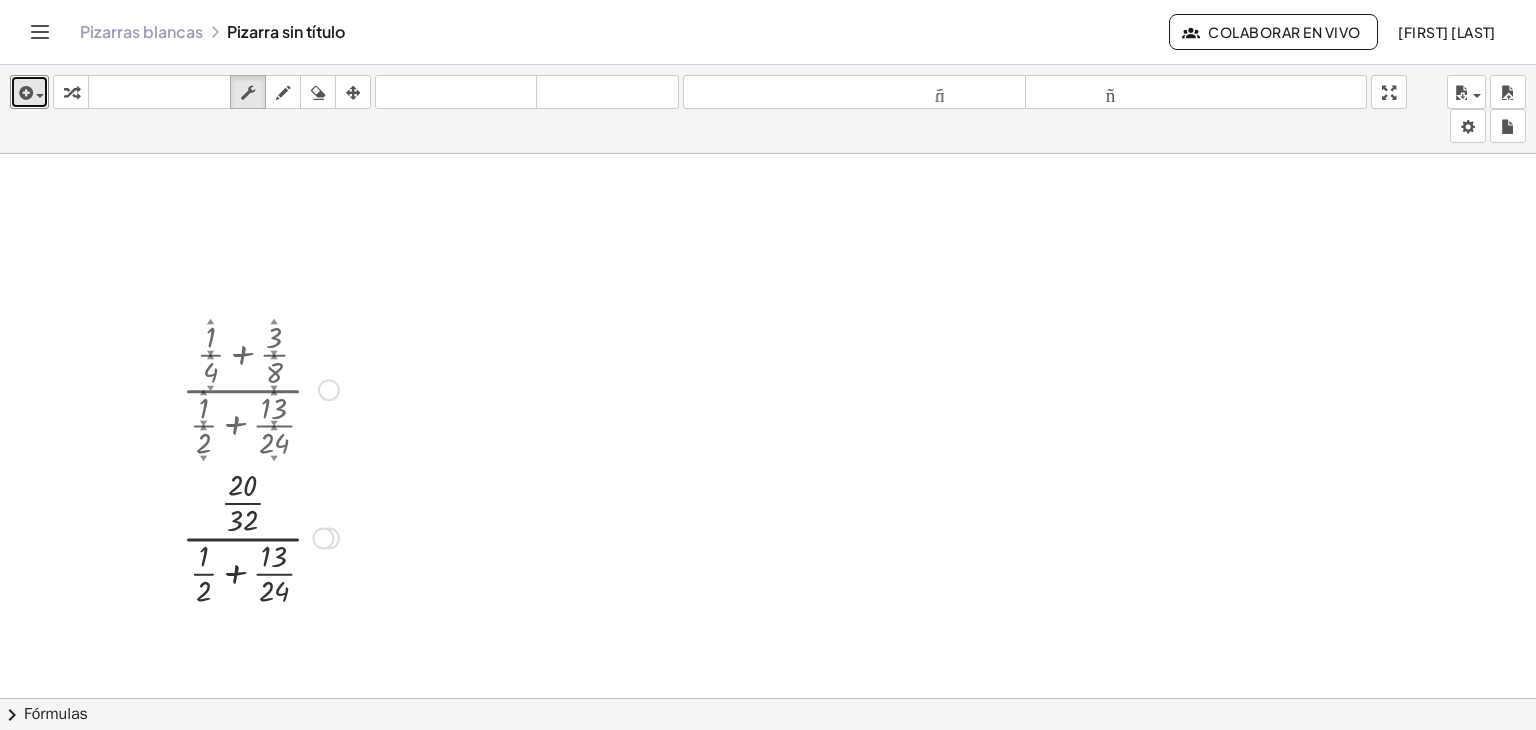 click at bounding box center (260, 536) 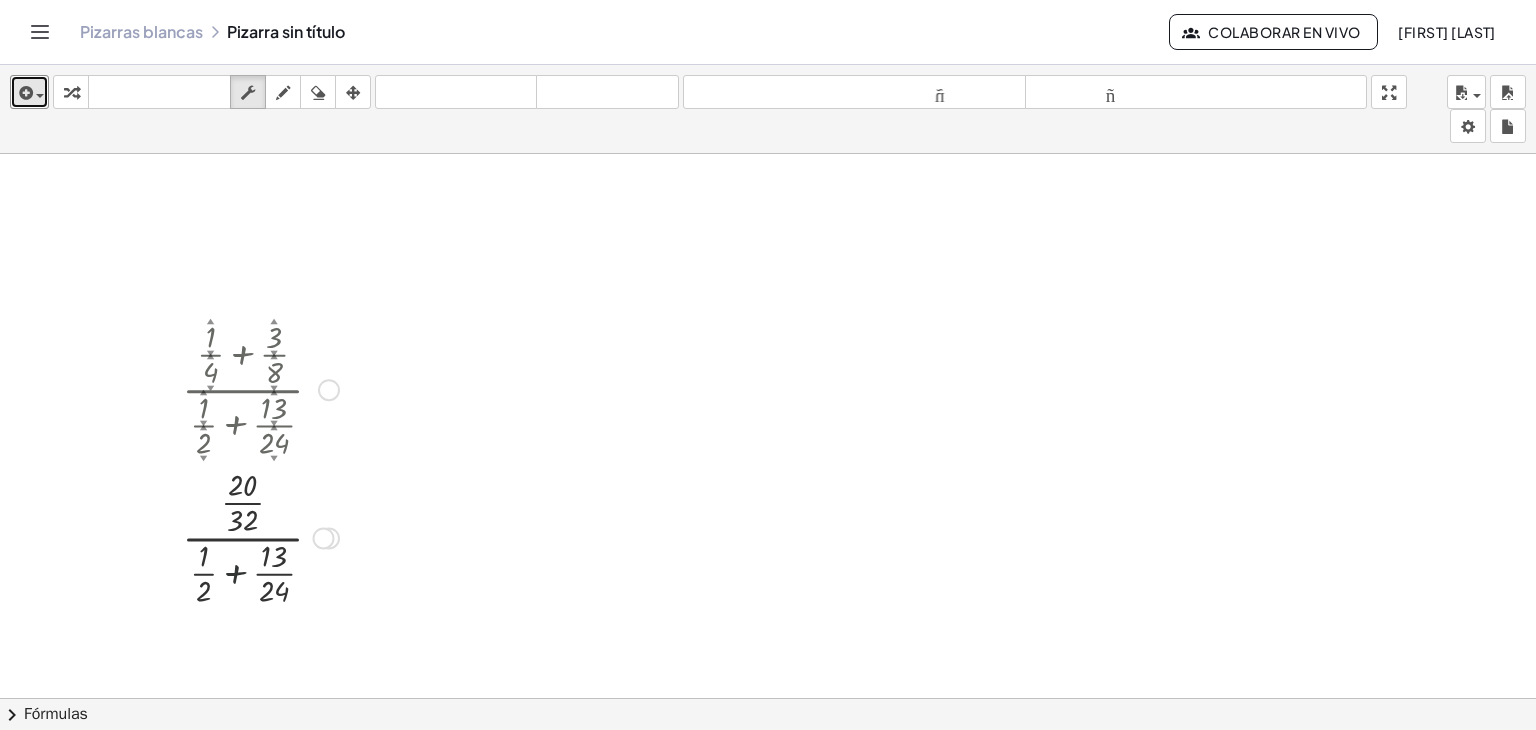 click at bounding box center [260, 536] 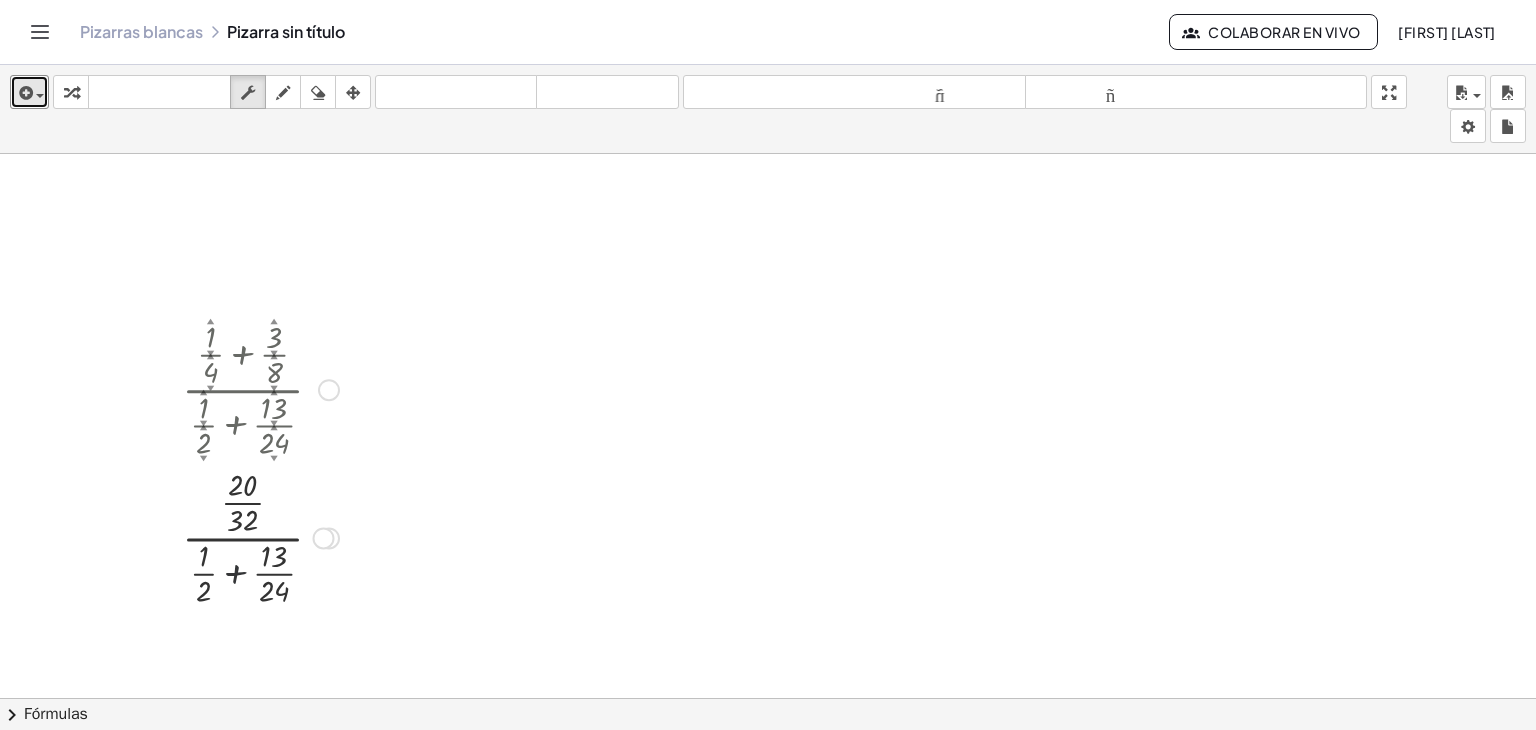 click at bounding box center [260, 536] 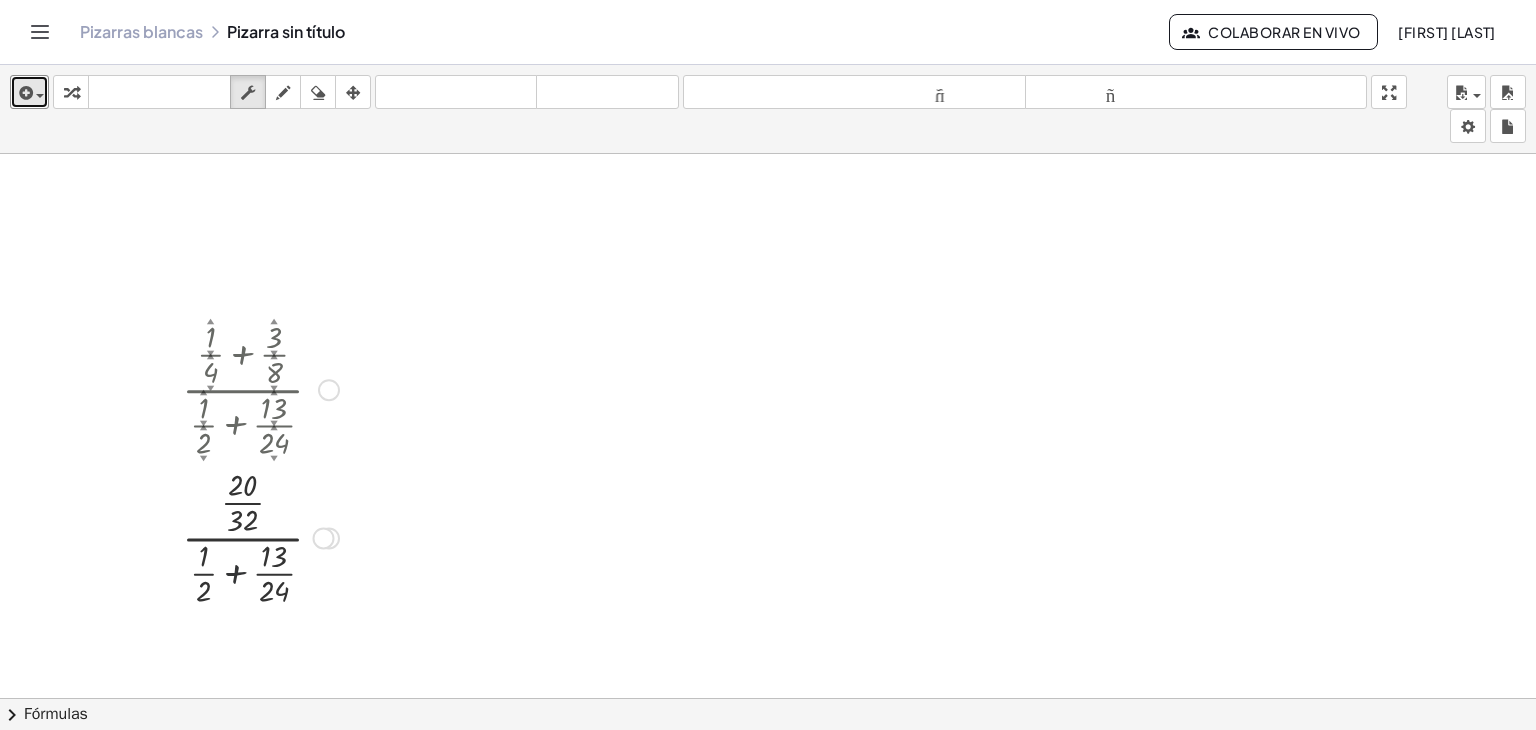 click at bounding box center [260, 536] 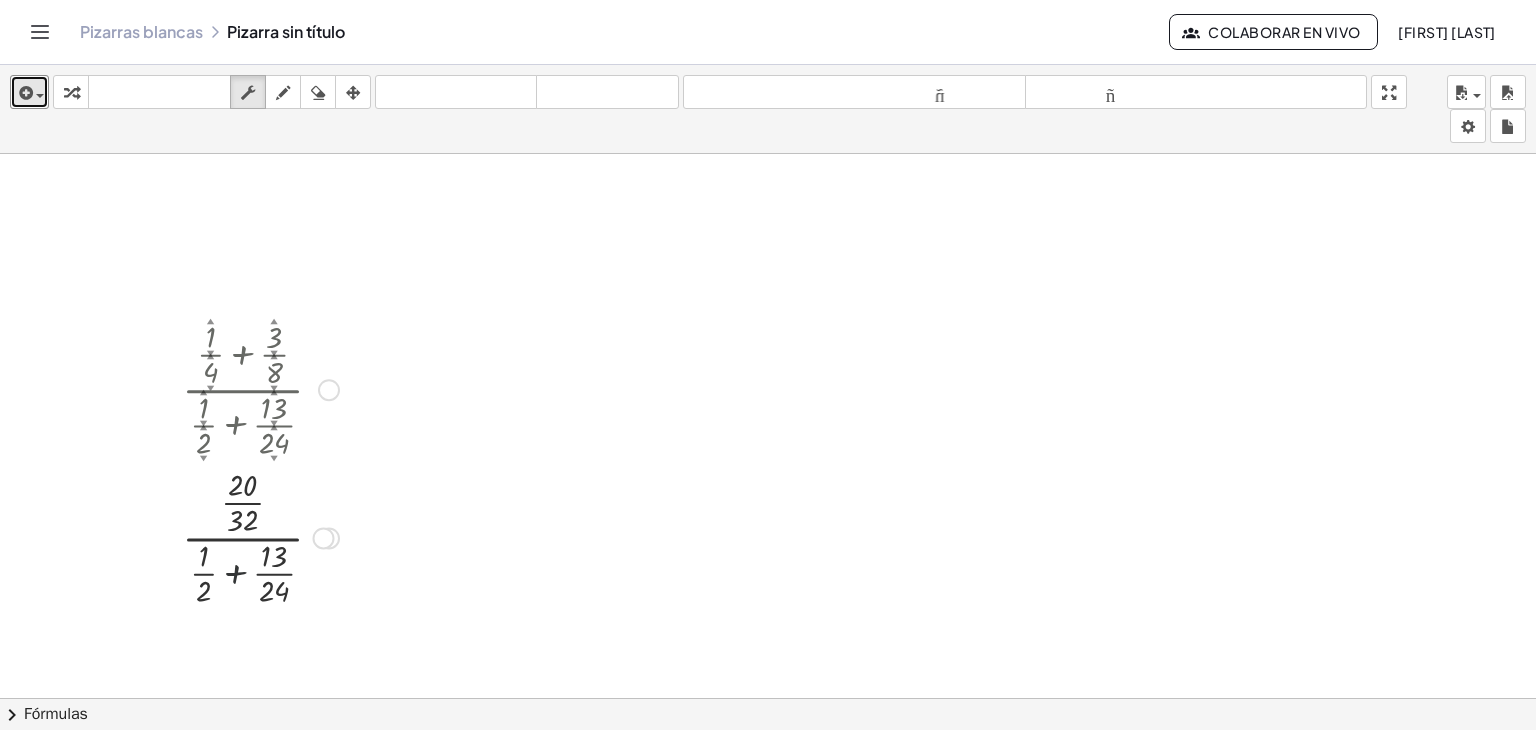 click at bounding box center (260, 536) 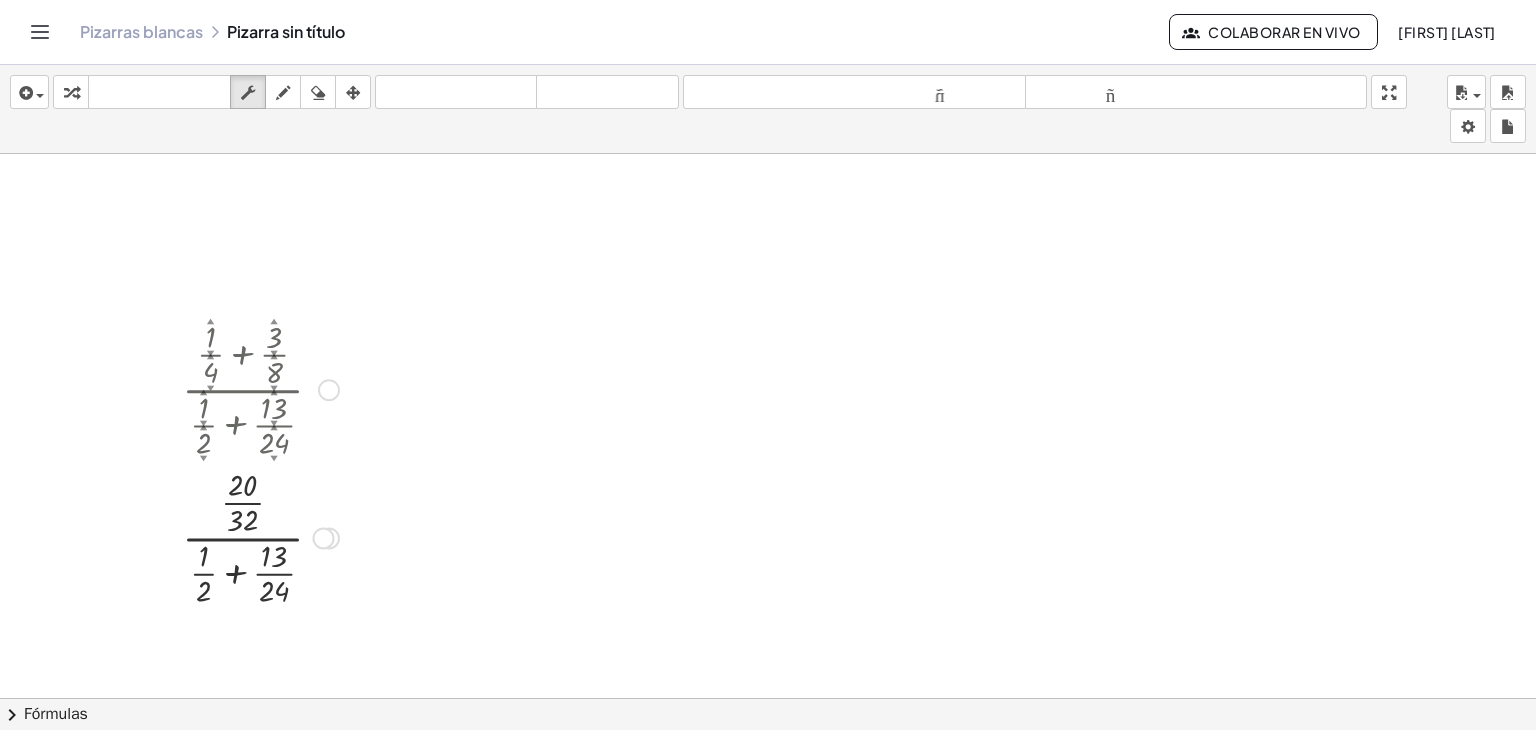 drag, startPoint x: 238, startPoint y: 574, endPoint x: 233, endPoint y: 598, distance: 24.5153 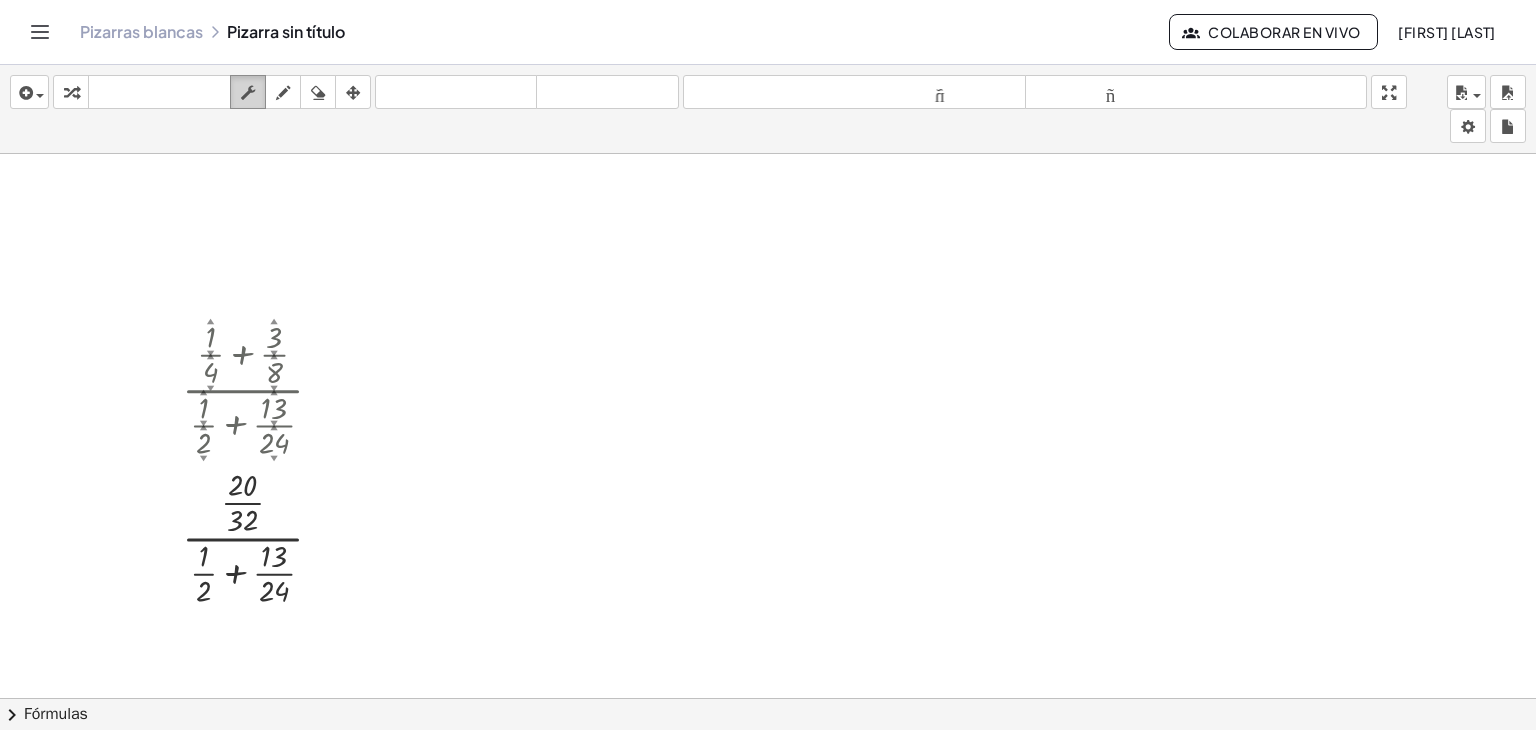 click at bounding box center [248, 93] 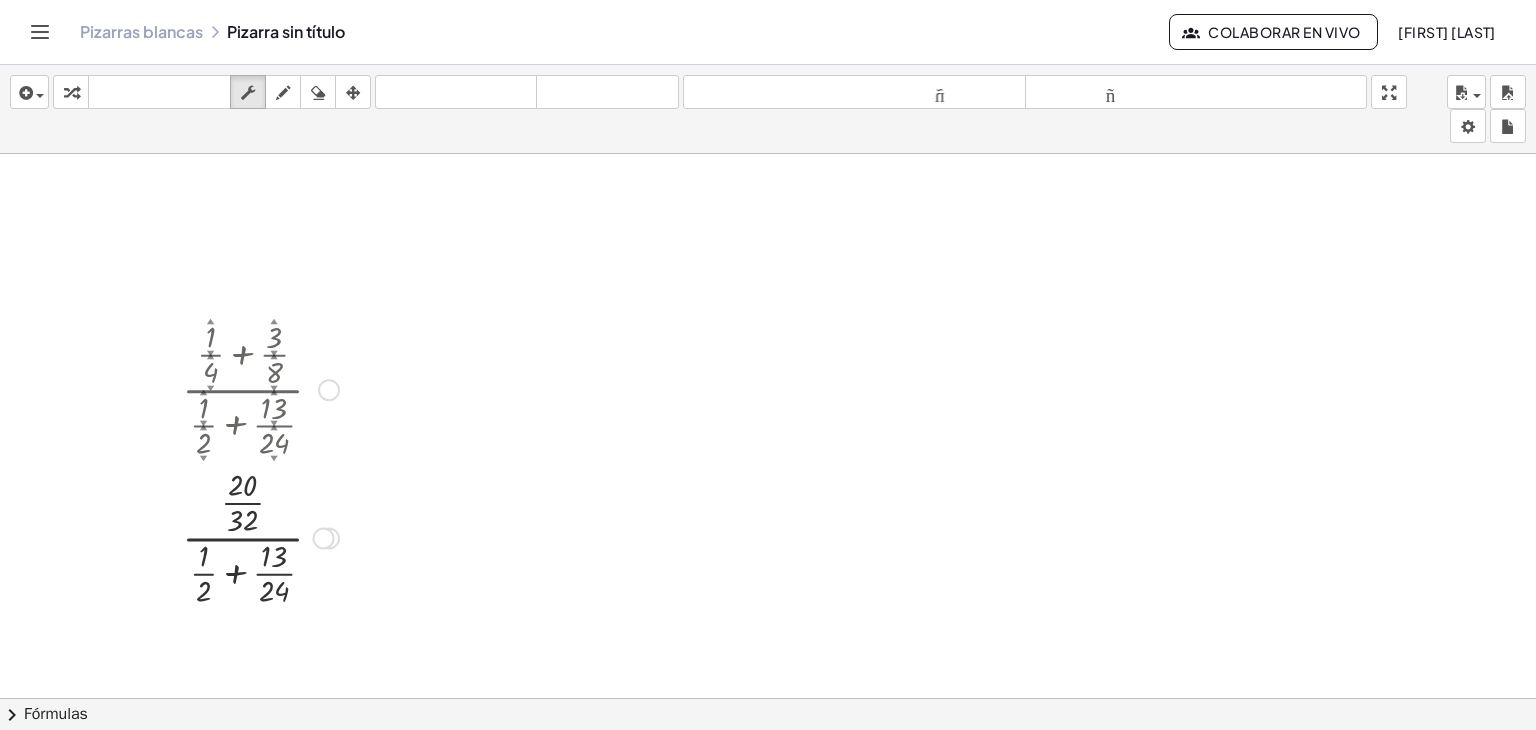 click at bounding box center (260, 536) 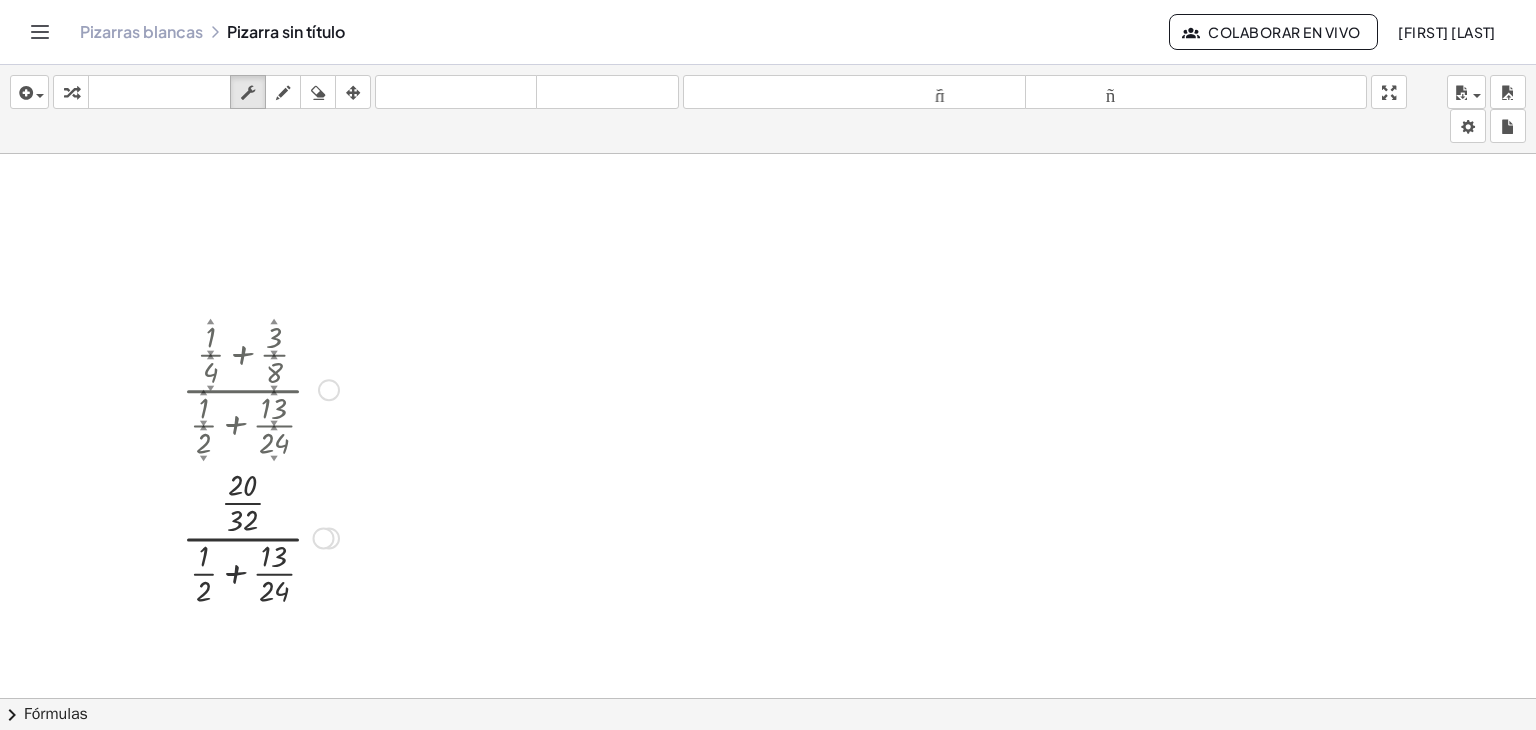 click at bounding box center [260, 536] 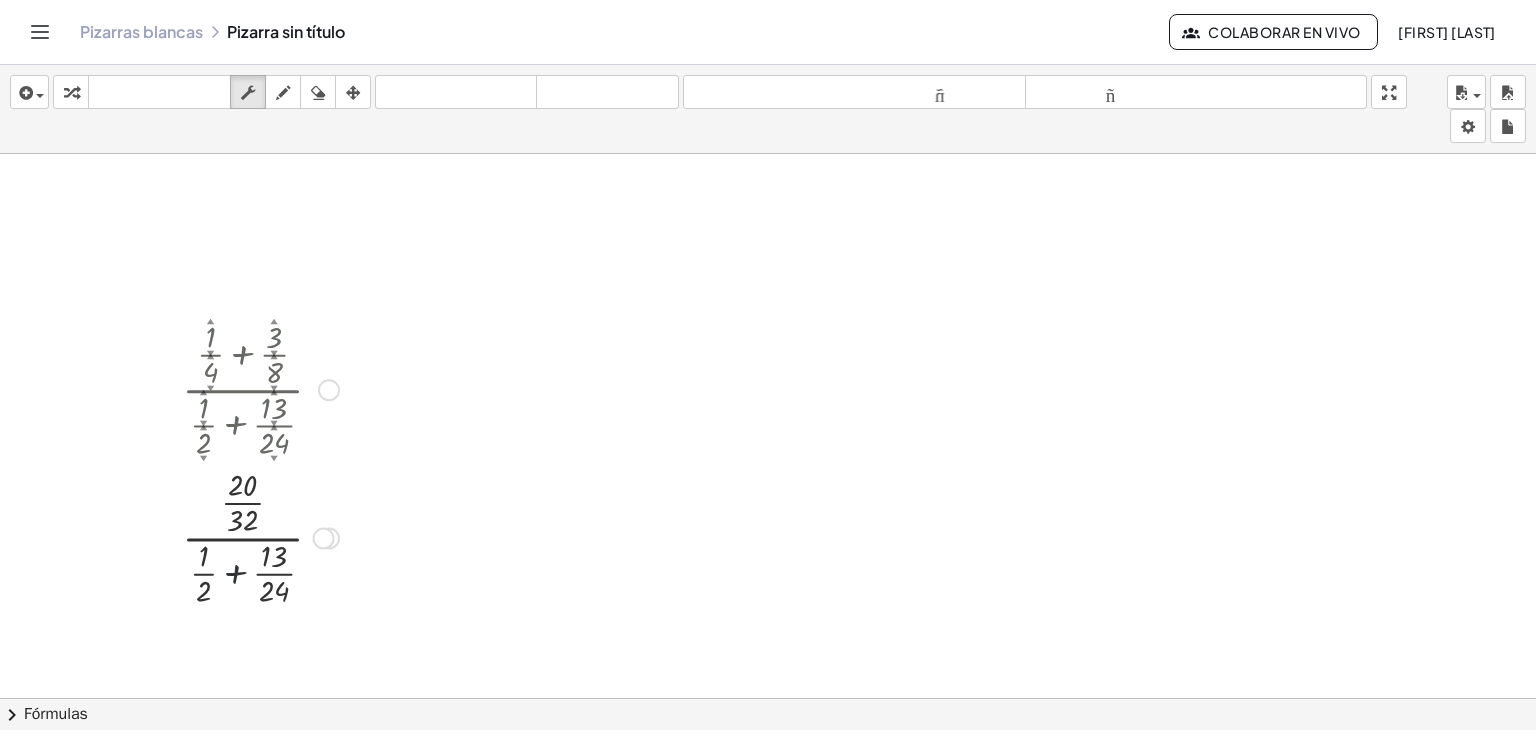 click at bounding box center (260, 536) 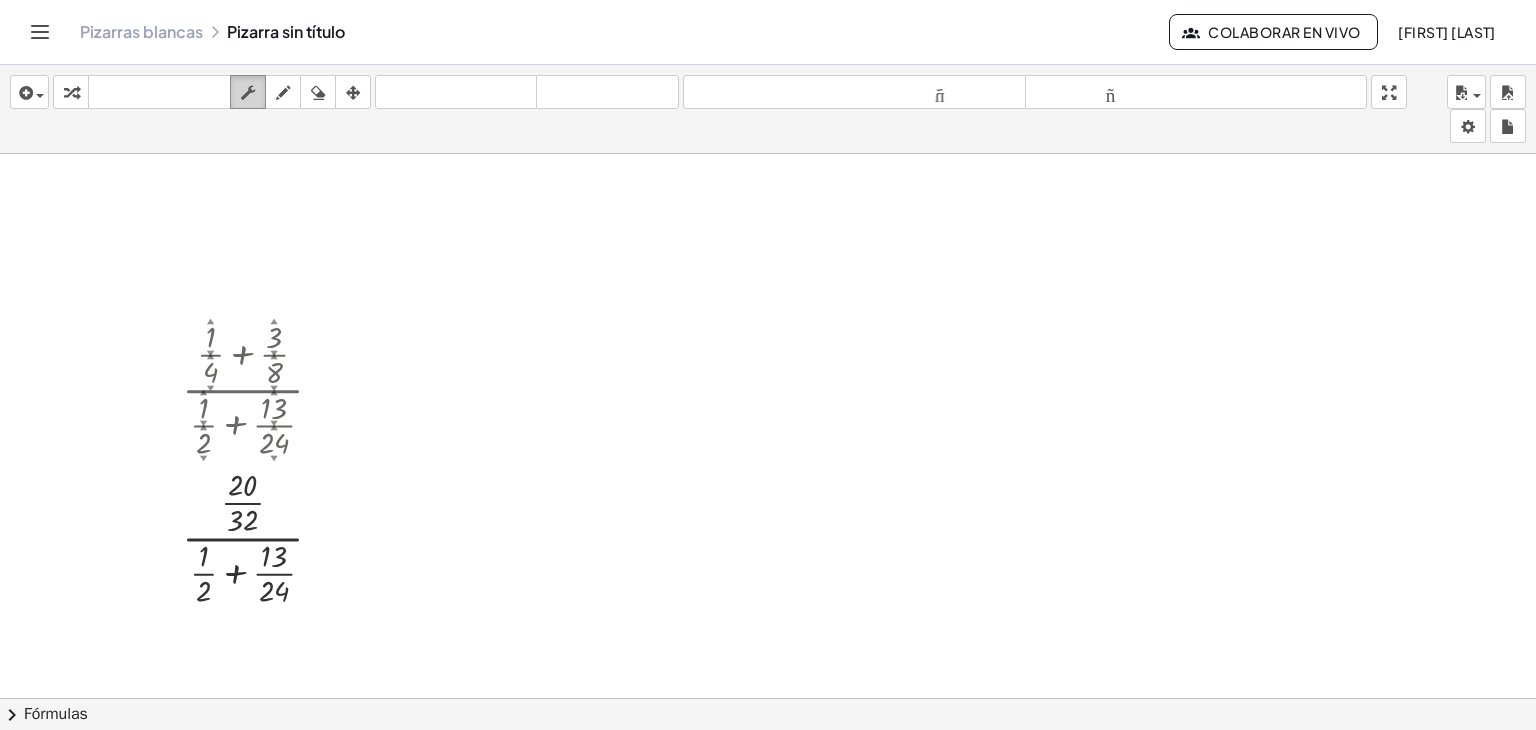 click at bounding box center [248, 93] 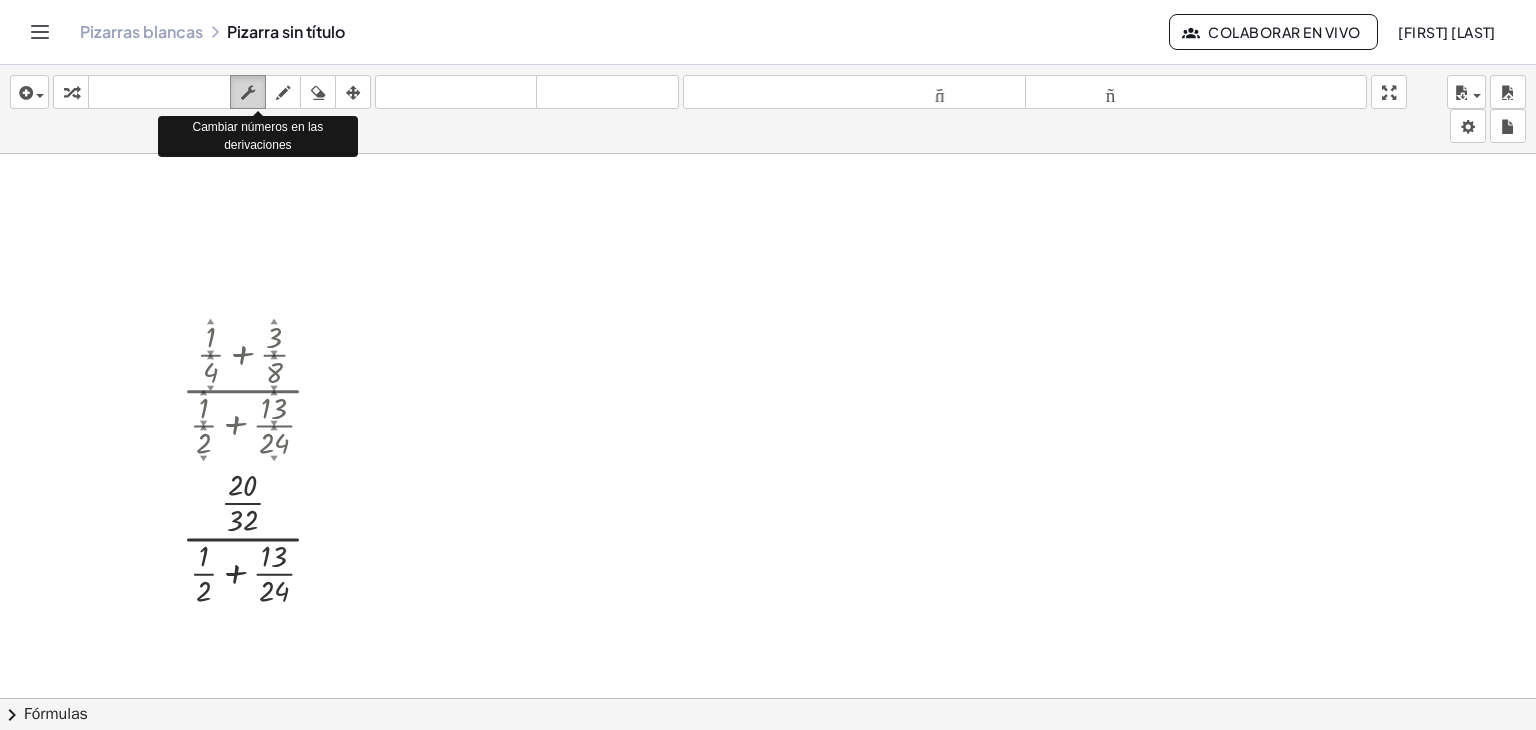 click at bounding box center (248, 93) 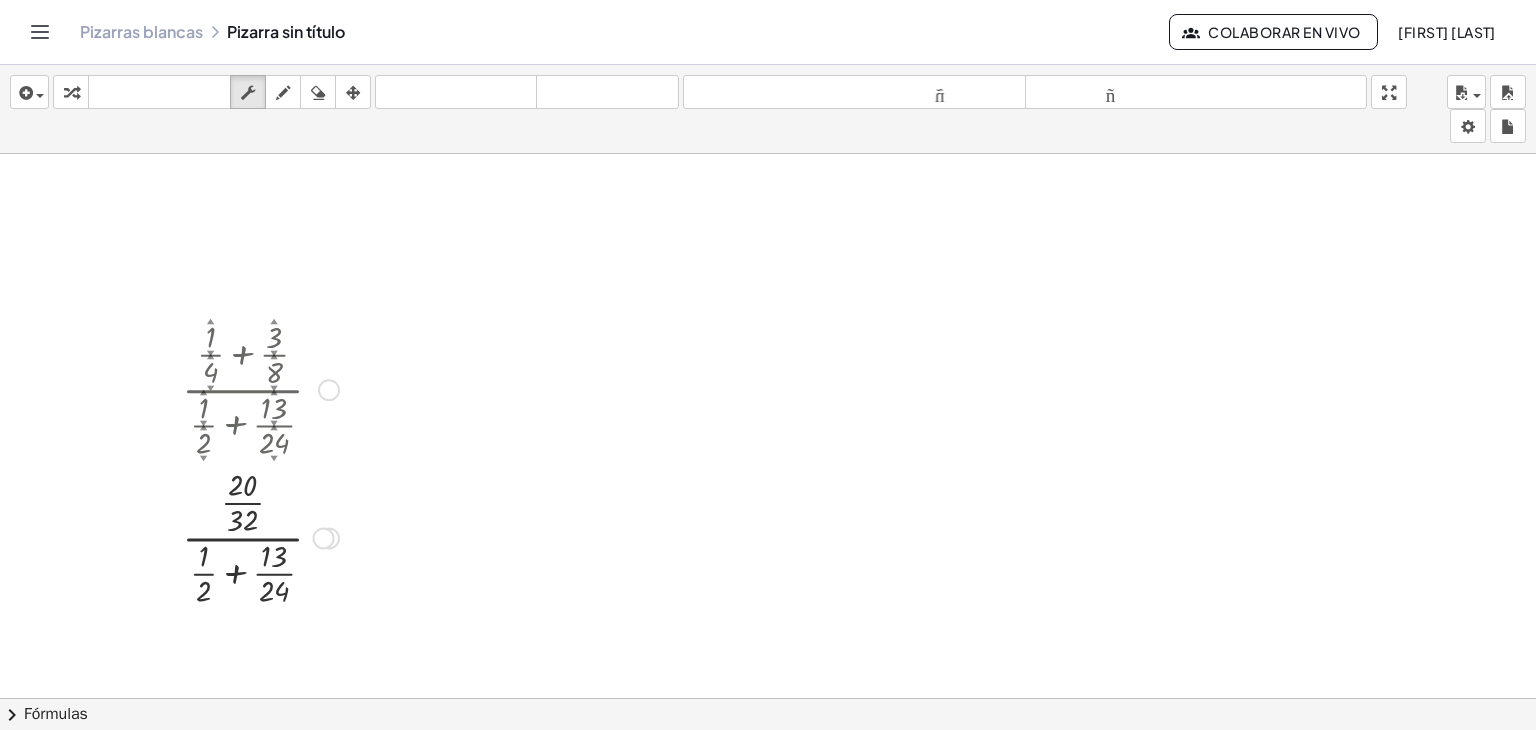 click at bounding box center (260, 536) 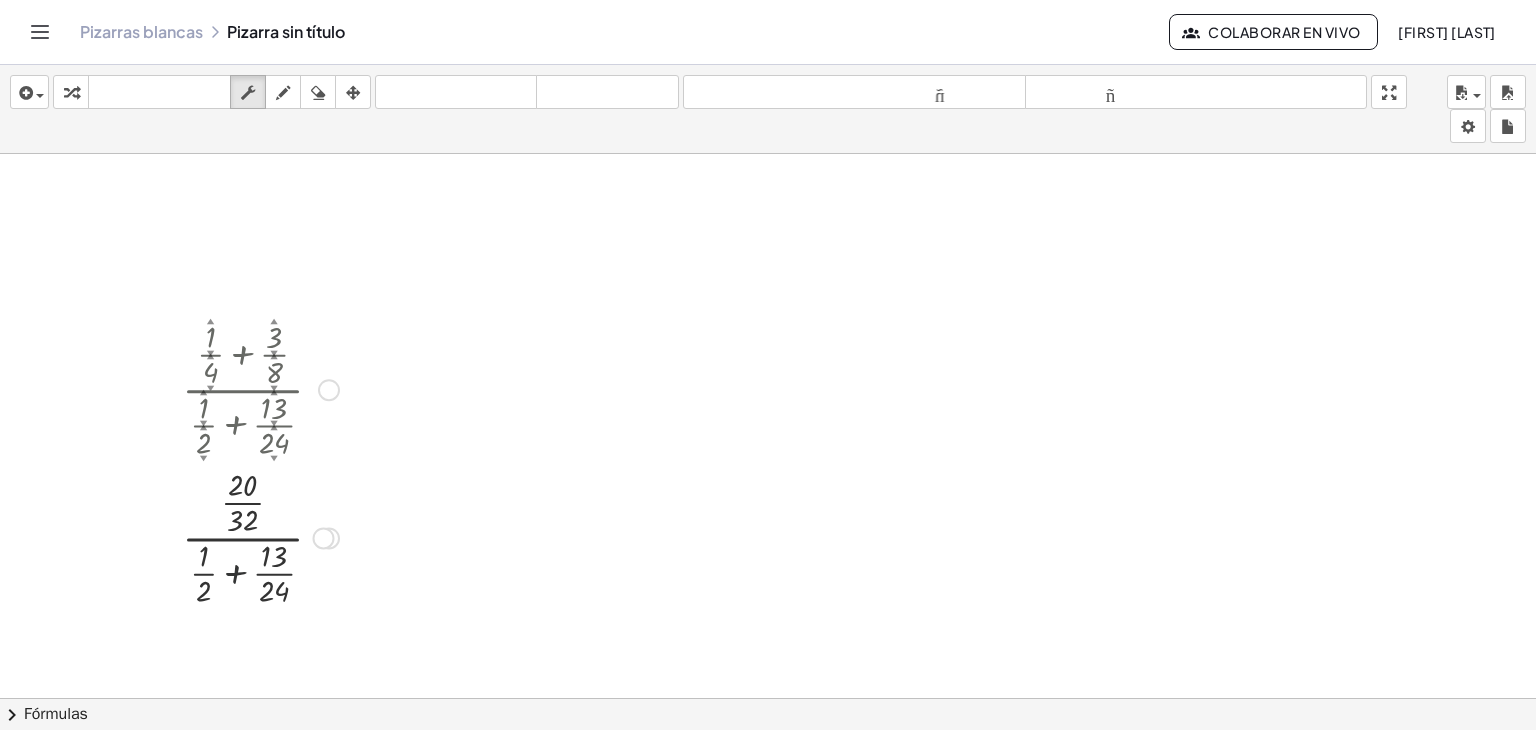 click at bounding box center (260, 536) 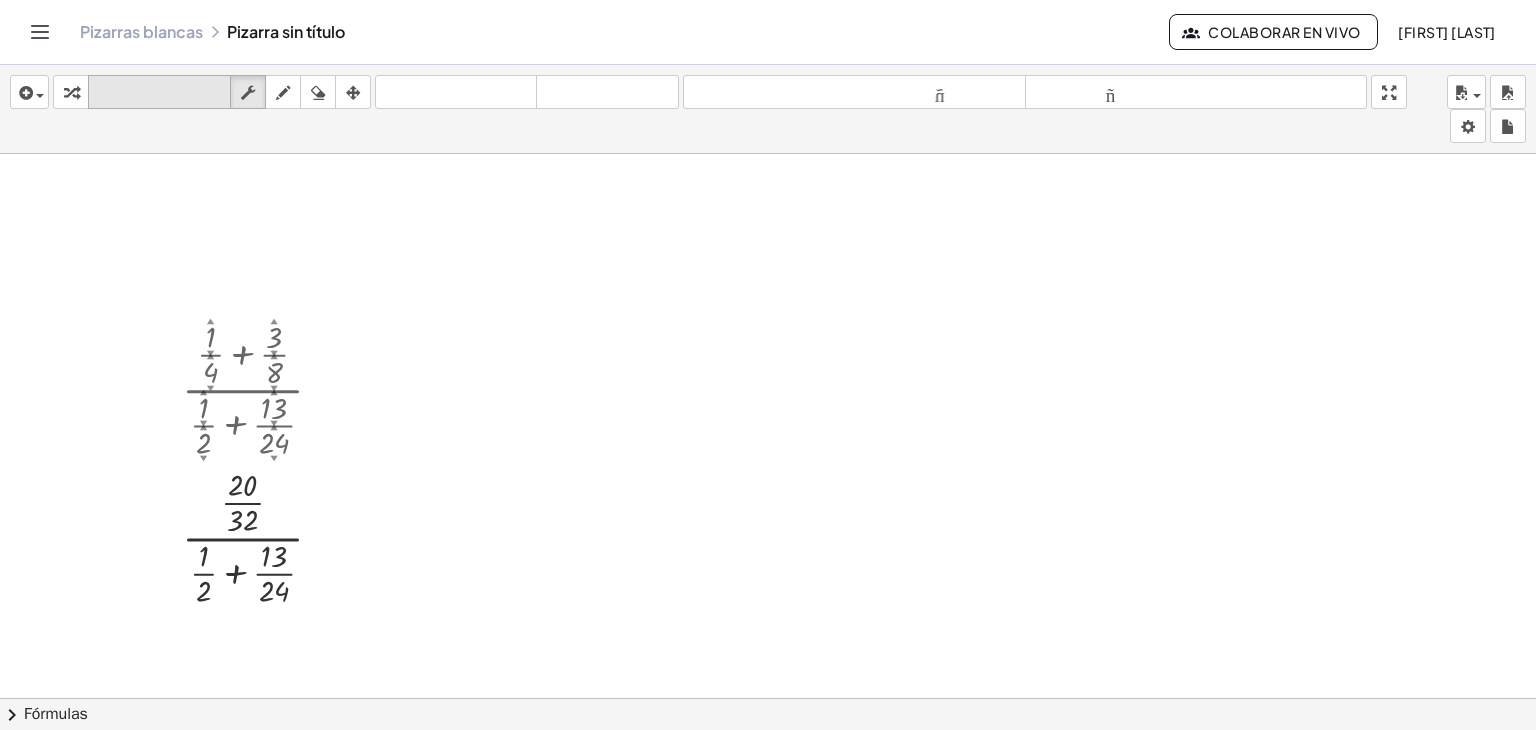 click on "teclado" at bounding box center [159, 92] 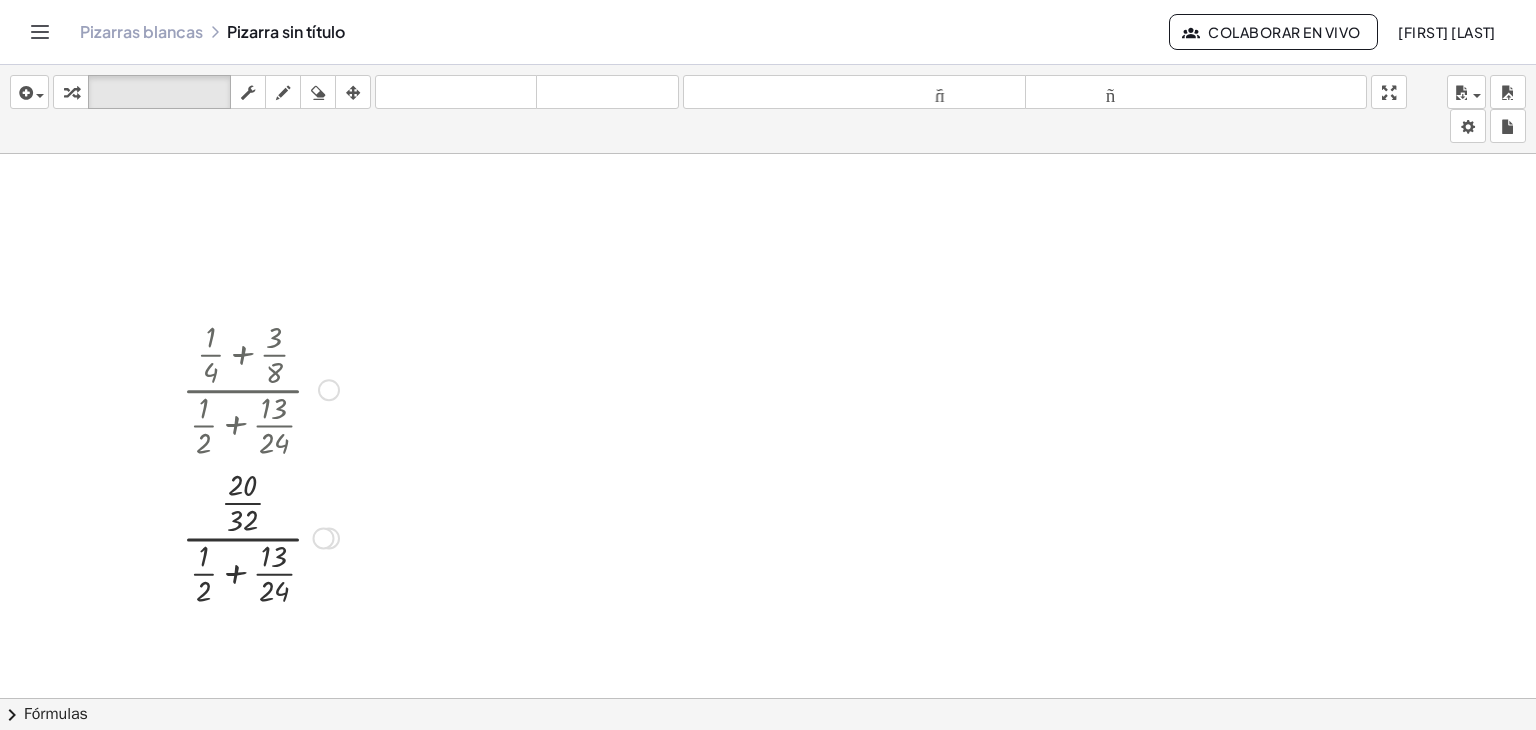 click at bounding box center [260, 536] 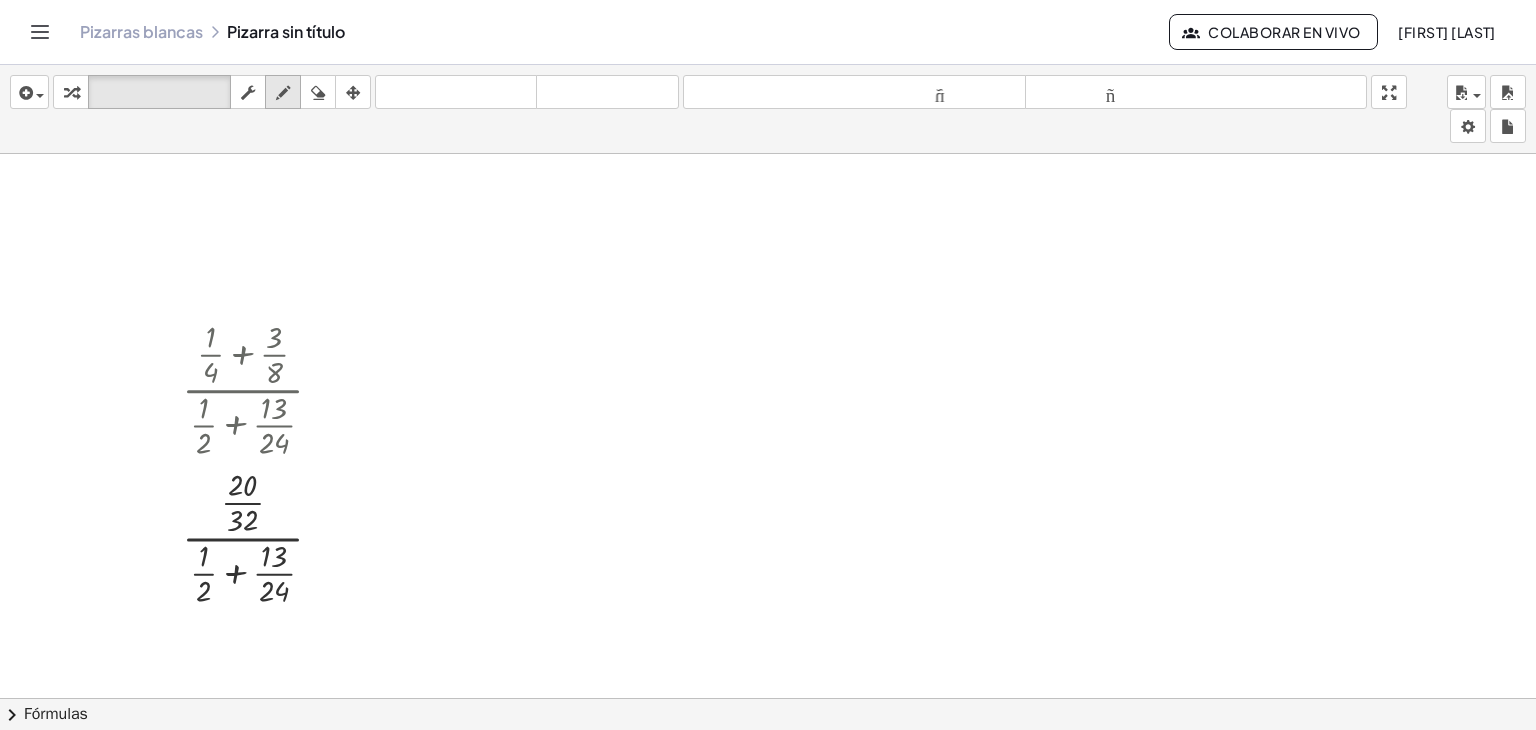 click at bounding box center [283, 93] 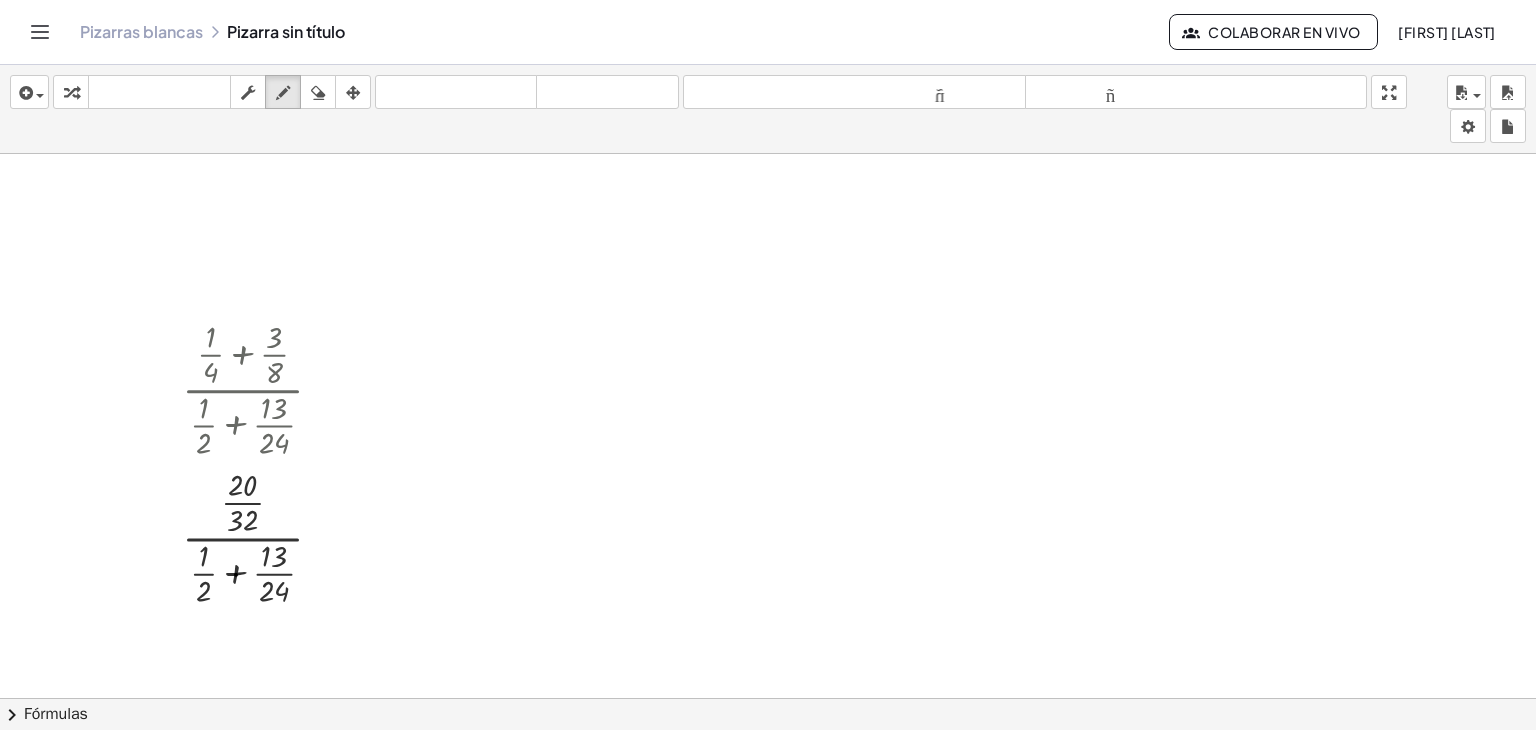 click at bounding box center (768, 564) 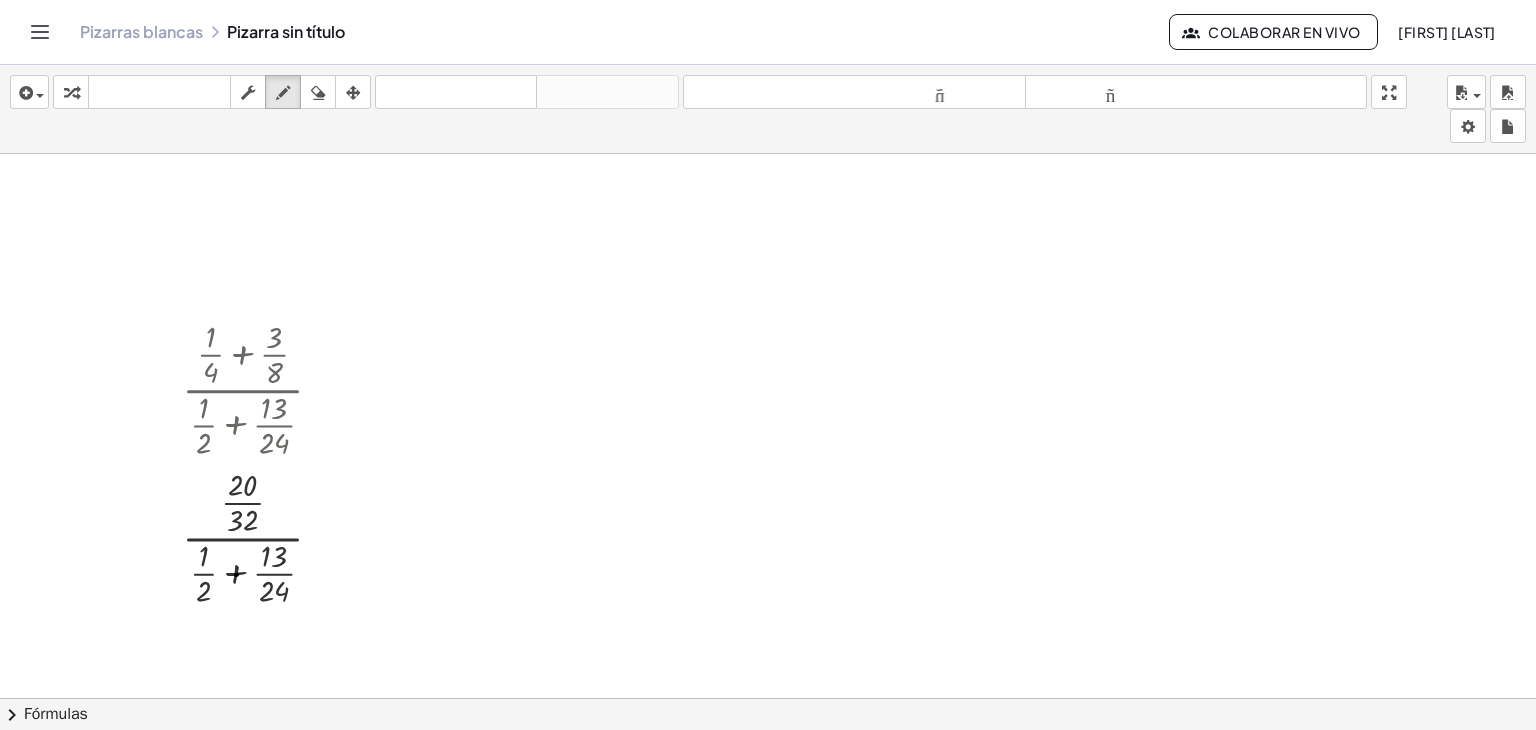 click at bounding box center (768, 564) 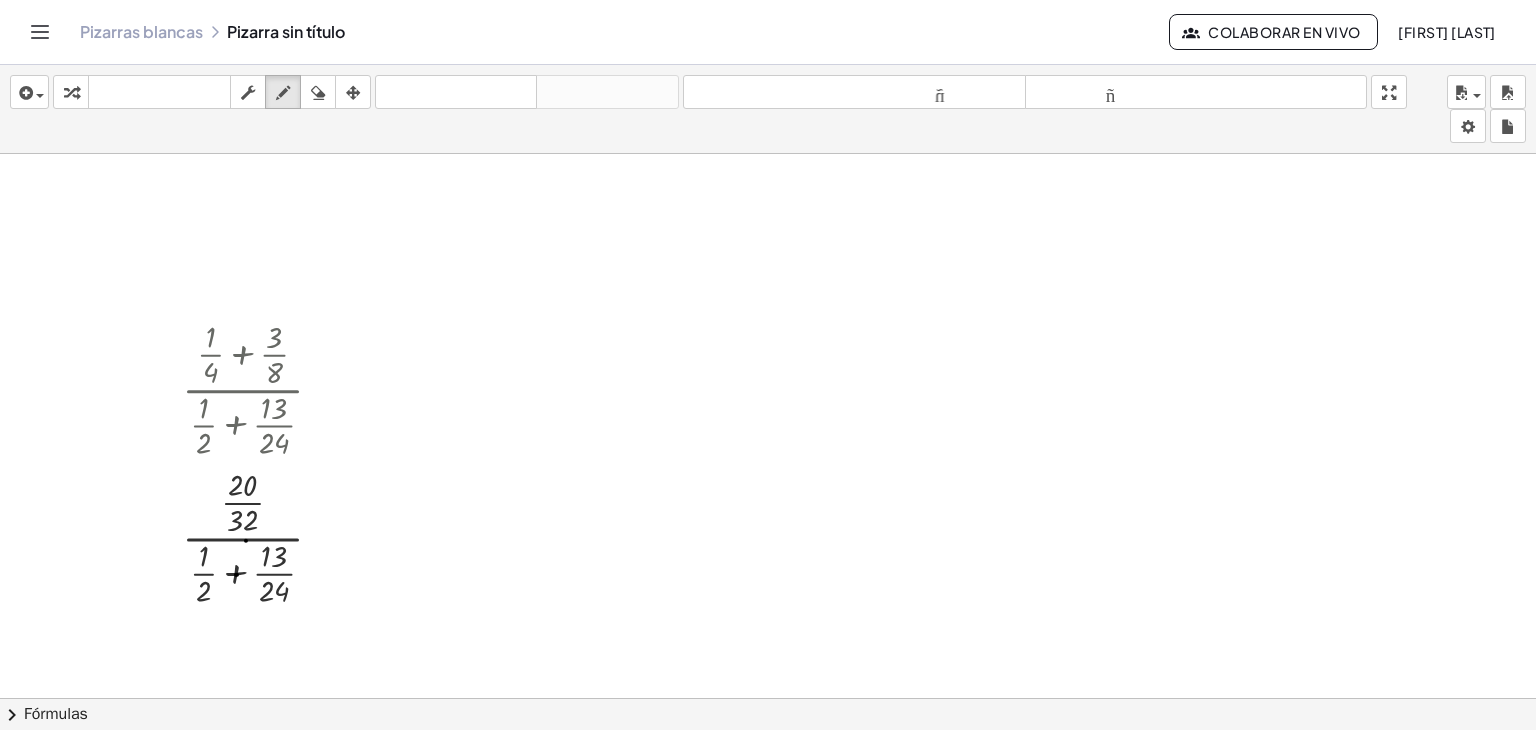 click at bounding box center [768, 564] 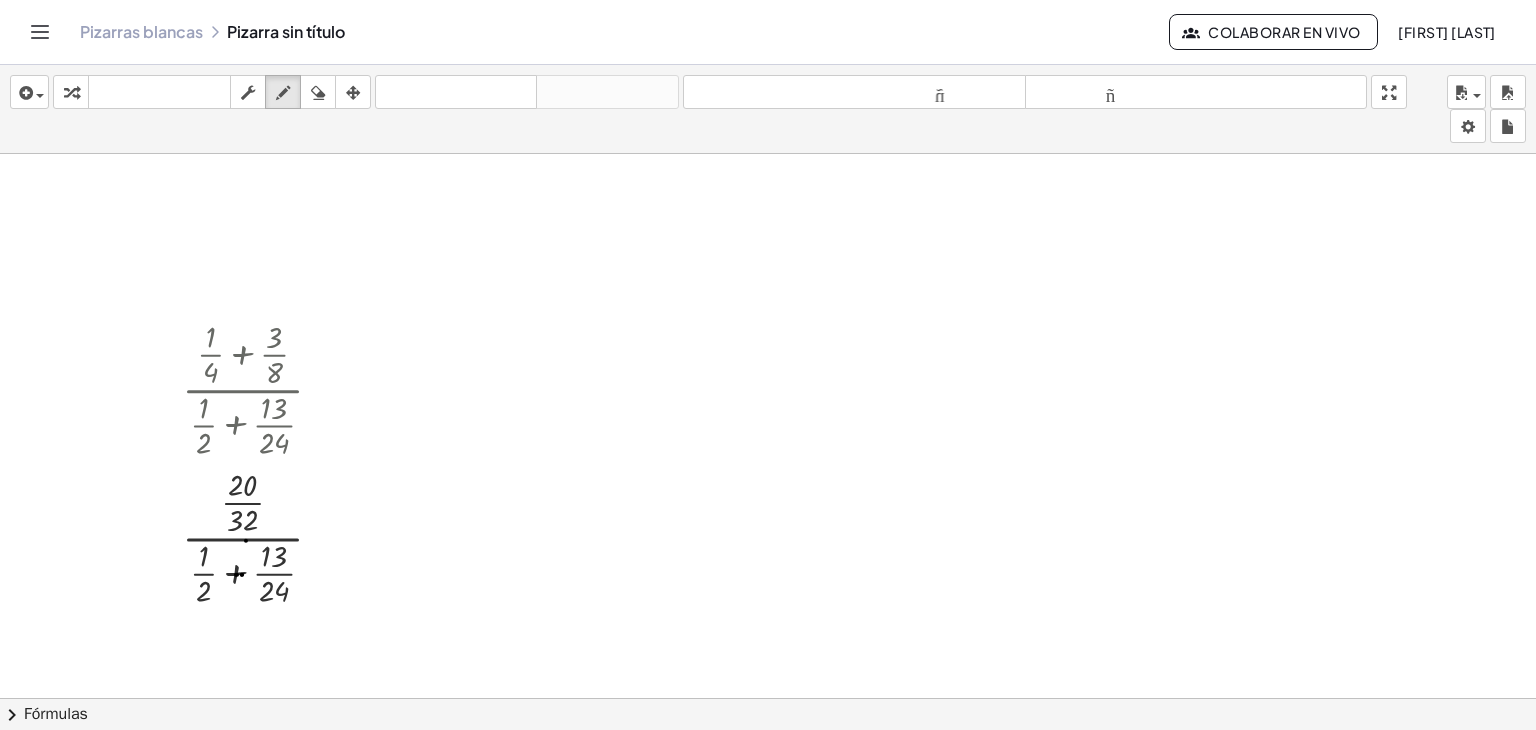 click at bounding box center (768, 564) 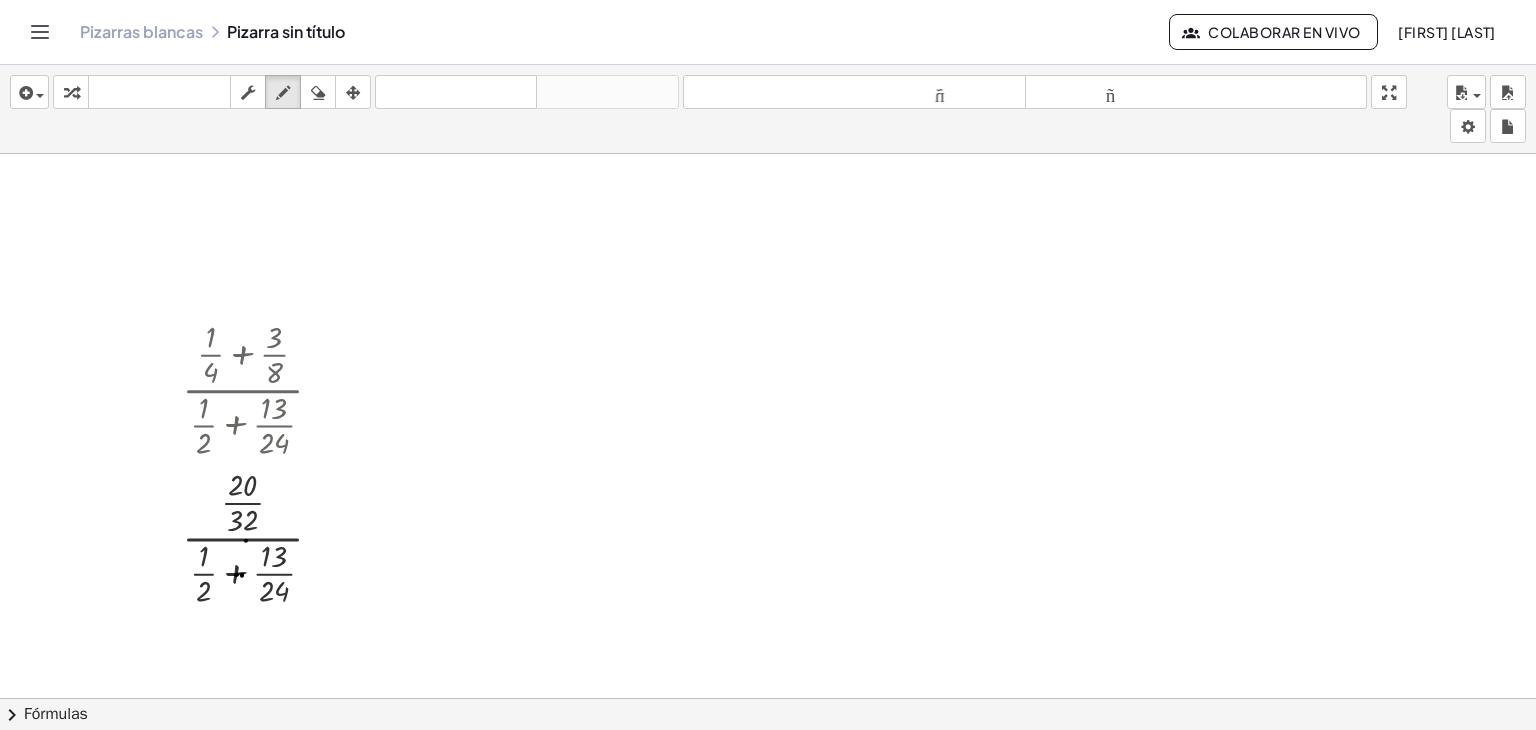 click at bounding box center [768, 564] 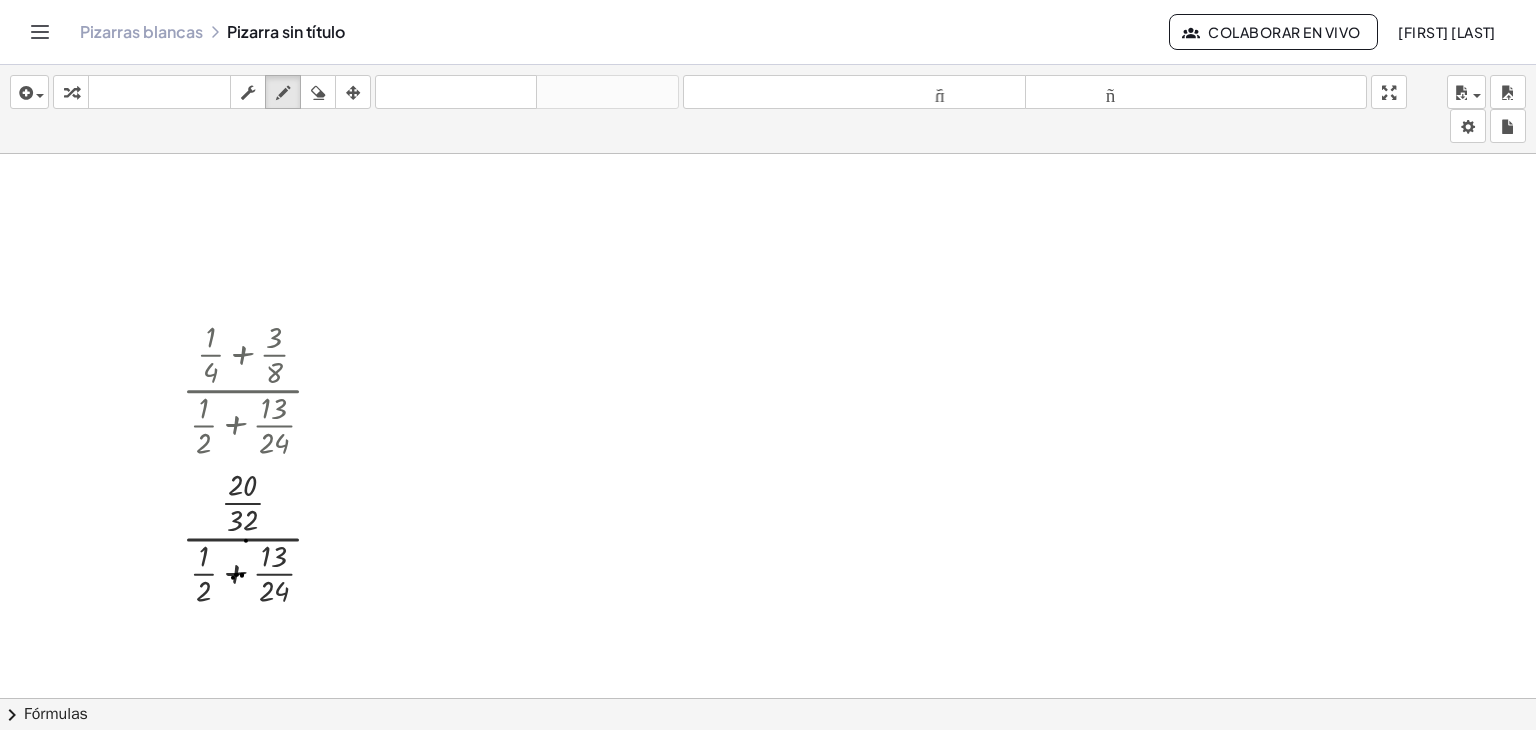 click at bounding box center [768, 564] 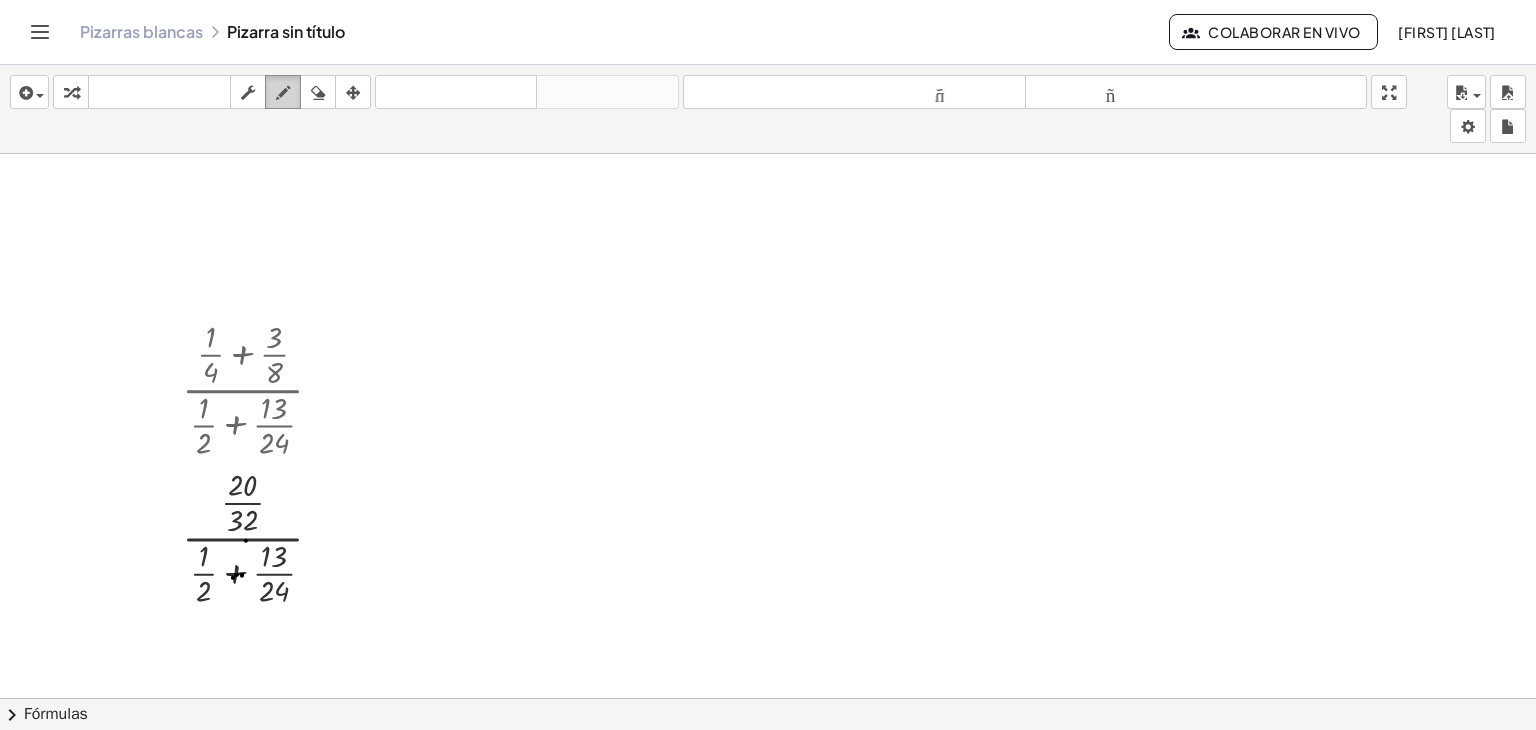 click on "dibujar" at bounding box center [283, 92] 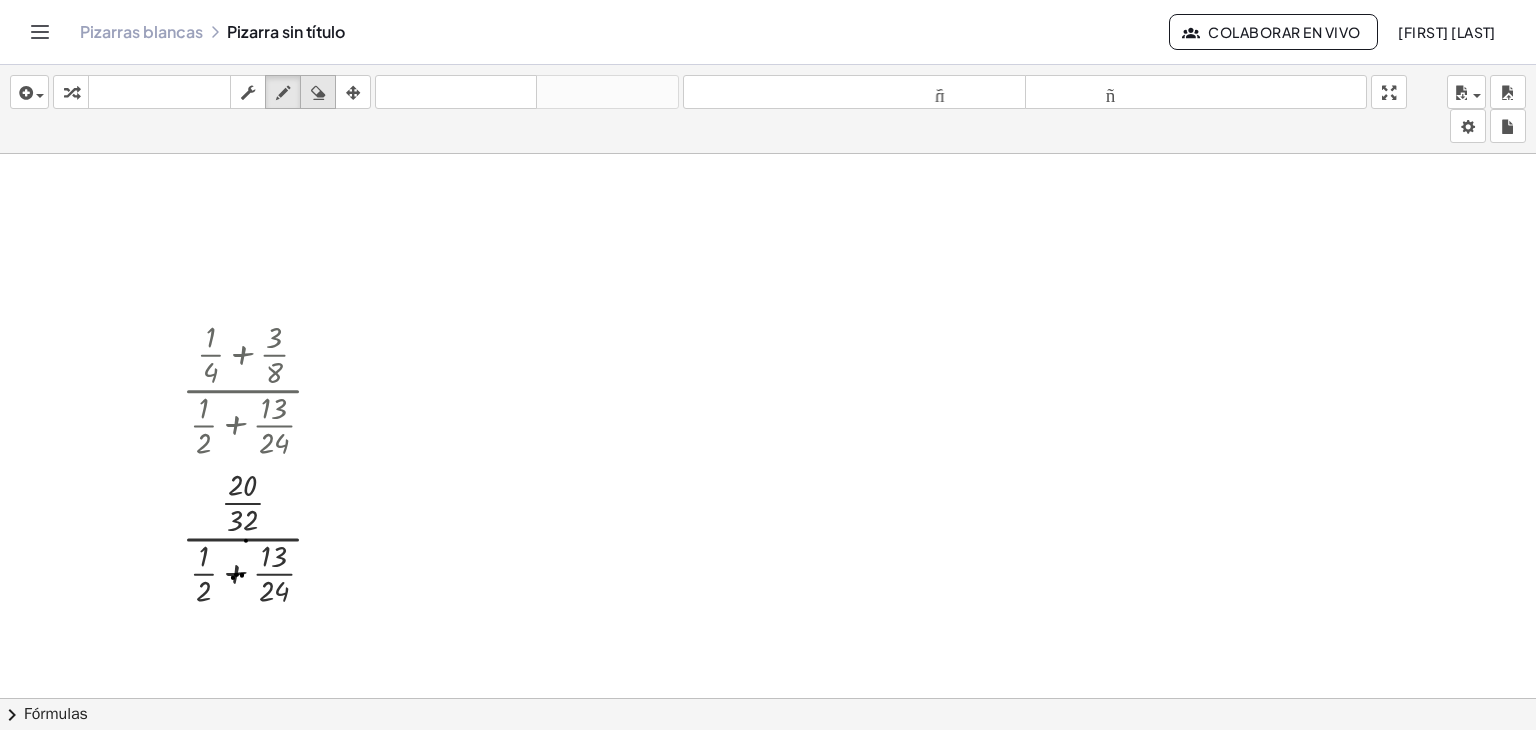click on "borrar" at bounding box center (318, 92) 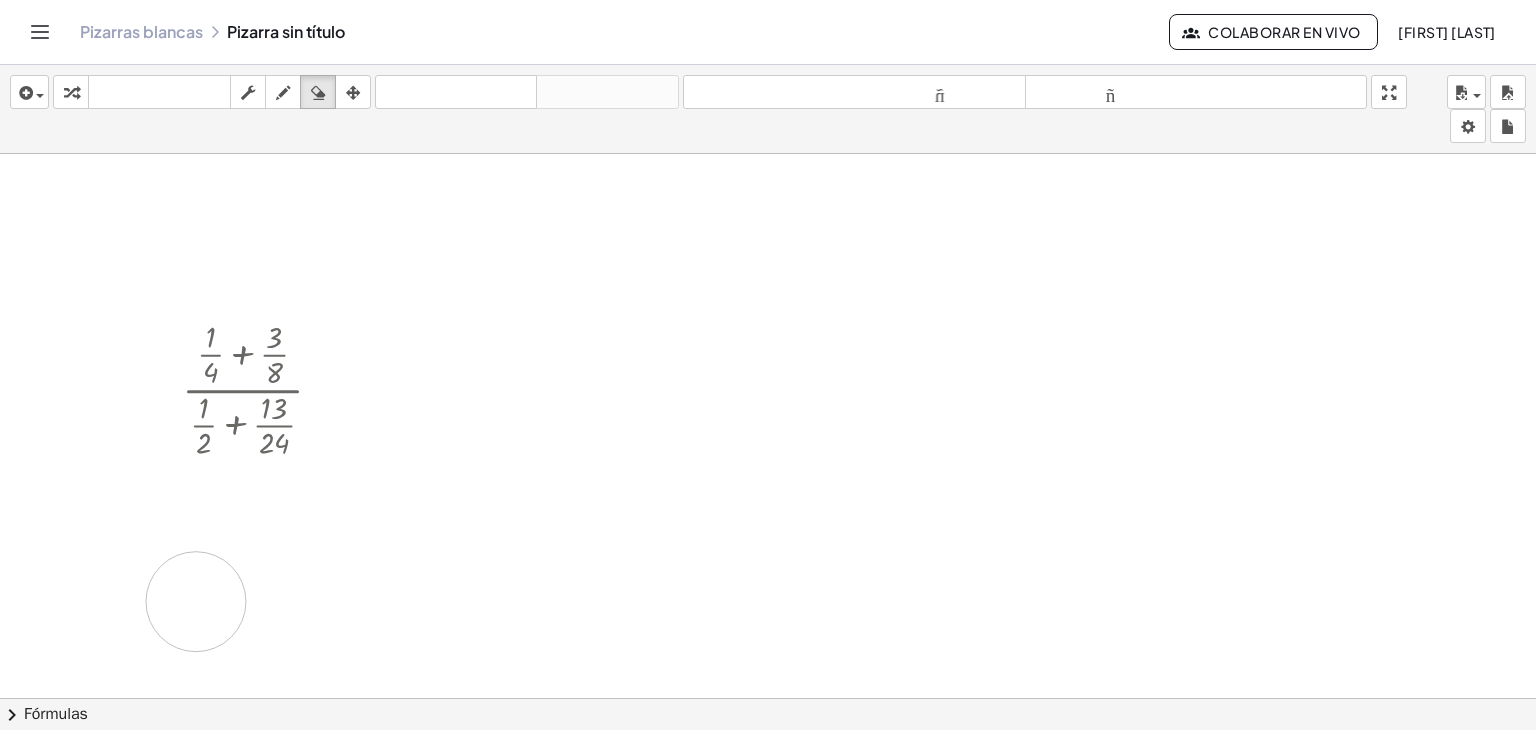 drag, startPoint x: 232, startPoint y: 560, endPoint x: 361, endPoint y: 569, distance: 129.31357 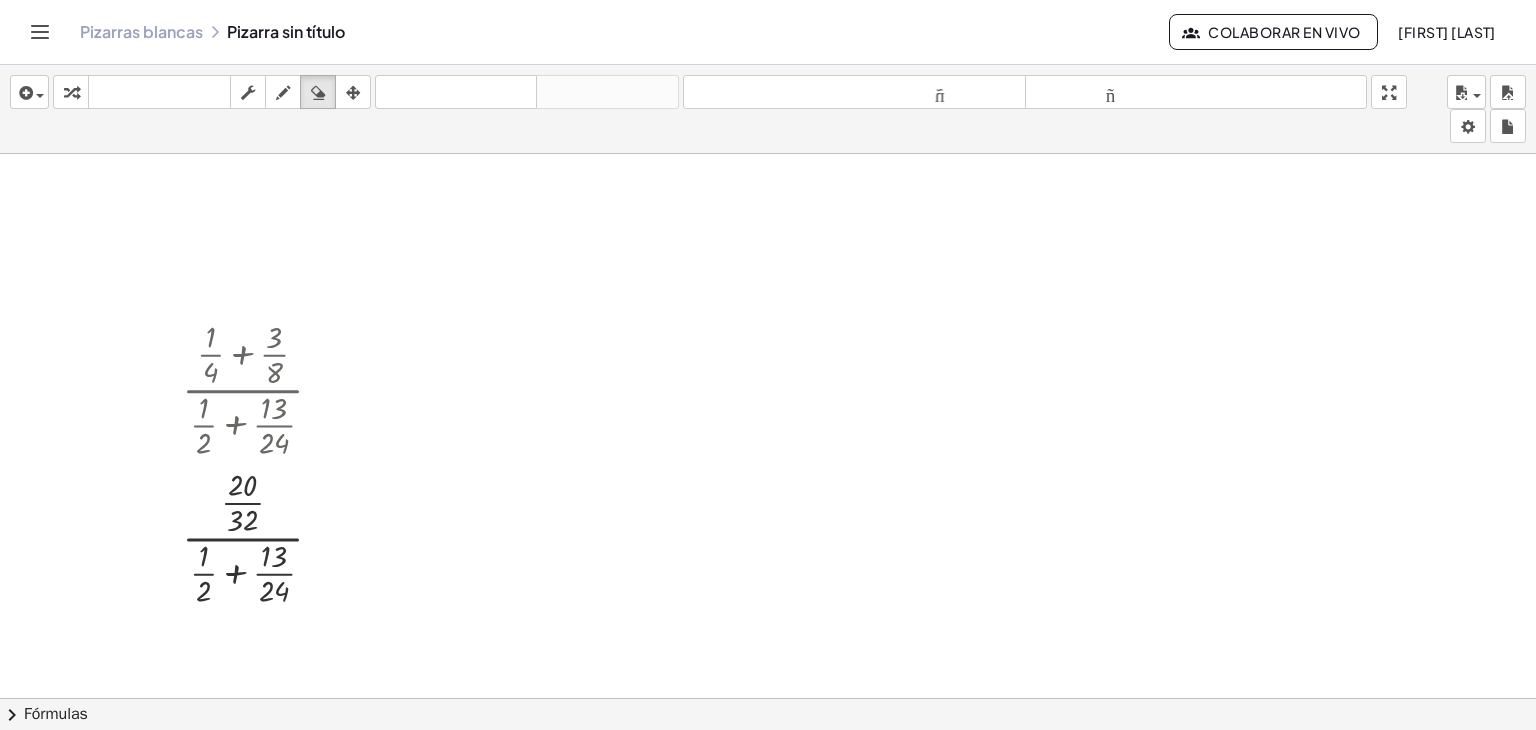 click at bounding box center [768, 564] 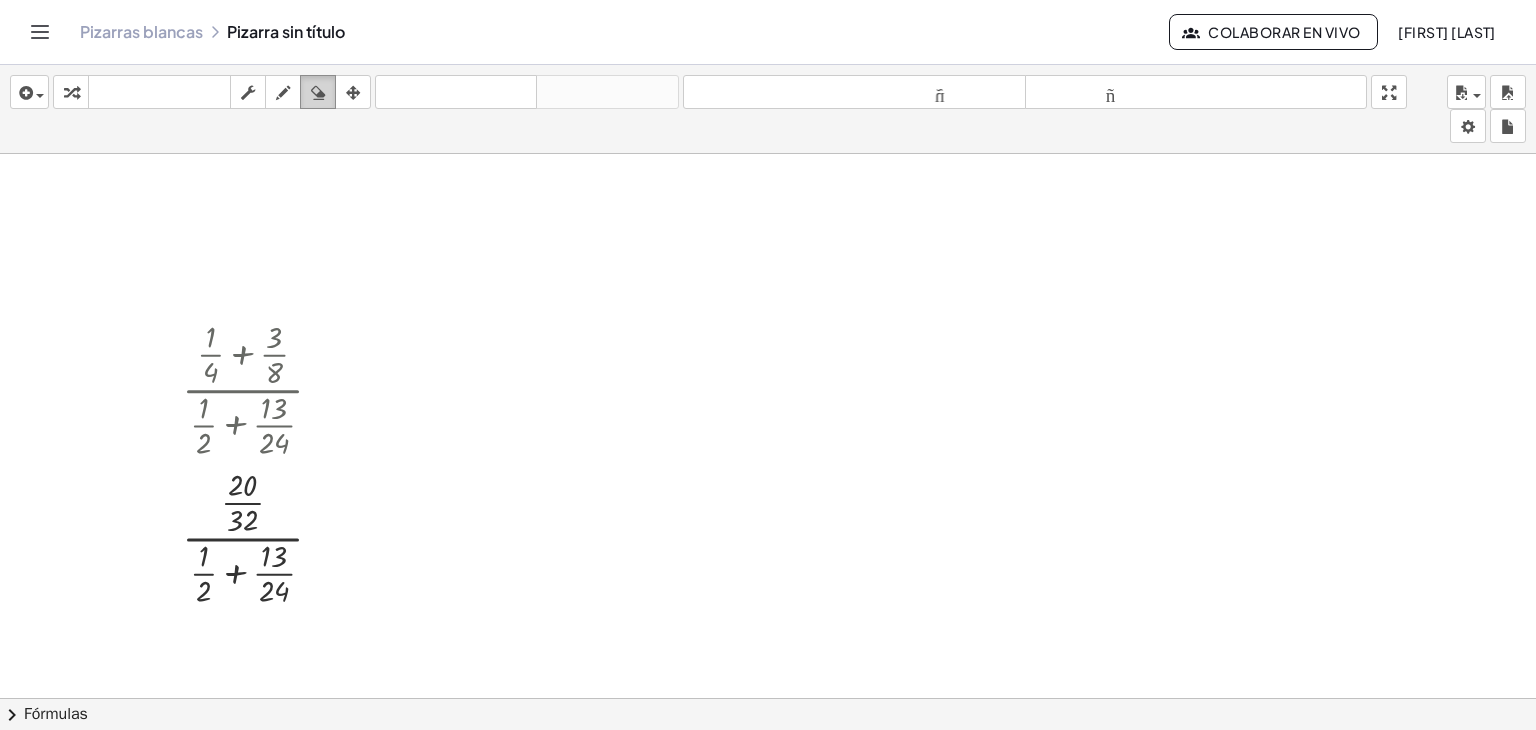 click at bounding box center (318, 93) 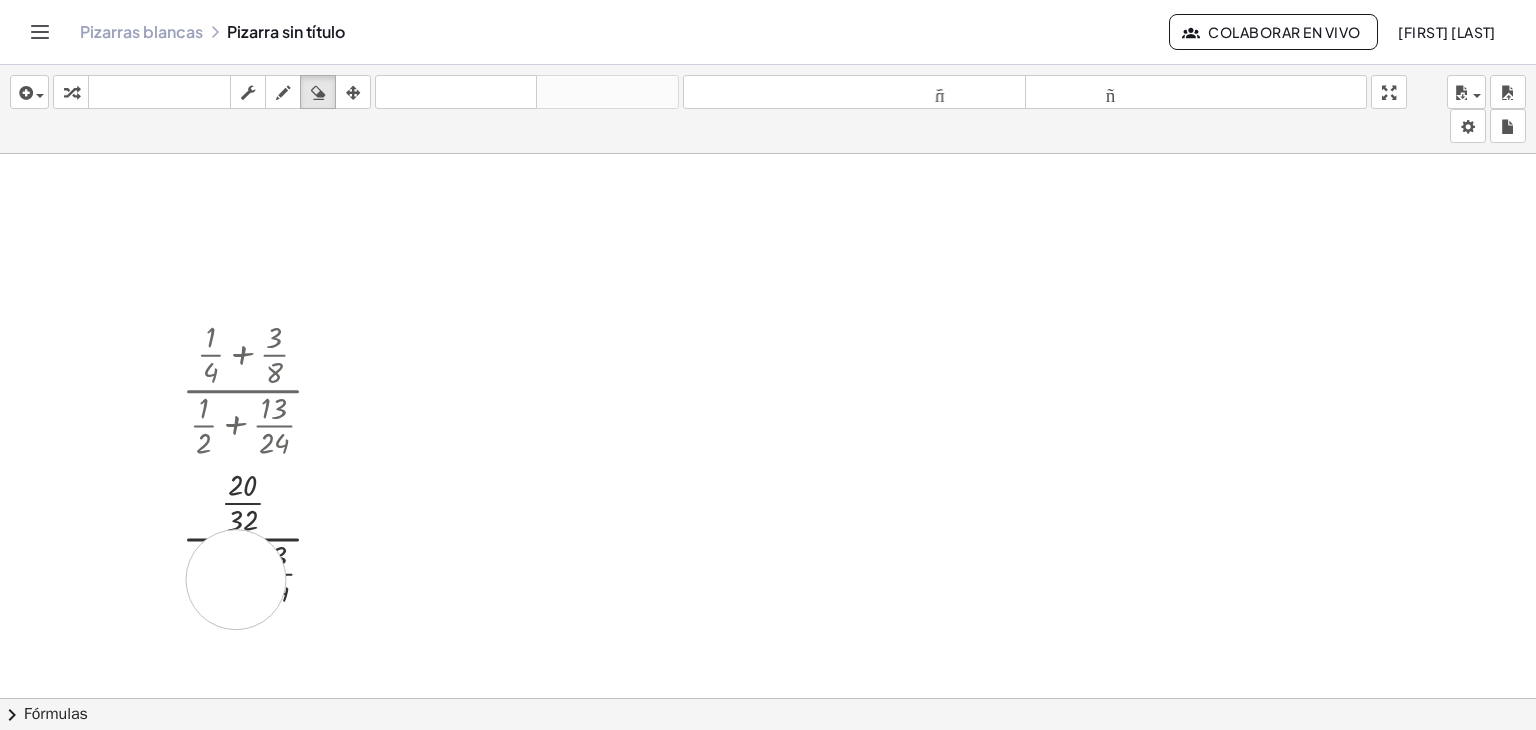 click at bounding box center [768, 564] 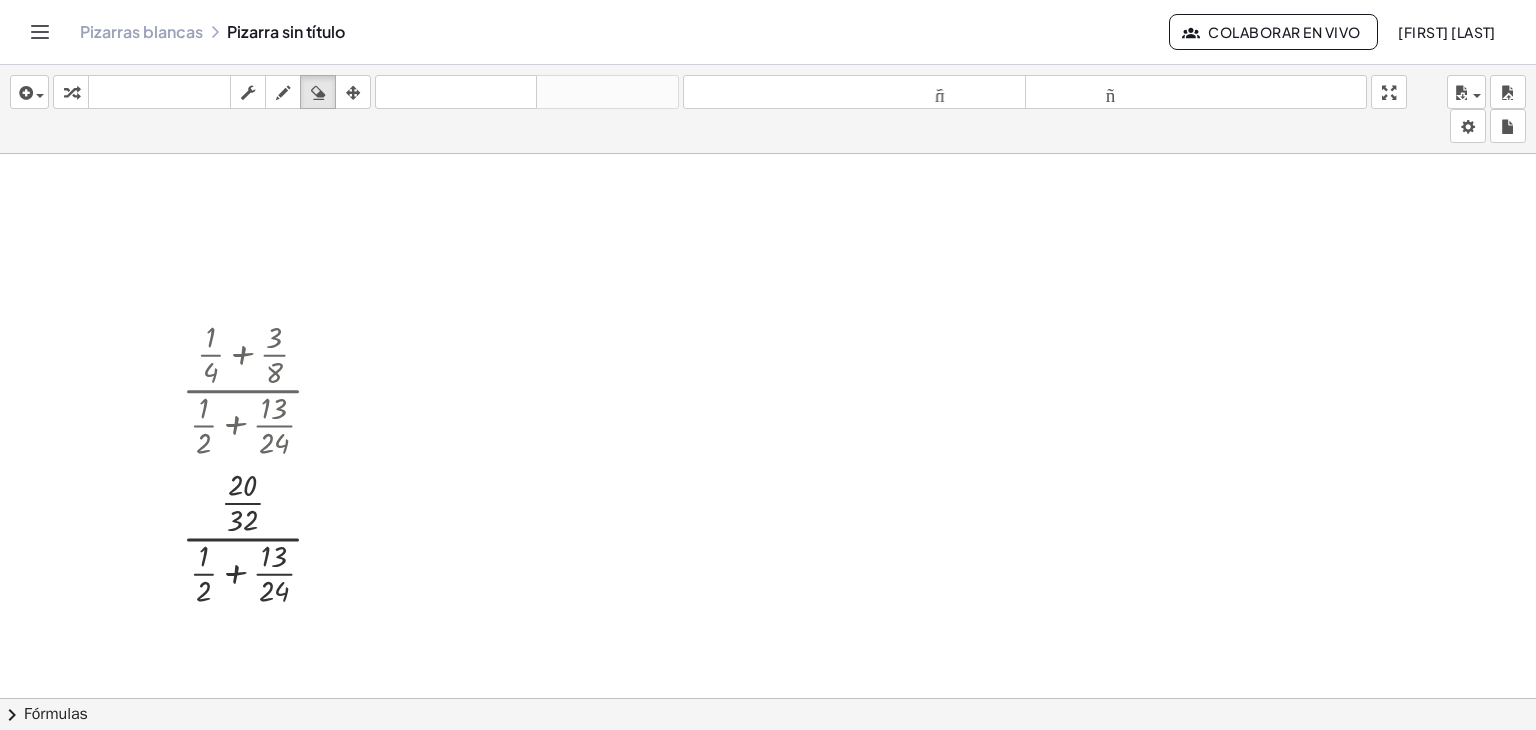 click at bounding box center [768, 564] 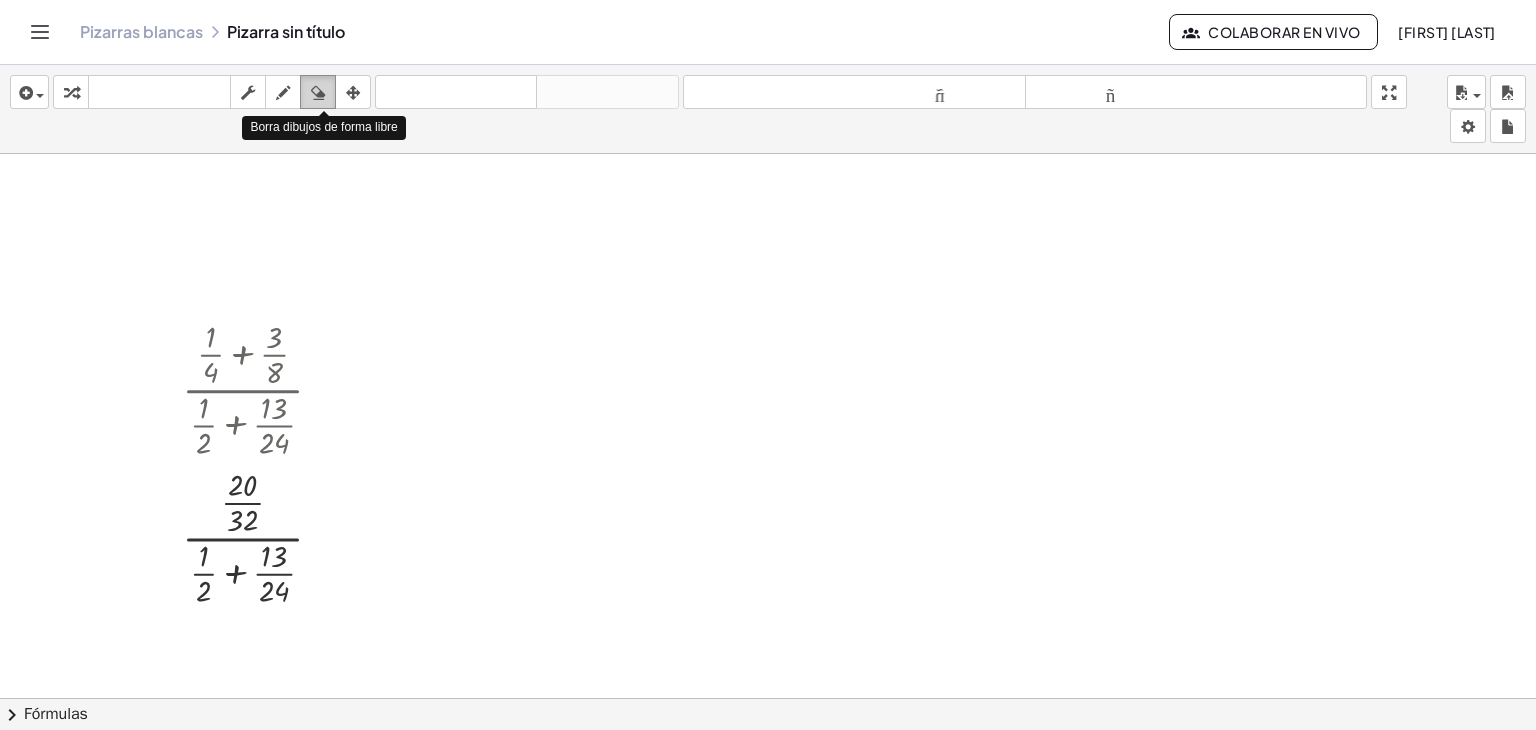 click at bounding box center (318, 93) 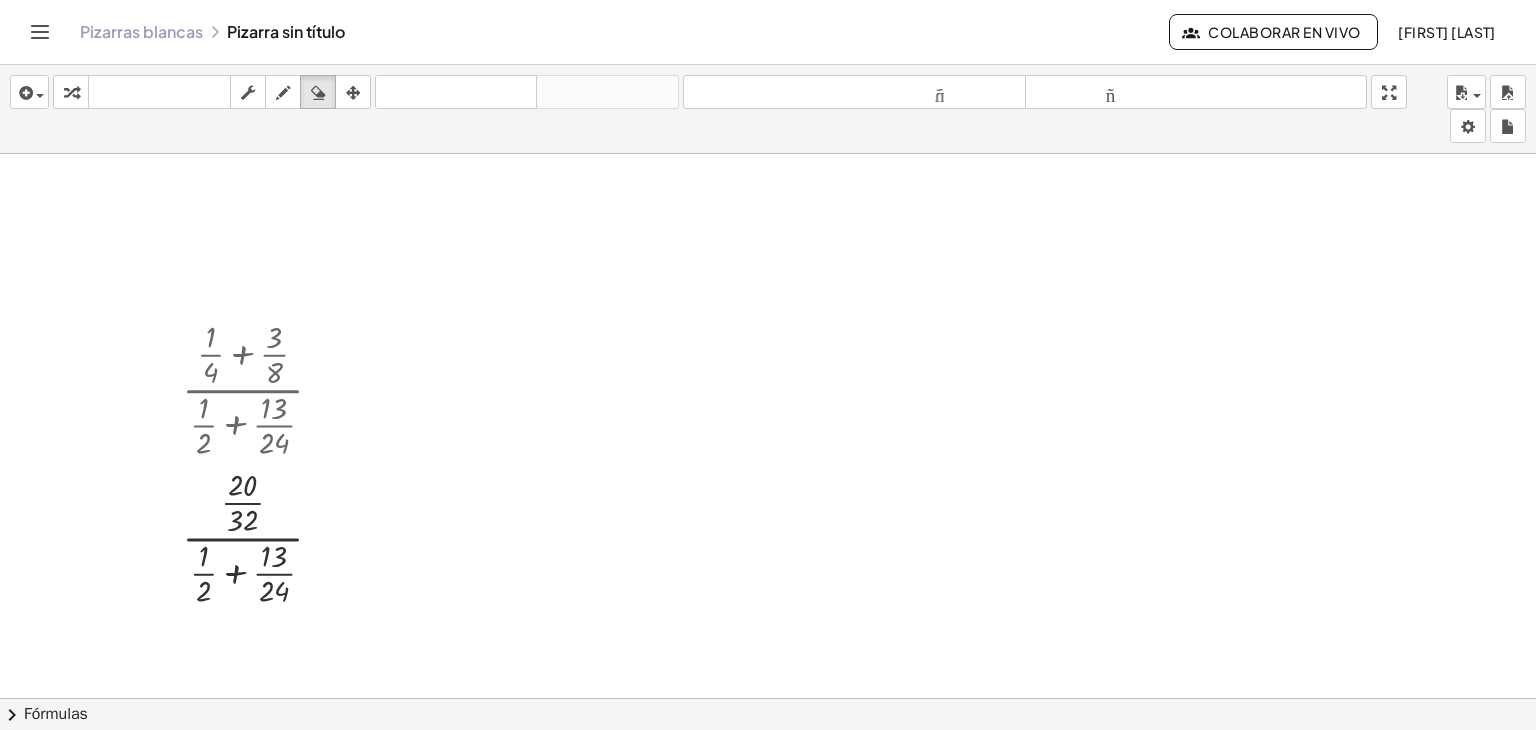click at bounding box center [768, 564] 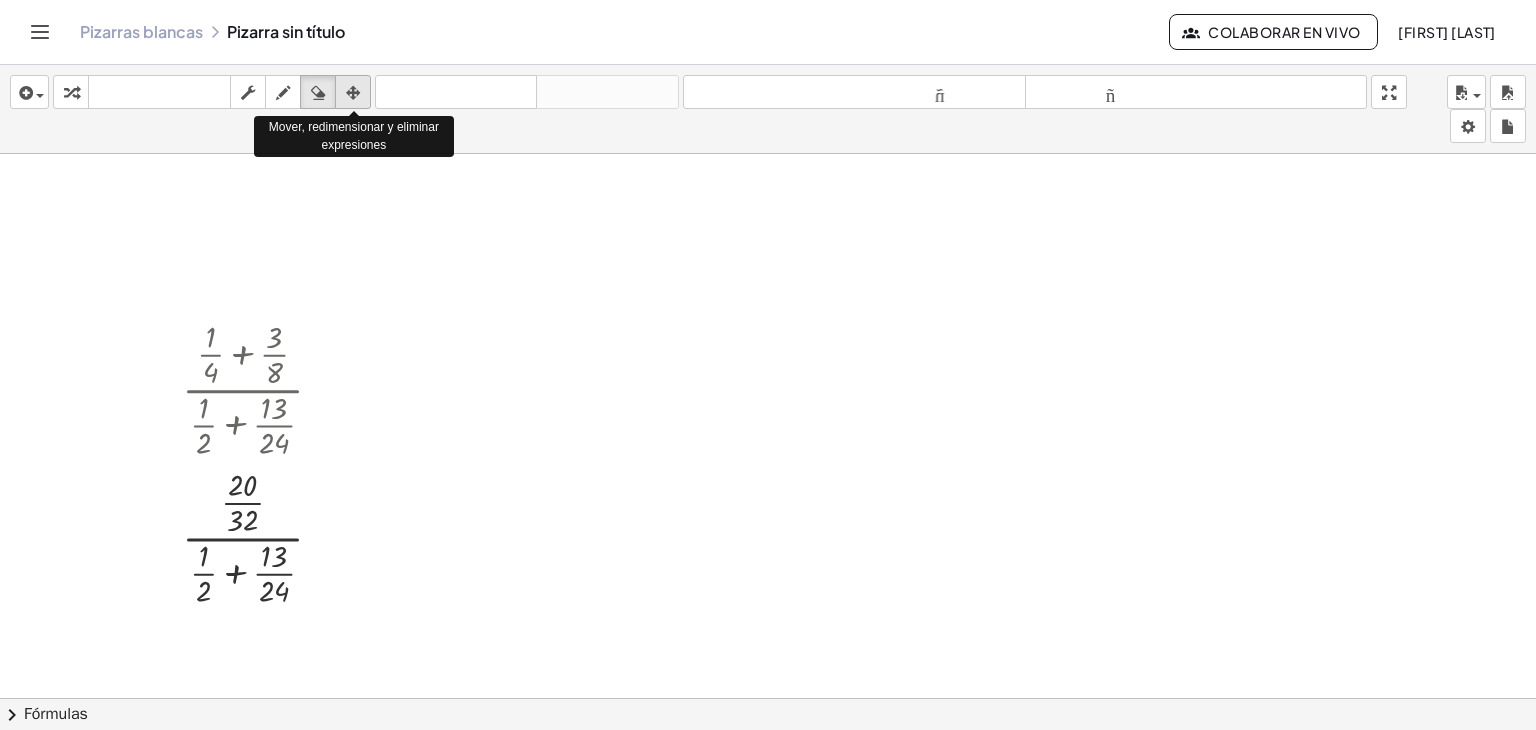 click at bounding box center (353, 93) 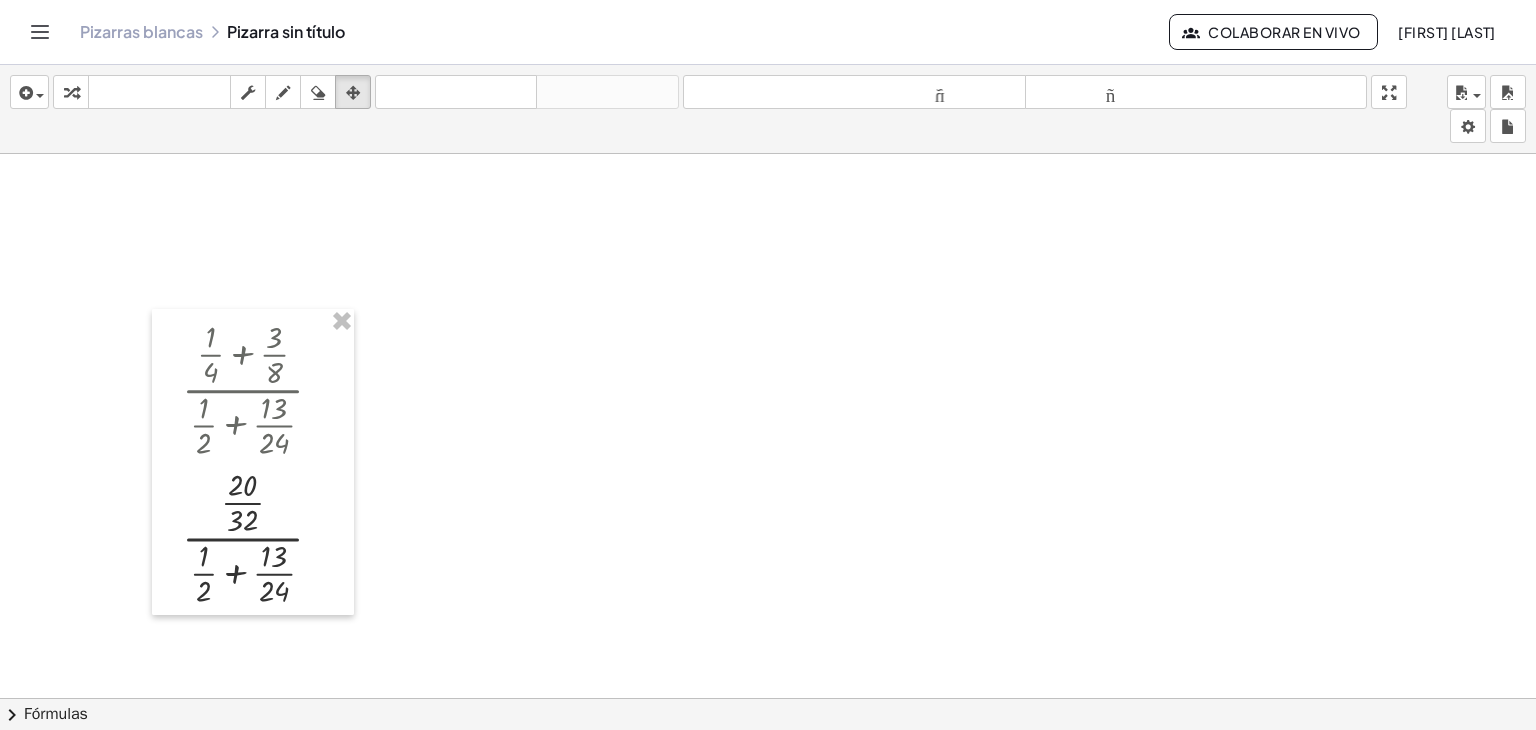 click at bounding box center (768, 564) 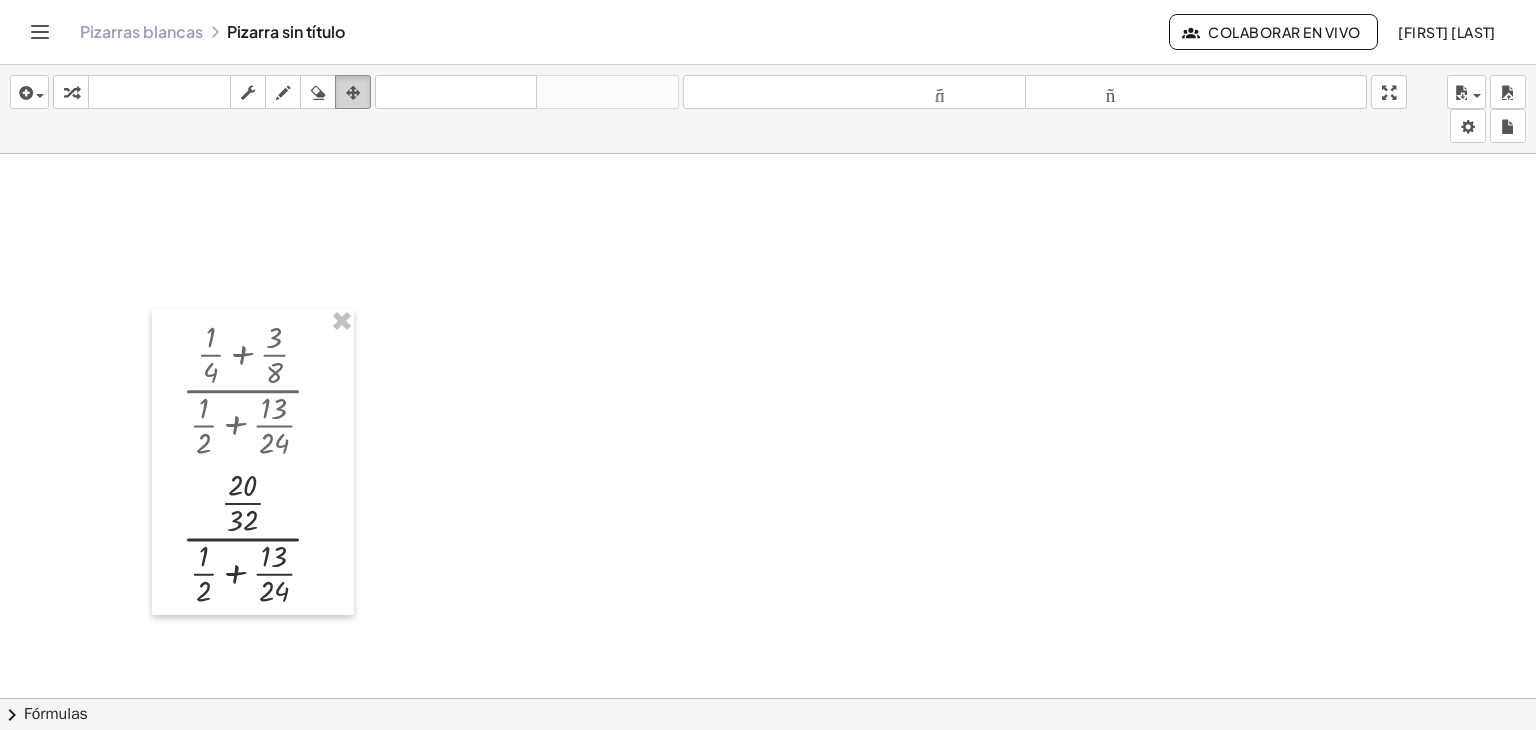 click at bounding box center (353, 93) 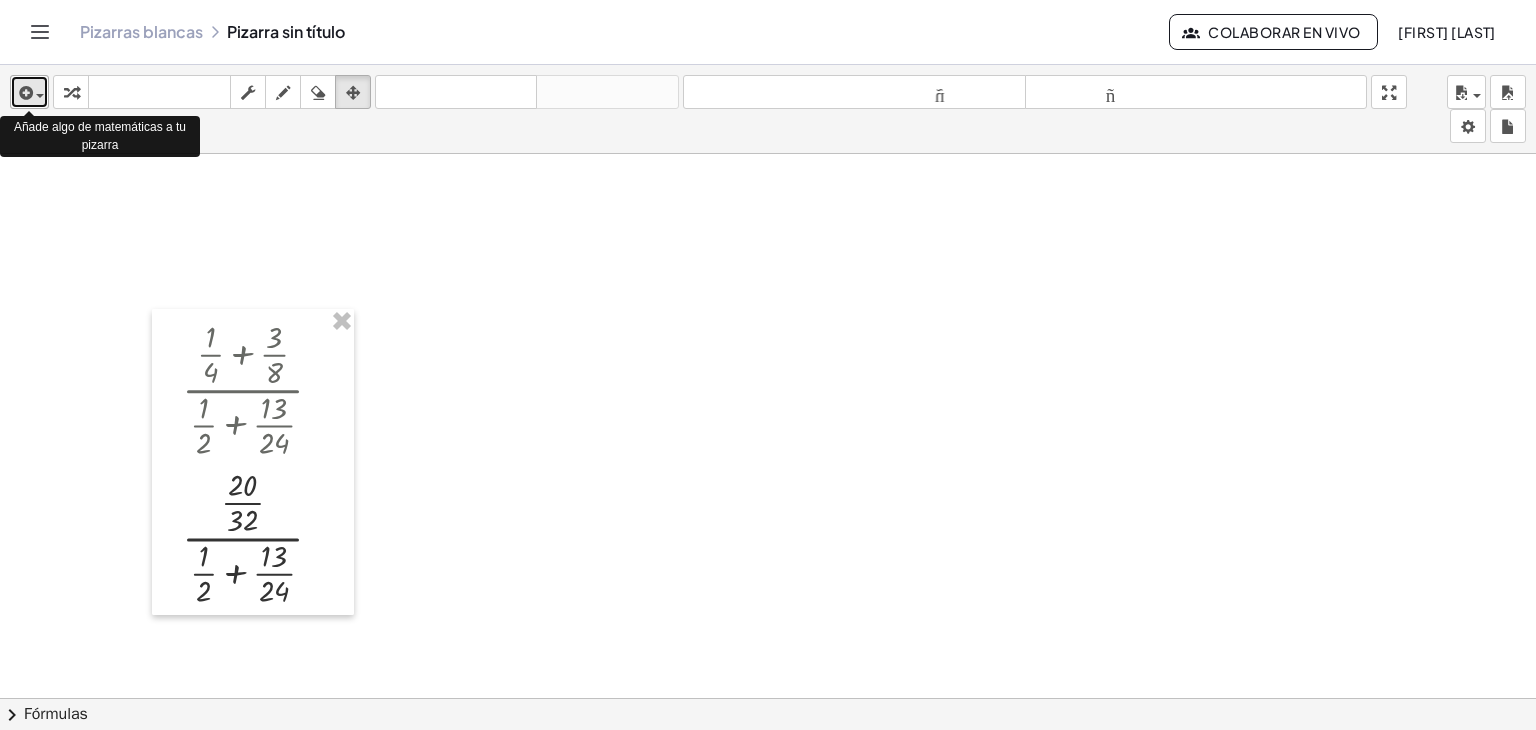 click at bounding box center [24, 93] 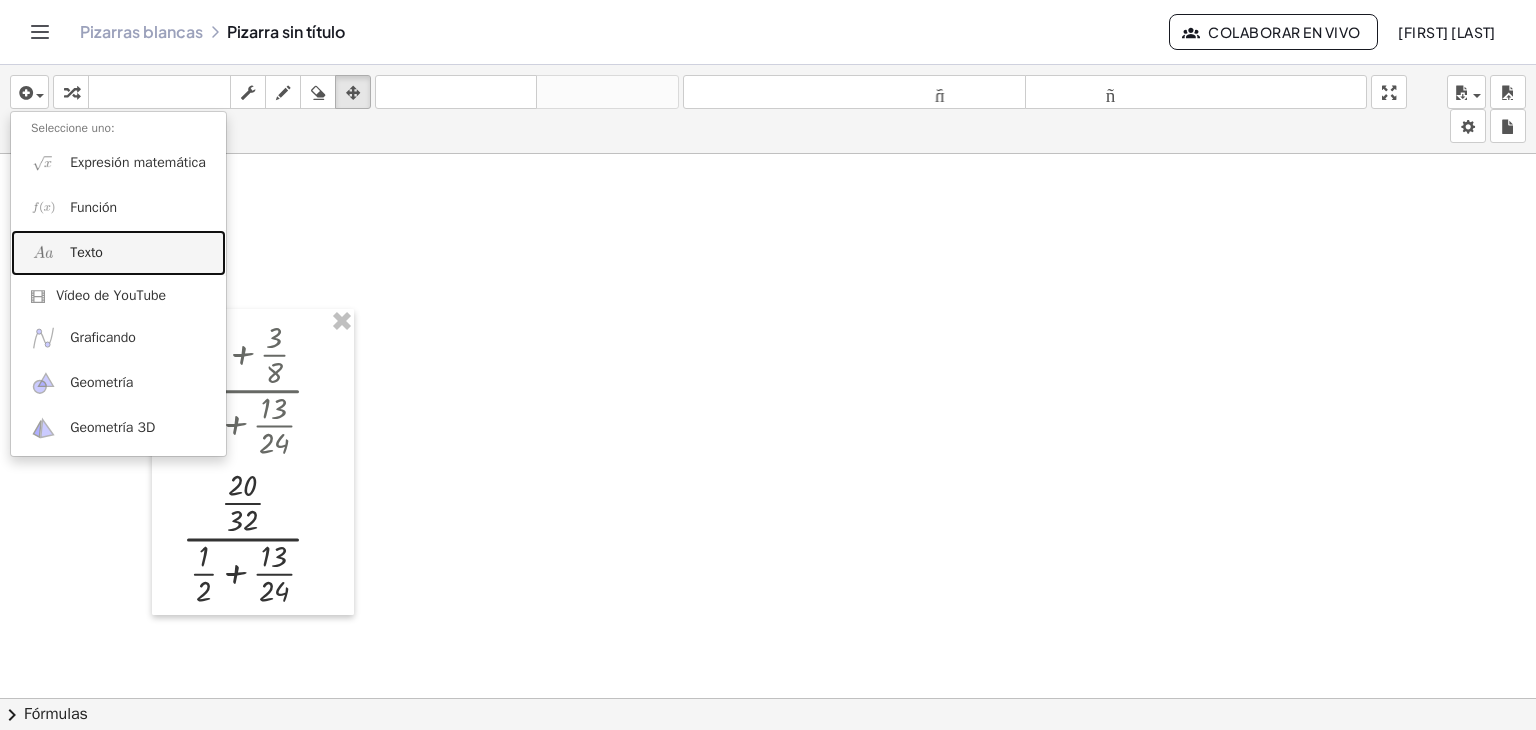 click on "Texto" at bounding box center (86, 252) 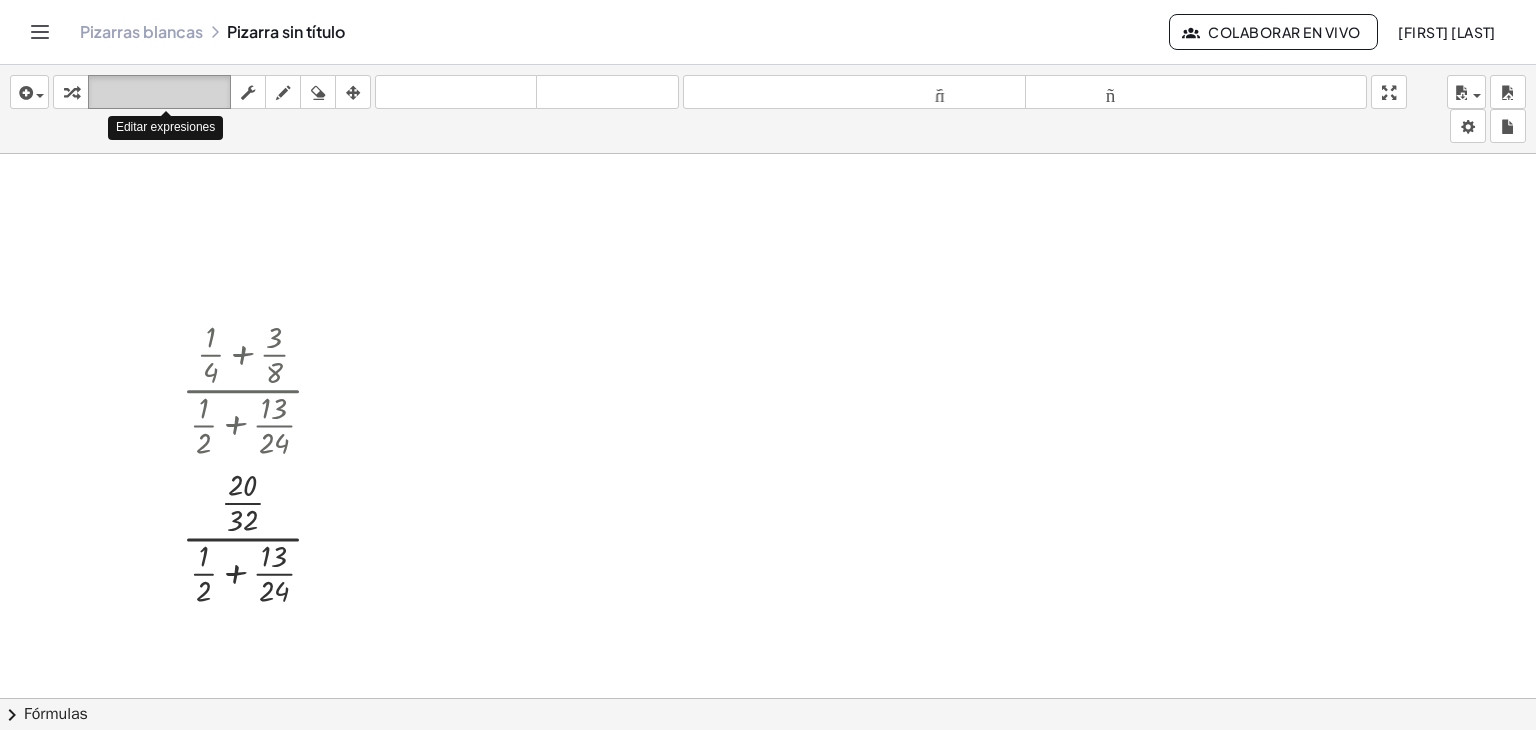 click on "teclado" at bounding box center [159, 92] 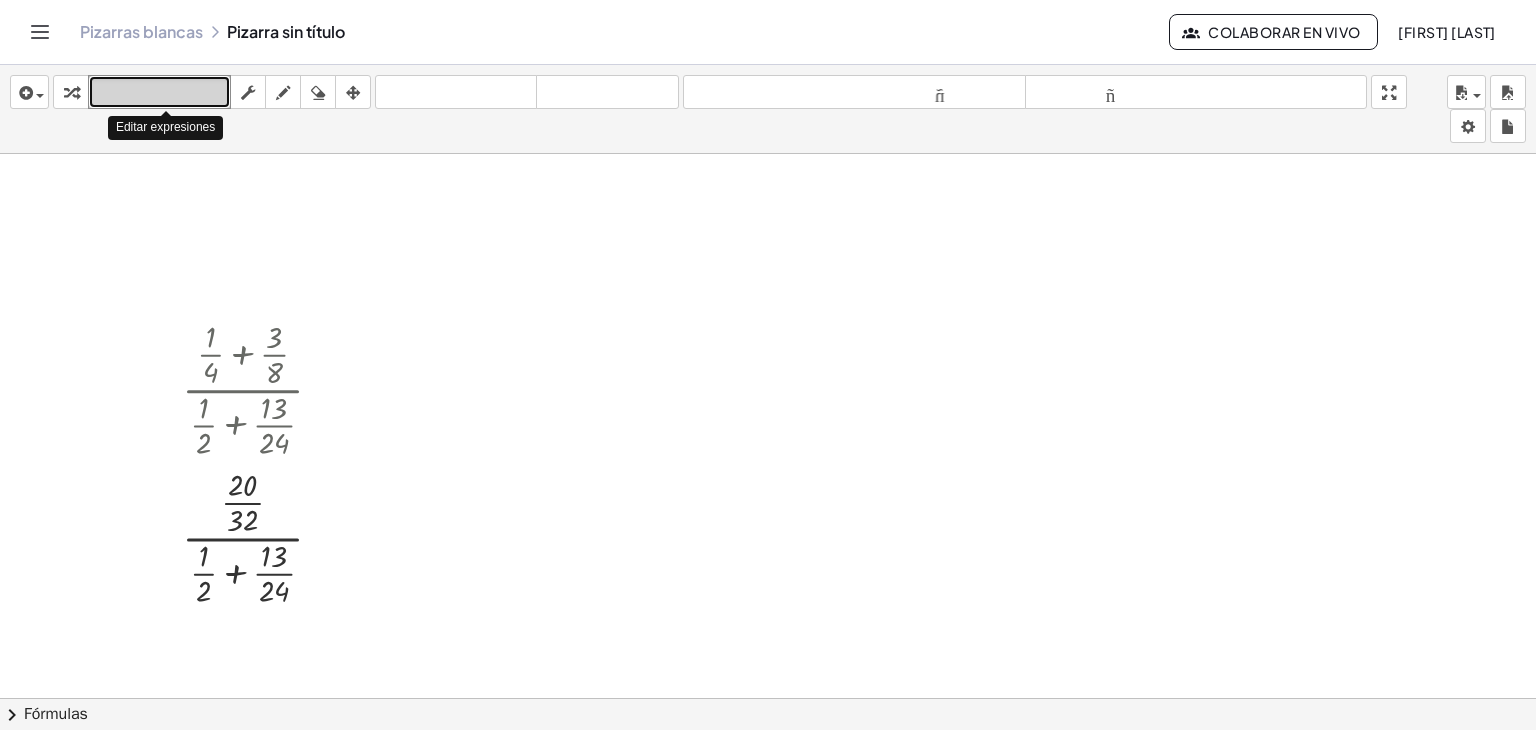 drag, startPoint x: 161, startPoint y: 94, endPoint x: 113, endPoint y: 221, distance: 135.76819 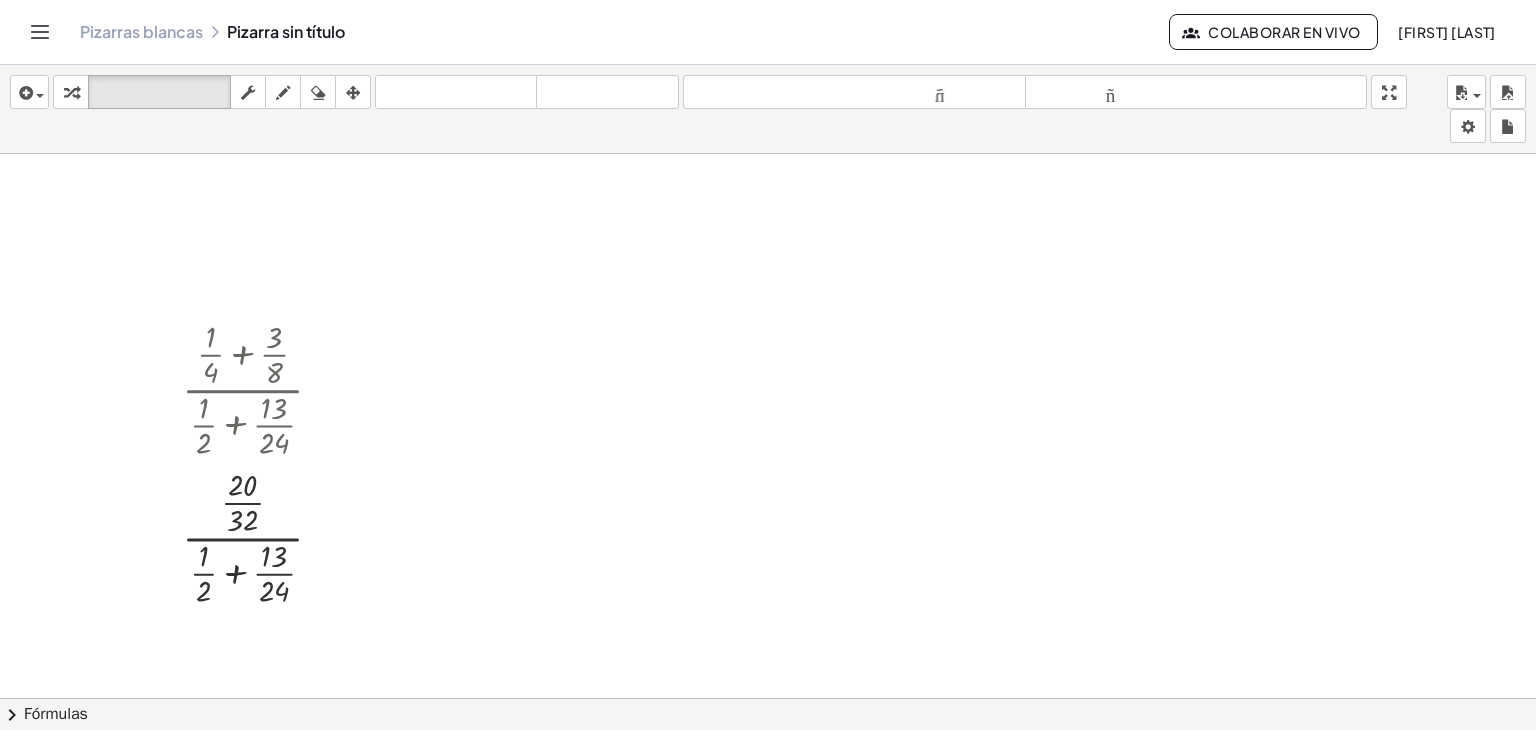 drag, startPoint x: 197, startPoint y: 137, endPoint x: 720, endPoint y: 124, distance: 523.16156 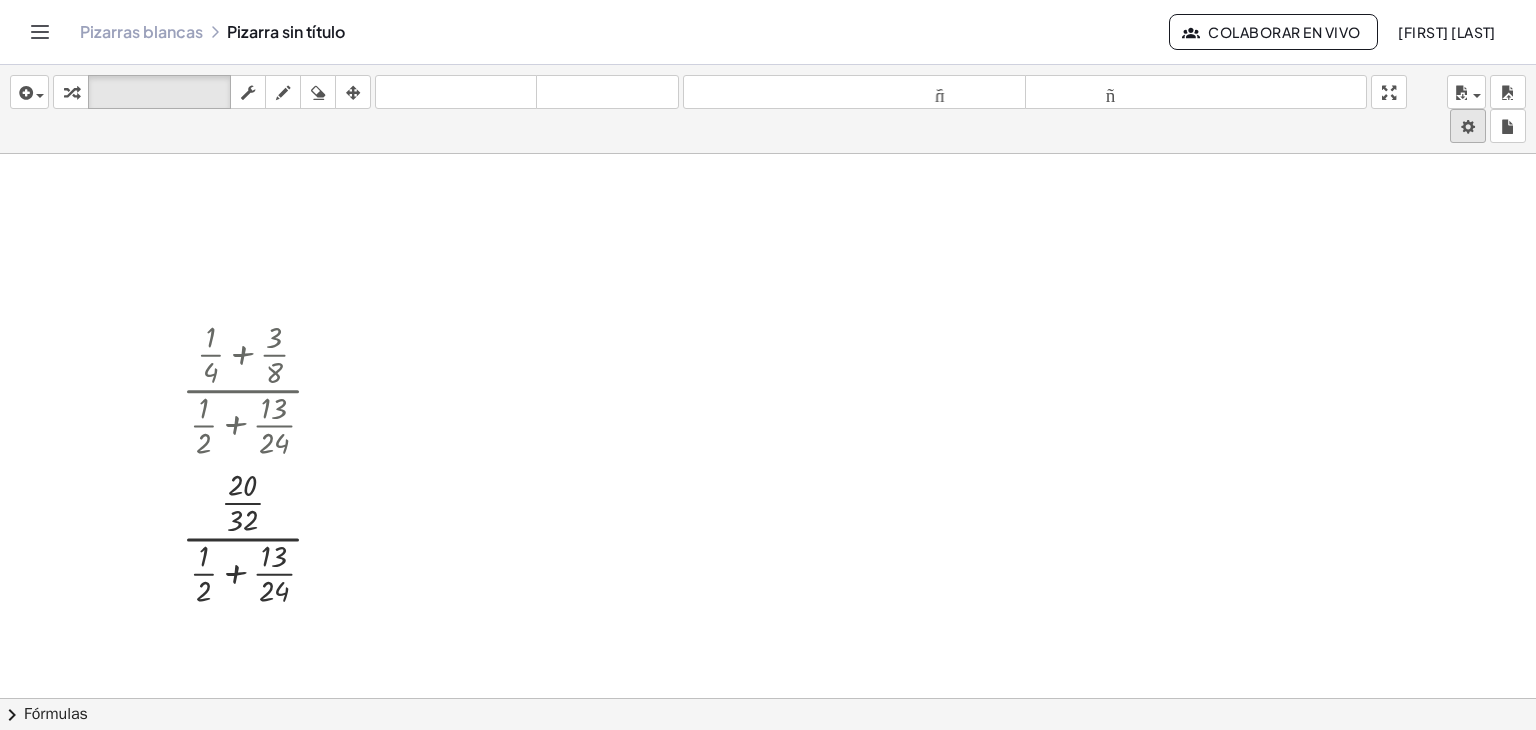 click on "Actividades  matemáticas fáciles de comprender Pizarras blancas Clases Cuenta versión 1.28.3 | Política de privacidad © 2025 | Graspable, Inc. Pizarras blancas Pizarra sin título Colaborar en vivo [FIRST] [LAST]   insertar Seleccione uno: Expresión matemática Función Texto Vídeo de YouTube Graficando Geometría Geometría 3D transformar teclado teclado fregar dibujar borrar arreglar deshacer deshacer rehacer rehacer tamaño_del_formato menor tamaño_del_formato más grande pantalla completa carga   ahorrar nuevo ajustes · ( + · 1 · 4 + · 3 · 8 ) · ( + · 1 · 2 + · 13 · 24 ) · ( + · 8 · 4 · 8 + · 4 · 3 · 4 · 8 ) · ( + · 1 · 2 + · 13 · 24 ) · ( + · 8 · 32 + · 4 · 3 · 4 · 8 ) · ( + · 1 · 2 + · 13 · 24 ) · ( + · 8 · 32 + · 4 · 3 · 32 ) · ( + · 1 · 2 + · 13 · 24 ) · ( + · 8 · 32 + · 12 · 32 ) · ( + · 1 · 2 + · 13 · 24 ) · · · 32 · ( + · 1 · 2 + · 13 · 24 ) 20 Intente hacer doble clic. × chevron_right Fórmulas
+ · a" at bounding box center [768, 365] 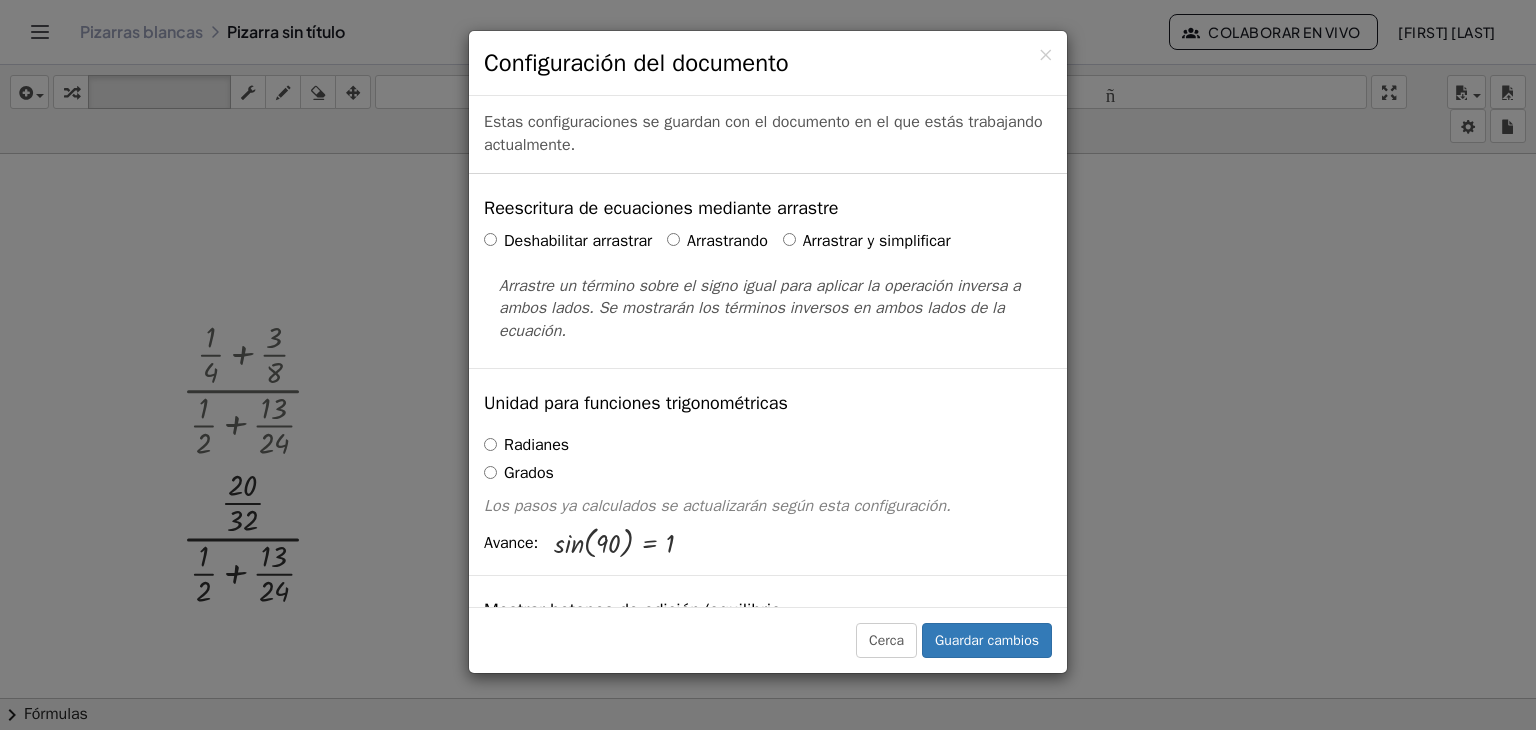 click on "Arrastrar y simplificar" at bounding box center (867, 241) 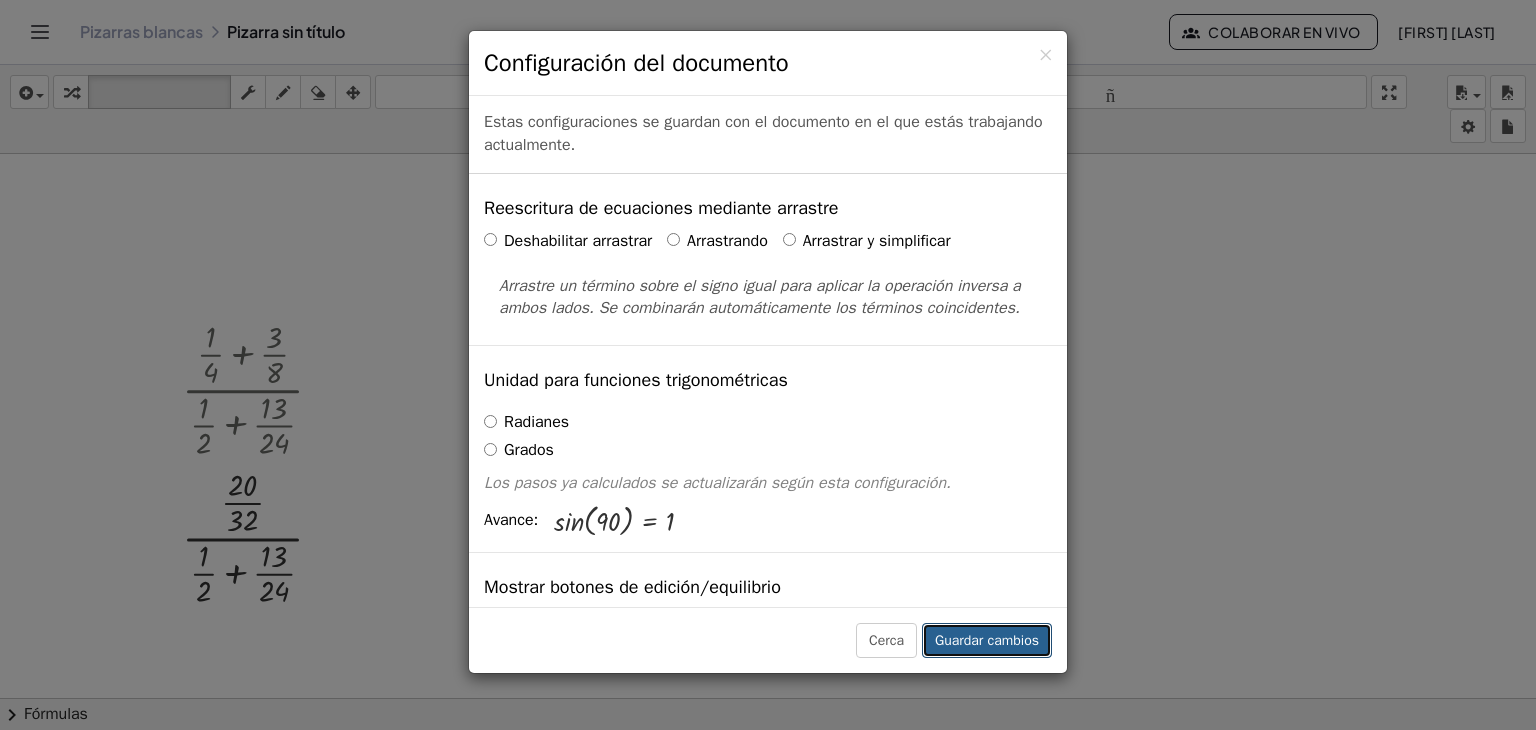 click on "Guardar cambios" at bounding box center [987, 640] 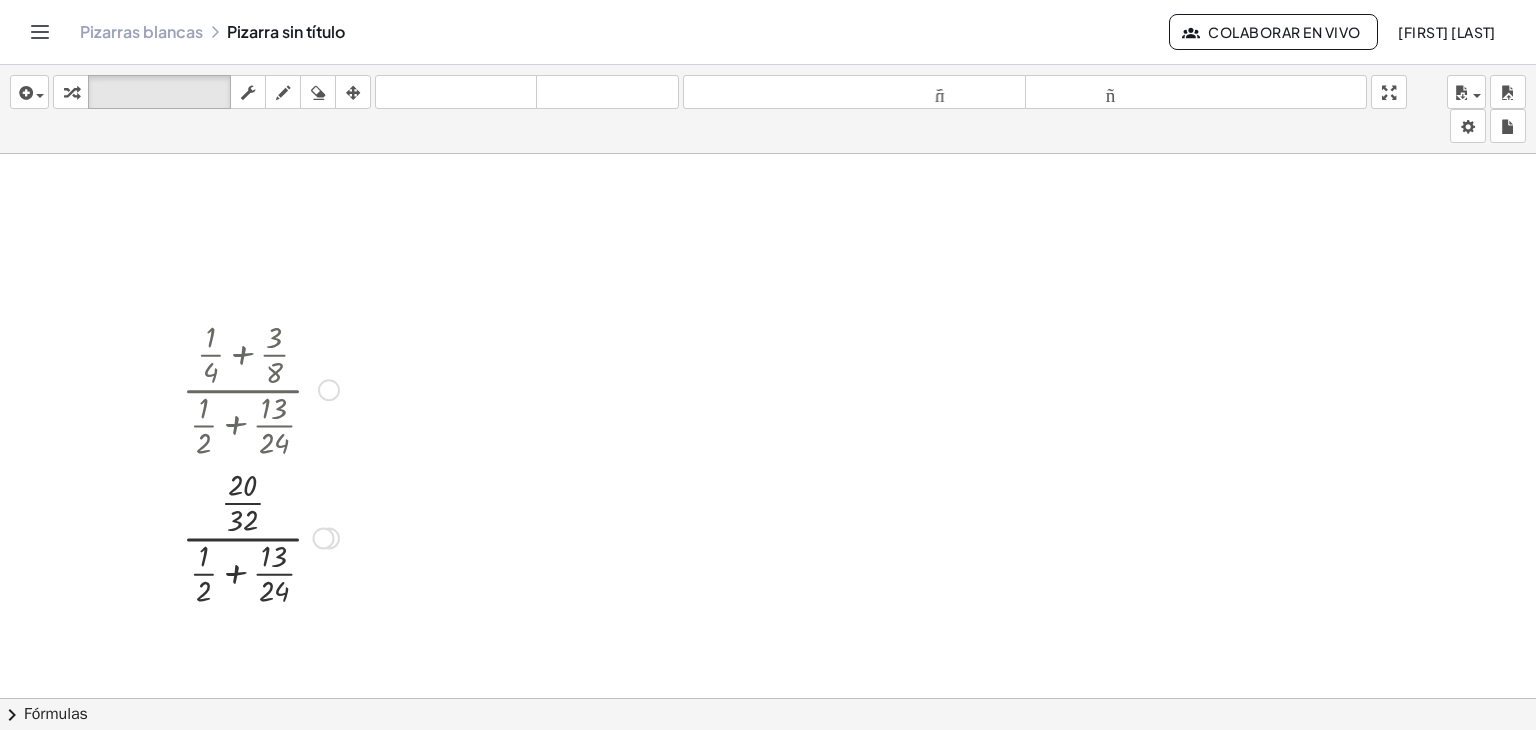 click at bounding box center [260, 536] 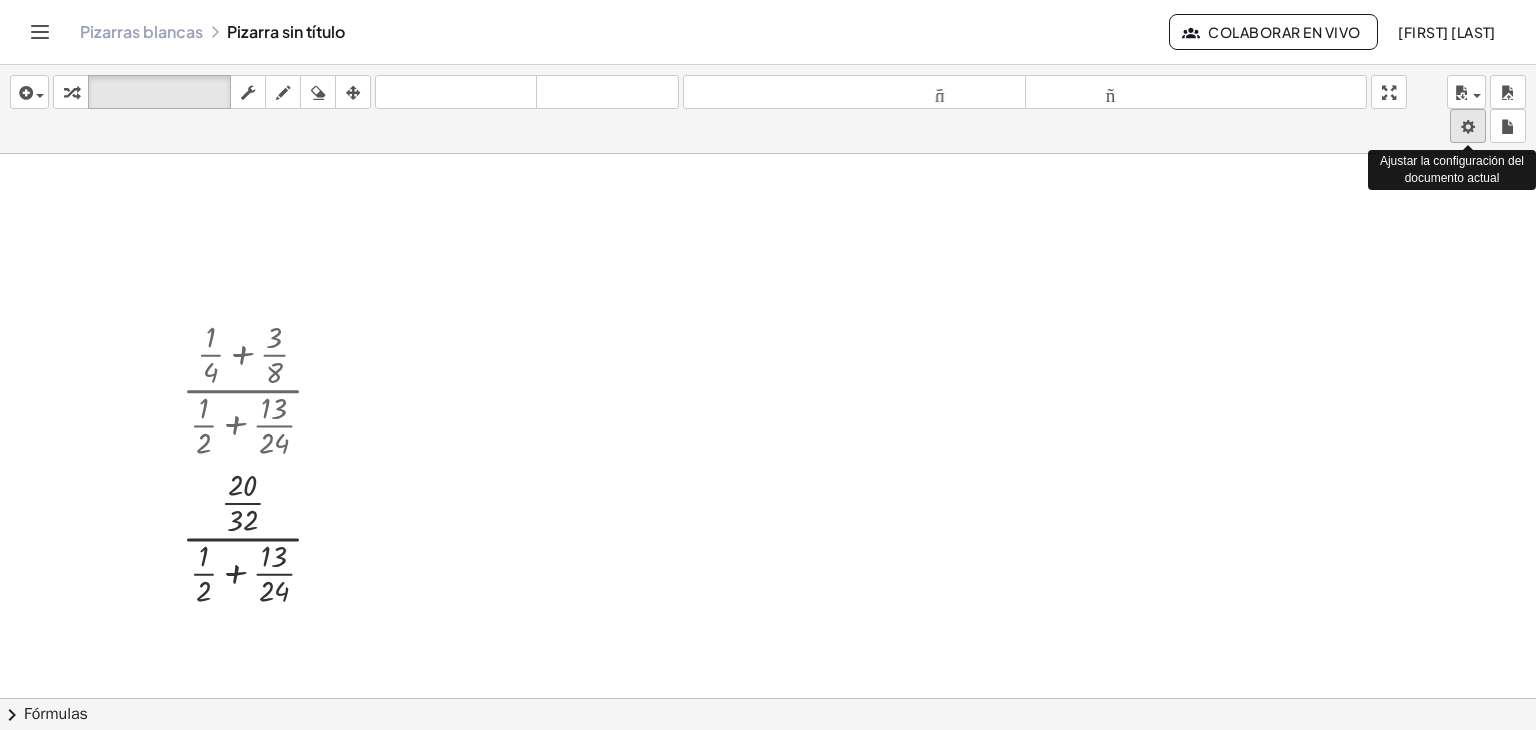 click on "Actividades  matemáticas fáciles de comprender Pizarras blancas Clases Cuenta versión 1.28.3 | Política de privacidad © 2025 | Graspable, Inc. Pizarras blancas Pizarra sin título Colaborar en vivo [FIRST] [LAST]   insertar Seleccione uno: Expresión matemática Función Texto Vídeo de YouTube Graficando Geometría Geometría 3D transformar teclado teclado fregar dibujar borrar arreglar deshacer deshacer rehacer rehacer tamaño_del_formato menor tamaño_del_formato más grande pantalla completa carga   ahorrar nuevo ajustes Ajustar la configuración del documento actual · ( + · 1 · 4 + · 3 · 8 ) · ( + · 1 · 2 + · 13 · 24 ) · ( + · 8 · 4 · 8 + · 4 · 3 · 4 · 8 ) · ( + · 1 · 2 + · 13 · 24 ) · ( + · 8 · 32 + · 4 · 3 · 4 · 8 ) · ( + · 1 · 2 + · 13 · 24 ) · ( + · 8 · 32 + · 4 · 3 · 32 ) · ( + · 1 · 2 + · 13 · 24 ) · ( + · 8 · 32 + · 12 · 32 ) · ( + · 1 · 2 + · 13 · 24 ) · · · 32 · ( + · 1 · 2 + · 13 · 24 ) 20 × chevron_right + · a" at bounding box center (768, 365) 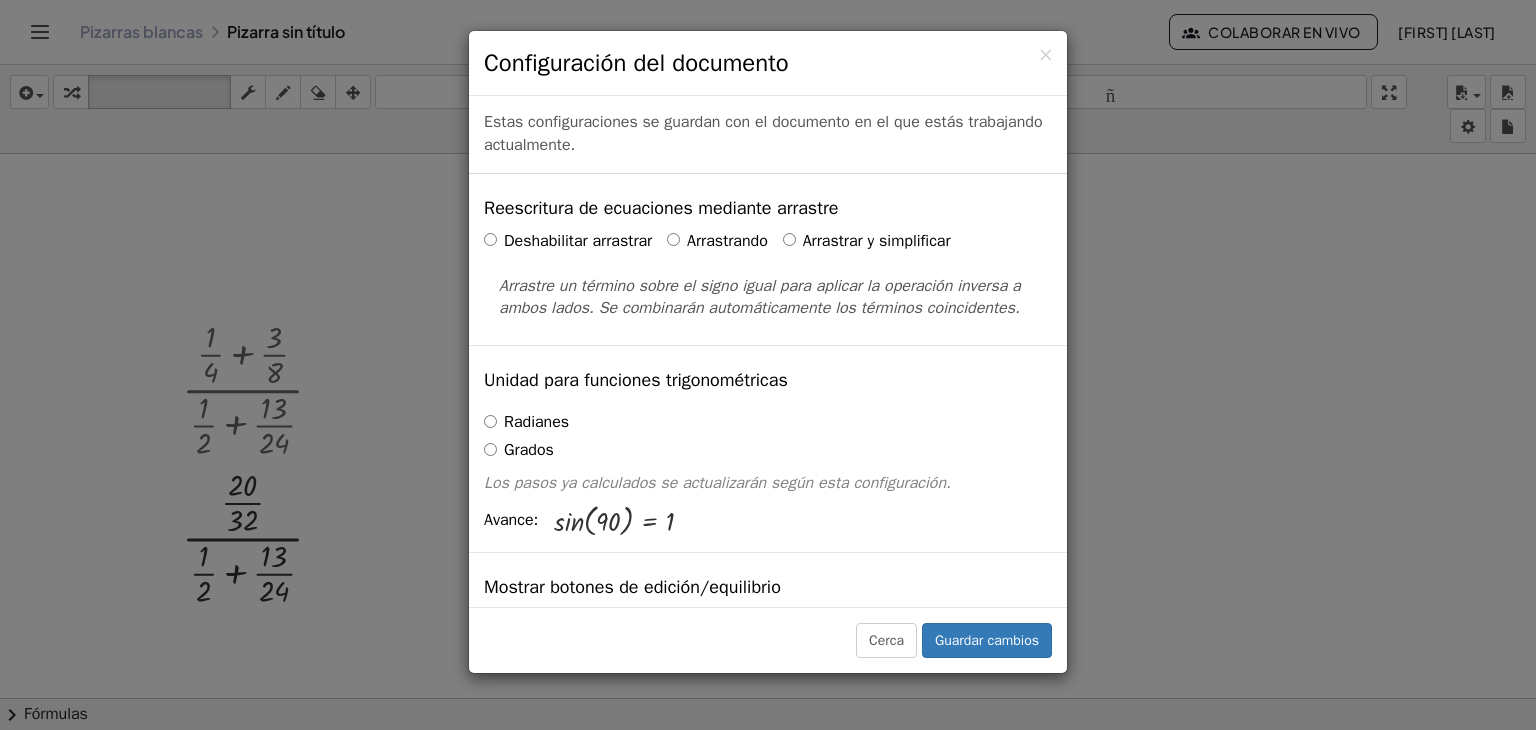 click on "Mostrar botones de edición/equilibrio
Mostrar botones de edición/equilibrio
Mostrar u ocultar el botón de editar o equilibrar debajo de cada derivación." at bounding box center [768, 626] 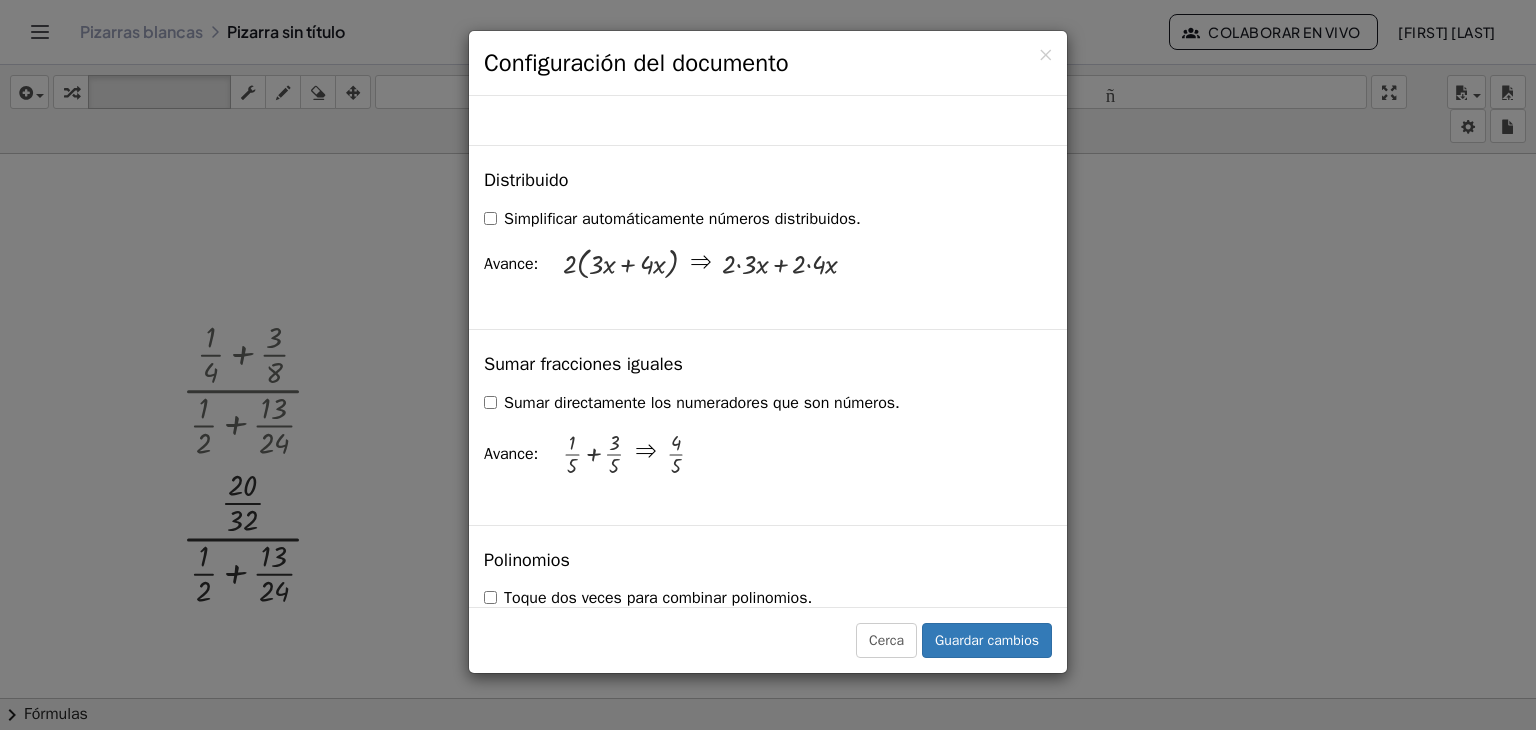 scroll, scrollTop: 1540, scrollLeft: 0, axis: vertical 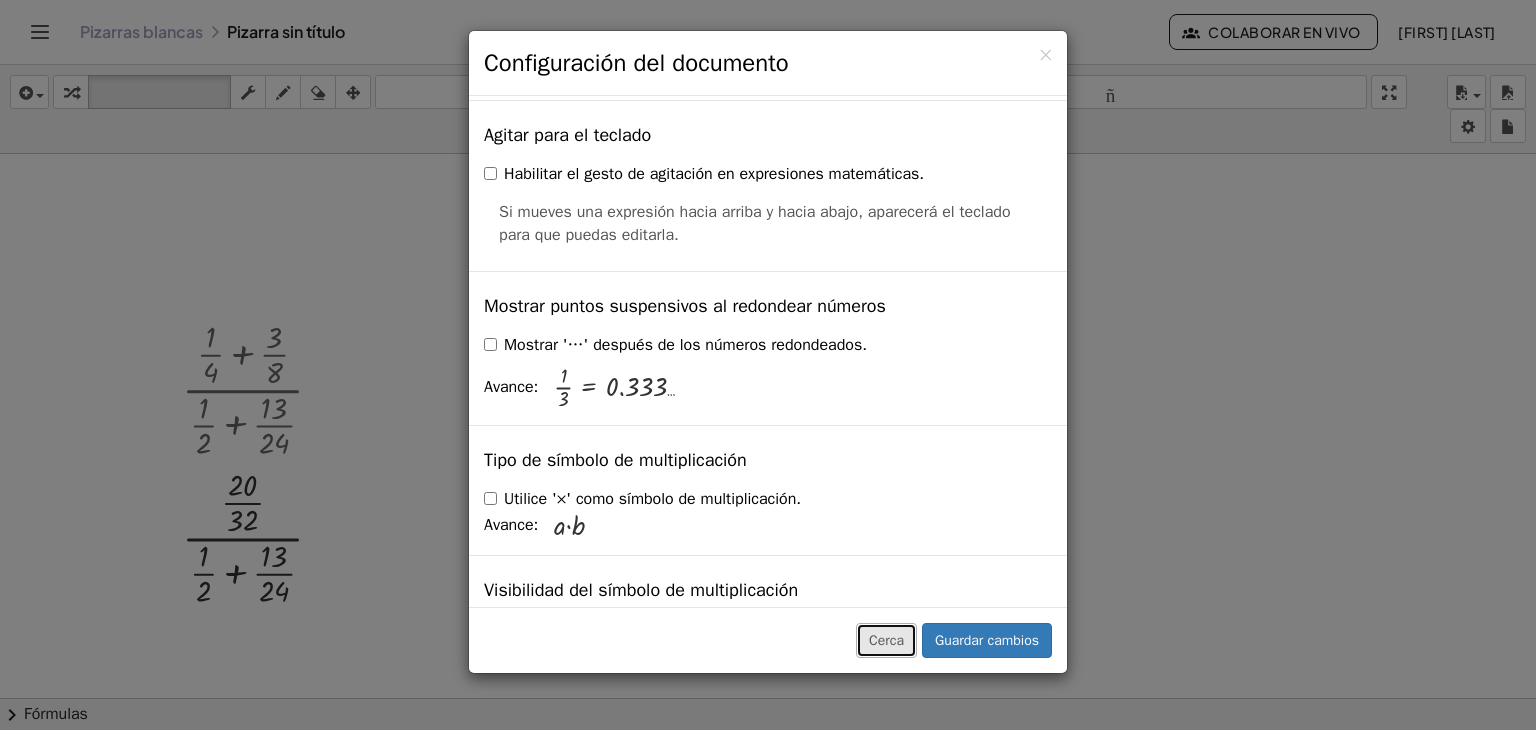 click on "Cerca" at bounding box center (886, 640) 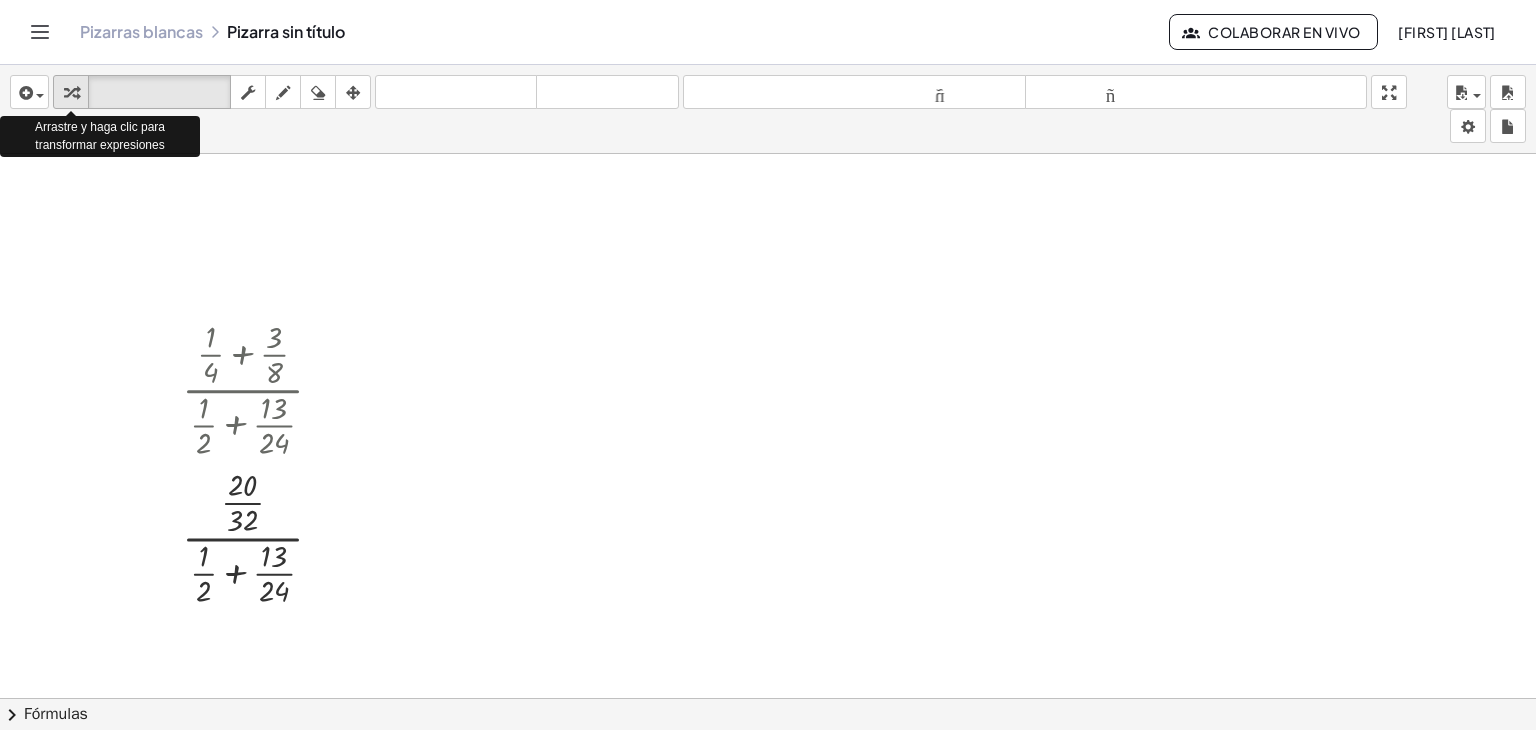 click at bounding box center (71, 93) 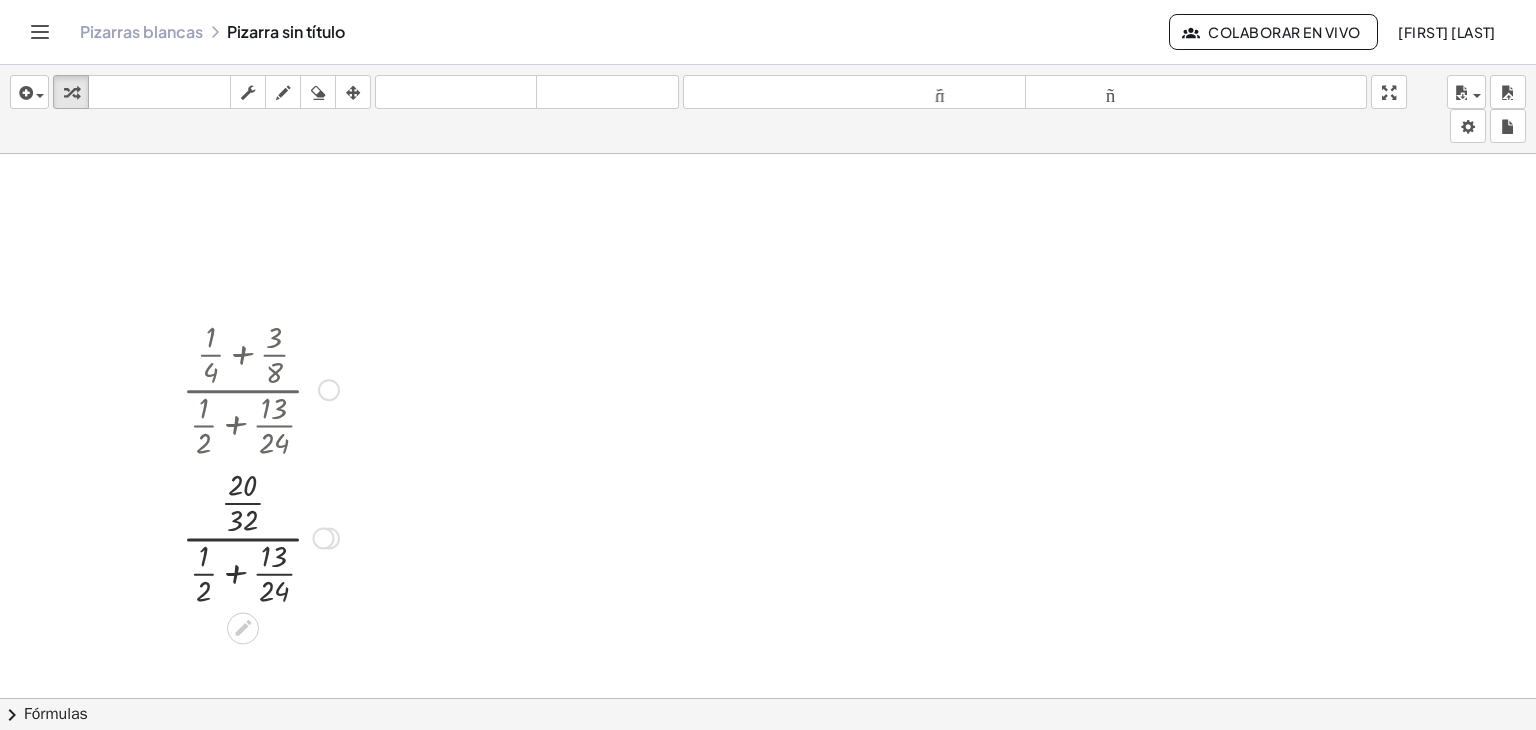 click at bounding box center (260, 536) 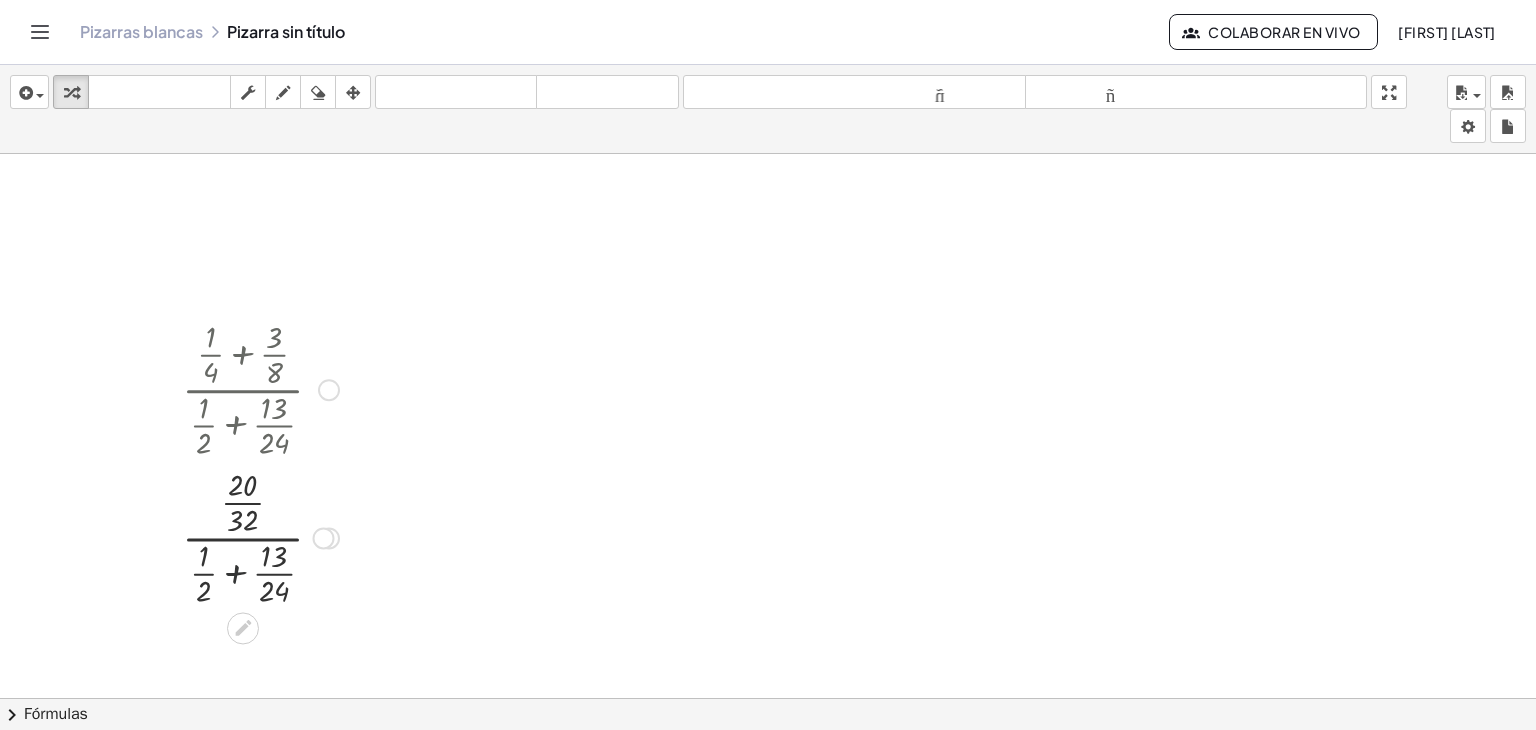 click at bounding box center [260, 536] 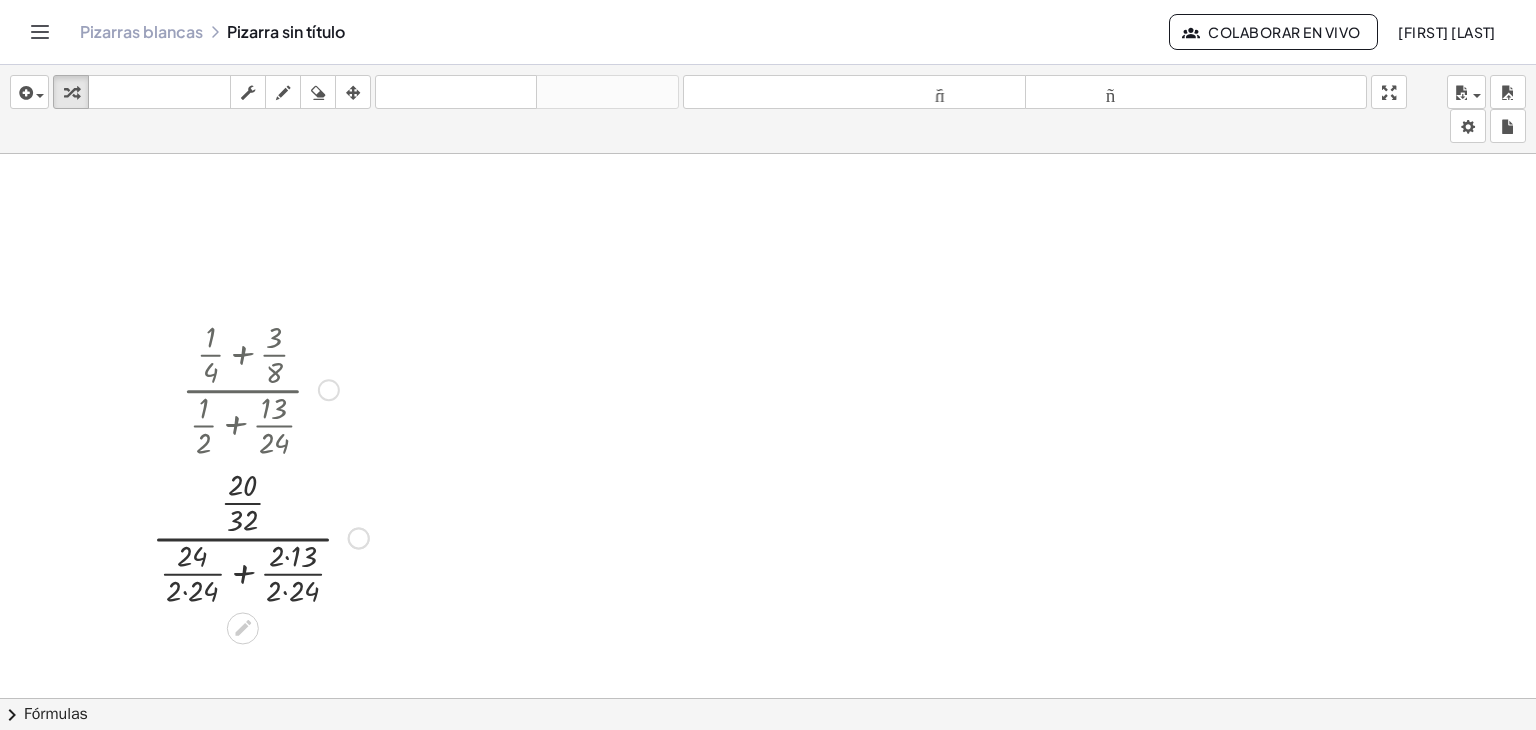 click at bounding box center [260, 536] 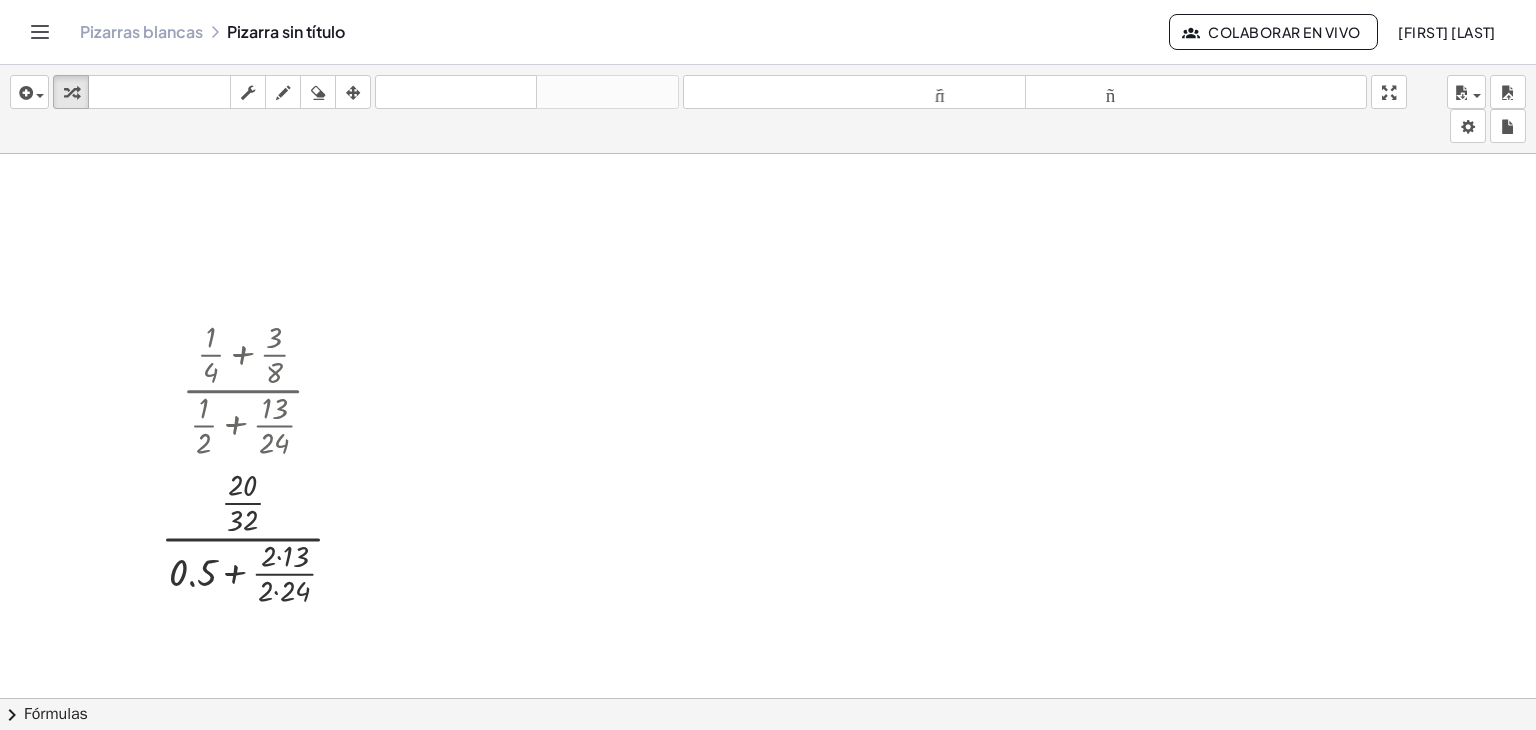 click on "deshacer" at bounding box center (456, 92) 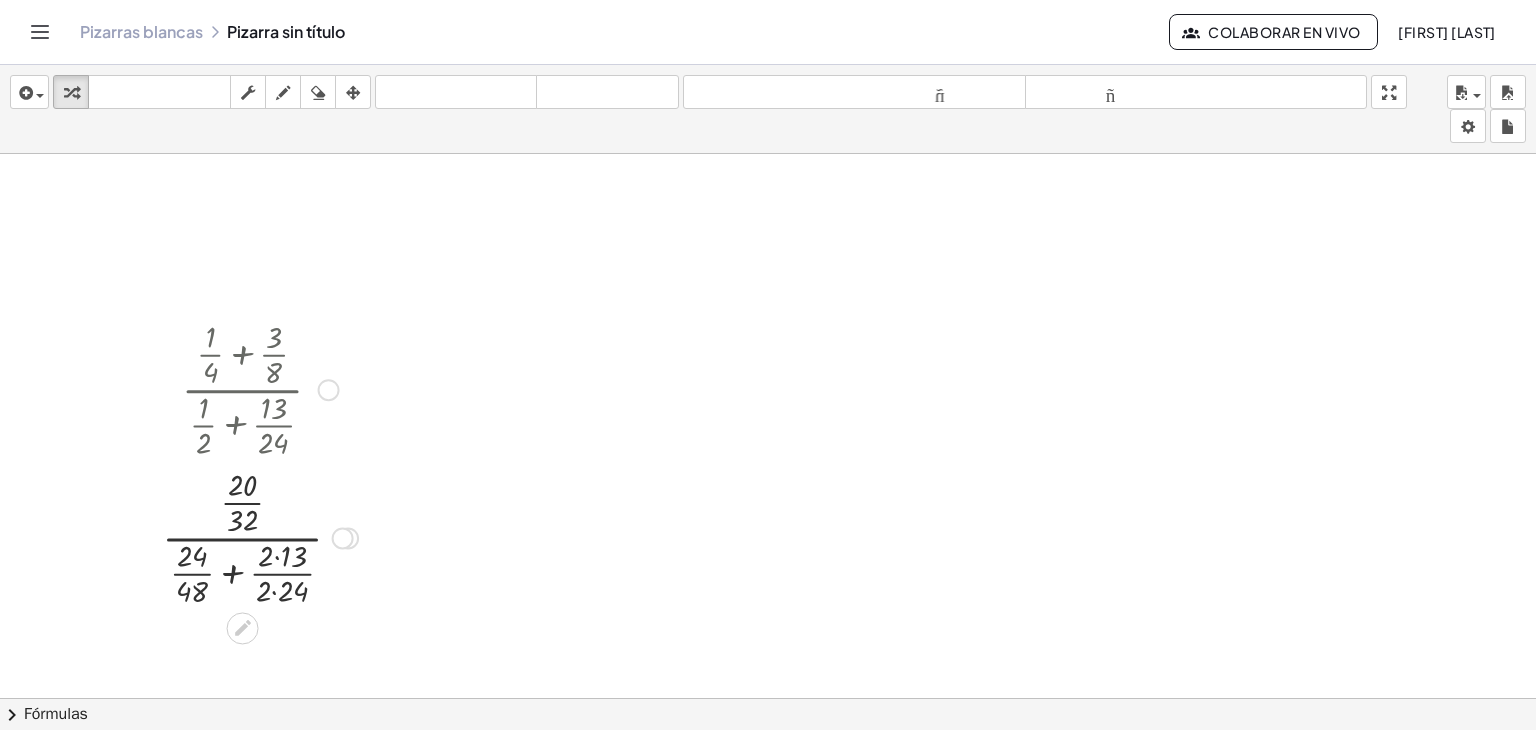click at bounding box center (260, 536) 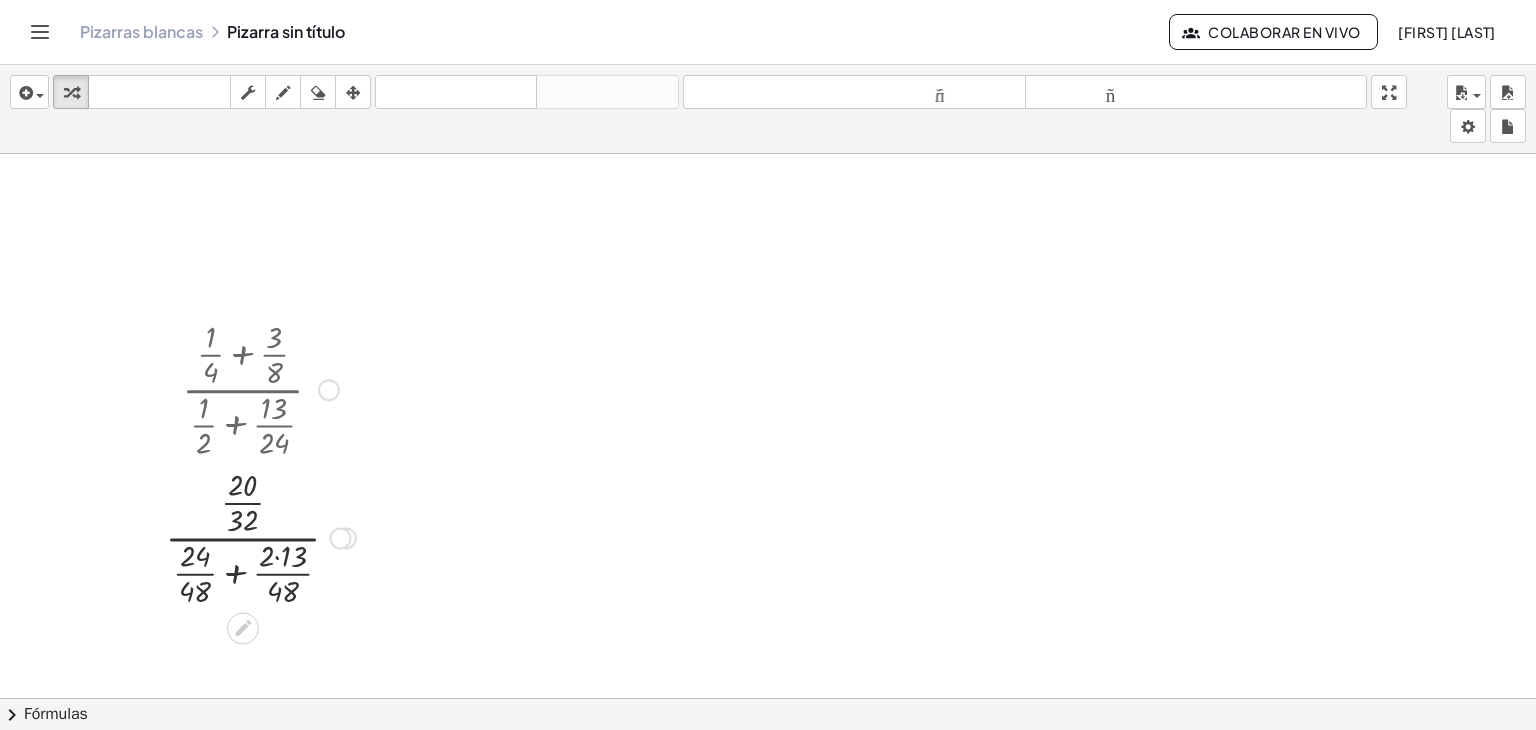 click at bounding box center (260, 536) 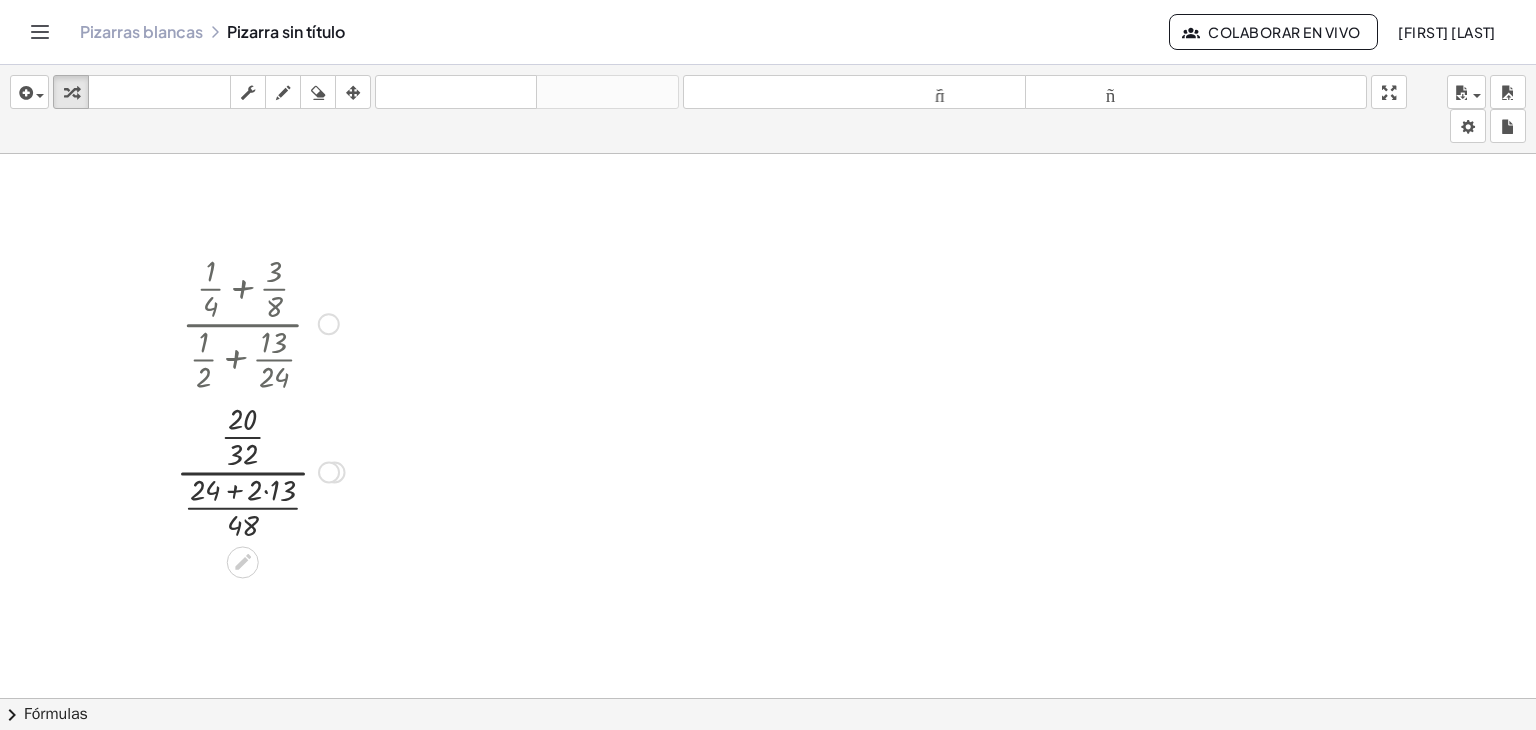 scroll, scrollTop: 313, scrollLeft: 0, axis: vertical 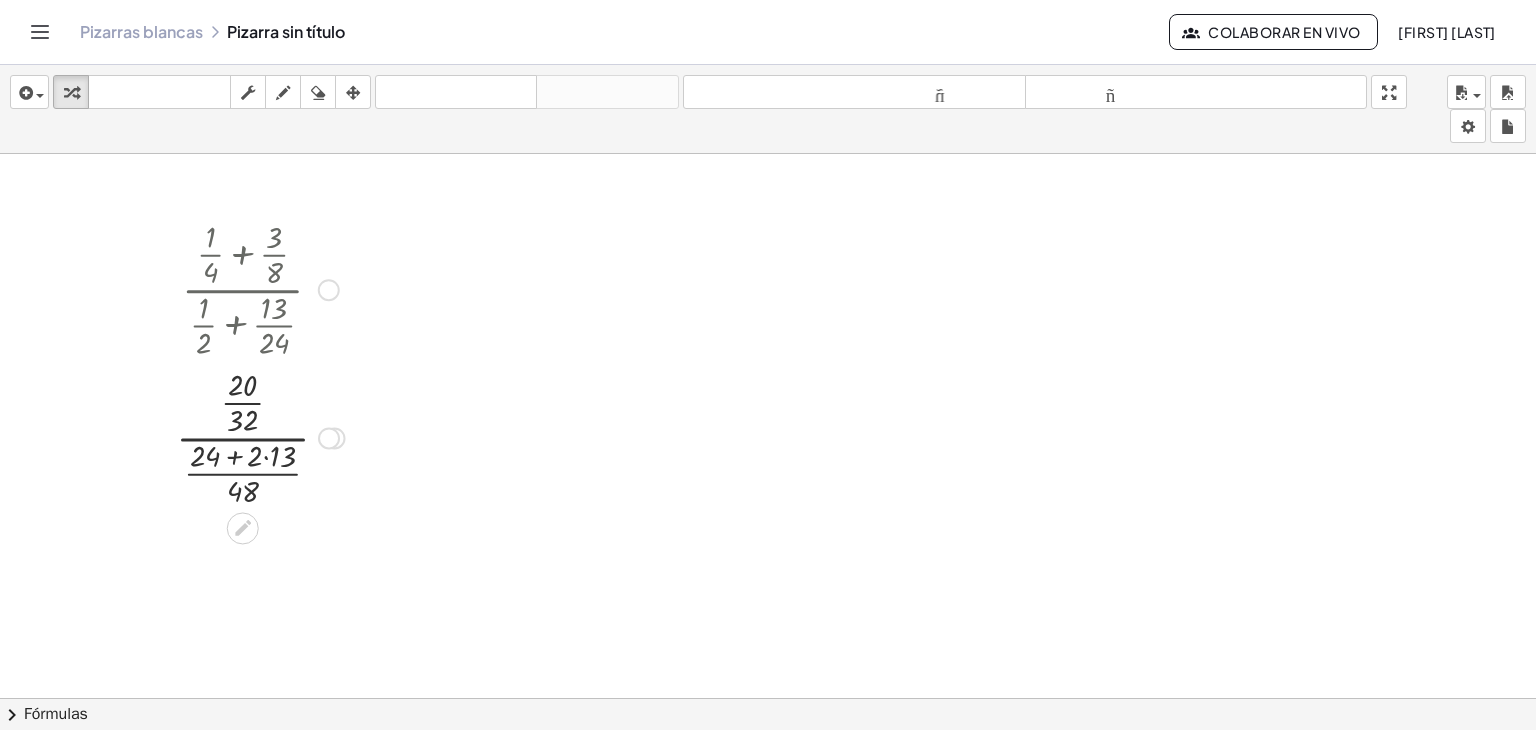 click at bounding box center (260, 436) 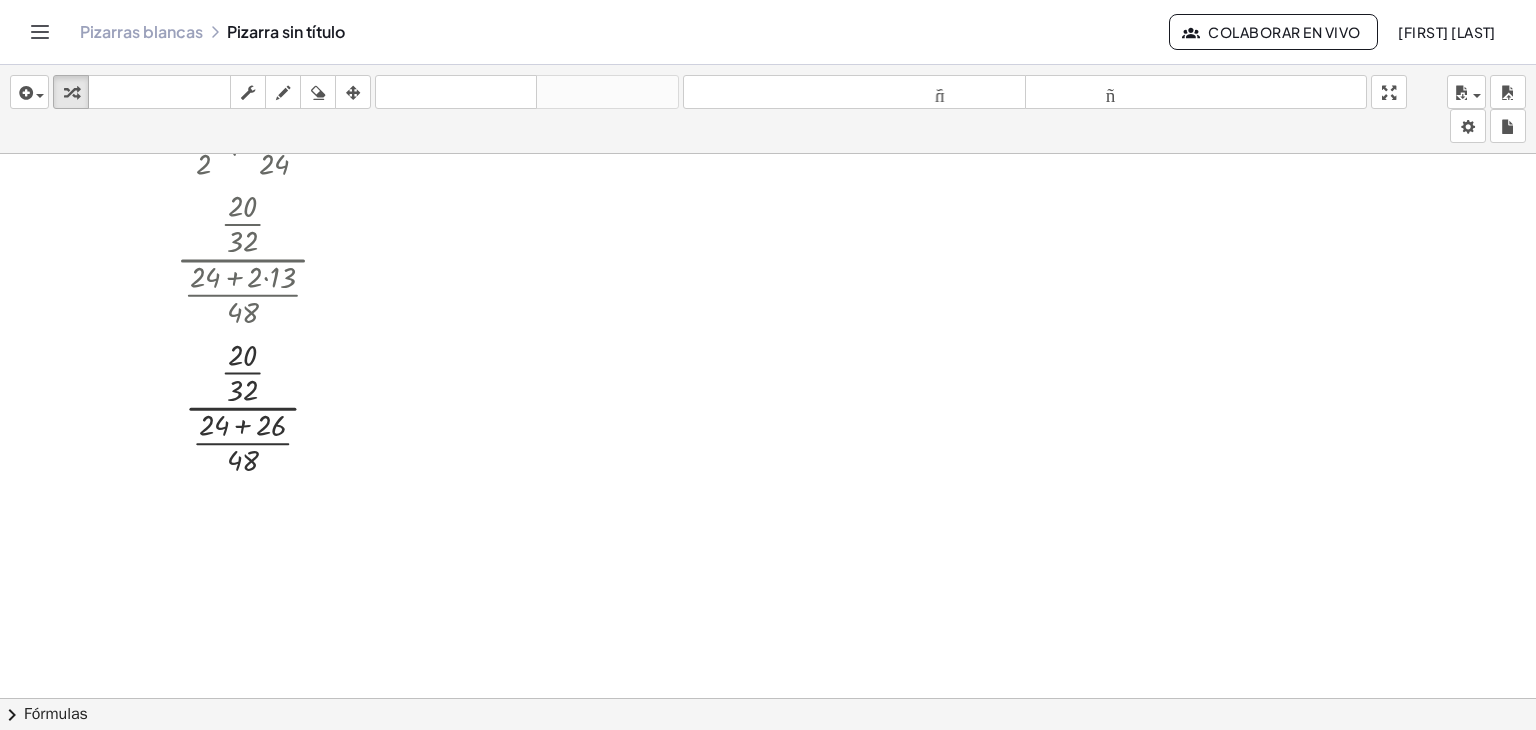 scroll, scrollTop: 513, scrollLeft: 0, axis: vertical 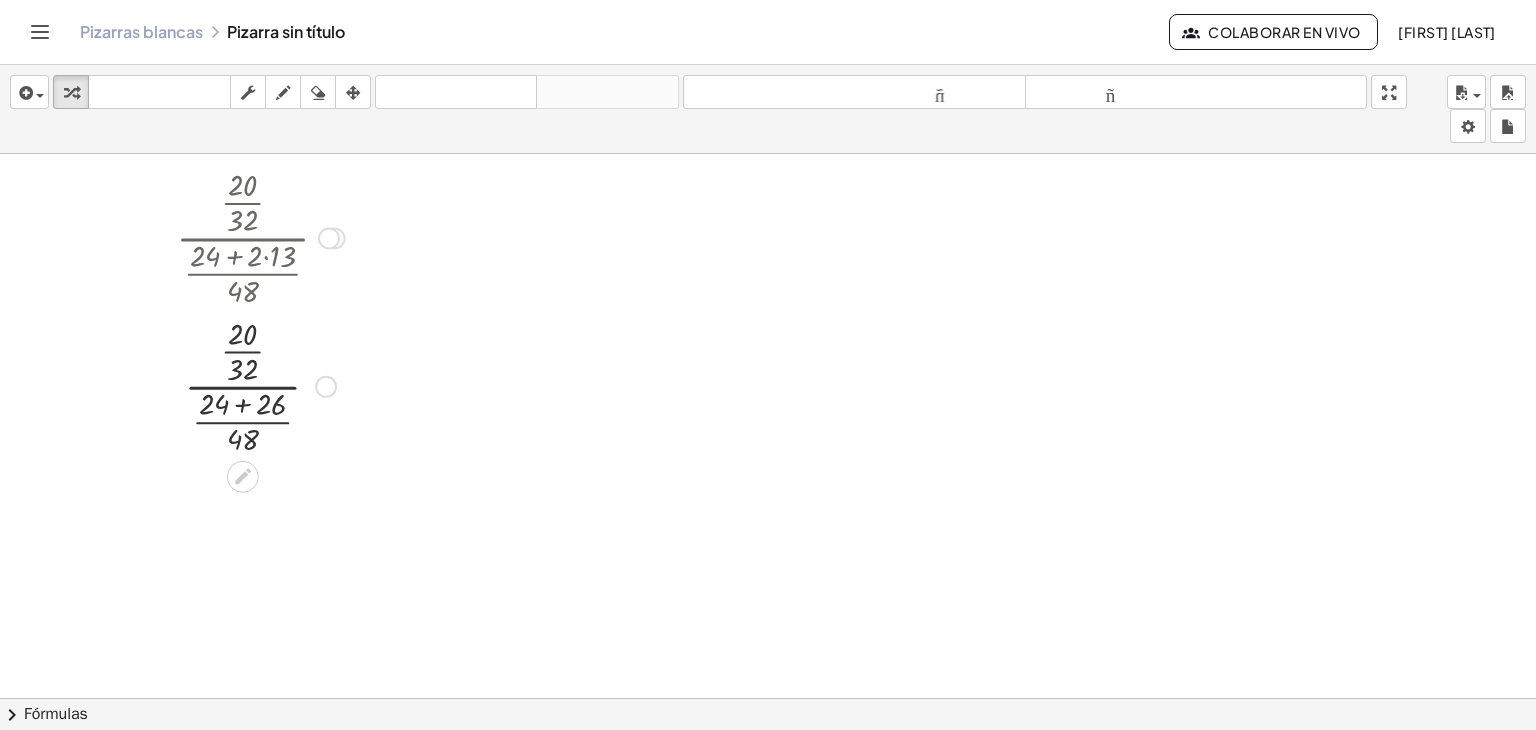 click at bounding box center [260, 384] 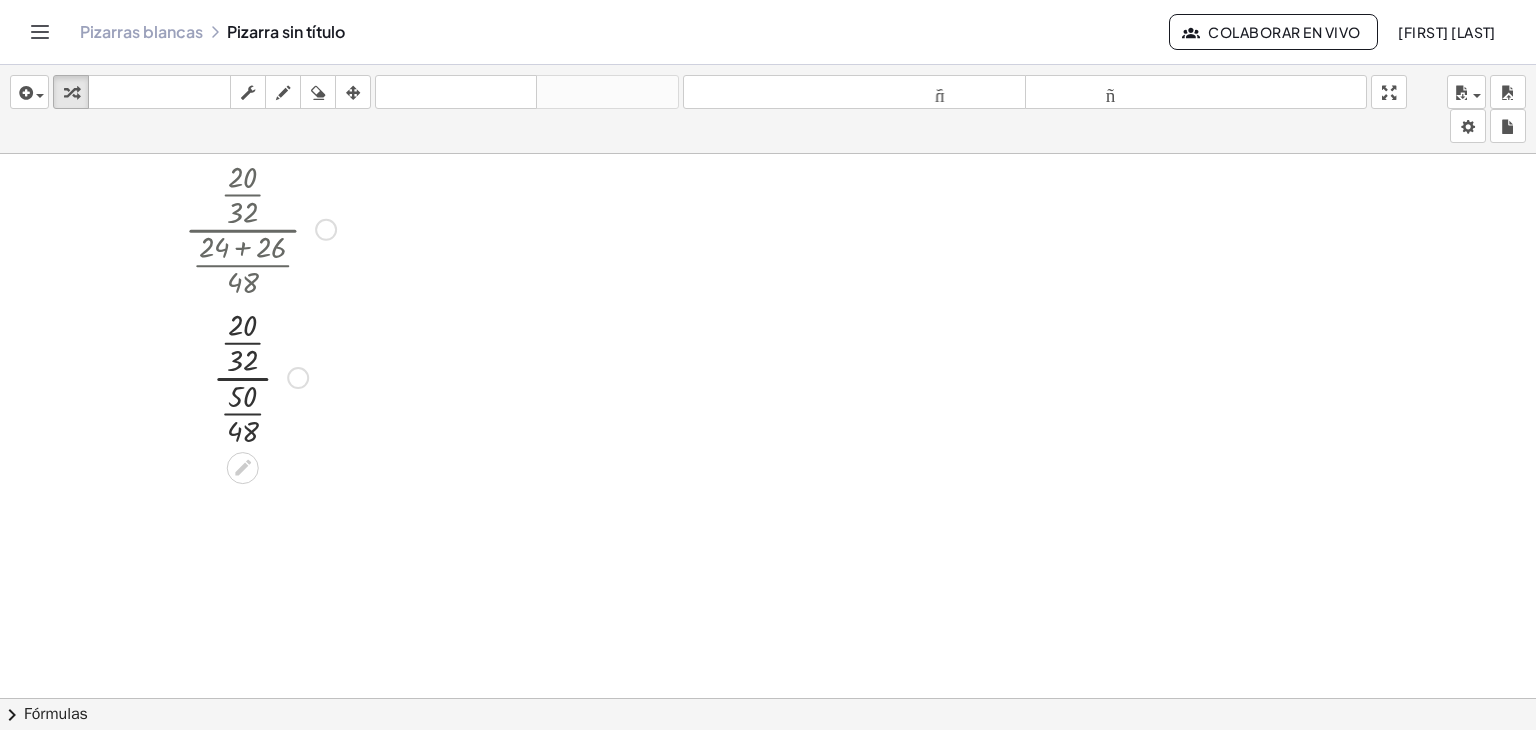 scroll, scrollTop: 701, scrollLeft: 0, axis: vertical 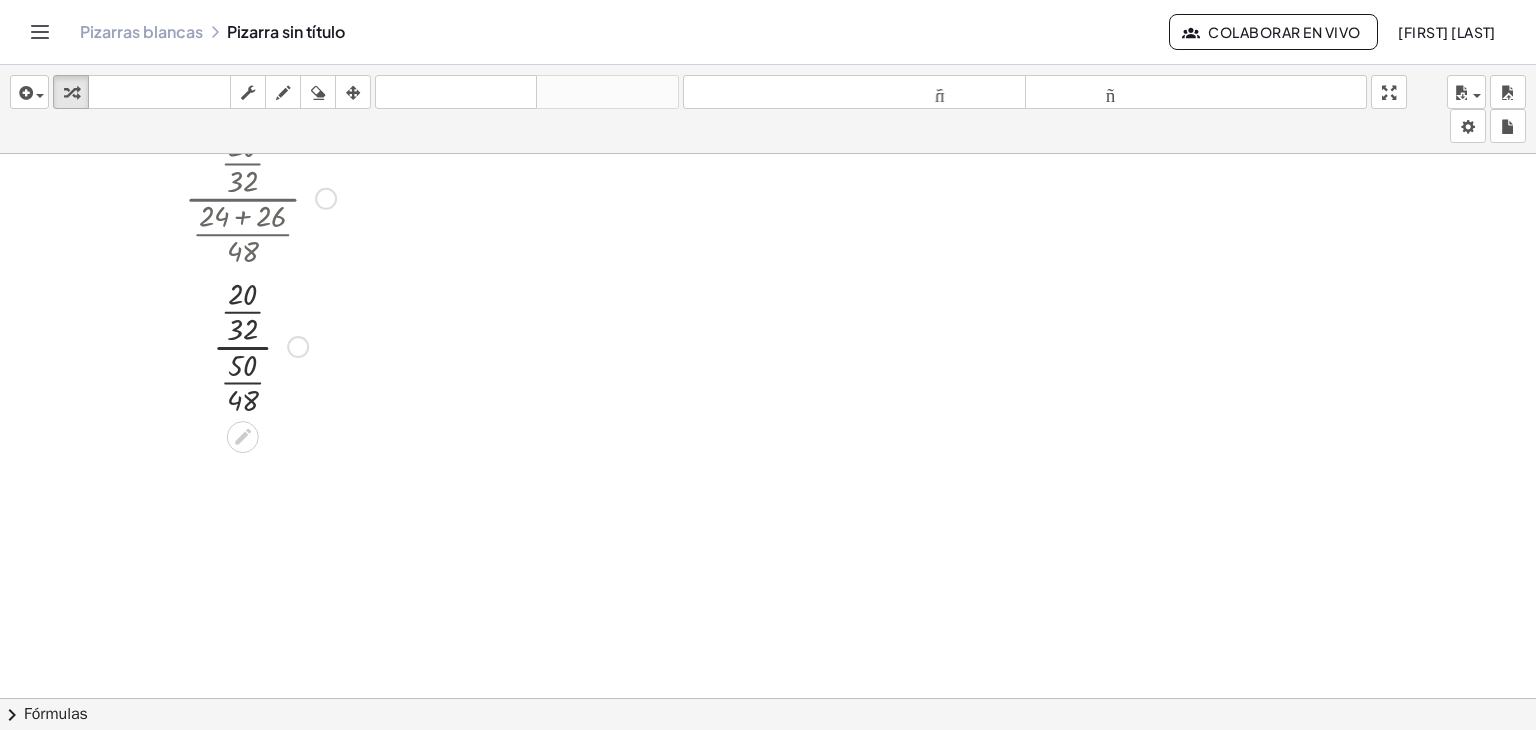 click at bounding box center (260, 345) 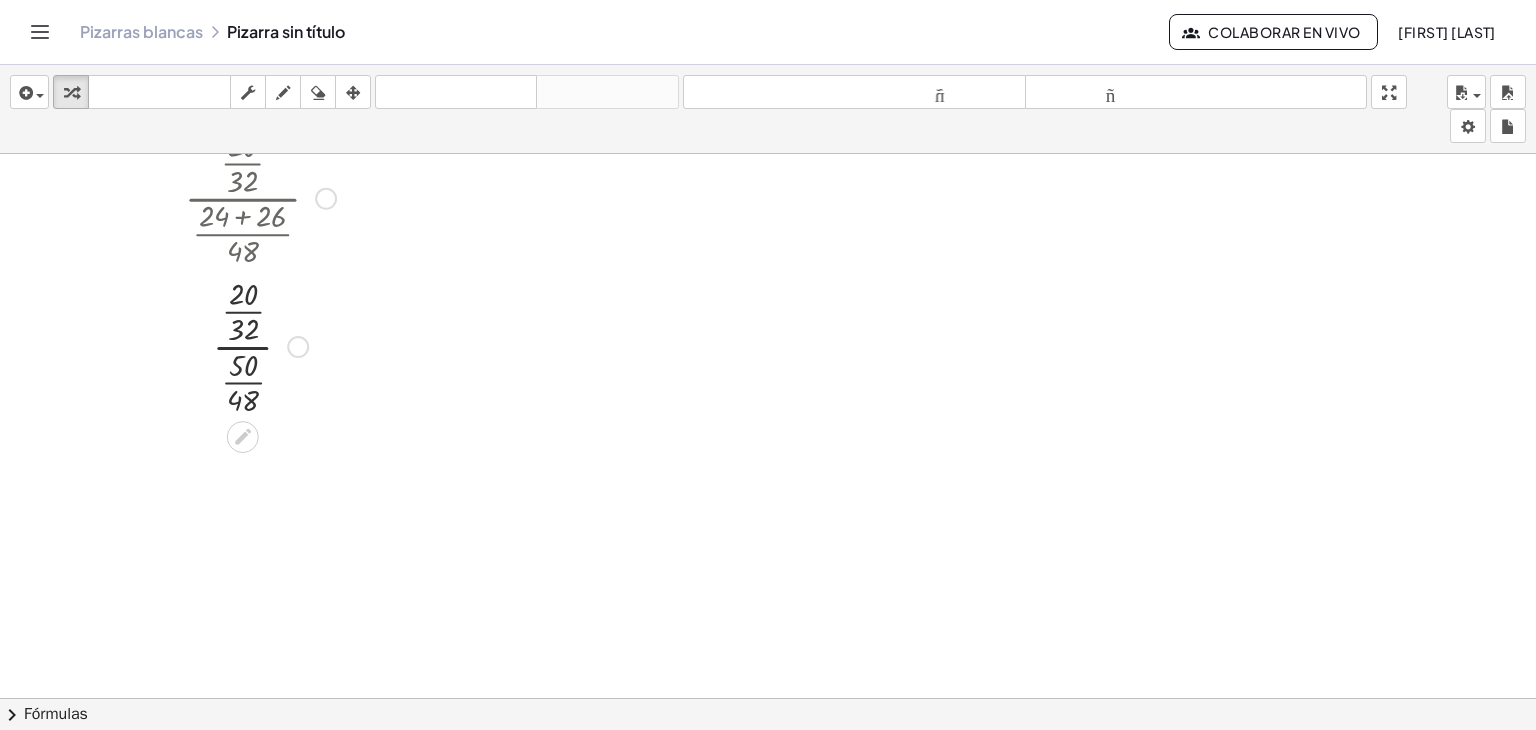 click at bounding box center (260, 345) 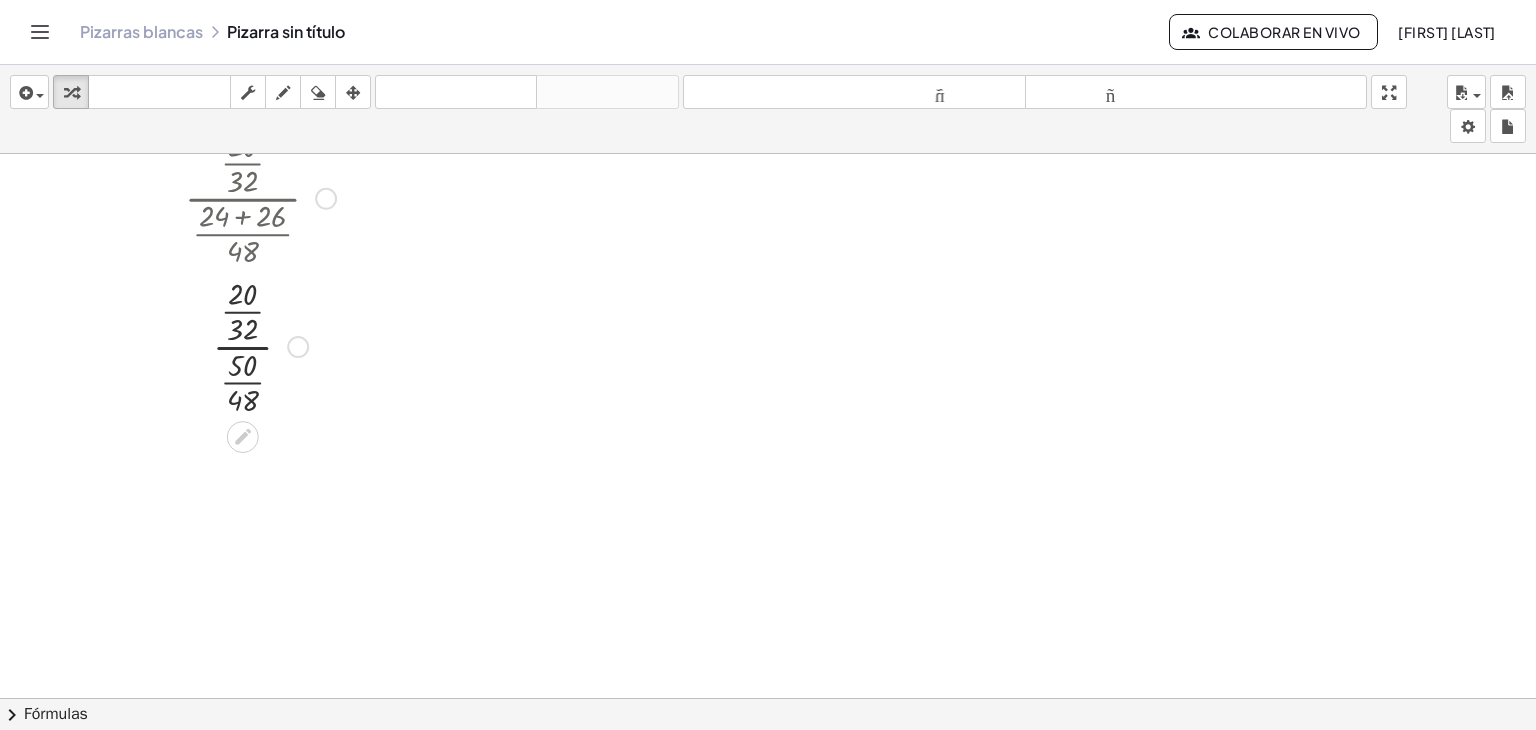 click at bounding box center [260, 345] 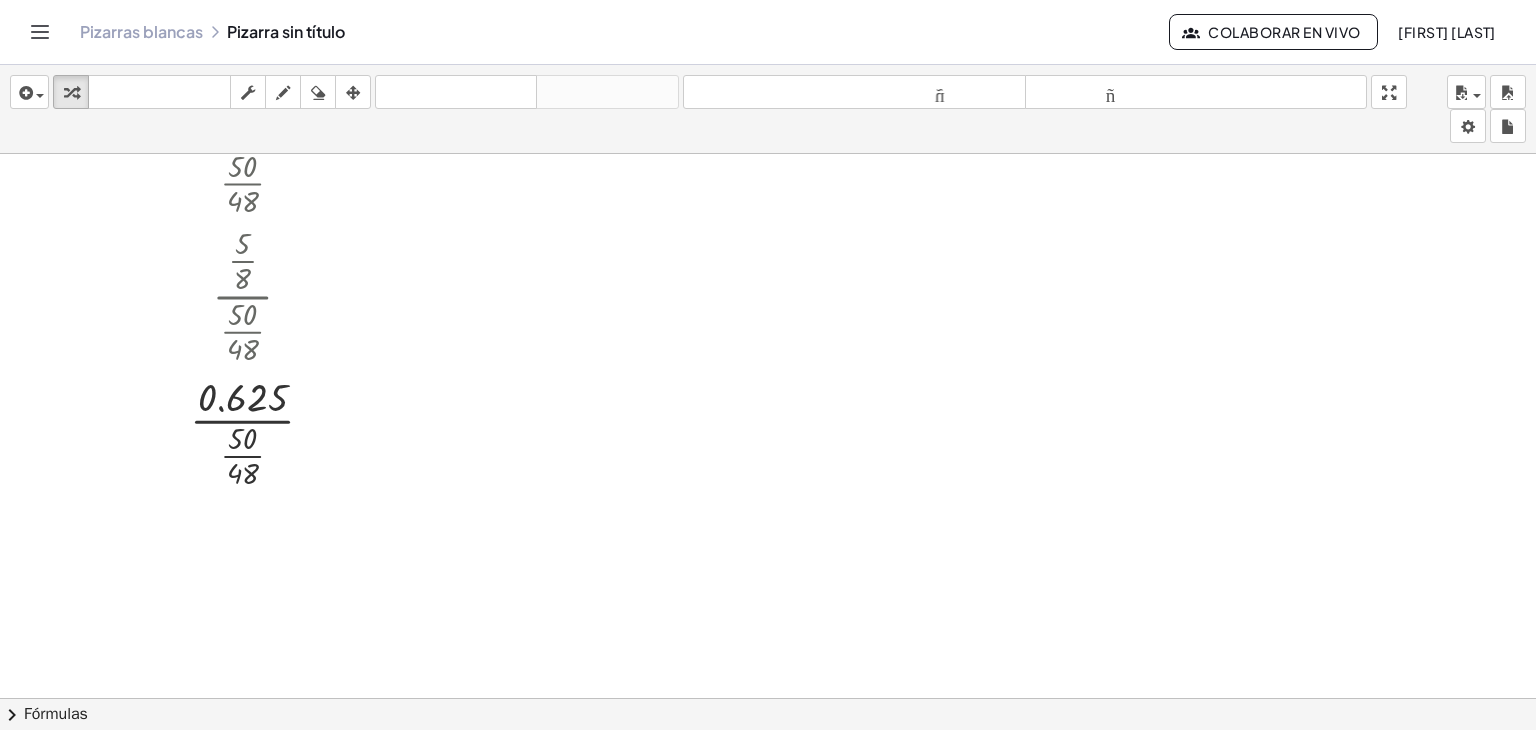 scroll, scrollTop: 901, scrollLeft: 0, axis: vertical 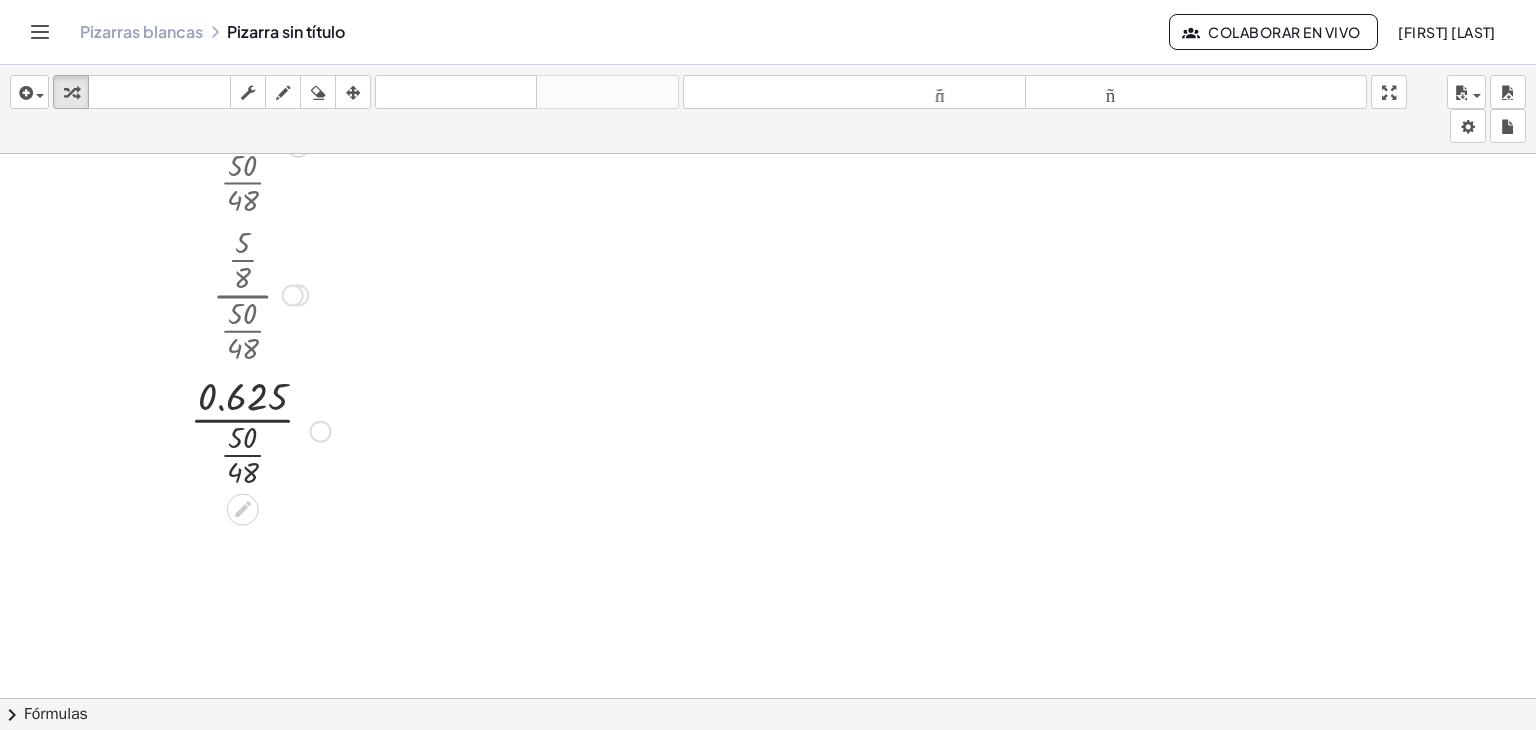 click at bounding box center [260, 429] 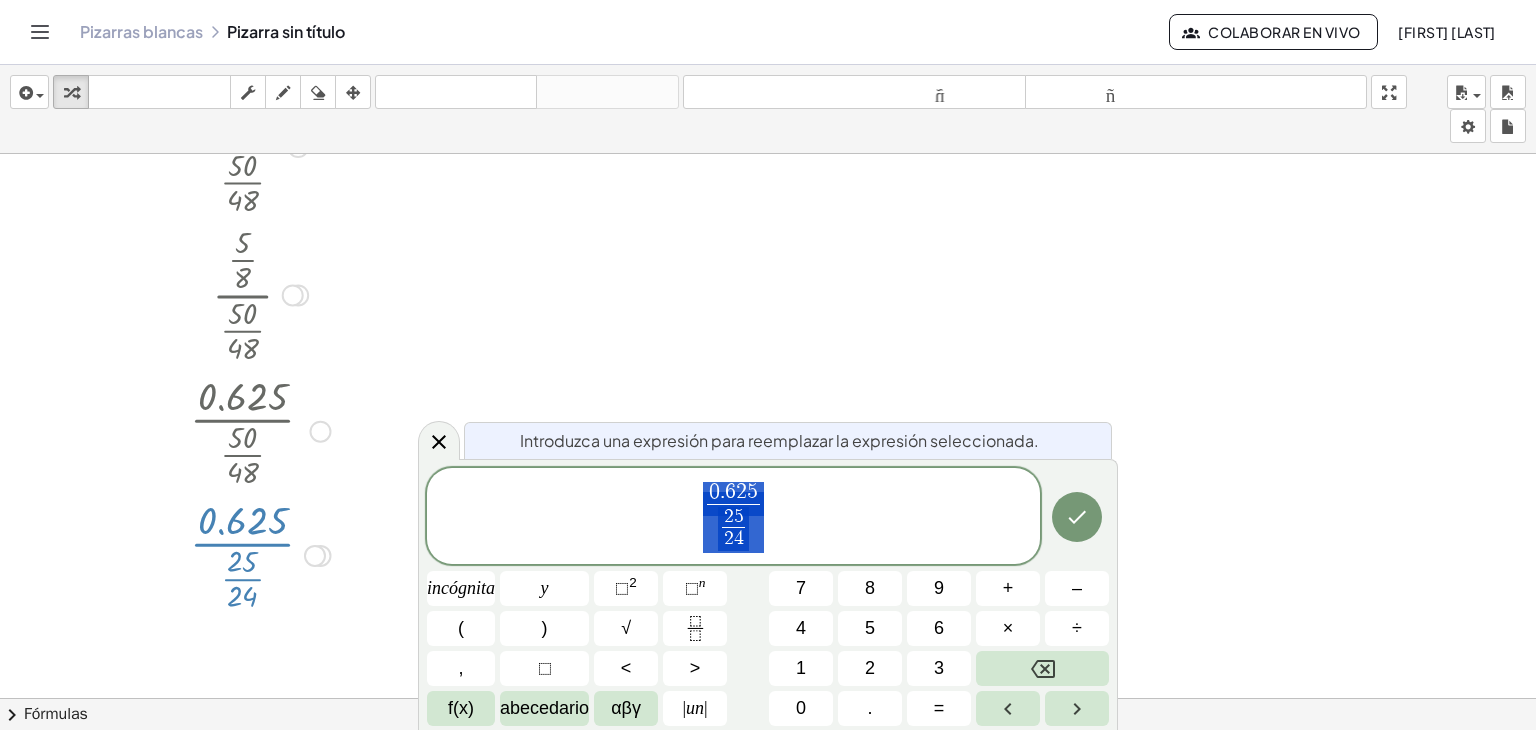 click at bounding box center (260, 554) 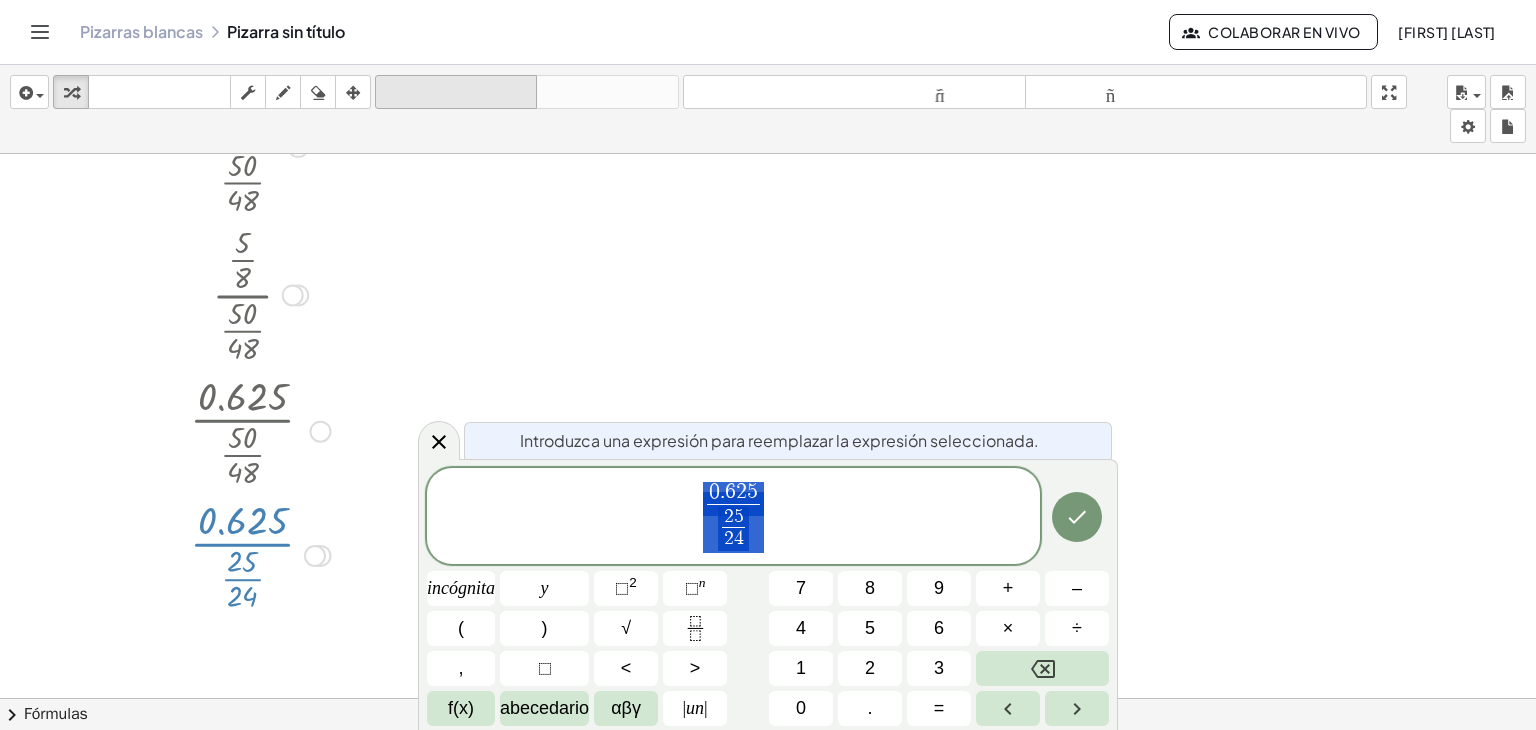 click on "deshacer" at bounding box center [456, 92] 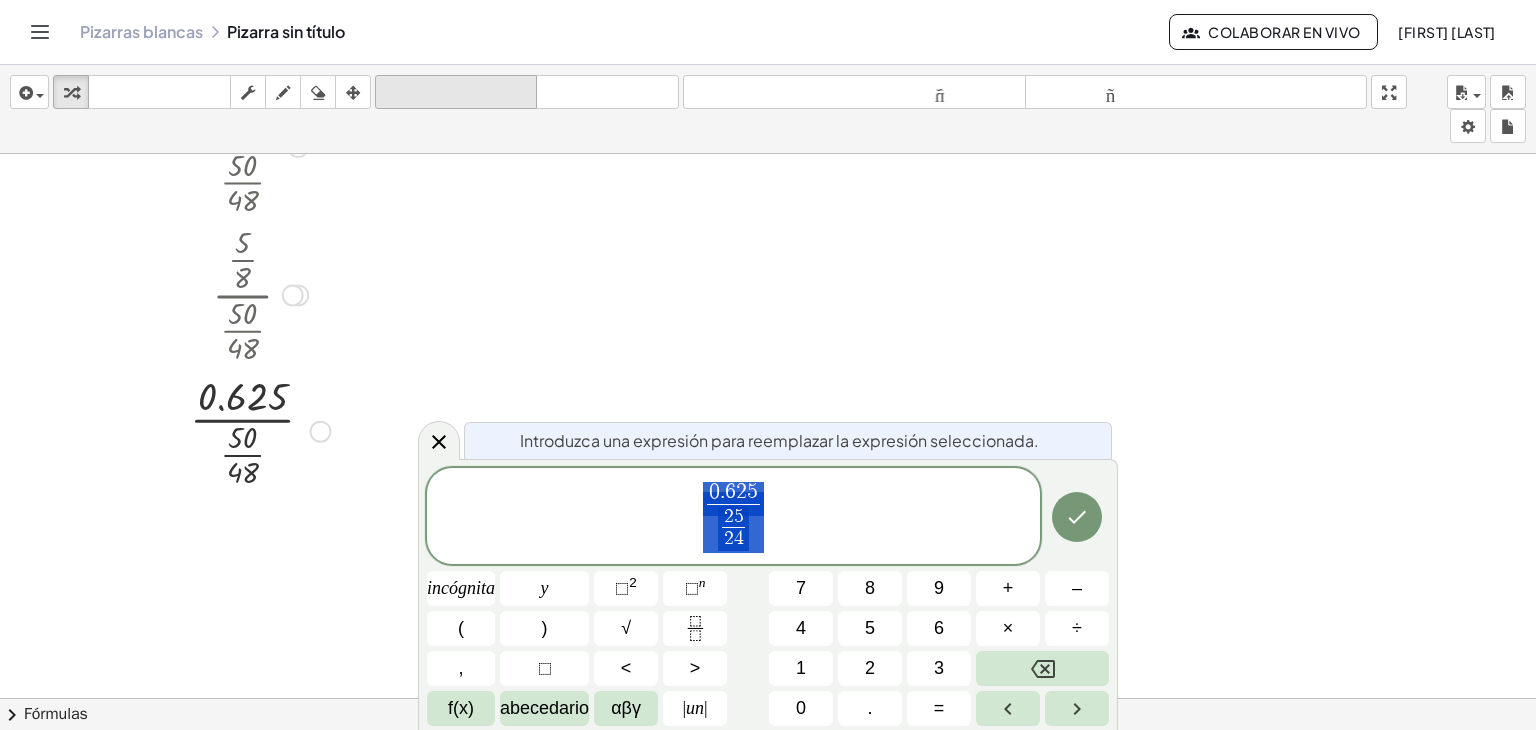 click on "deshacer" at bounding box center [456, 92] 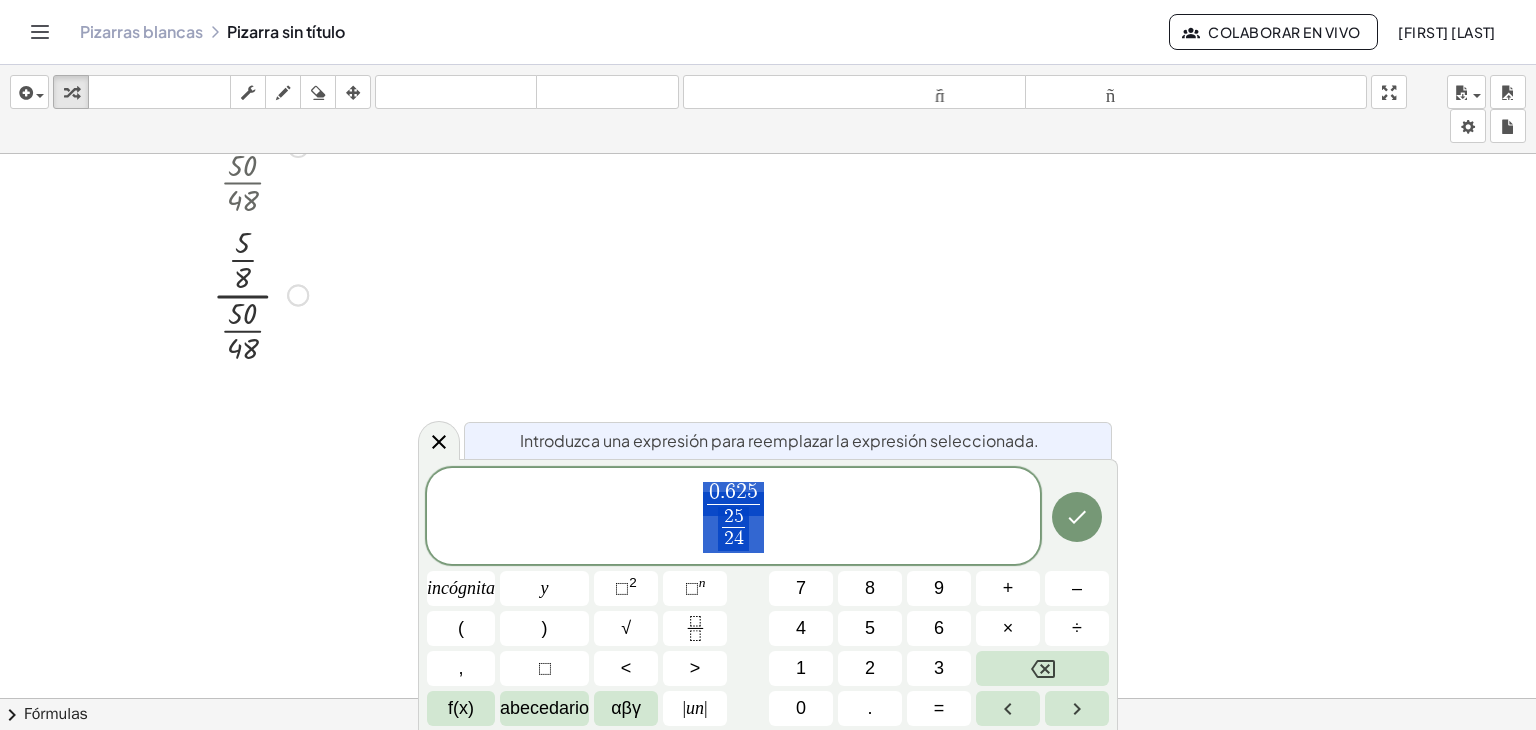 click at bounding box center [260, 293] 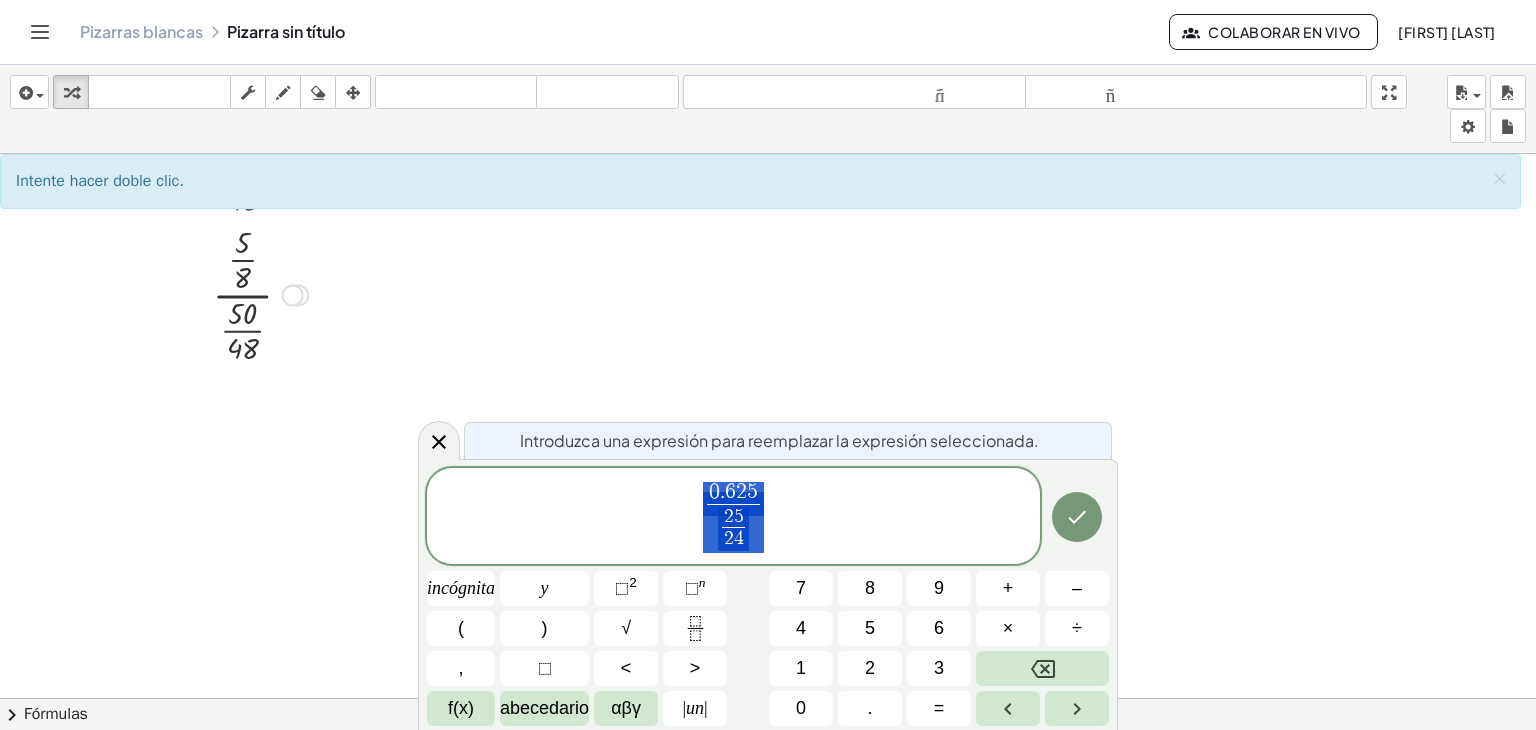 click at bounding box center [260, 293] 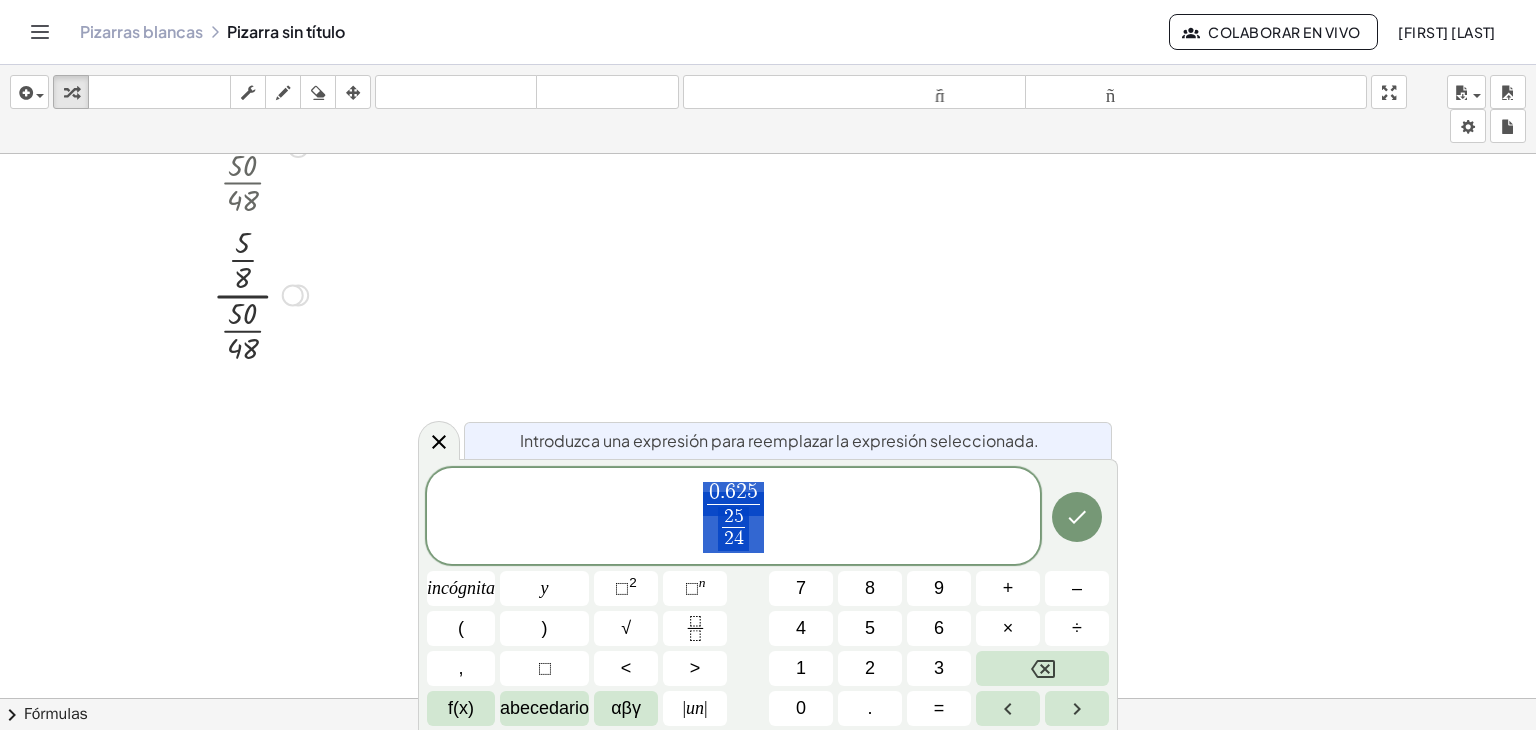 click at bounding box center (260, 293) 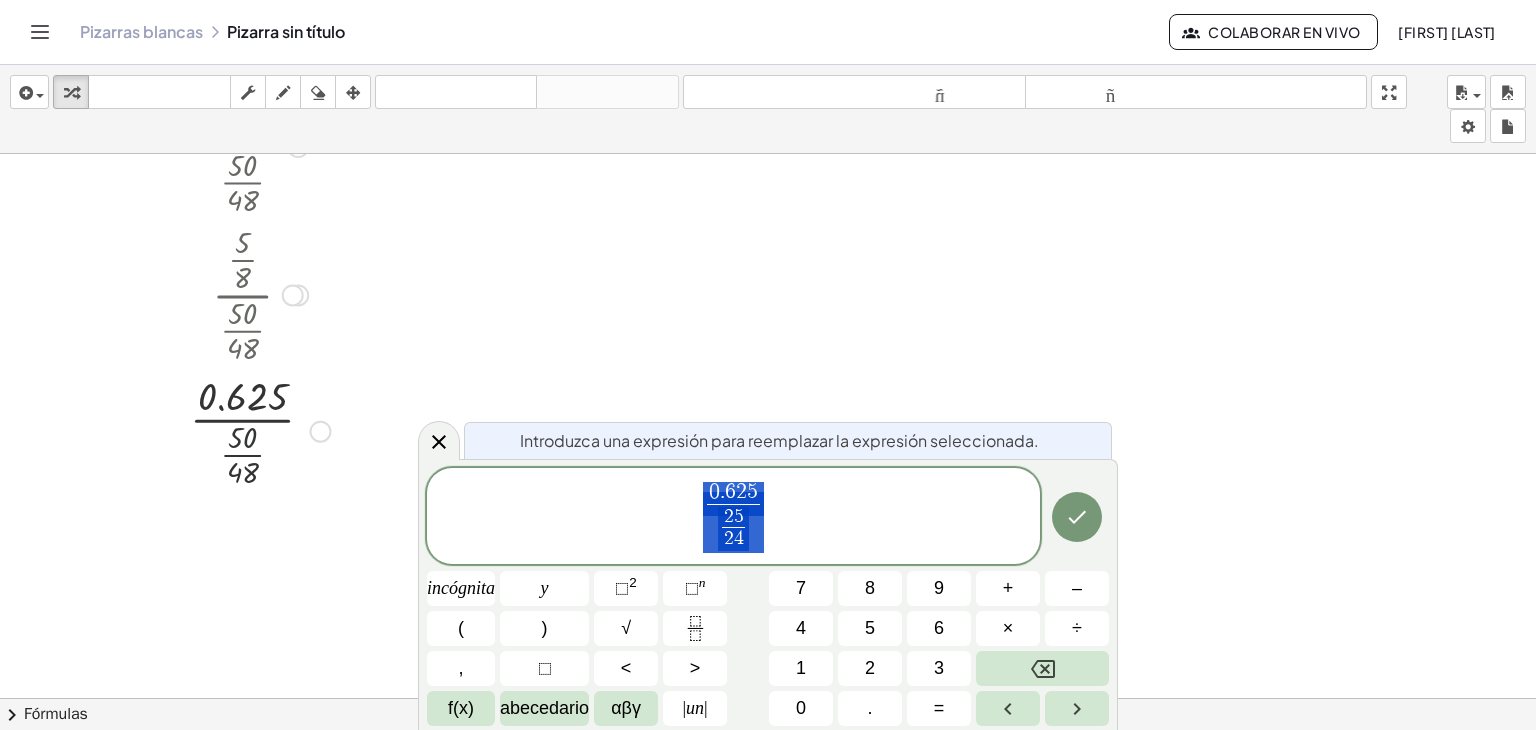 click at bounding box center (260, 429) 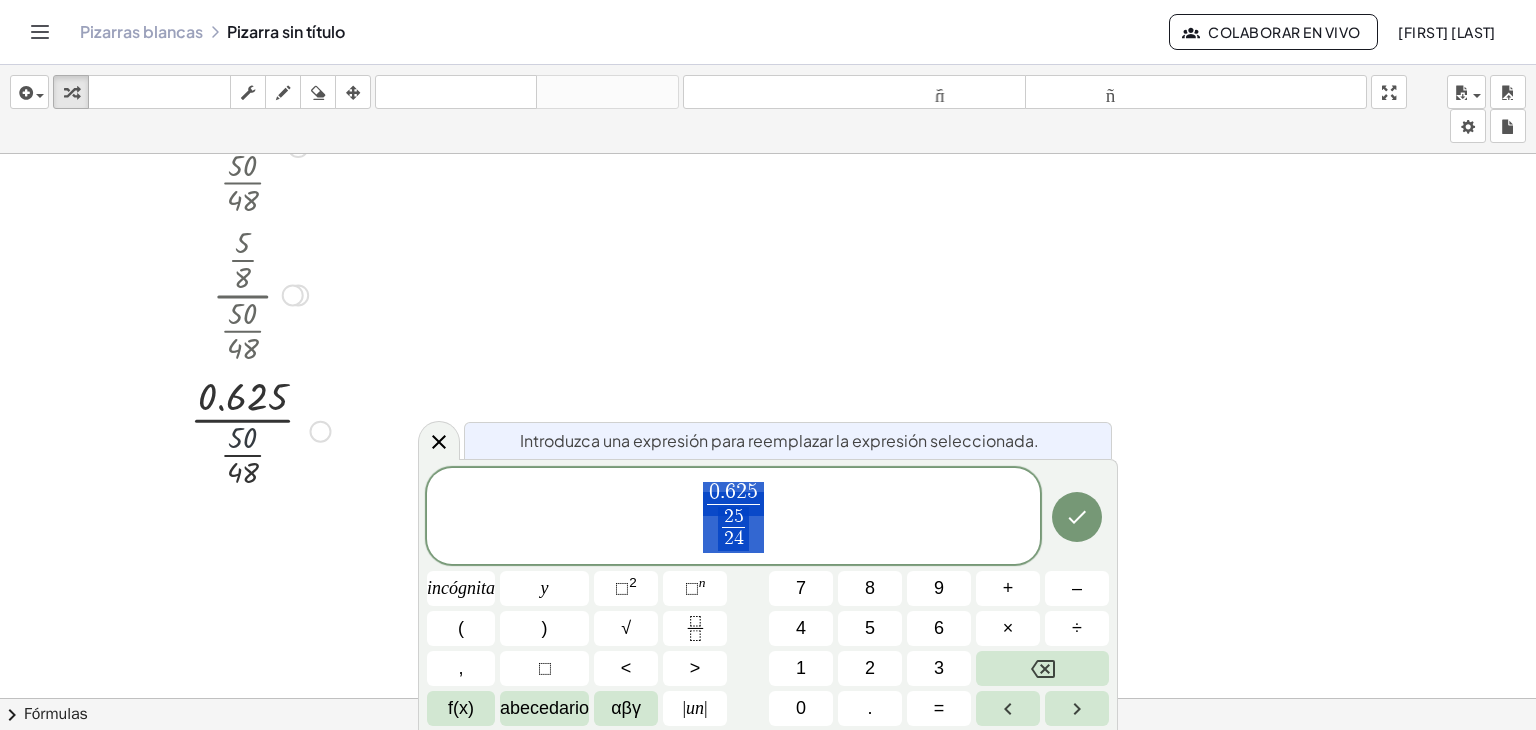 click at bounding box center [260, 429] 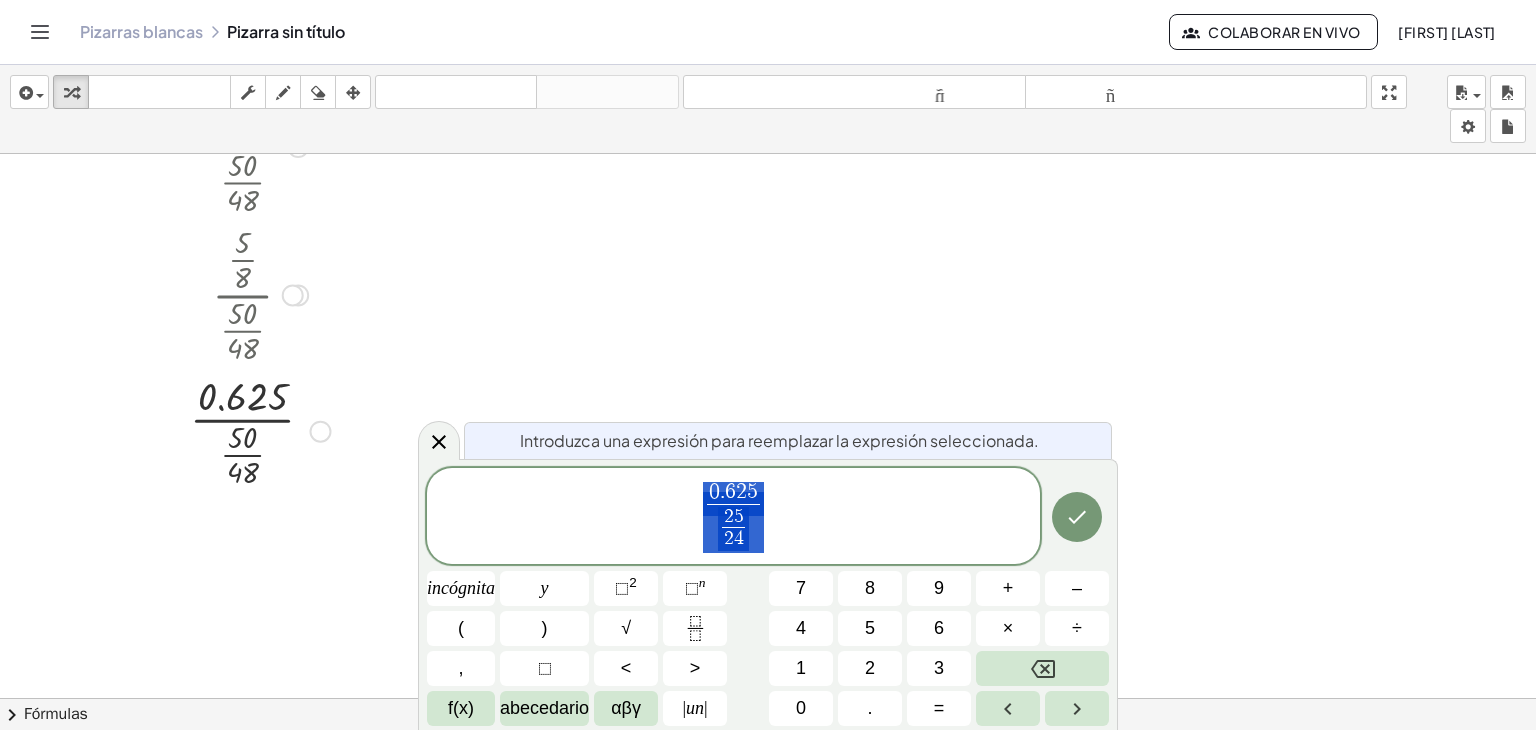 click at bounding box center (260, 429) 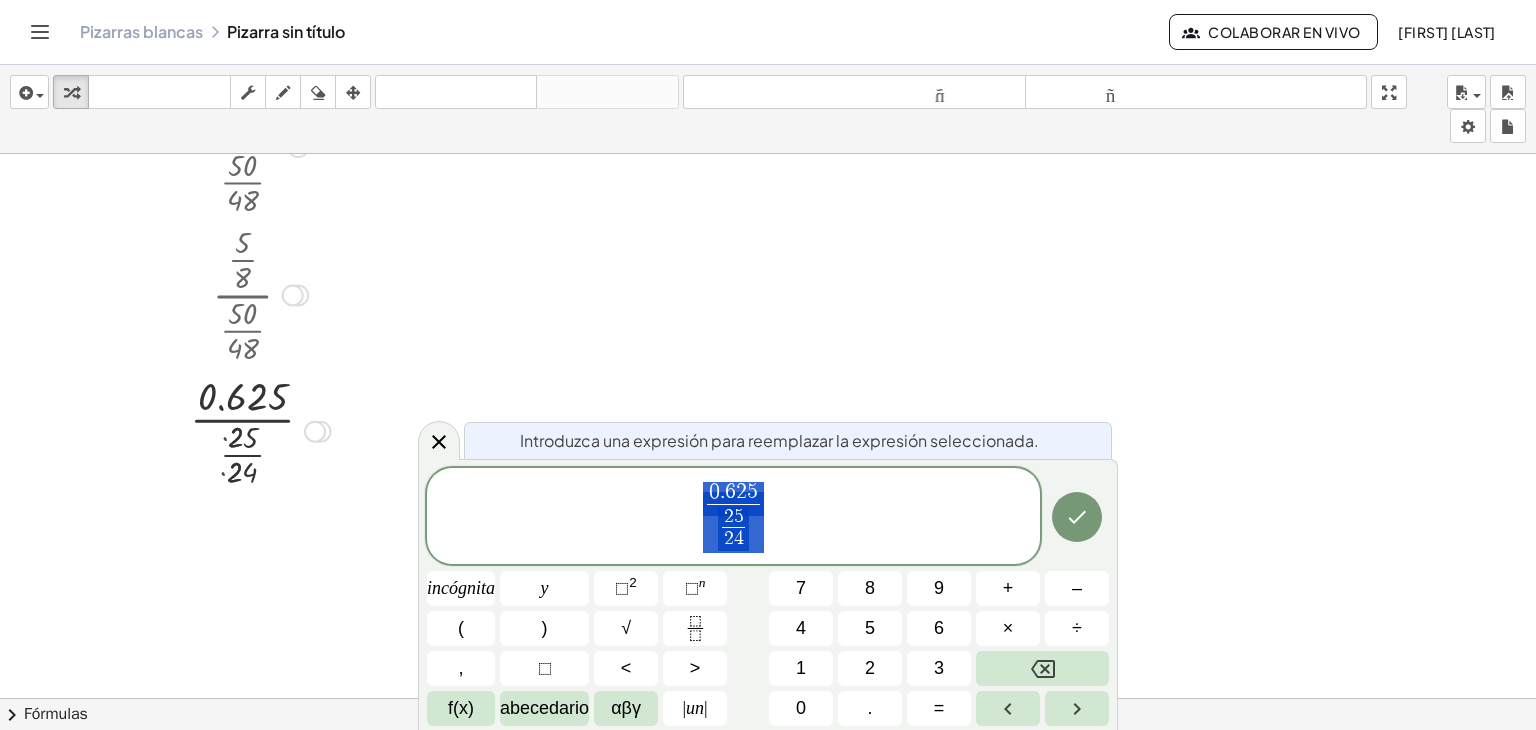 click at bounding box center [260, 429] 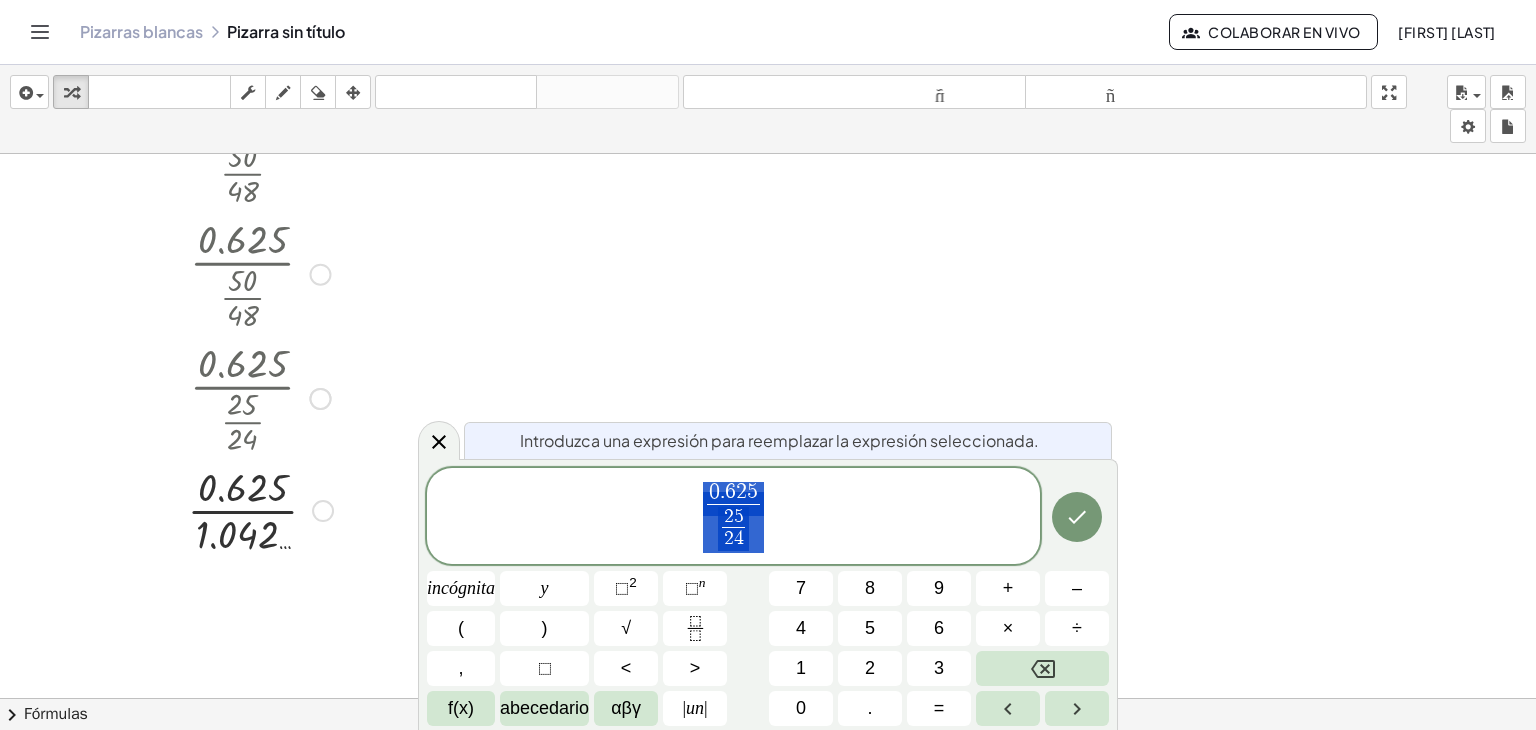 scroll, scrollTop: 1089, scrollLeft: 0, axis: vertical 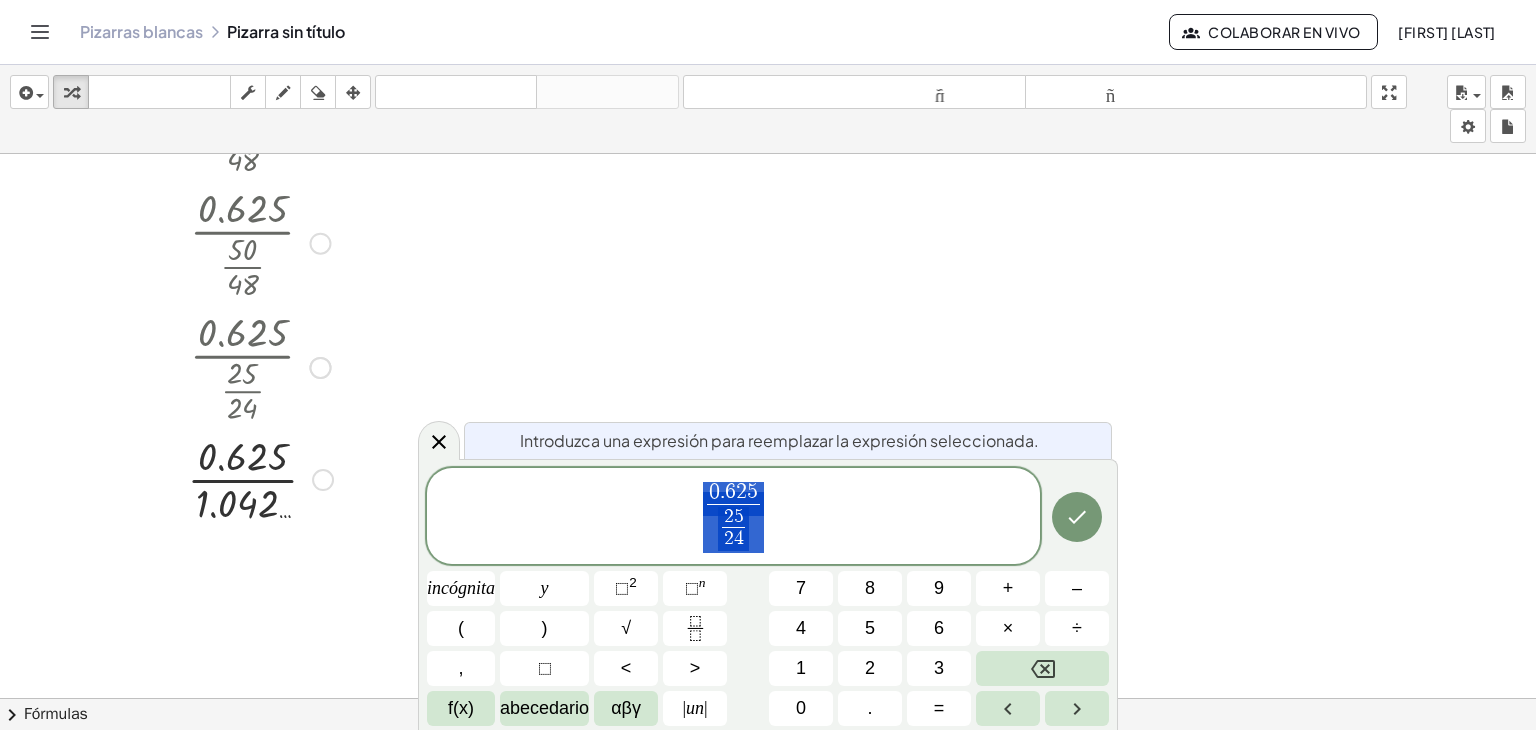 click at bounding box center (260, 478) 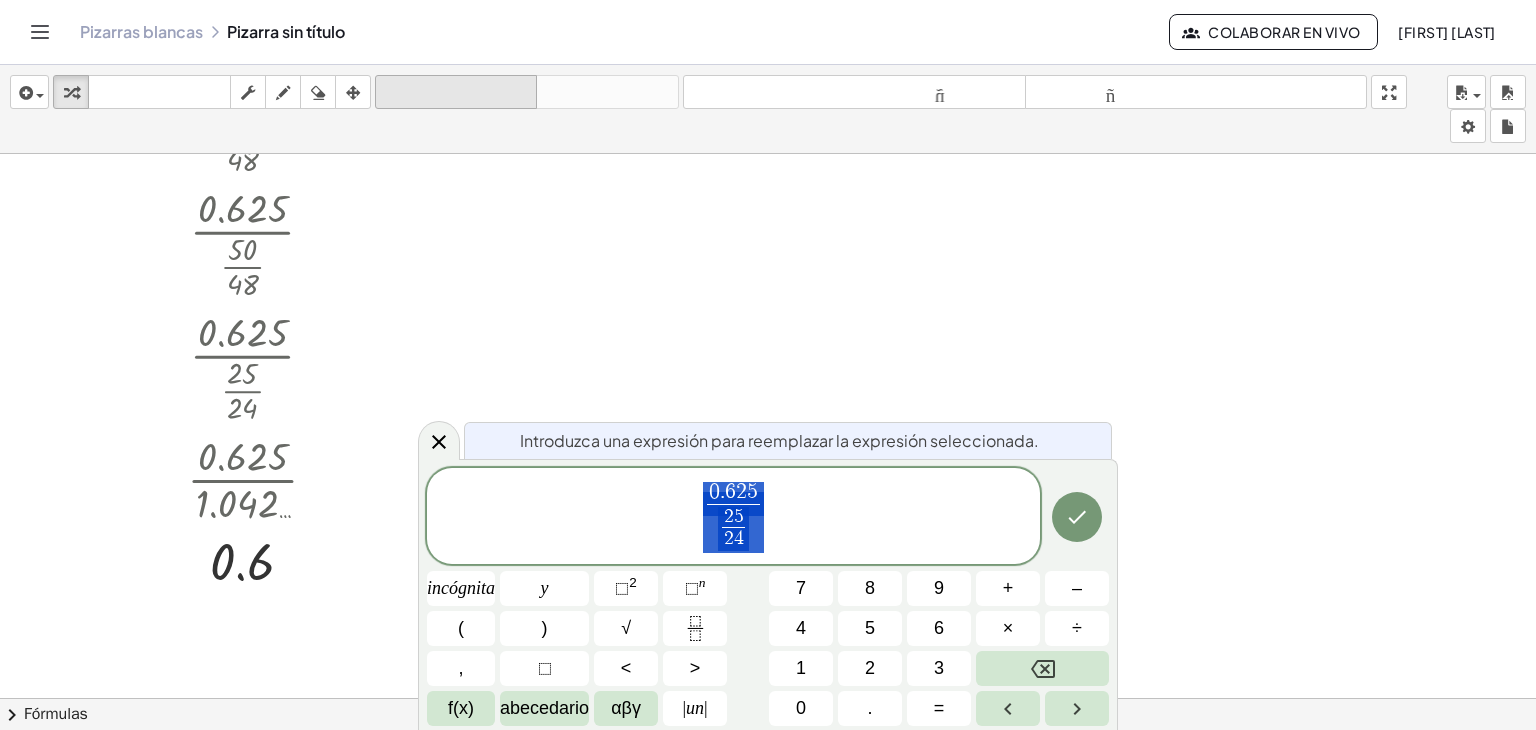 click on "deshacer" at bounding box center (456, 92) 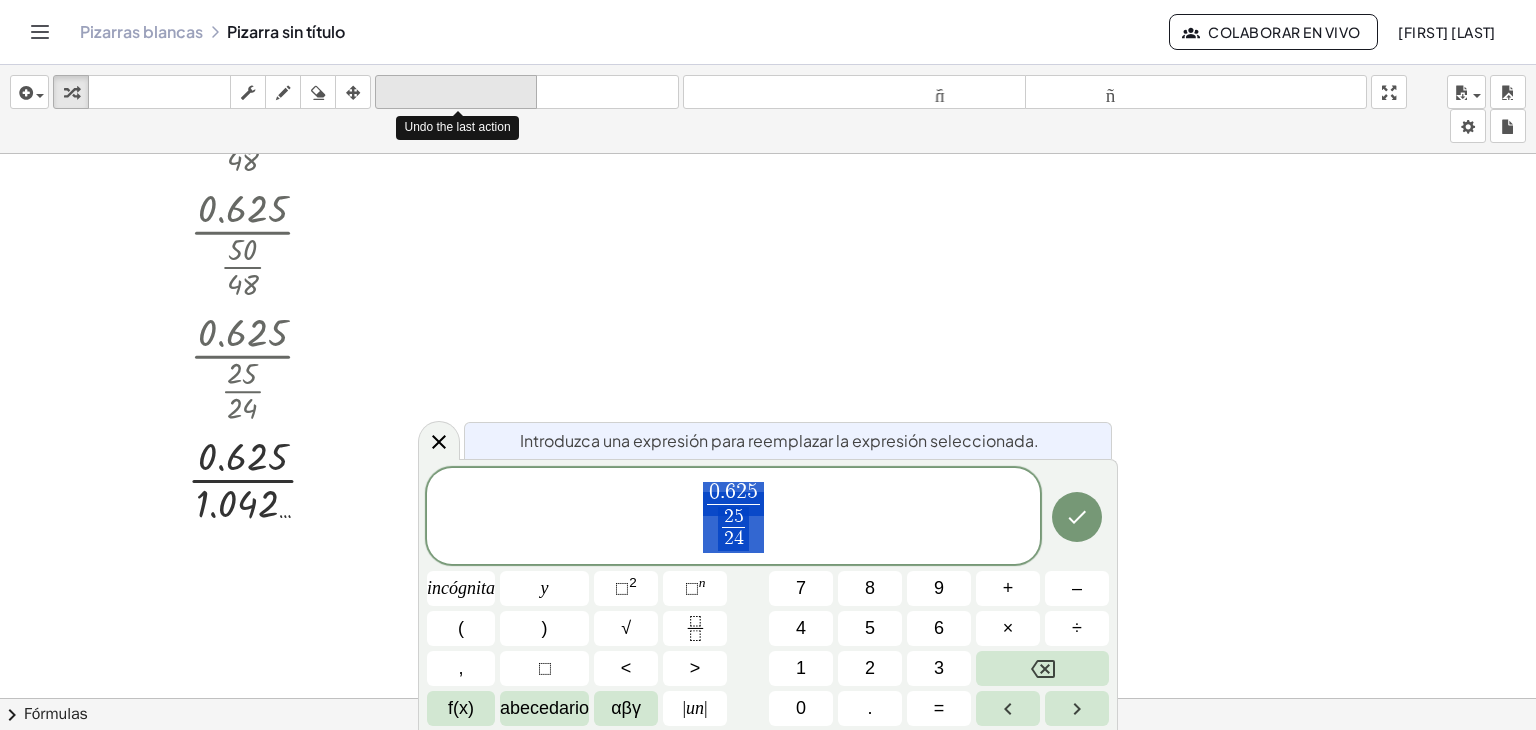 click on "deshacer" at bounding box center (456, 93) 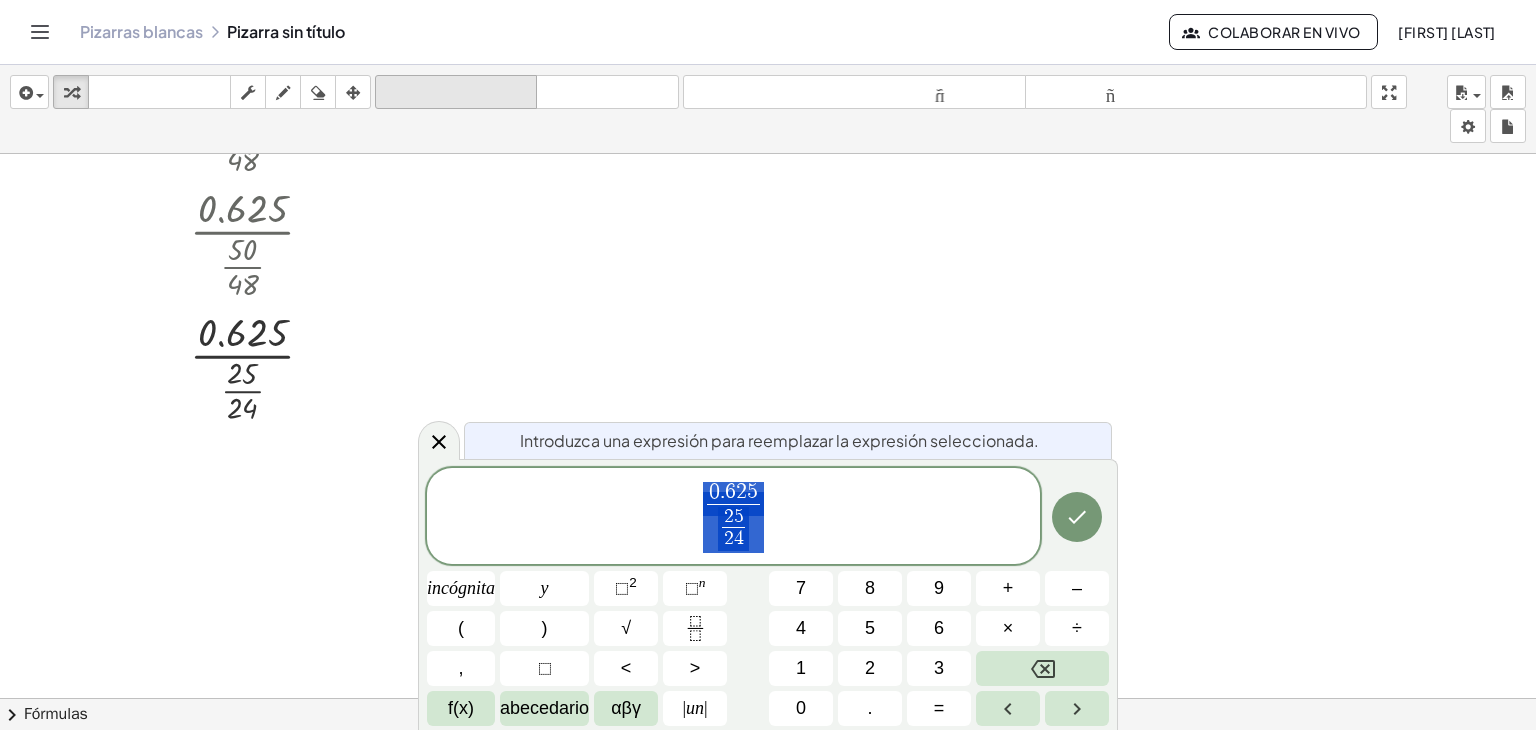 click on "deshacer" at bounding box center (456, 93) 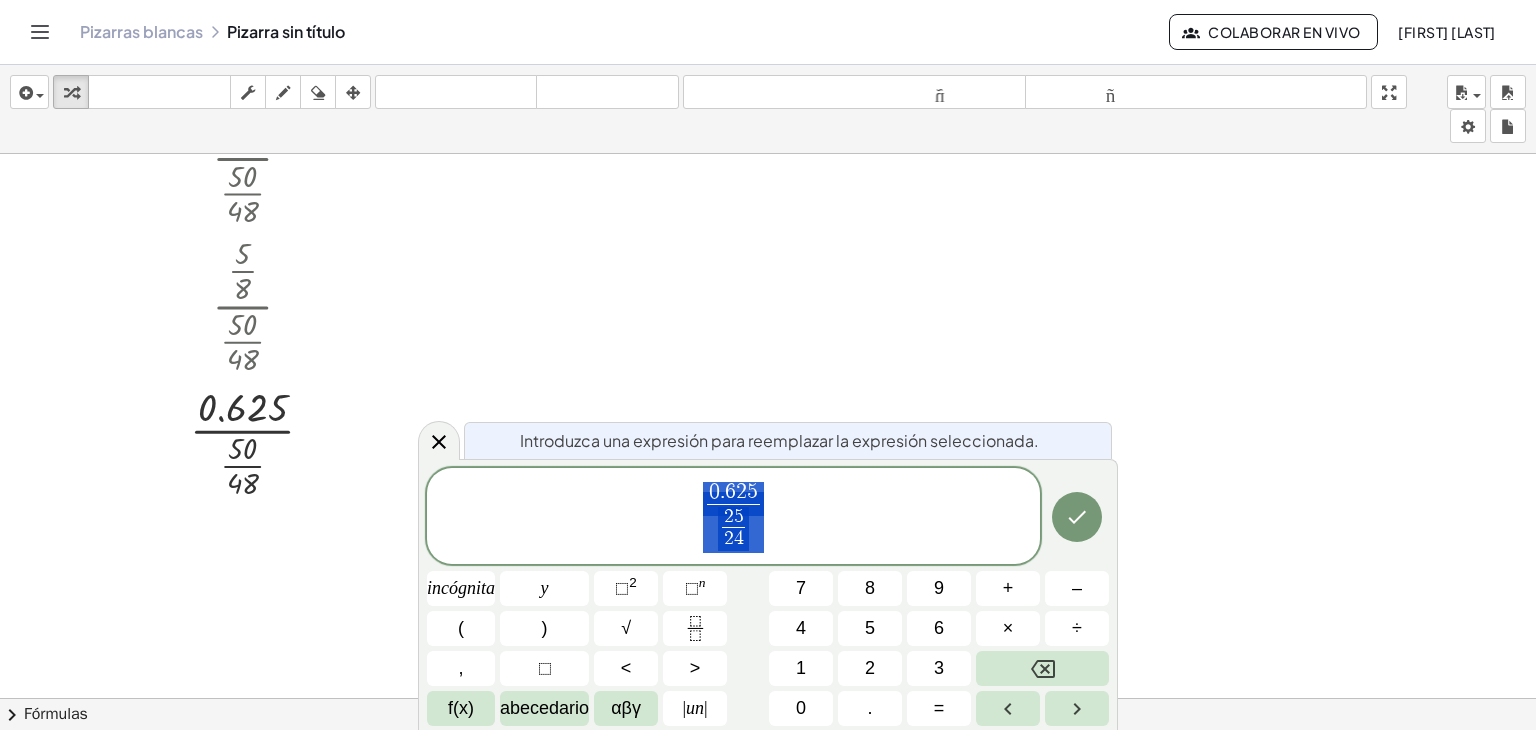 scroll, scrollTop: 889, scrollLeft: 0, axis: vertical 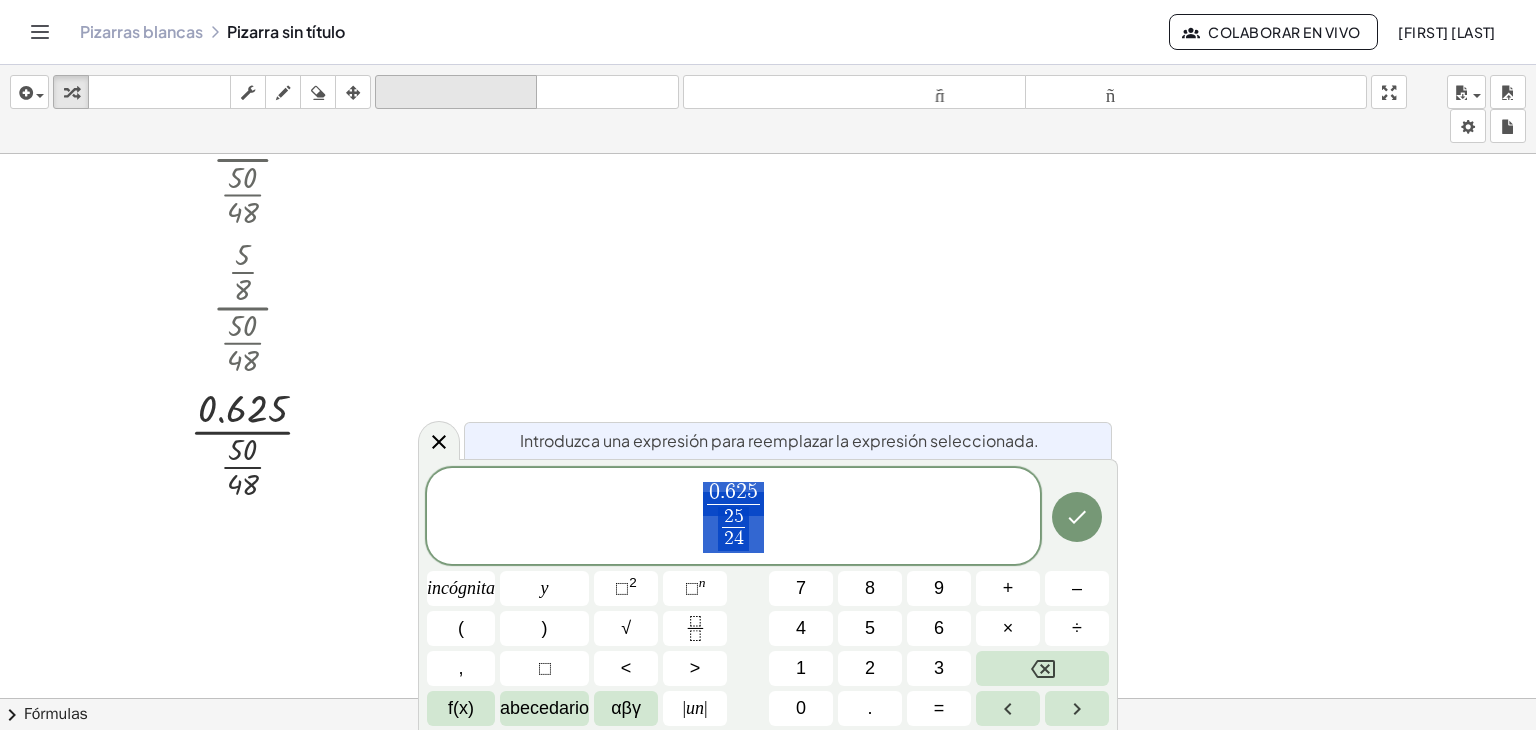 click on "deshacer" at bounding box center (456, 93) 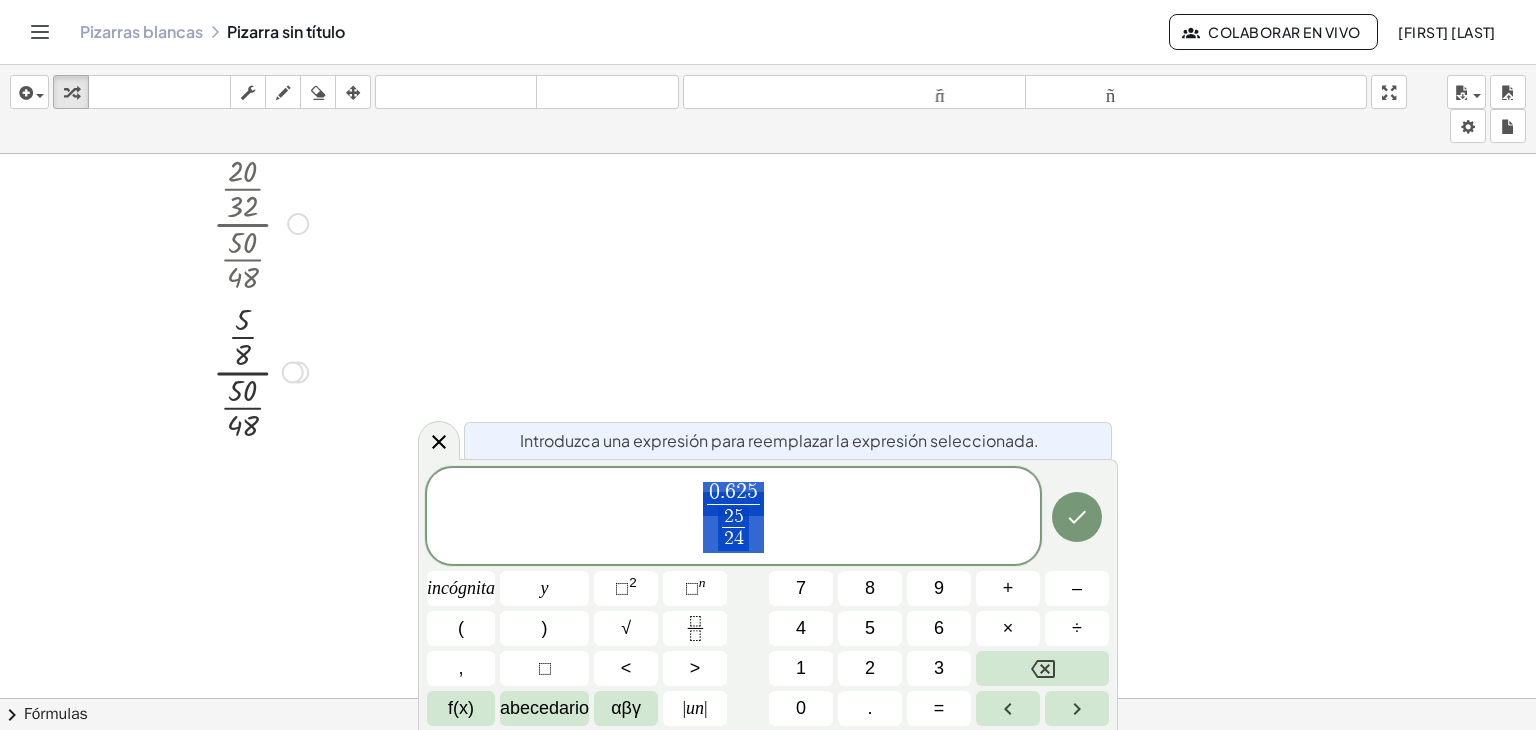scroll, scrollTop: 789, scrollLeft: 0, axis: vertical 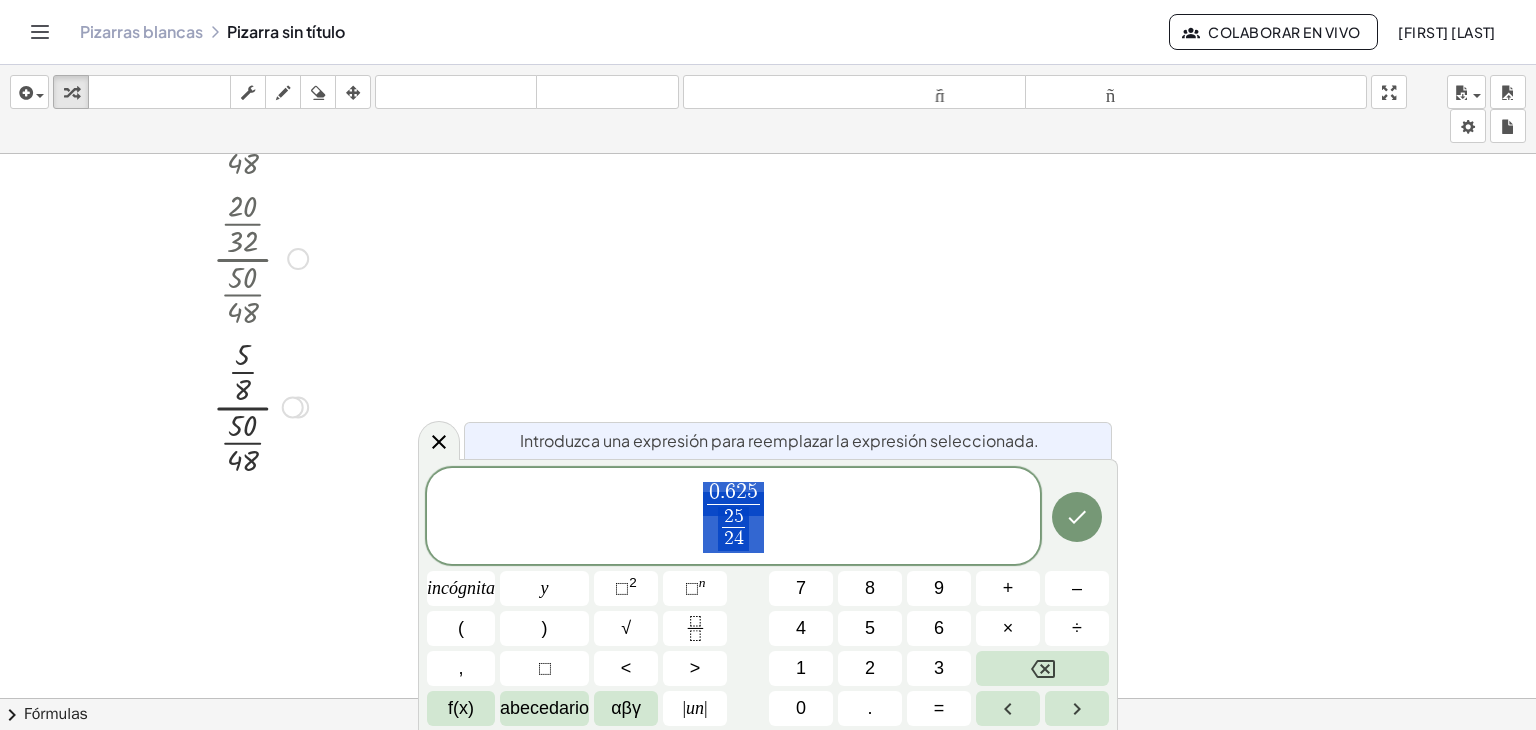 click at bounding box center [260, 405] 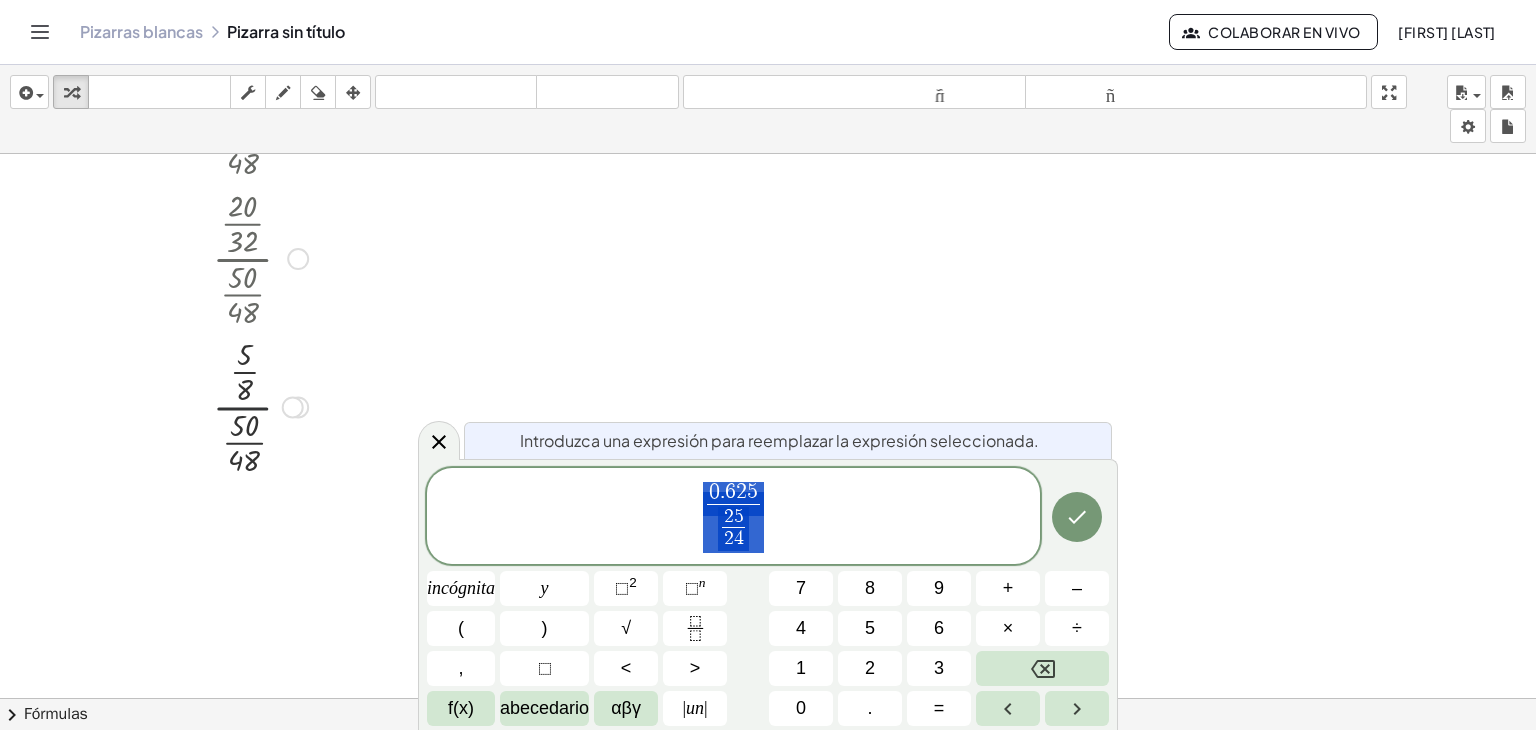click at bounding box center (260, 405) 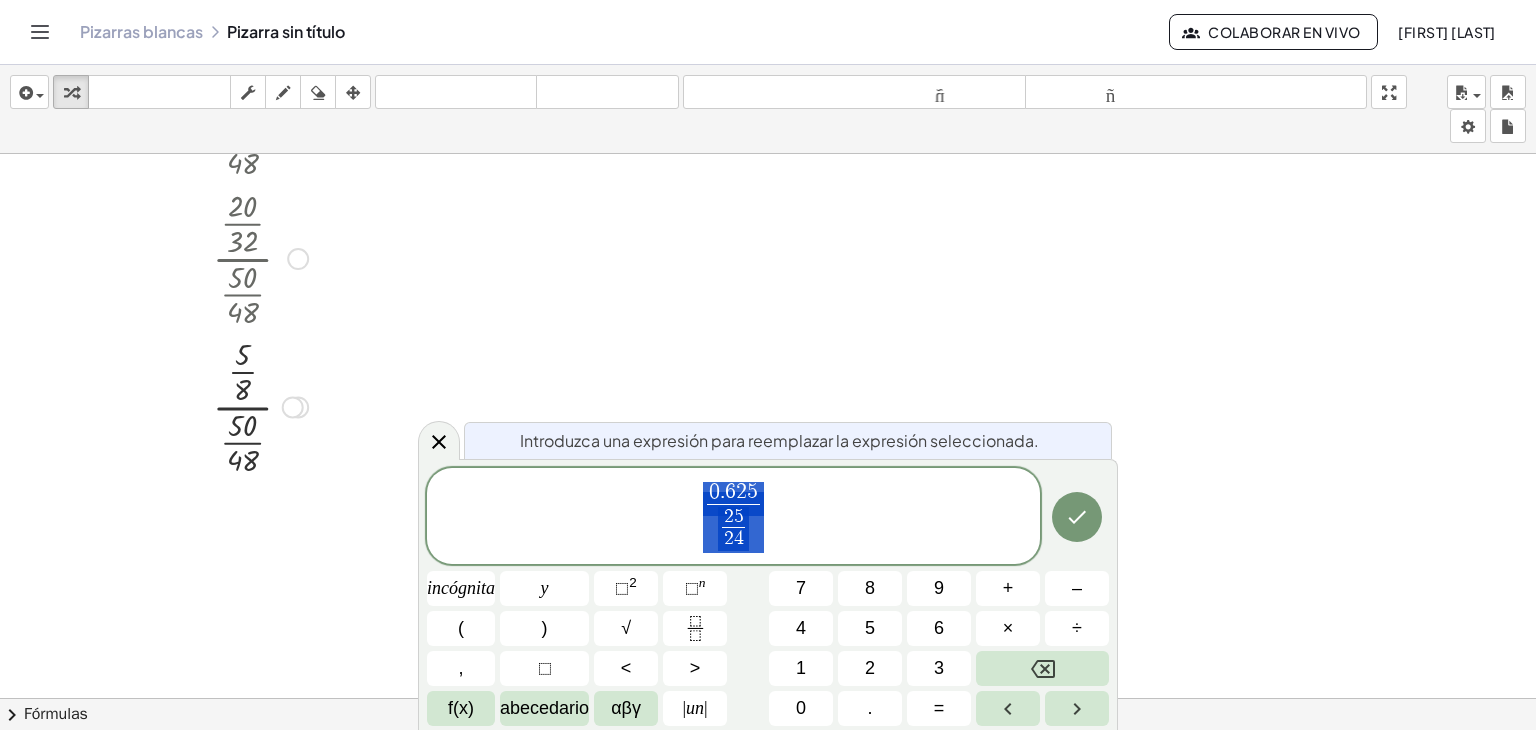click at bounding box center [260, 405] 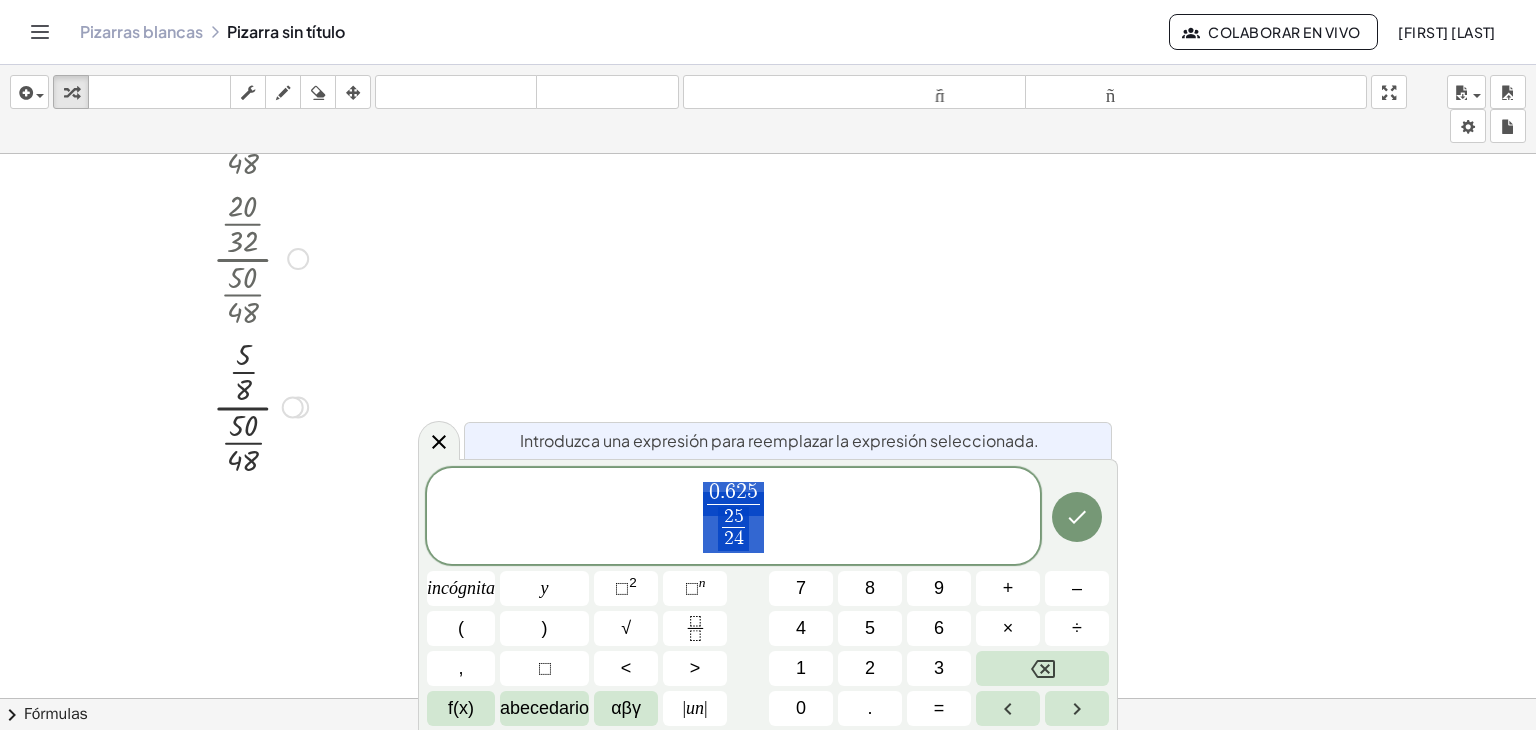click at bounding box center (260, 405) 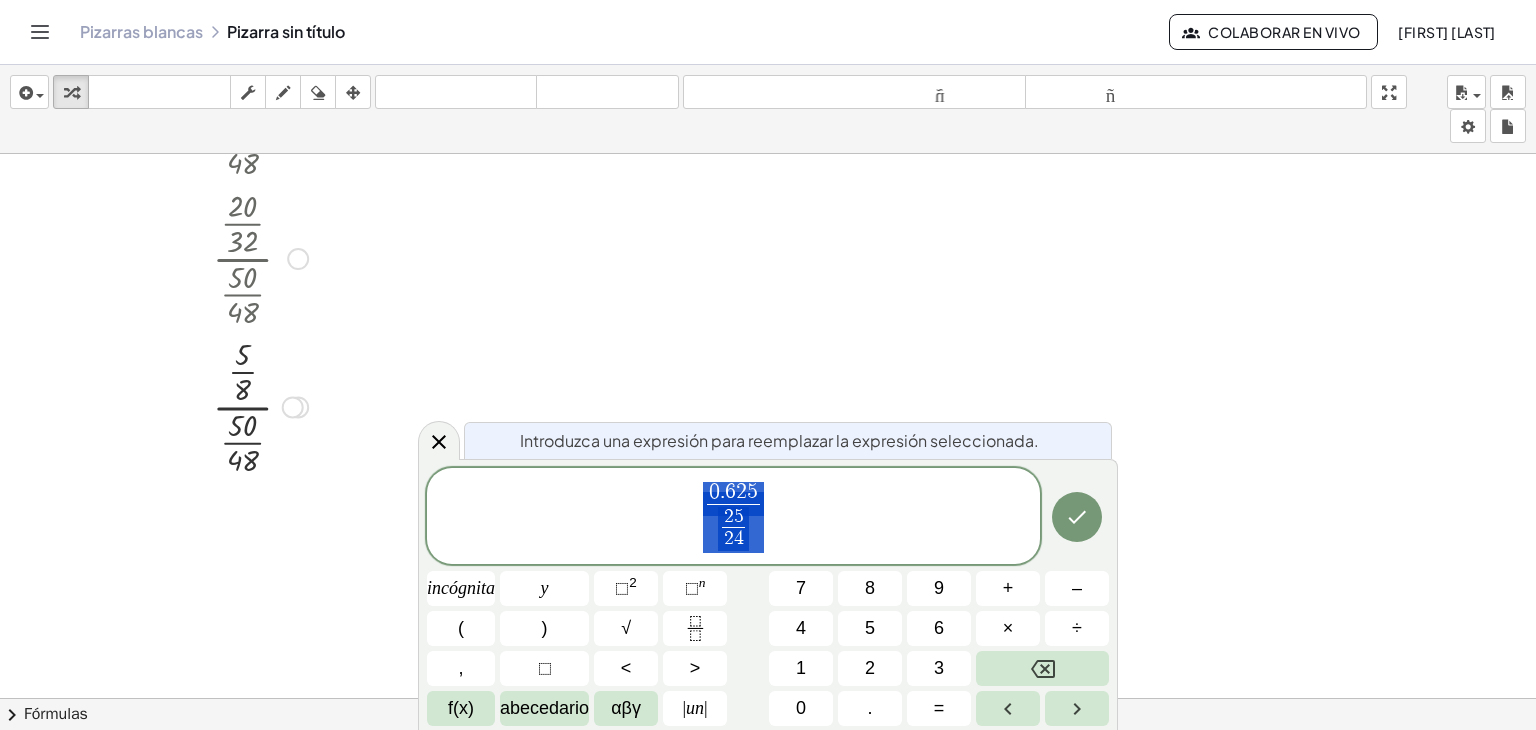 click at bounding box center (293, 407) 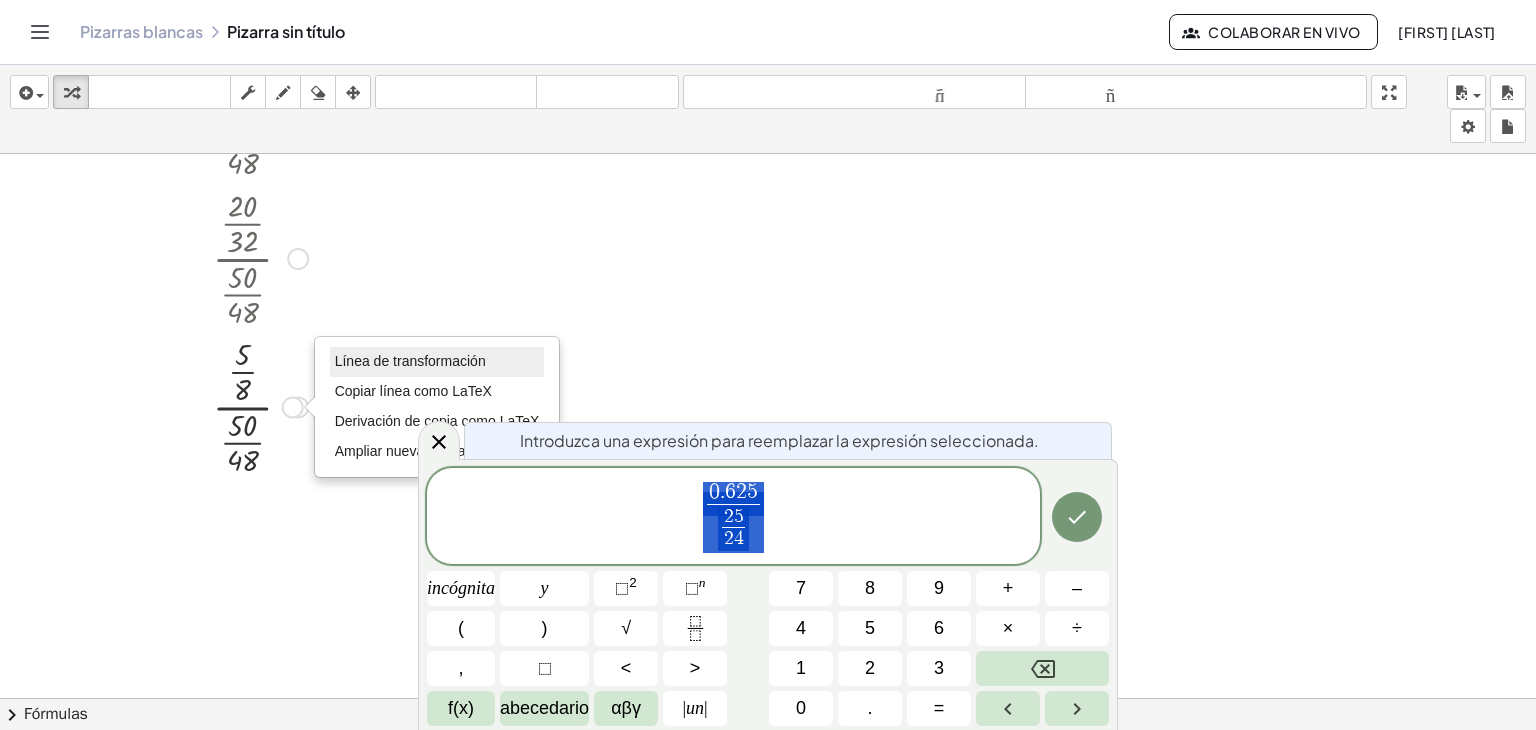 click on "Línea de transformación" at bounding box center (410, 361) 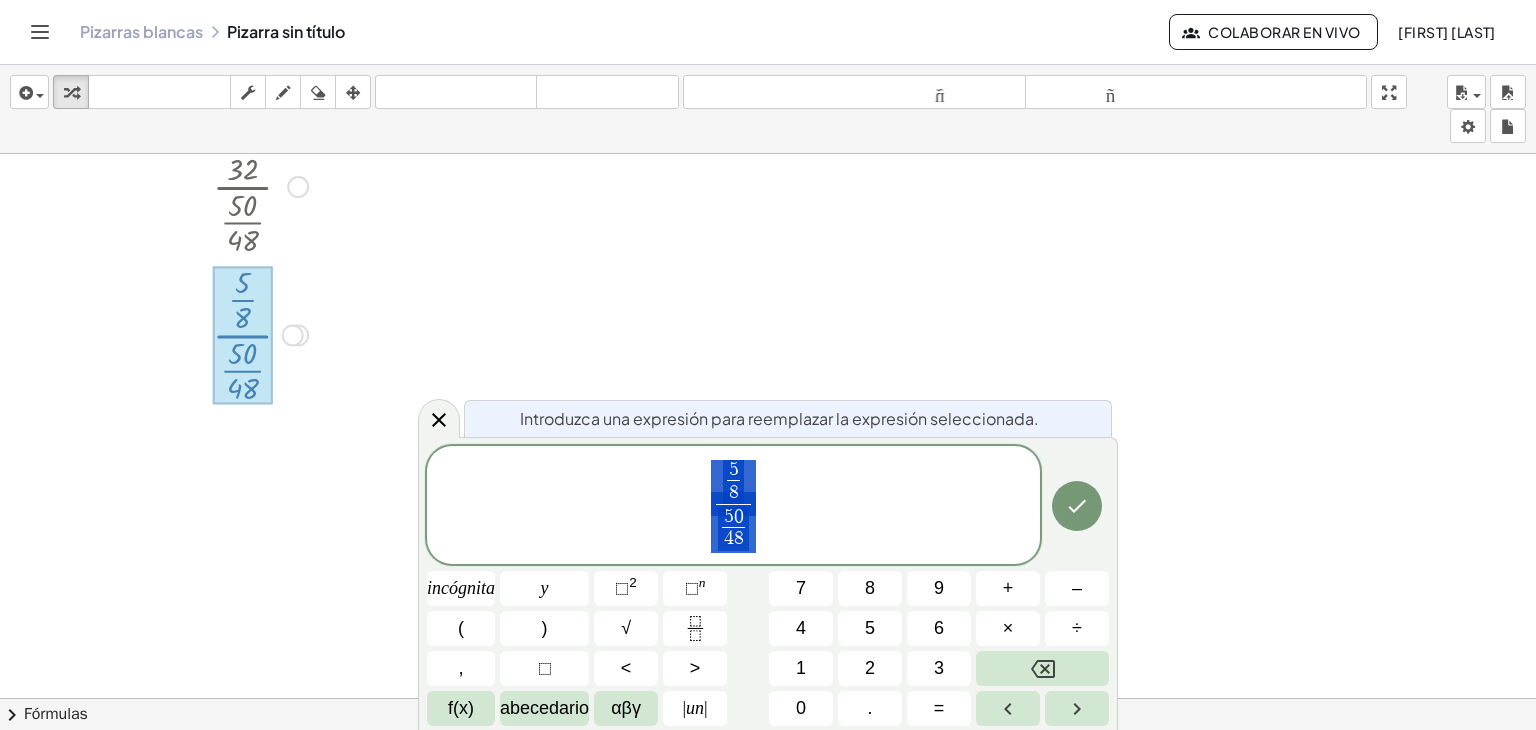 scroll, scrollTop: 901, scrollLeft: 0, axis: vertical 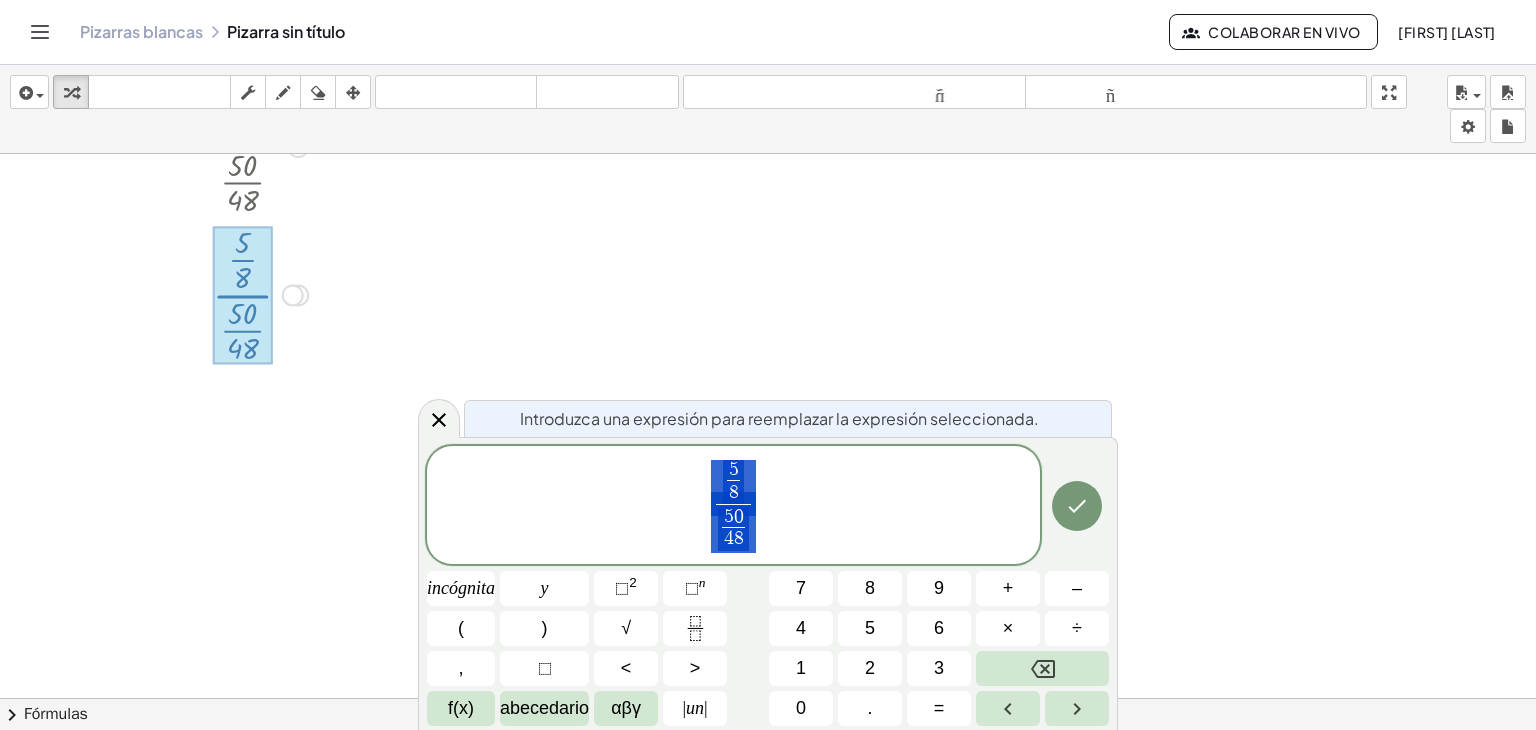 click at bounding box center (242, 295) 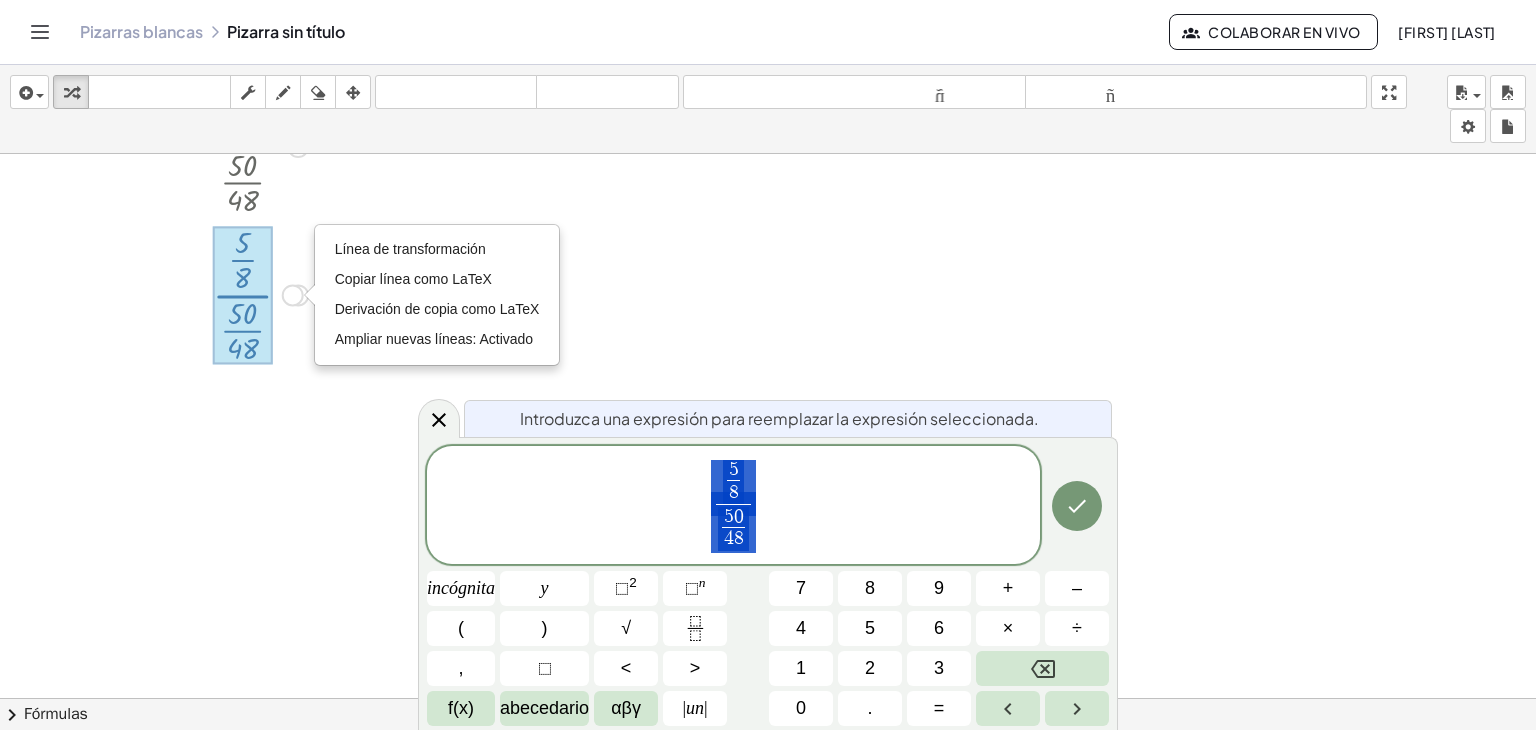 click on "Línea de transformación Copiar línea como LaTeX Derivación de copia como LaTeX Ampliar nuevas líneas: Activado" at bounding box center [293, 295] 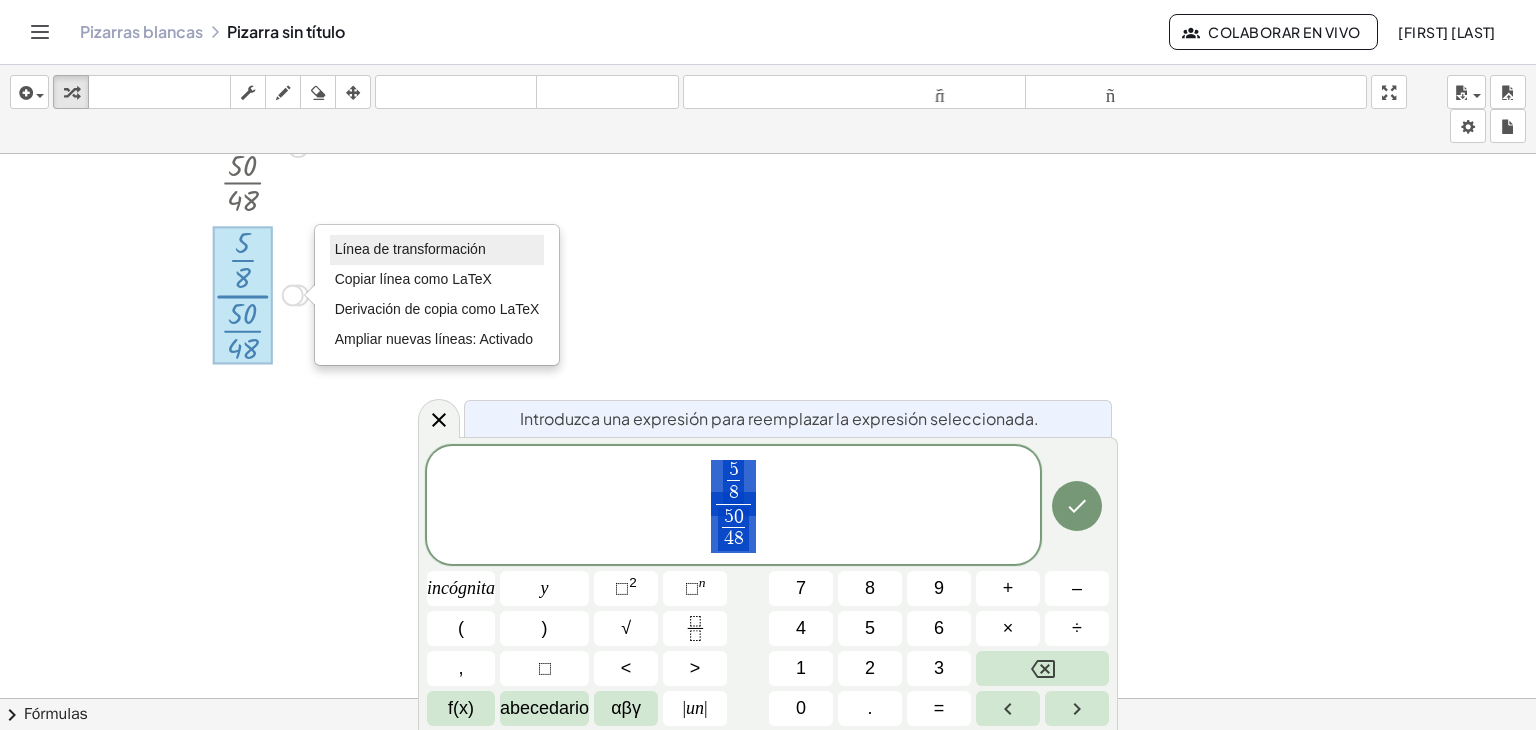 click on "Línea de transformación" at bounding box center (410, 249) 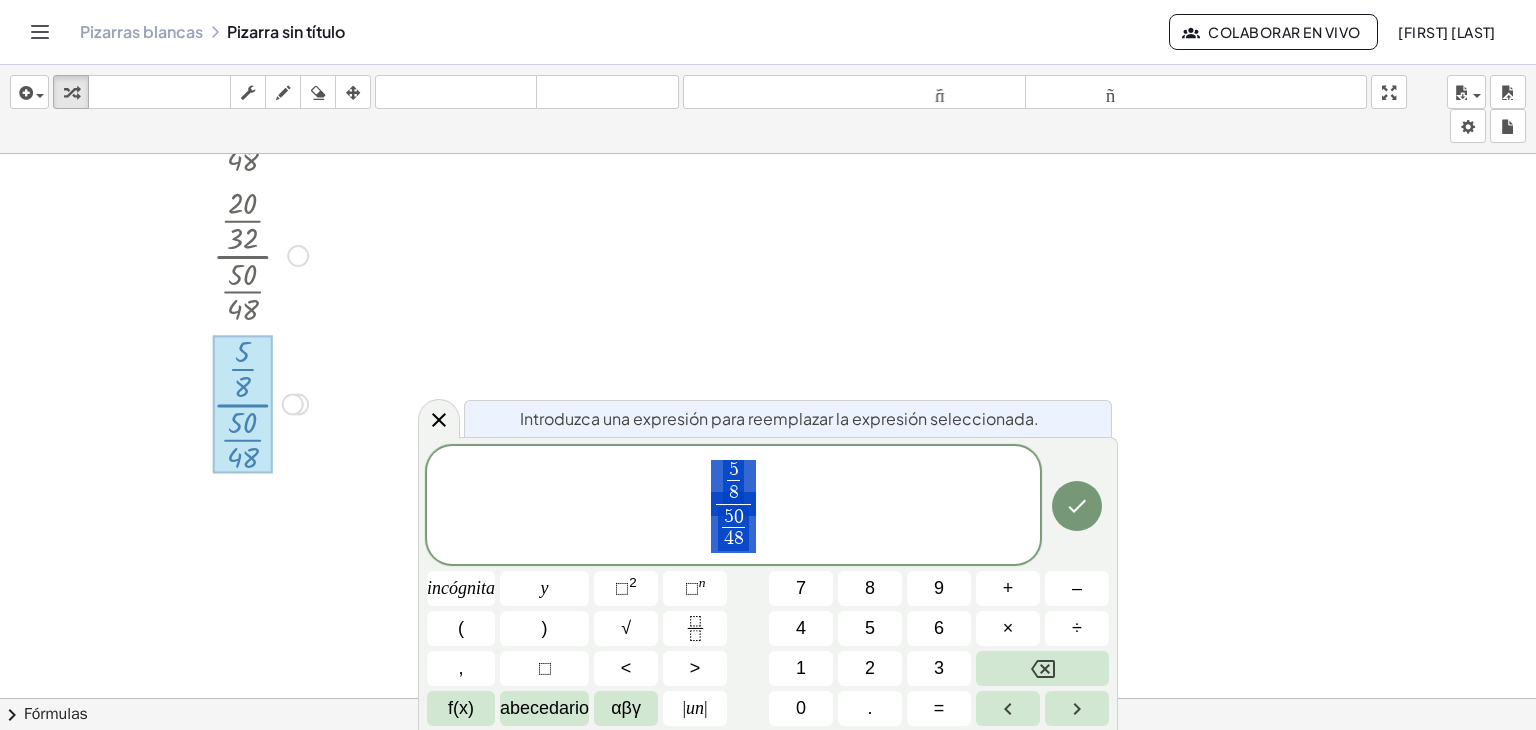 scroll, scrollTop: 789, scrollLeft: 0, axis: vertical 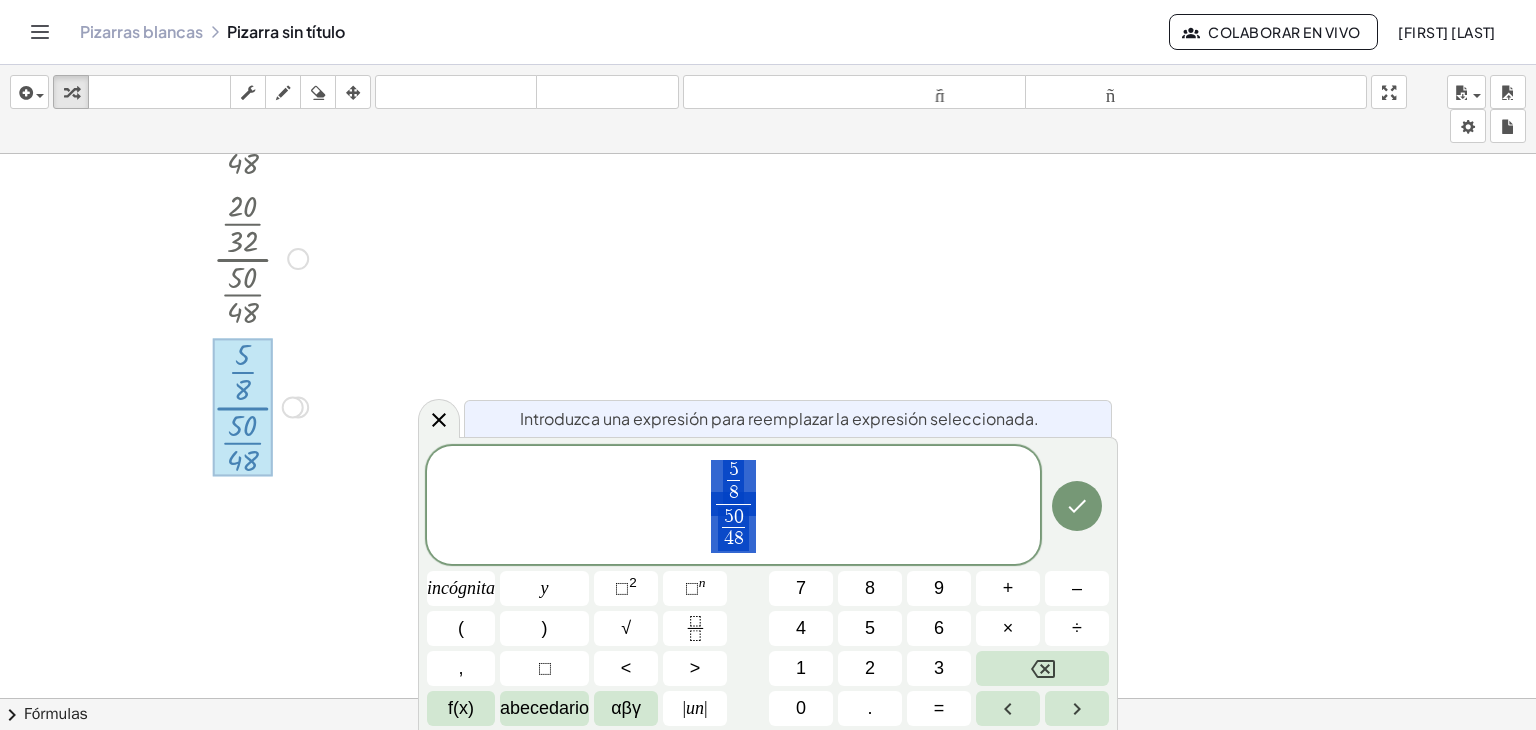 click at bounding box center (242, 407) 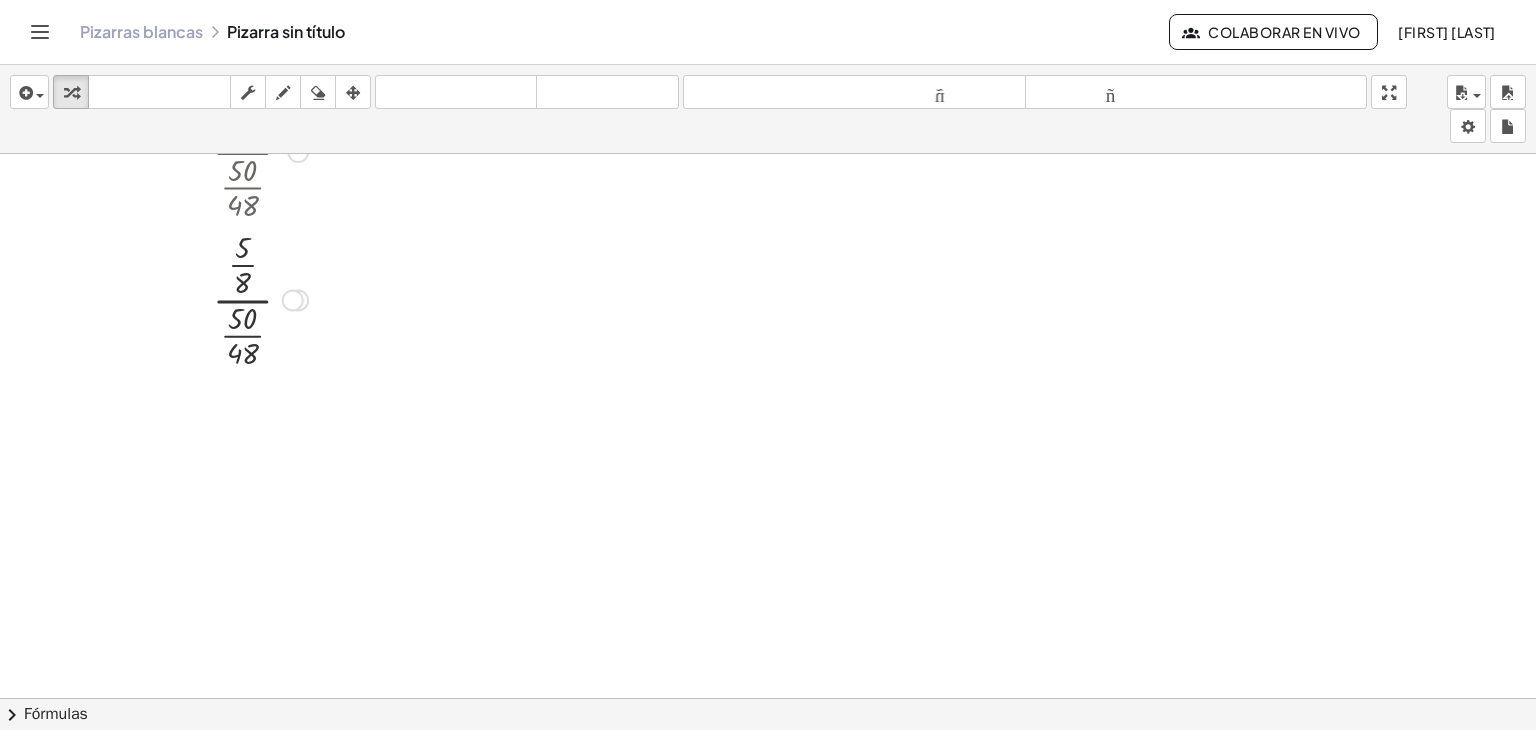 scroll, scrollTop: 901, scrollLeft: 0, axis: vertical 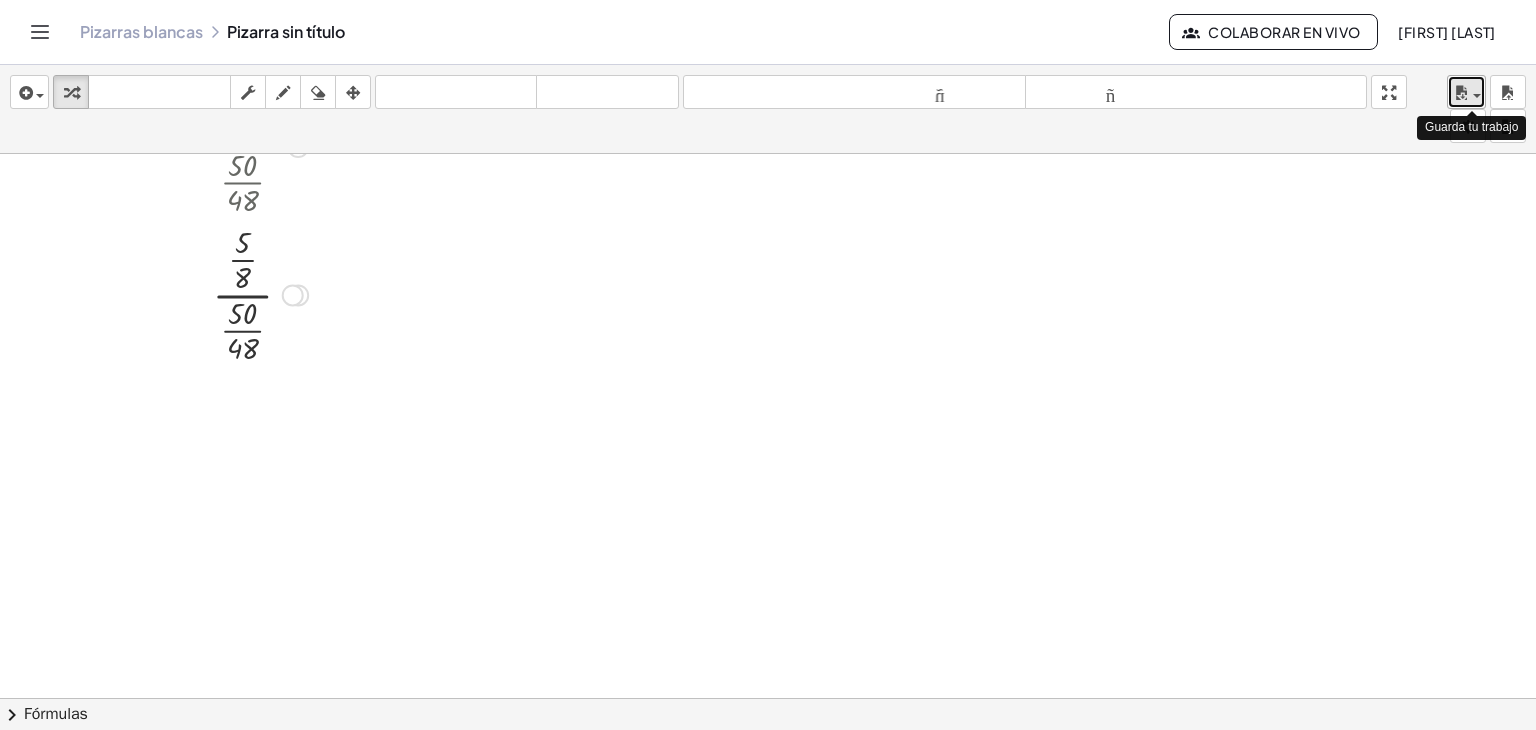 click at bounding box center [1461, 93] 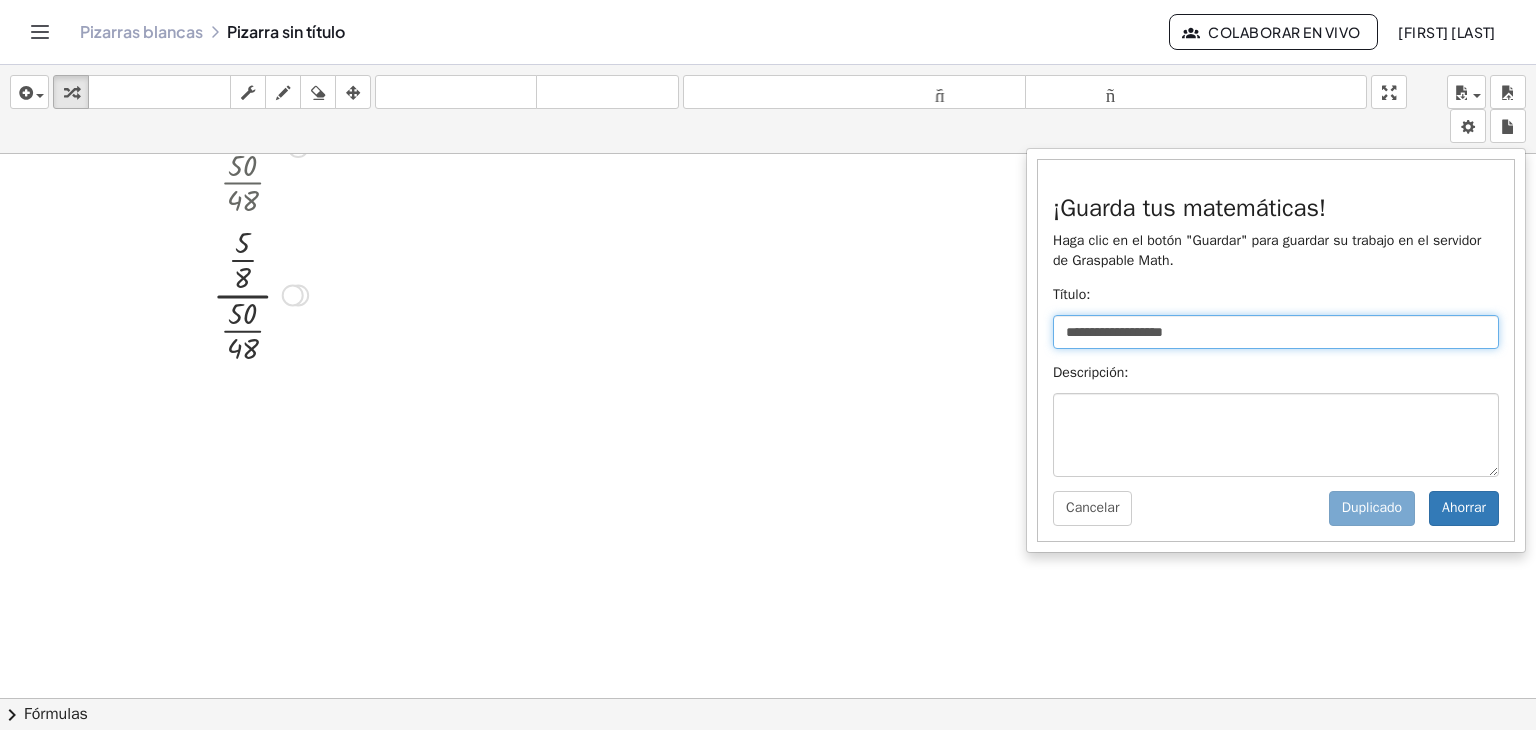 click on "**********" at bounding box center (1276, 332) 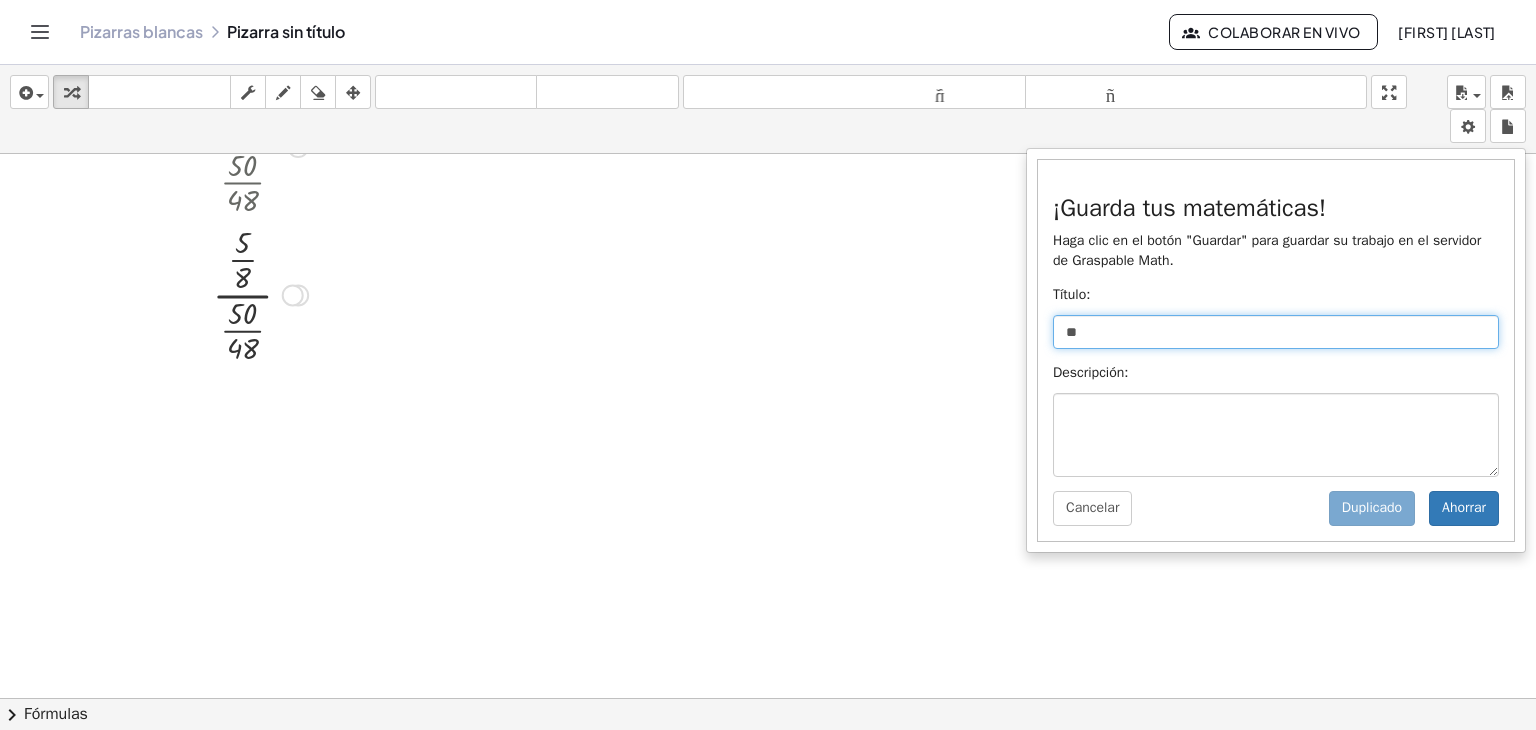 type on "*" 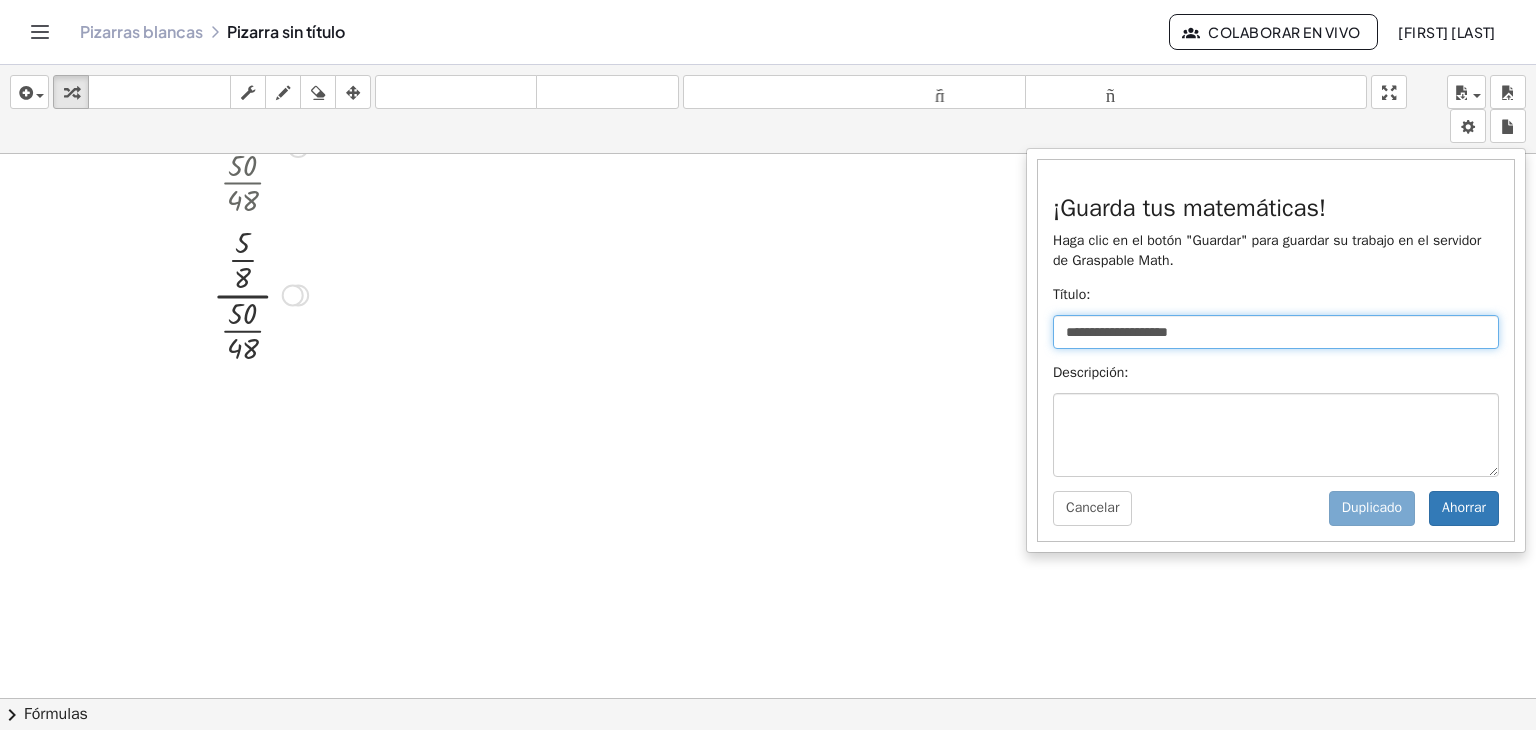 type on "**********" 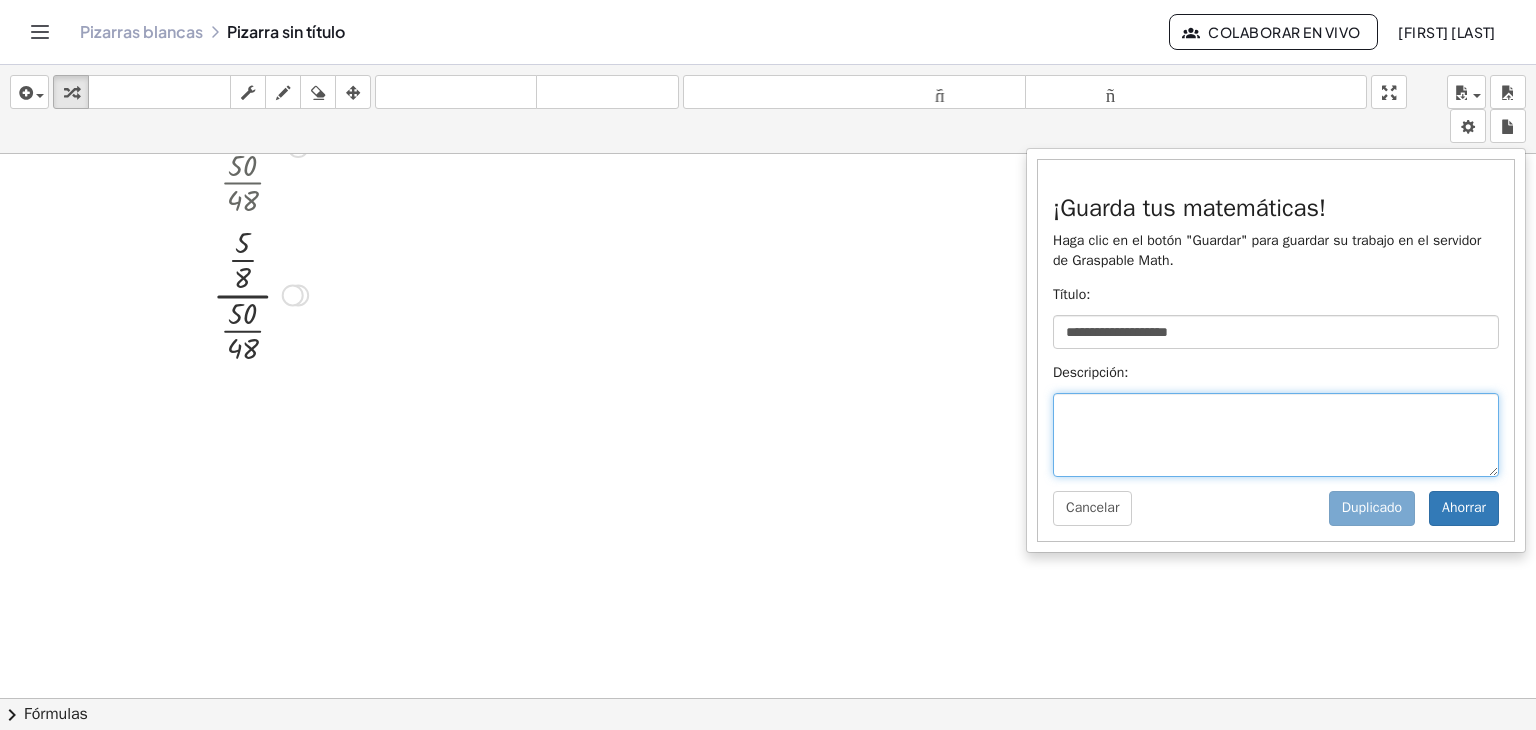 click at bounding box center [1276, 435] 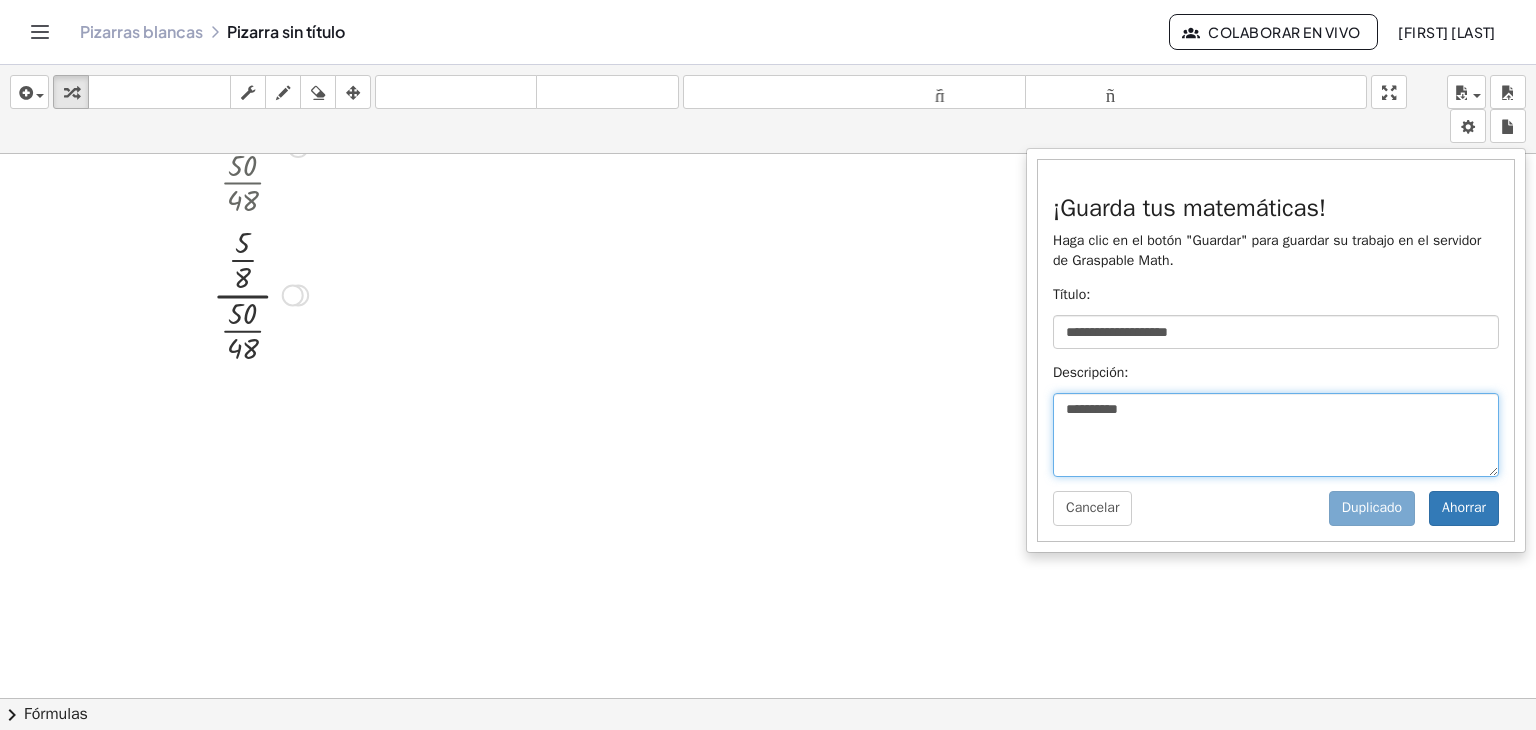 type on "**********" 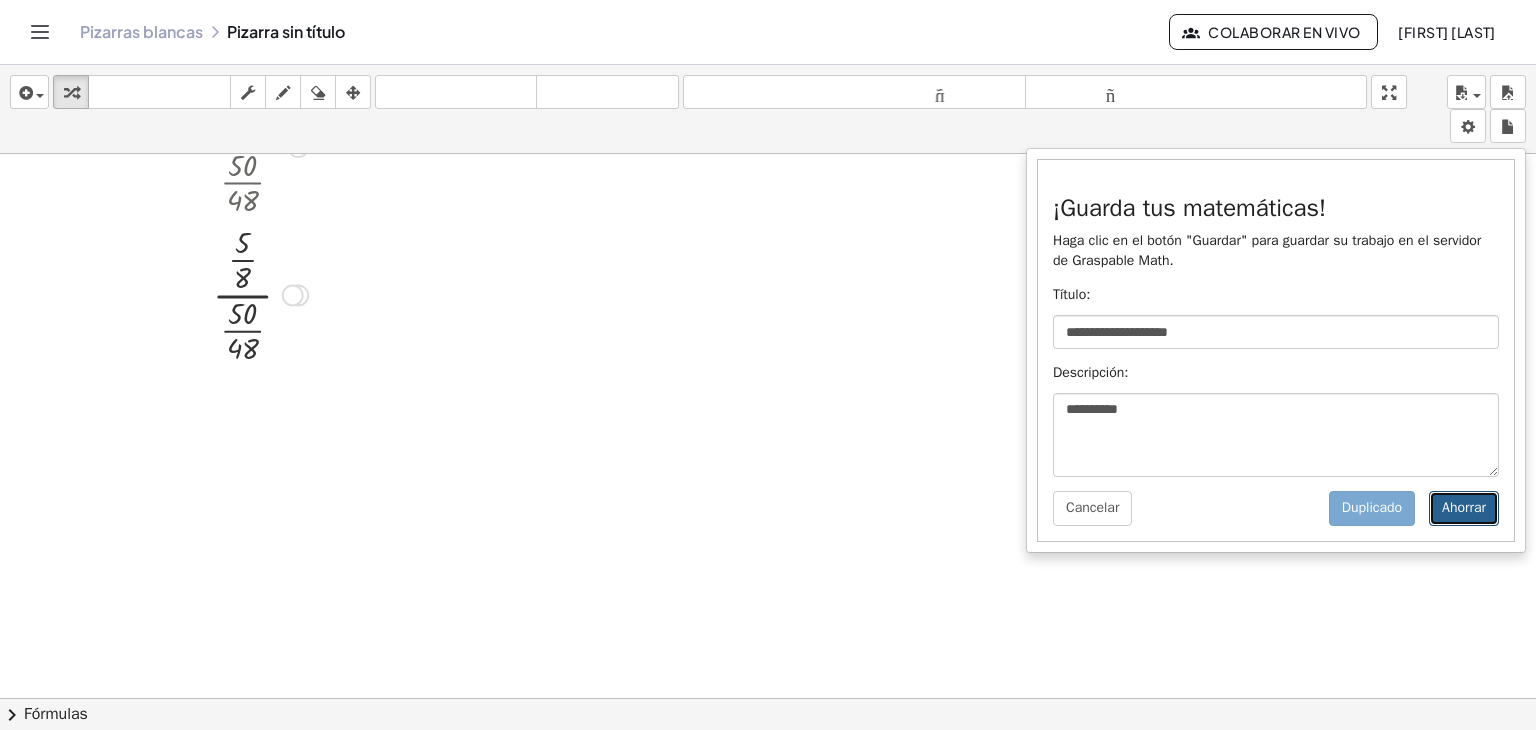 click on "Ahorrar" at bounding box center (1464, 508) 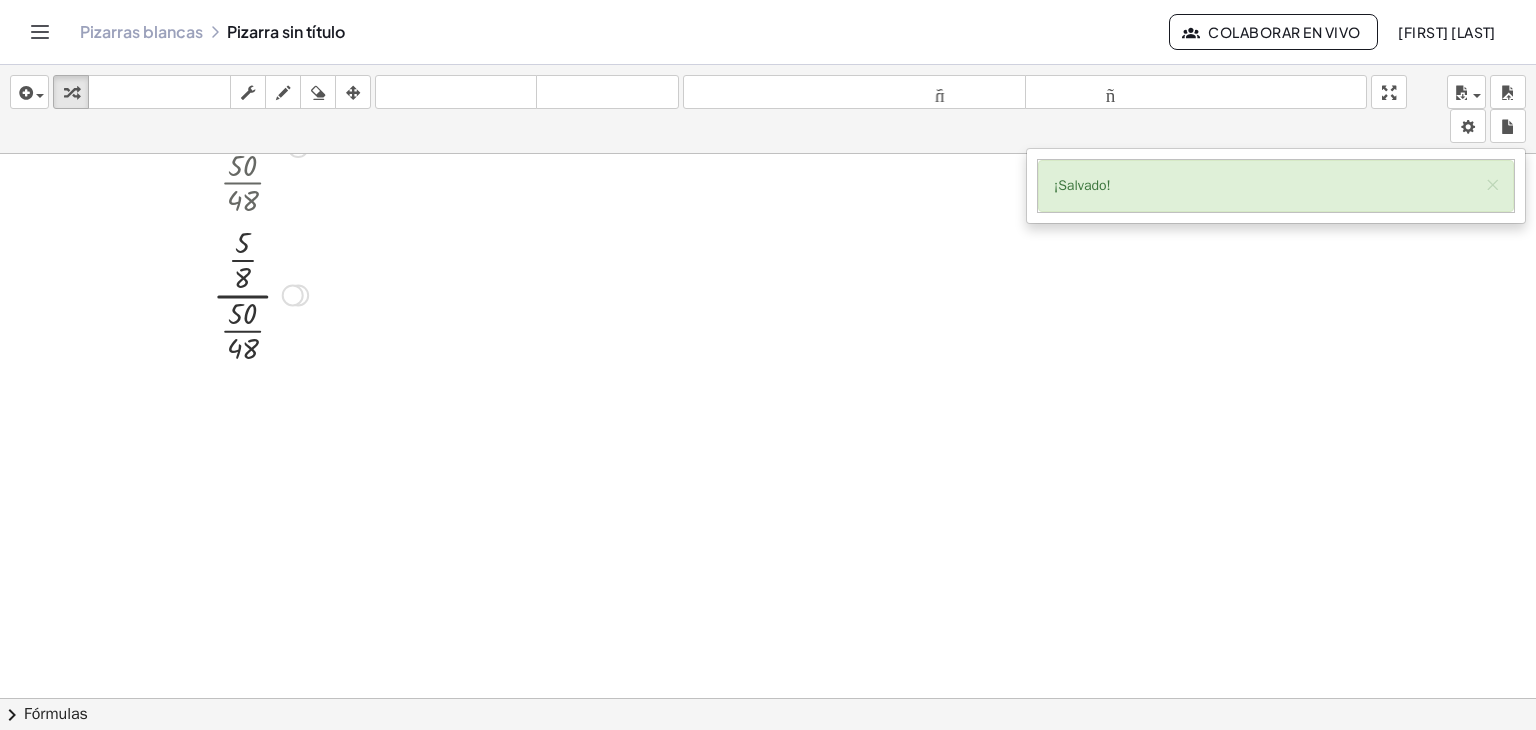 click on "¡Salvado!" at bounding box center [1082, 185] 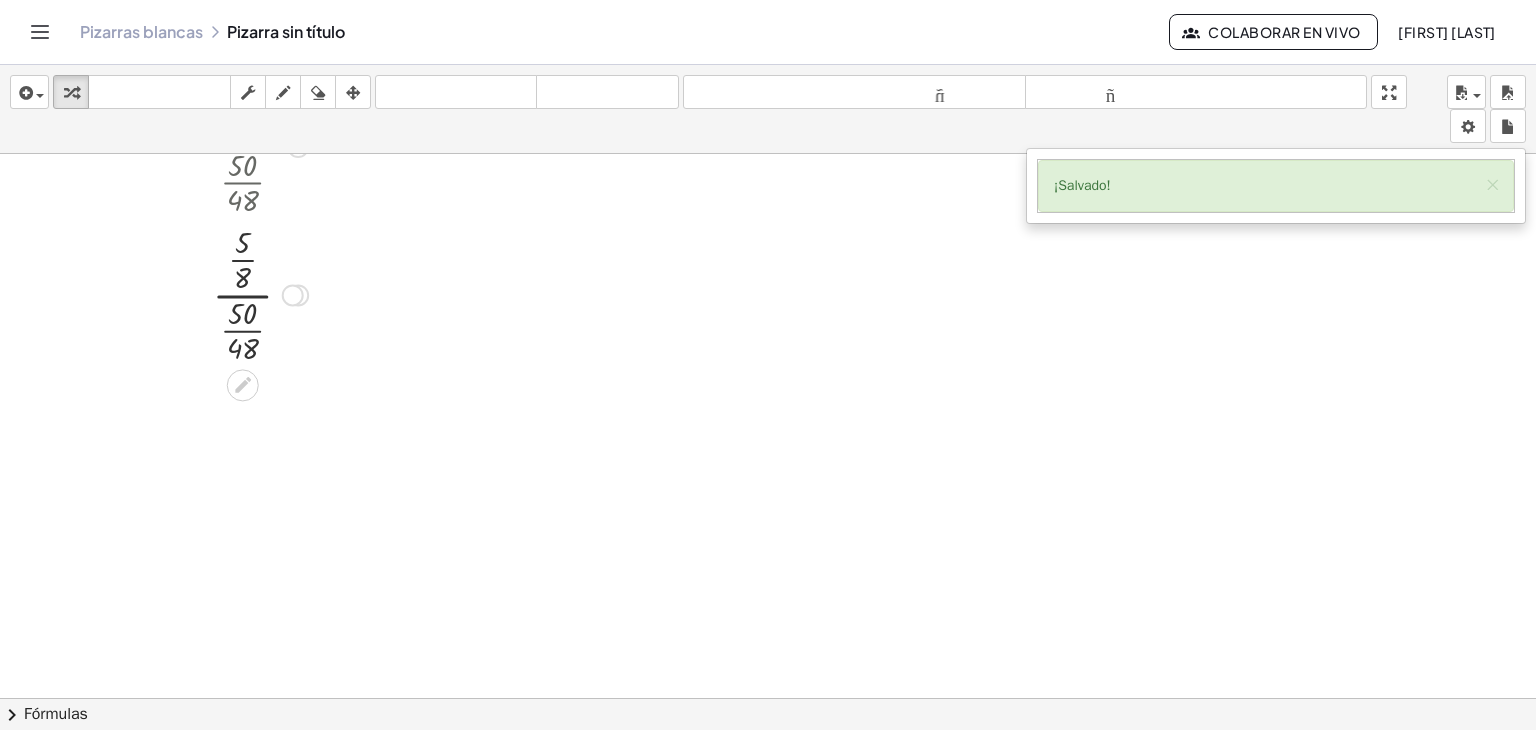 click at bounding box center [260, 293] 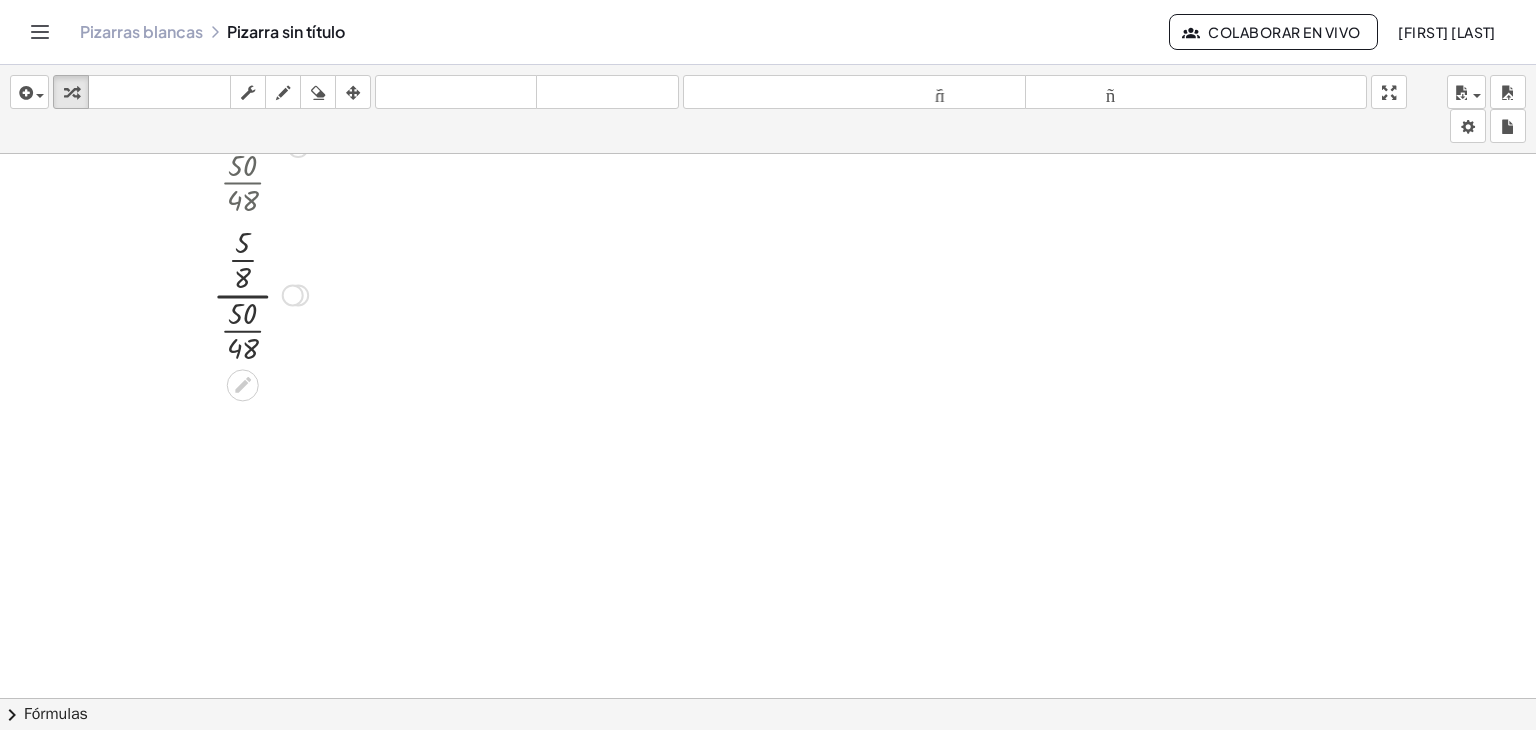 click at bounding box center [260, 293] 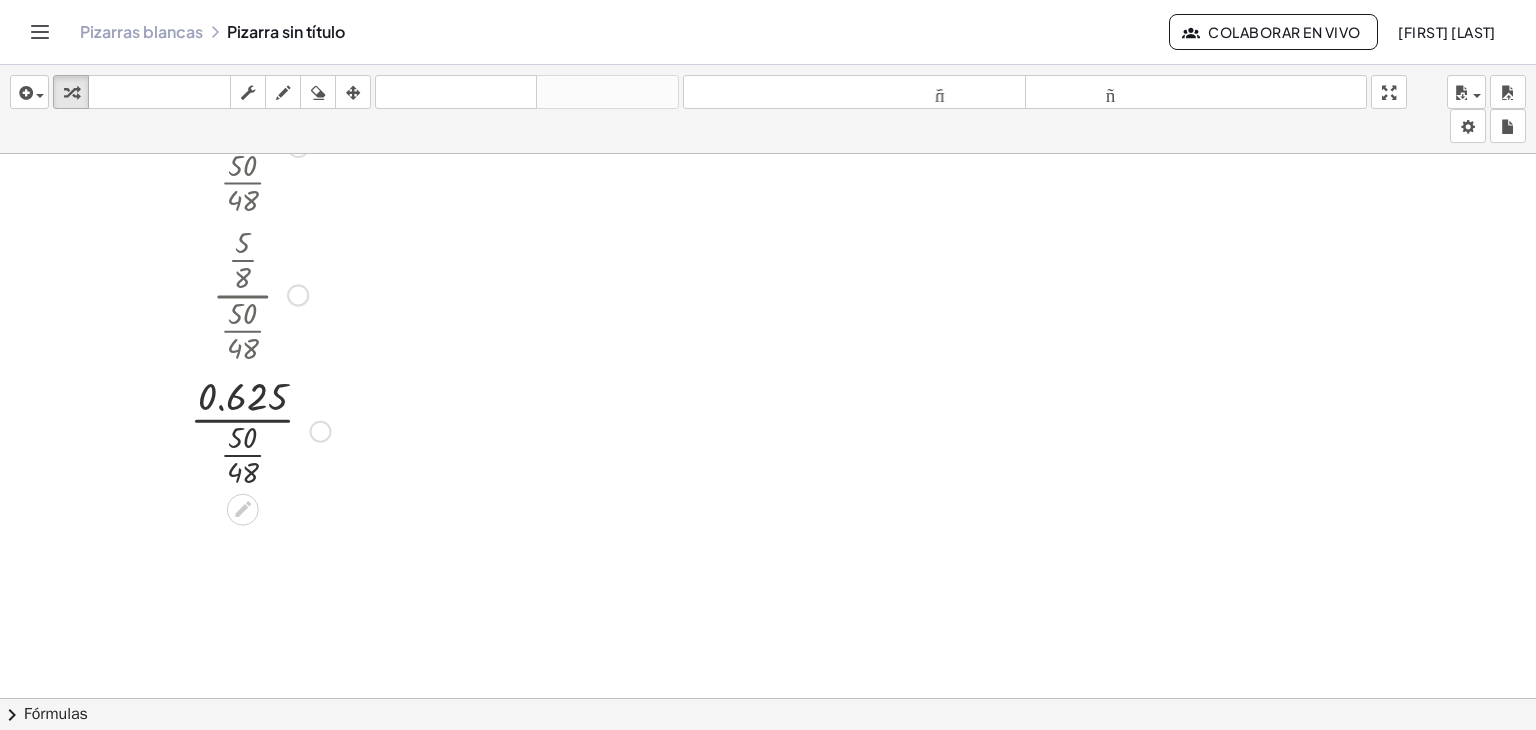 click at bounding box center [260, 429] 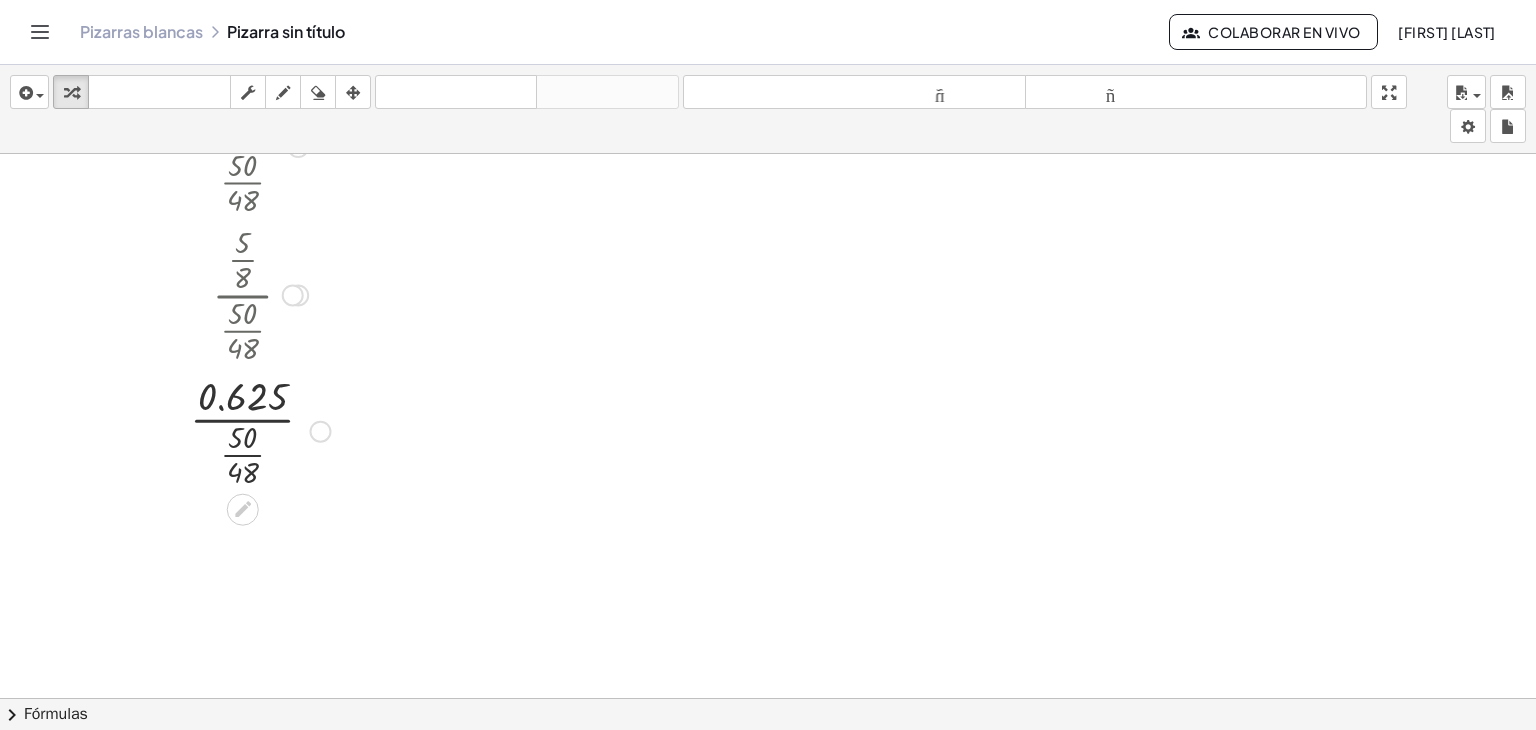 click at bounding box center (260, 429) 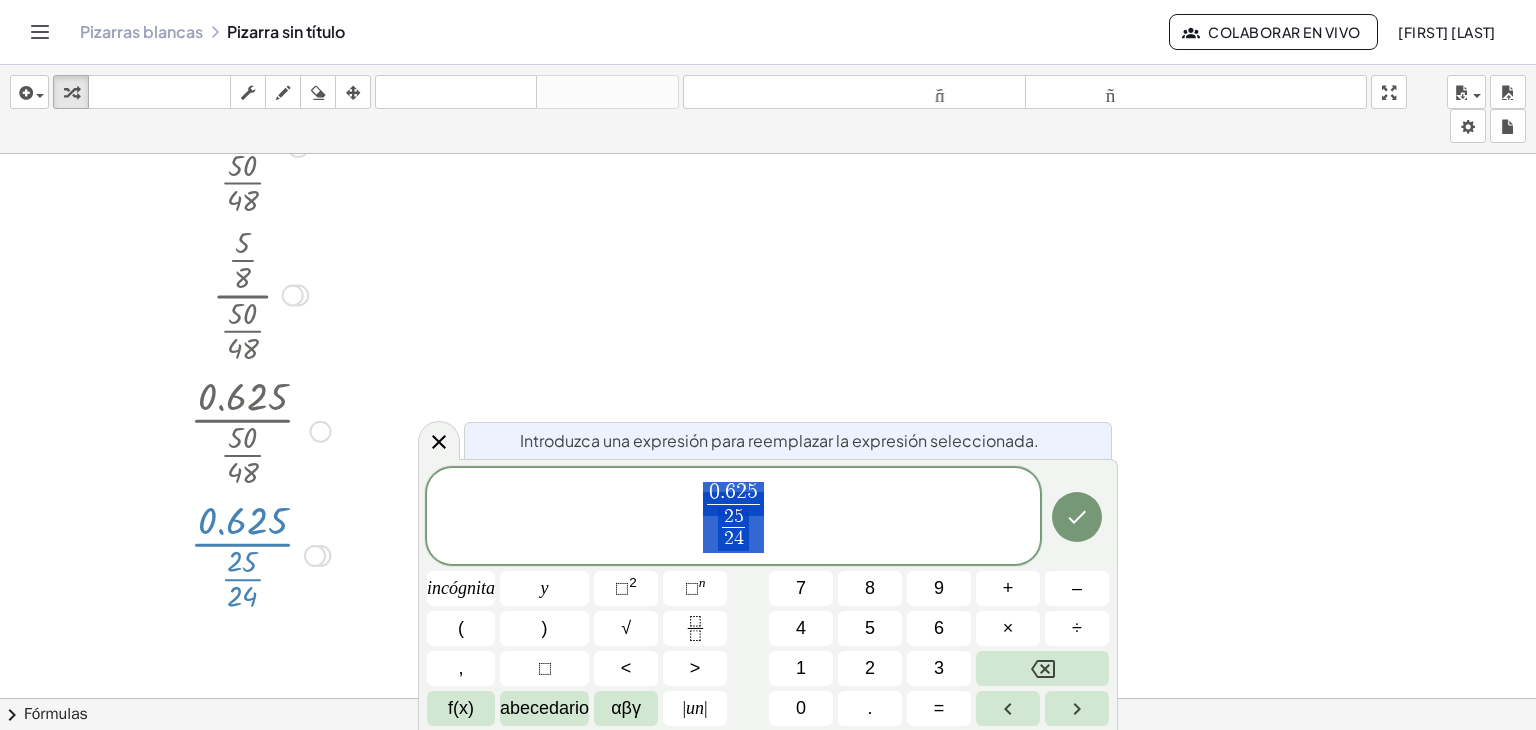 click 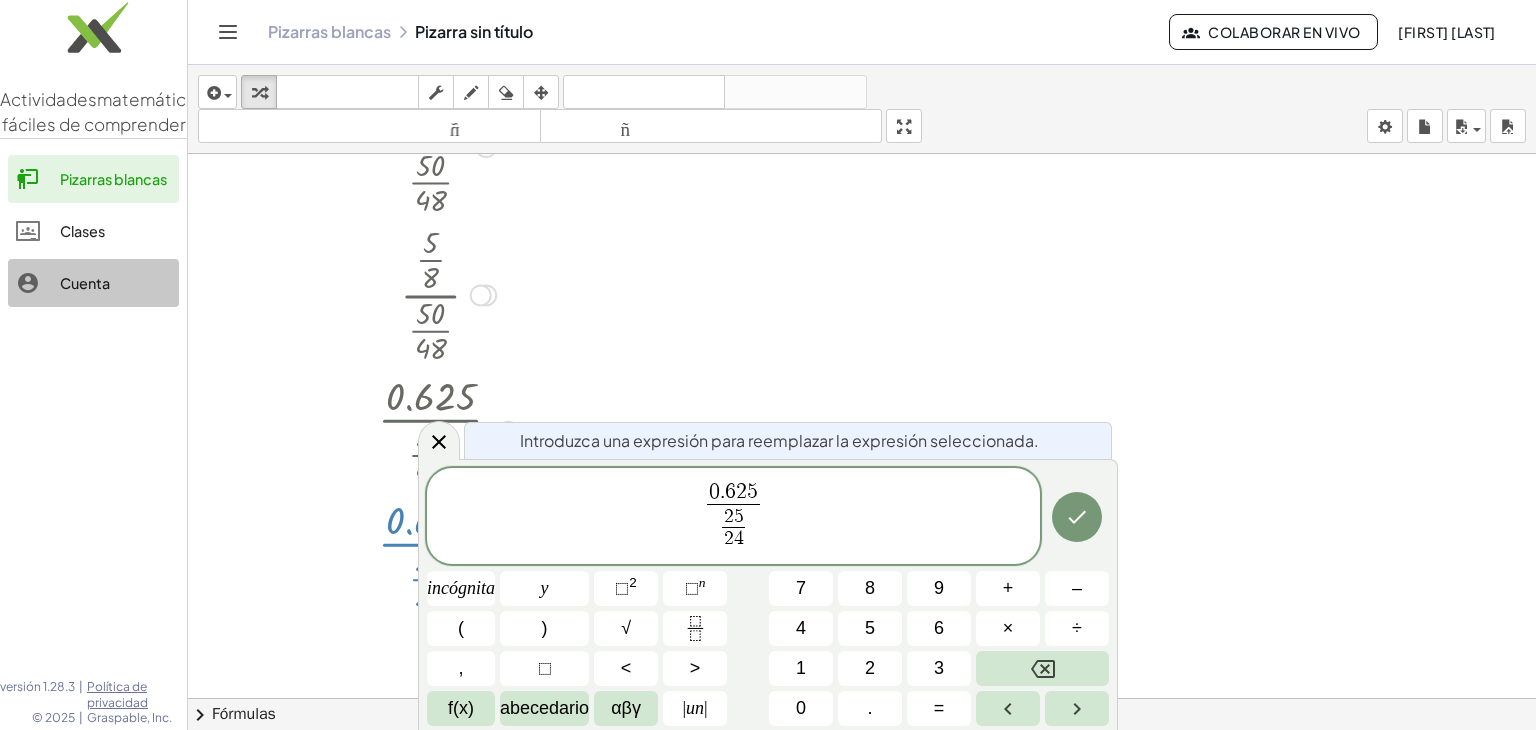 click on "Cuenta" at bounding box center (85, 283) 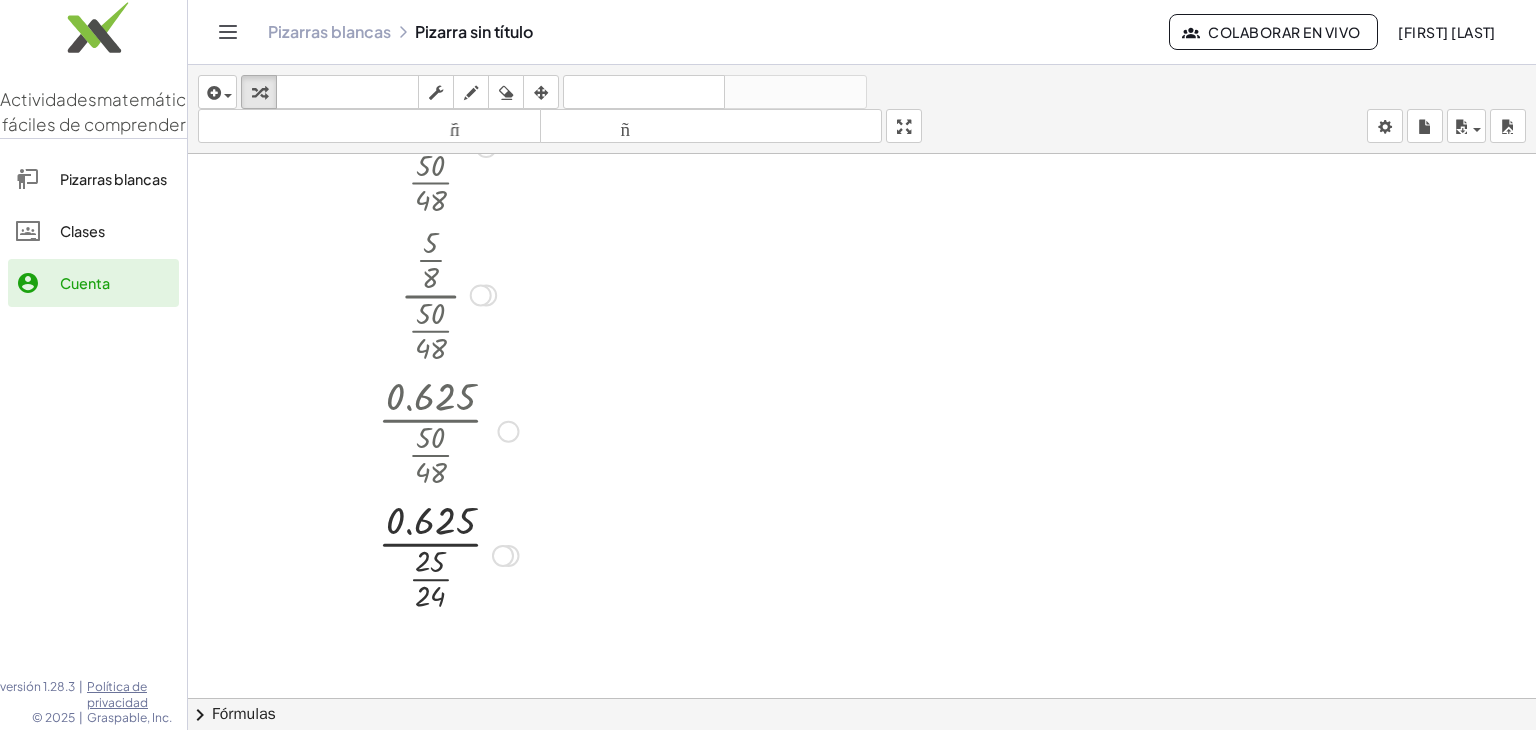 click on "Clases" at bounding box center (82, 231) 